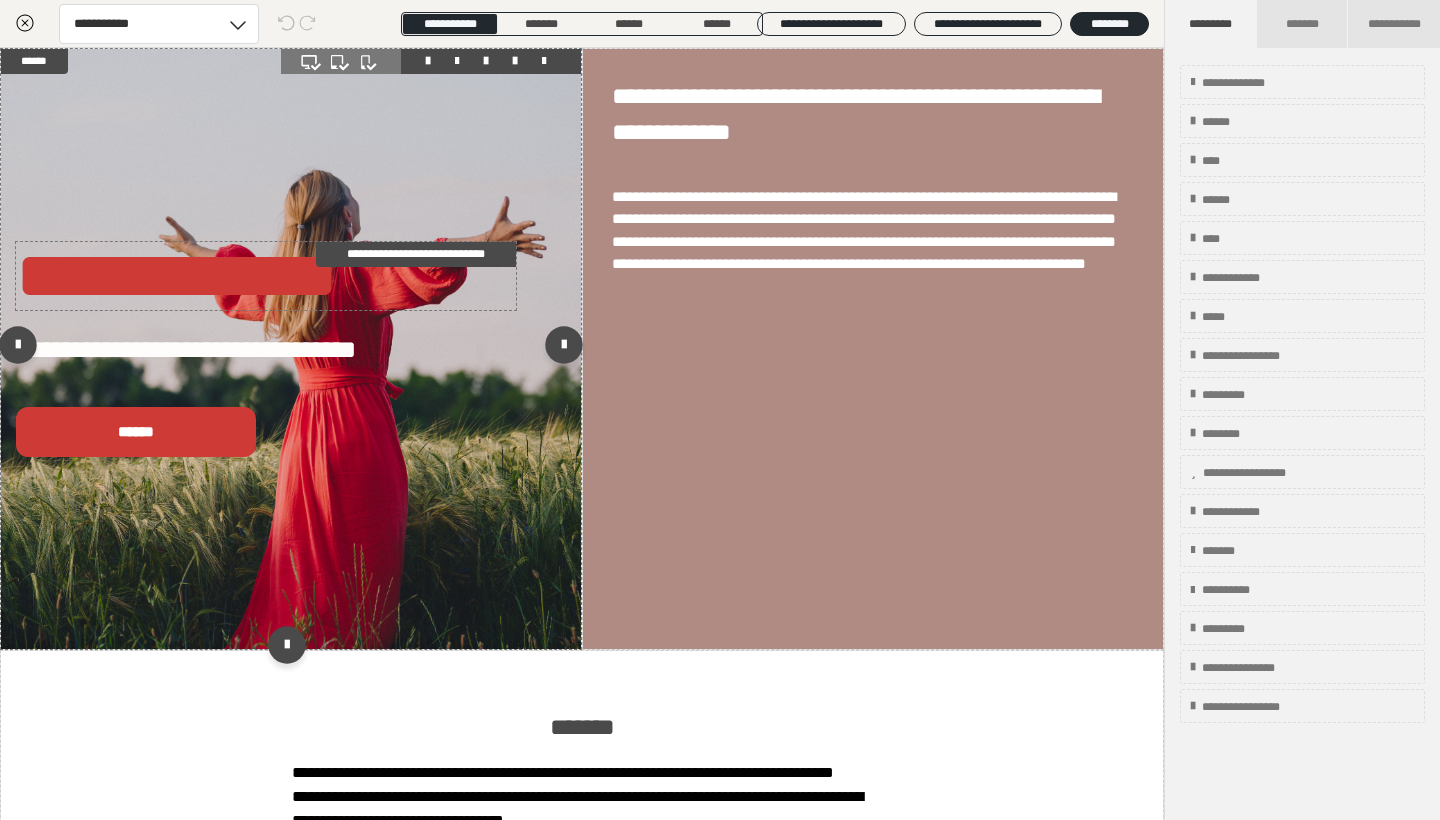 click on "**********" at bounding box center [266, 276] 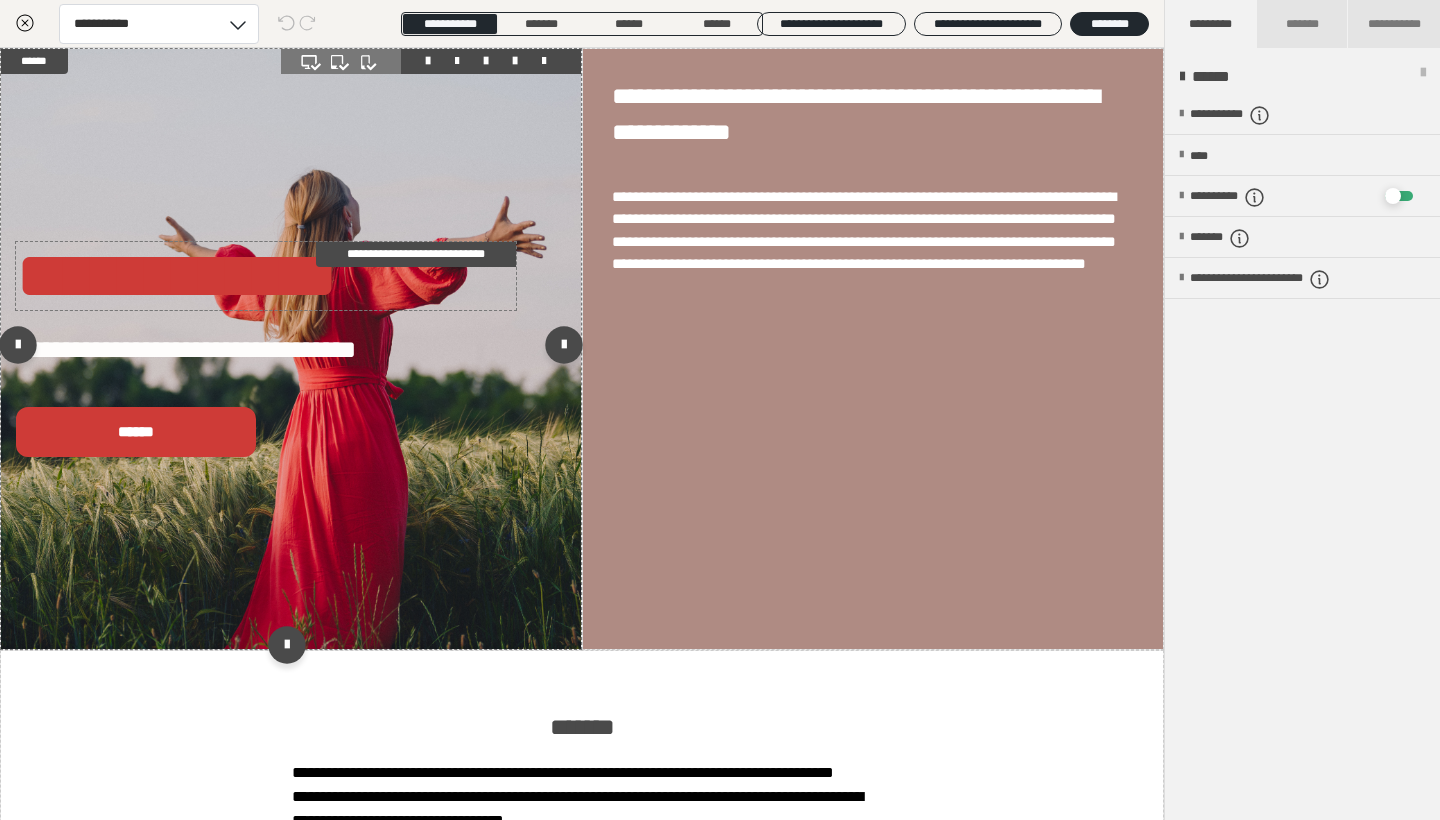 click on "**********" at bounding box center (266, 276) 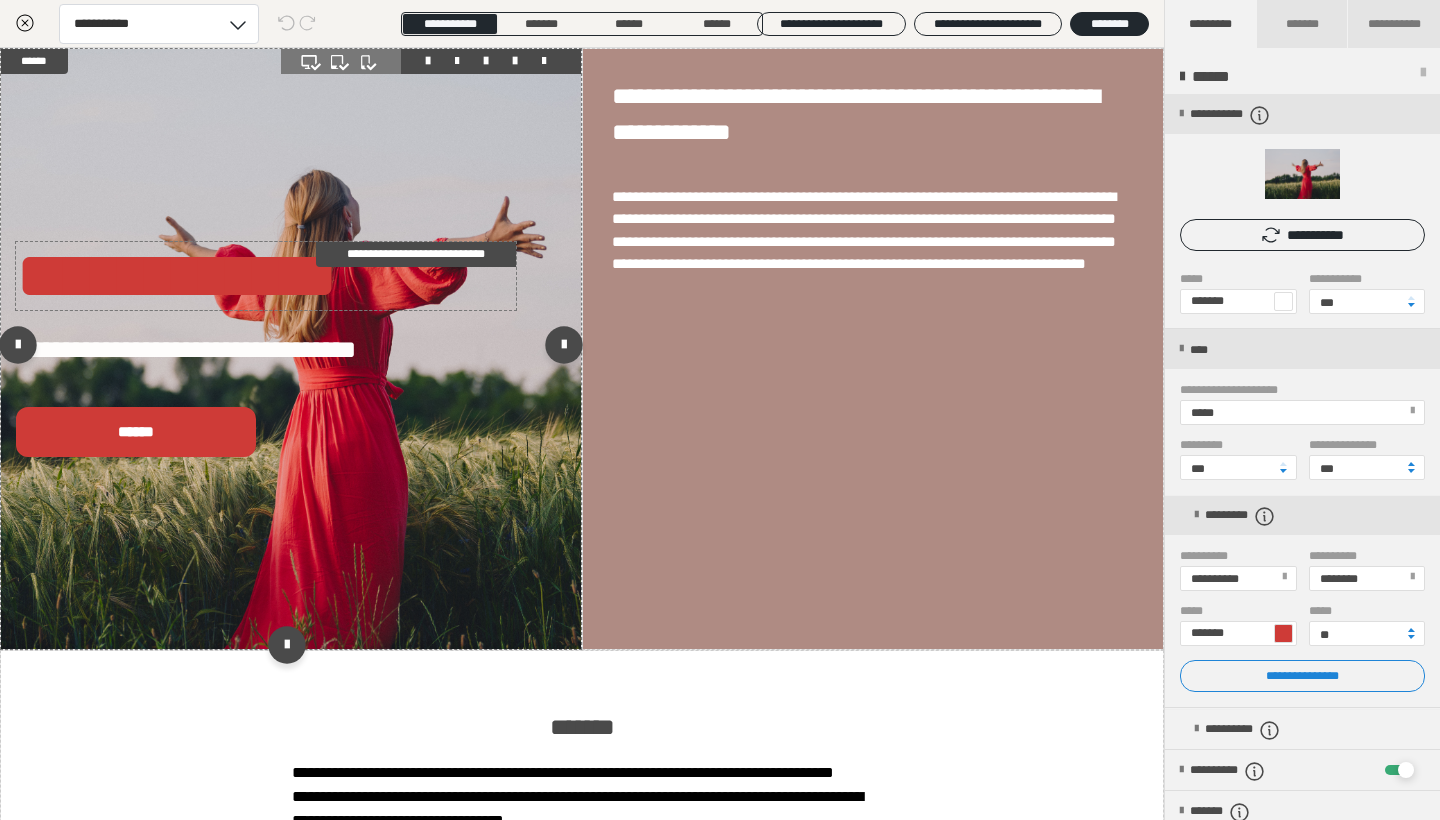 scroll, scrollTop: 0, scrollLeft: 0, axis: both 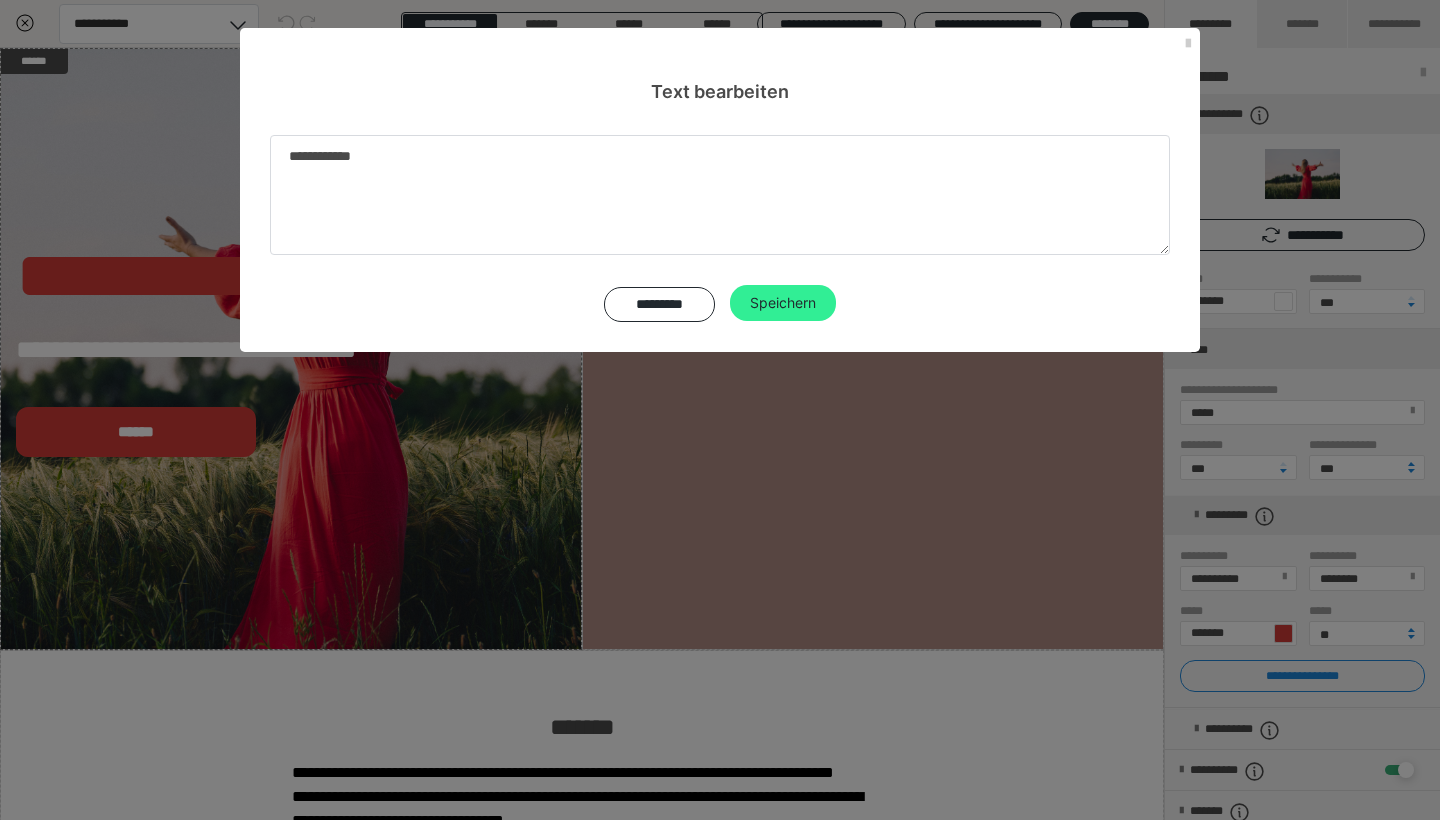 click on "Speichern" at bounding box center [783, 303] 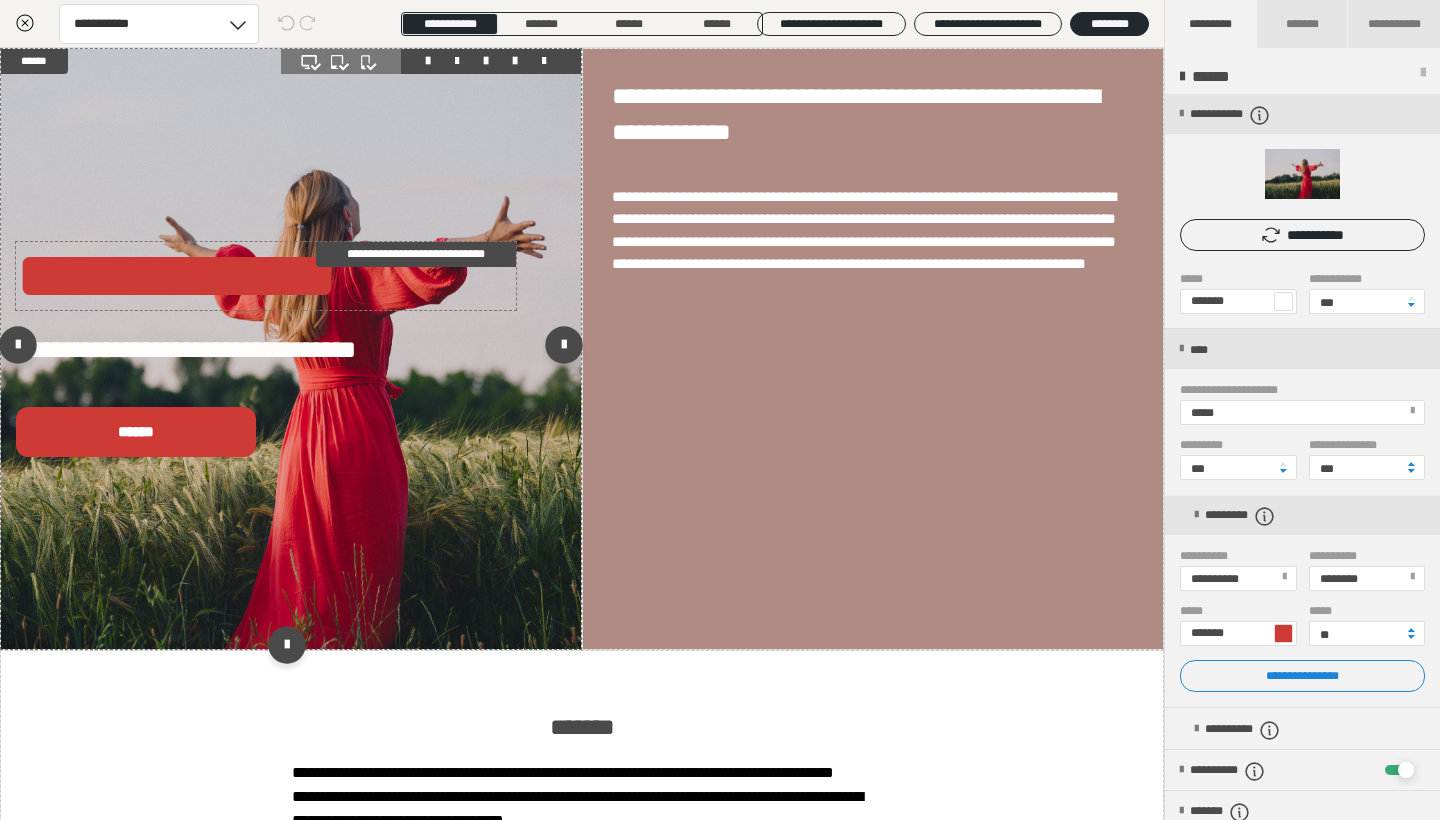 click on "**********" at bounding box center [266, 276] 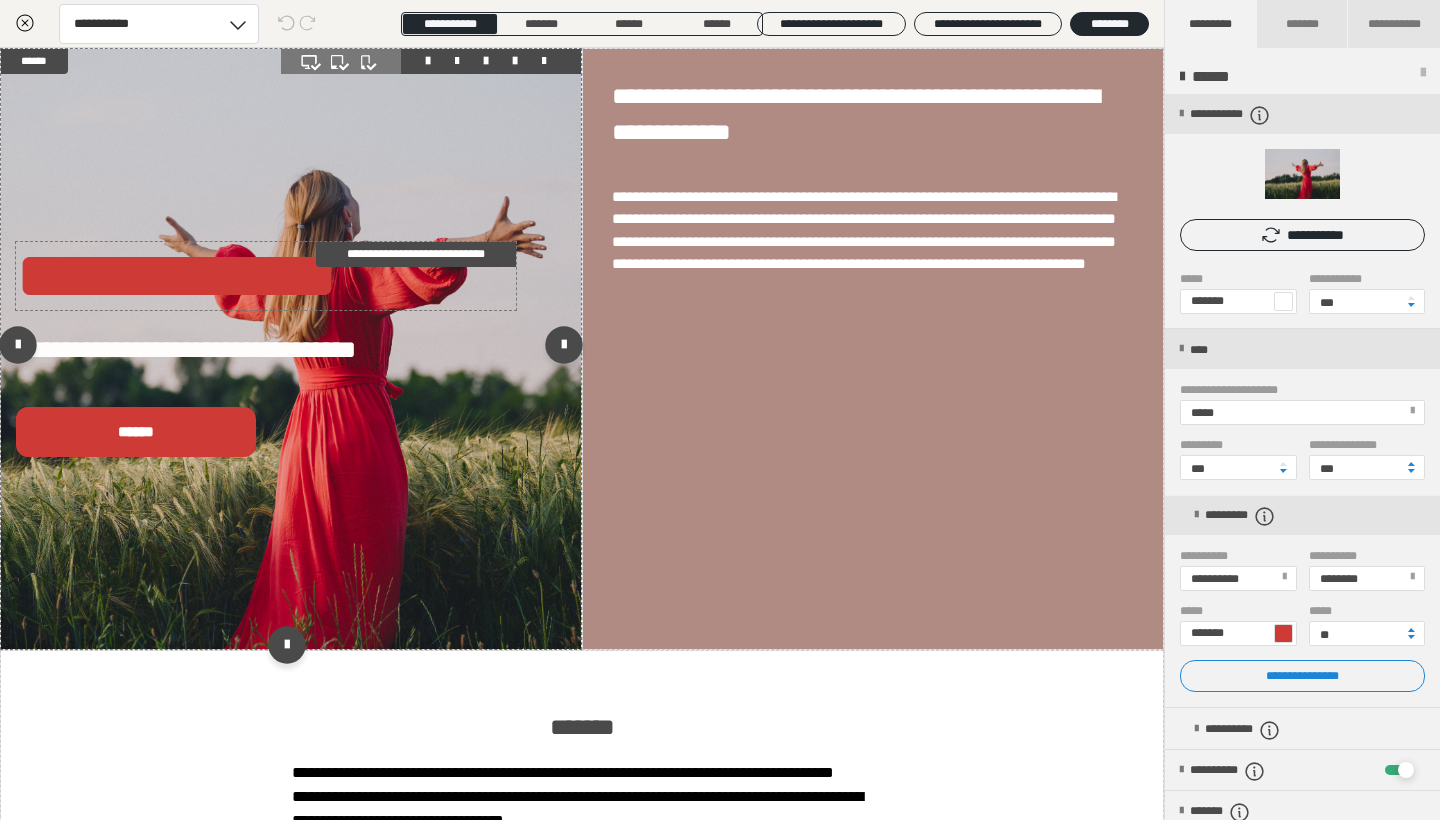 click on "**********" at bounding box center [266, 276] 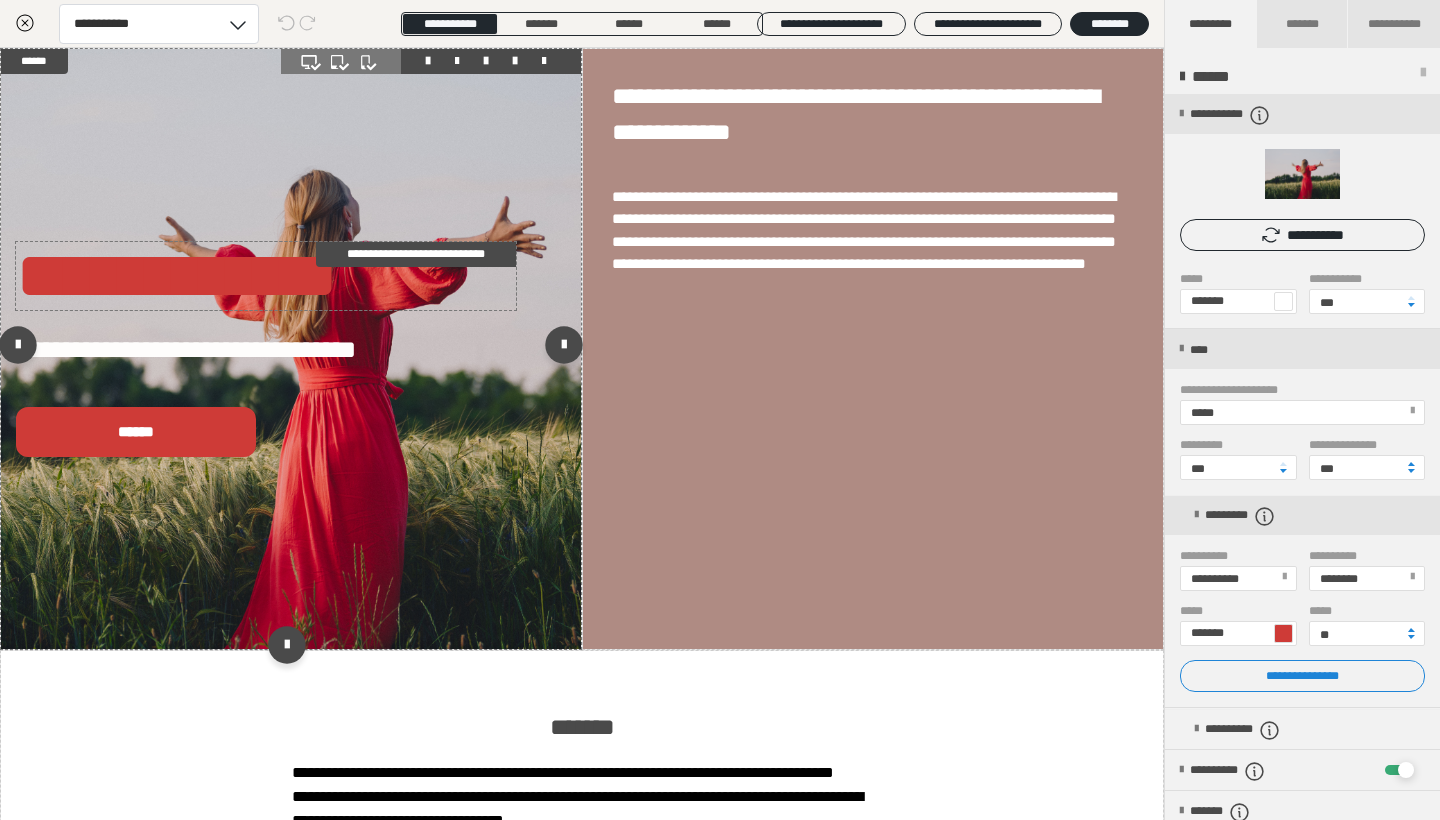 click on "**********" at bounding box center [720, 178] 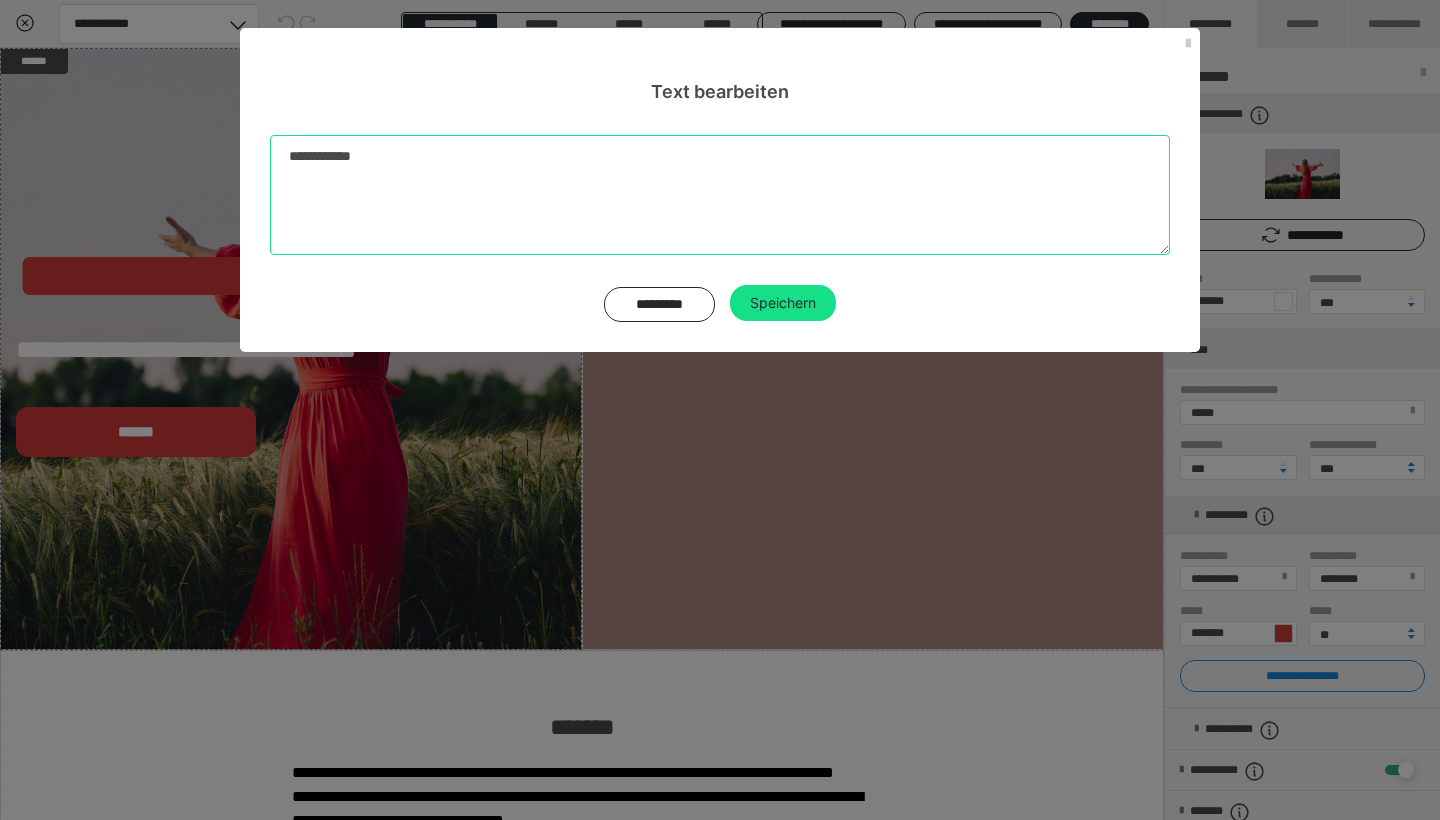 click on "**********" at bounding box center [720, 195] 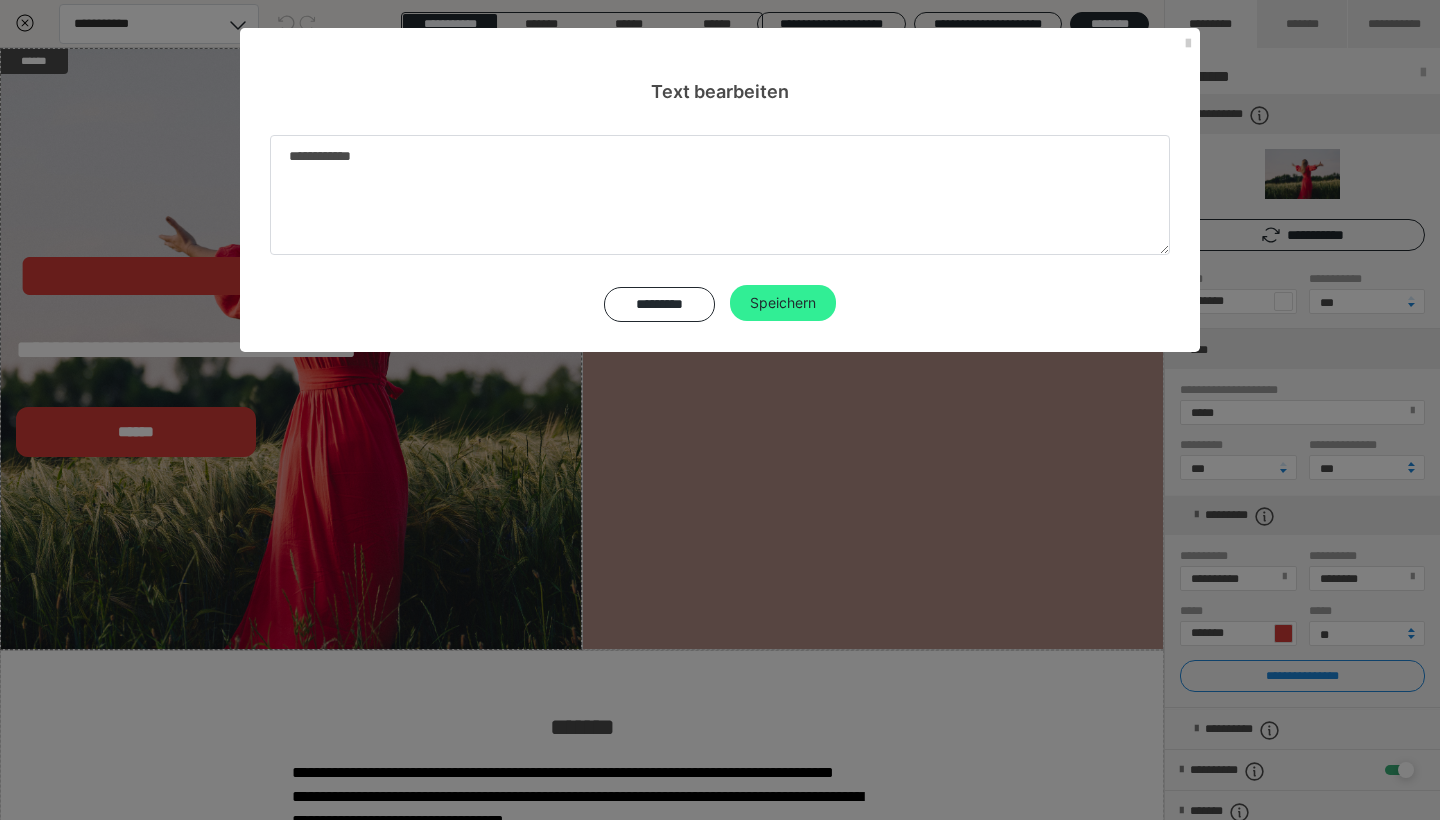 click on "Speichern" at bounding box center [783, 303] 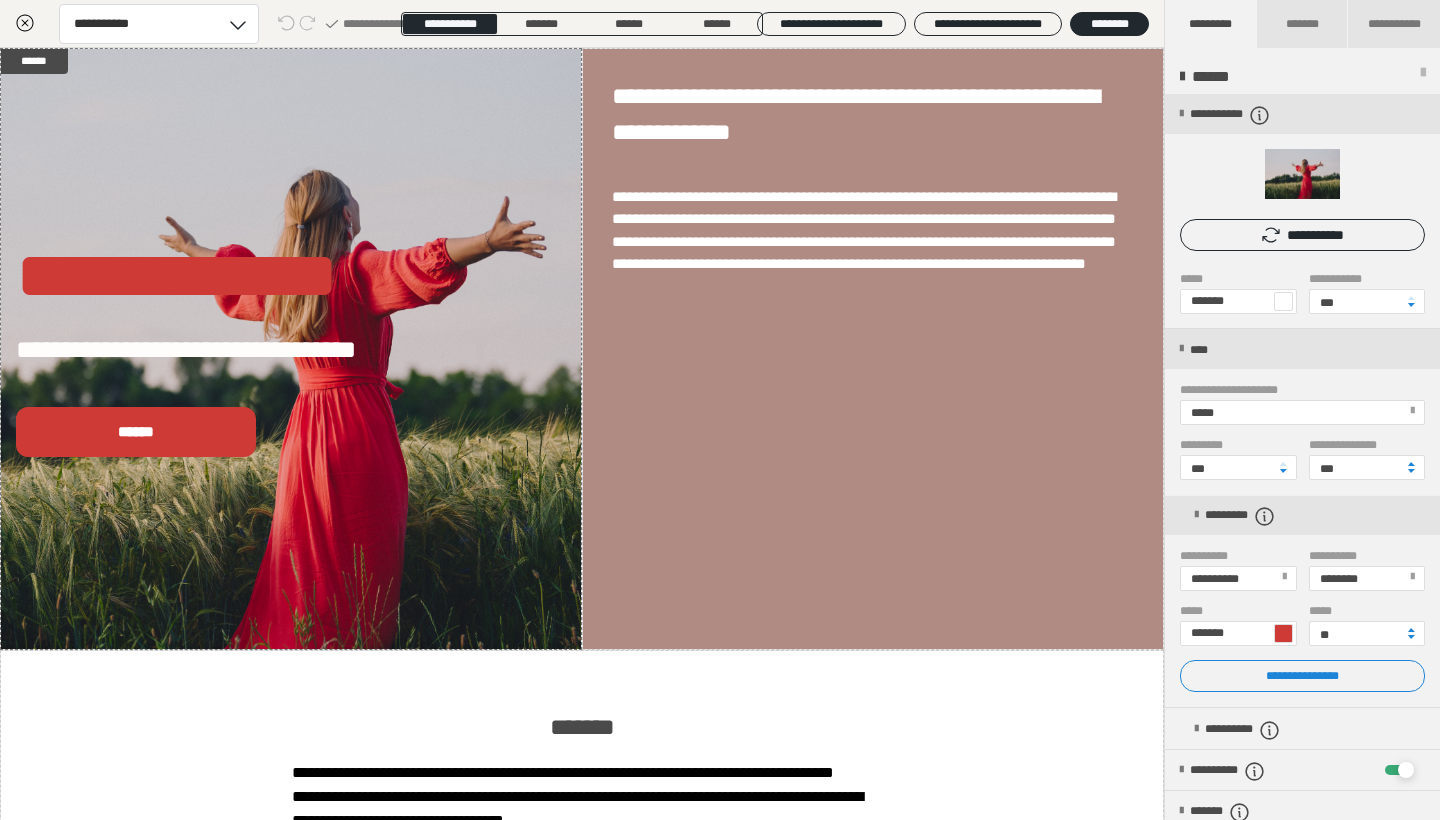 click at bounding box center (1283, 633) 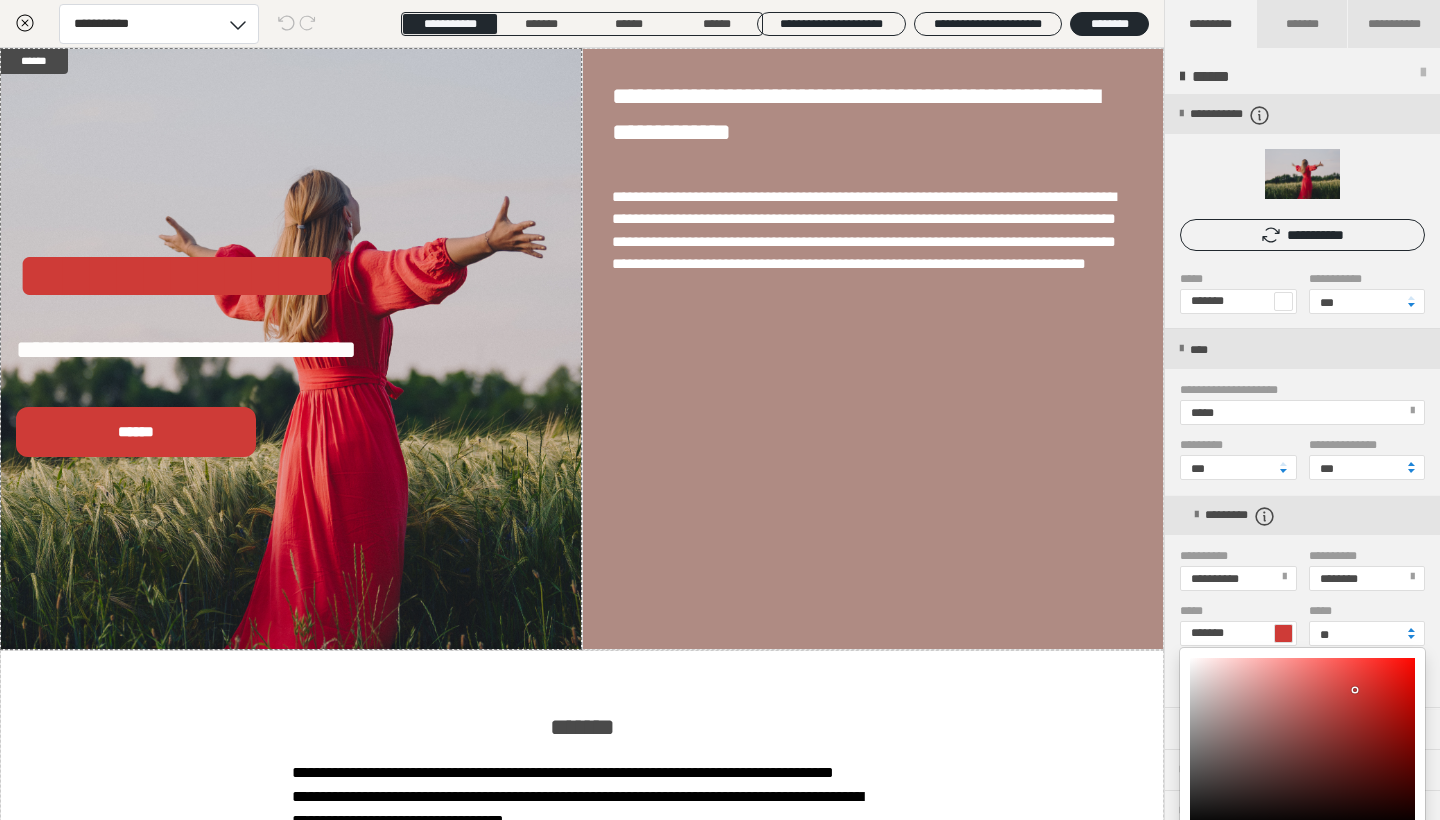 click at bounding box center (720, 410) 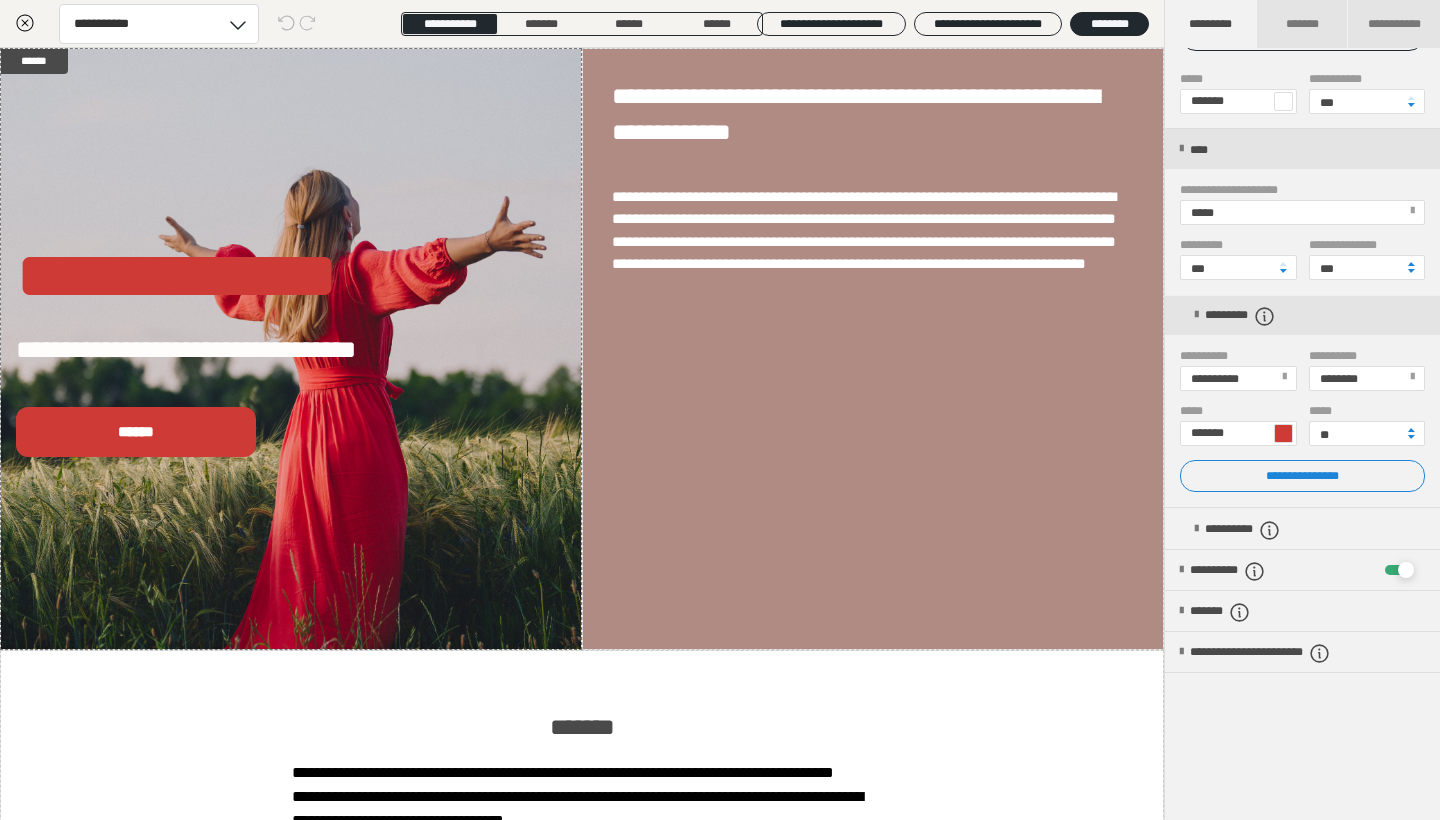 scroll, scrollTop: 211, scrollLeft: 0, axis: vertical 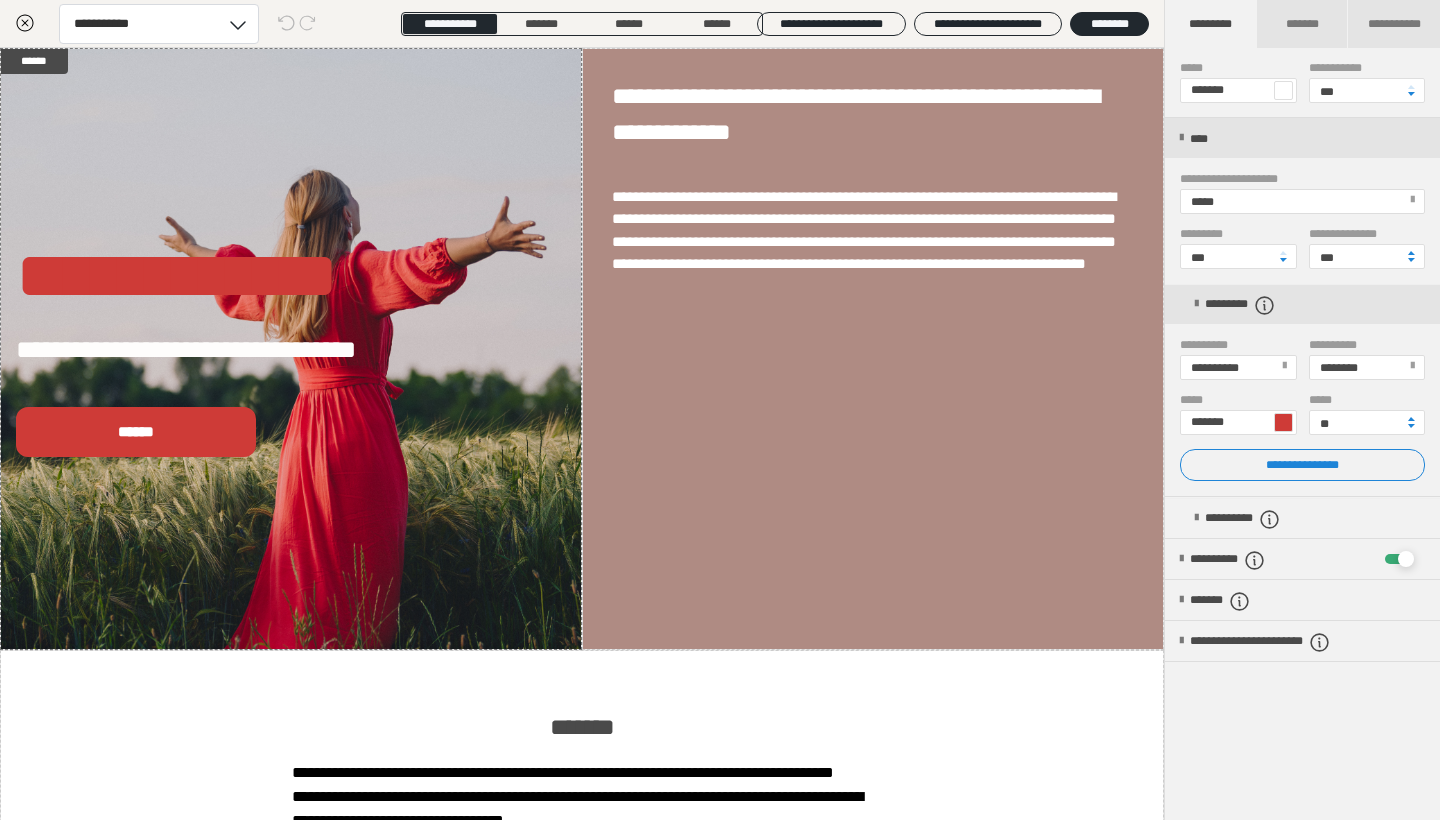 click at bounding box center [1283, 422] 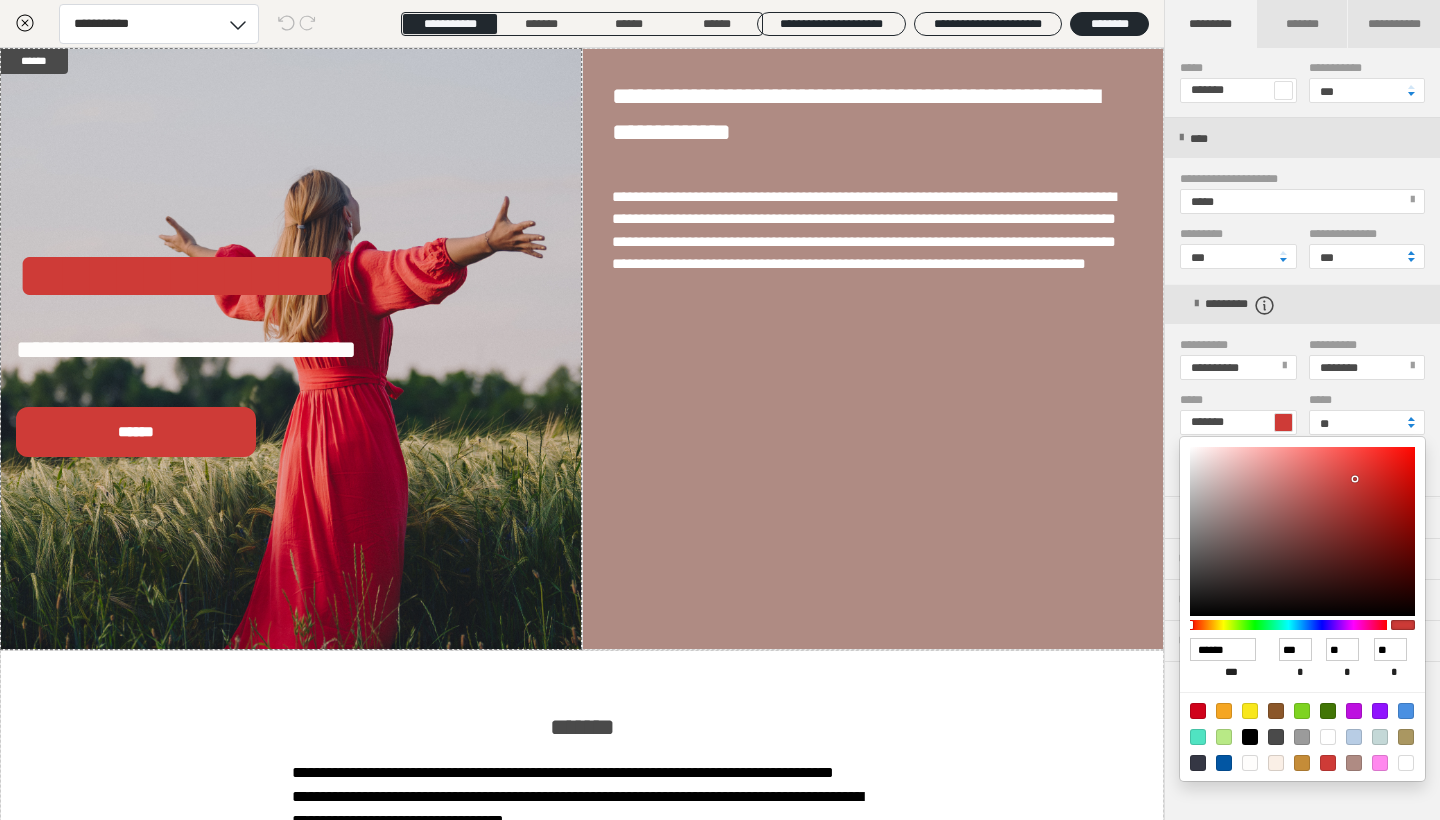 click at bounding box center [1406, 763] 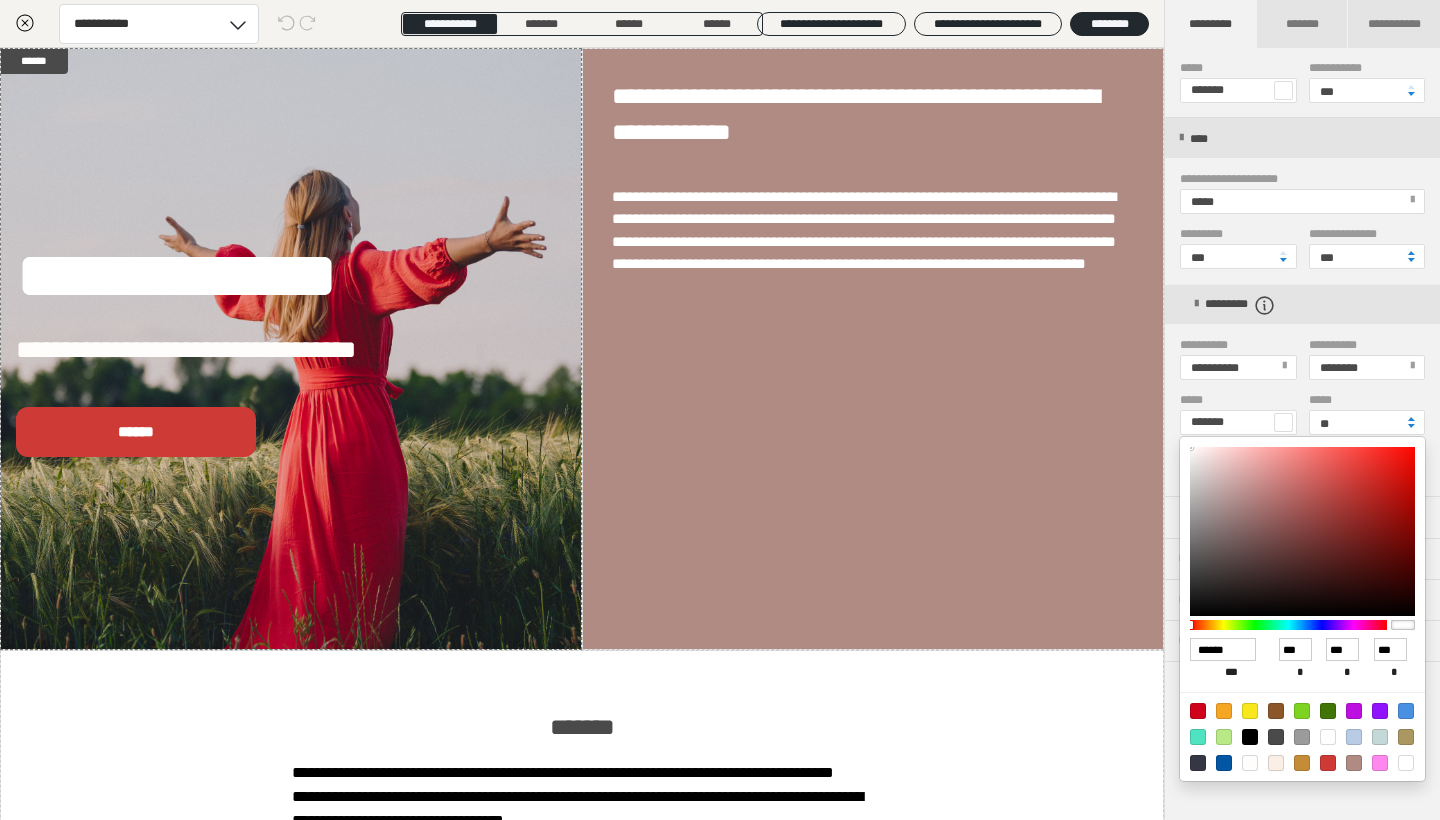 click at bounding box center [720, 410] 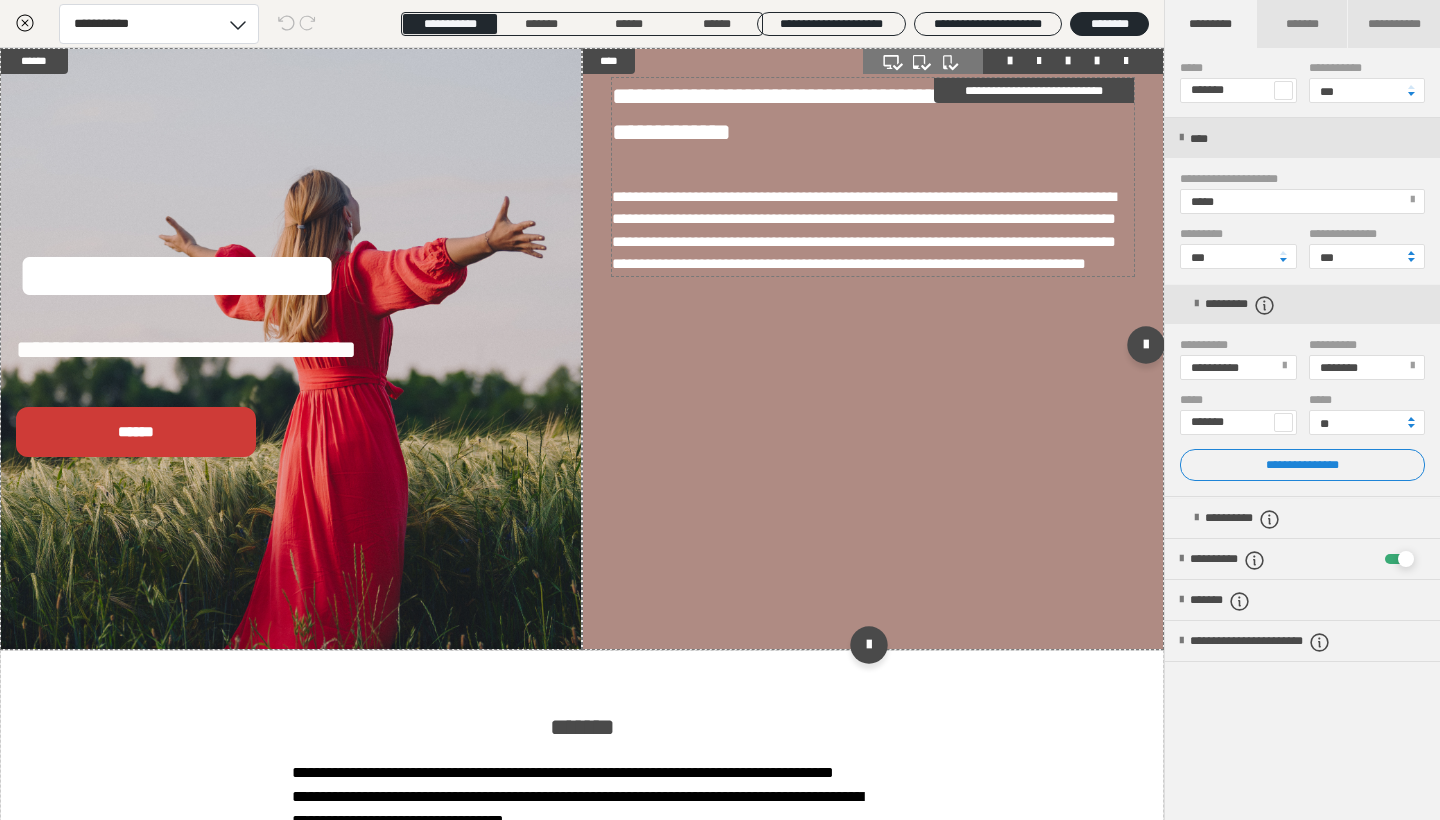 click on "**********" at bounding box center (864, 230) 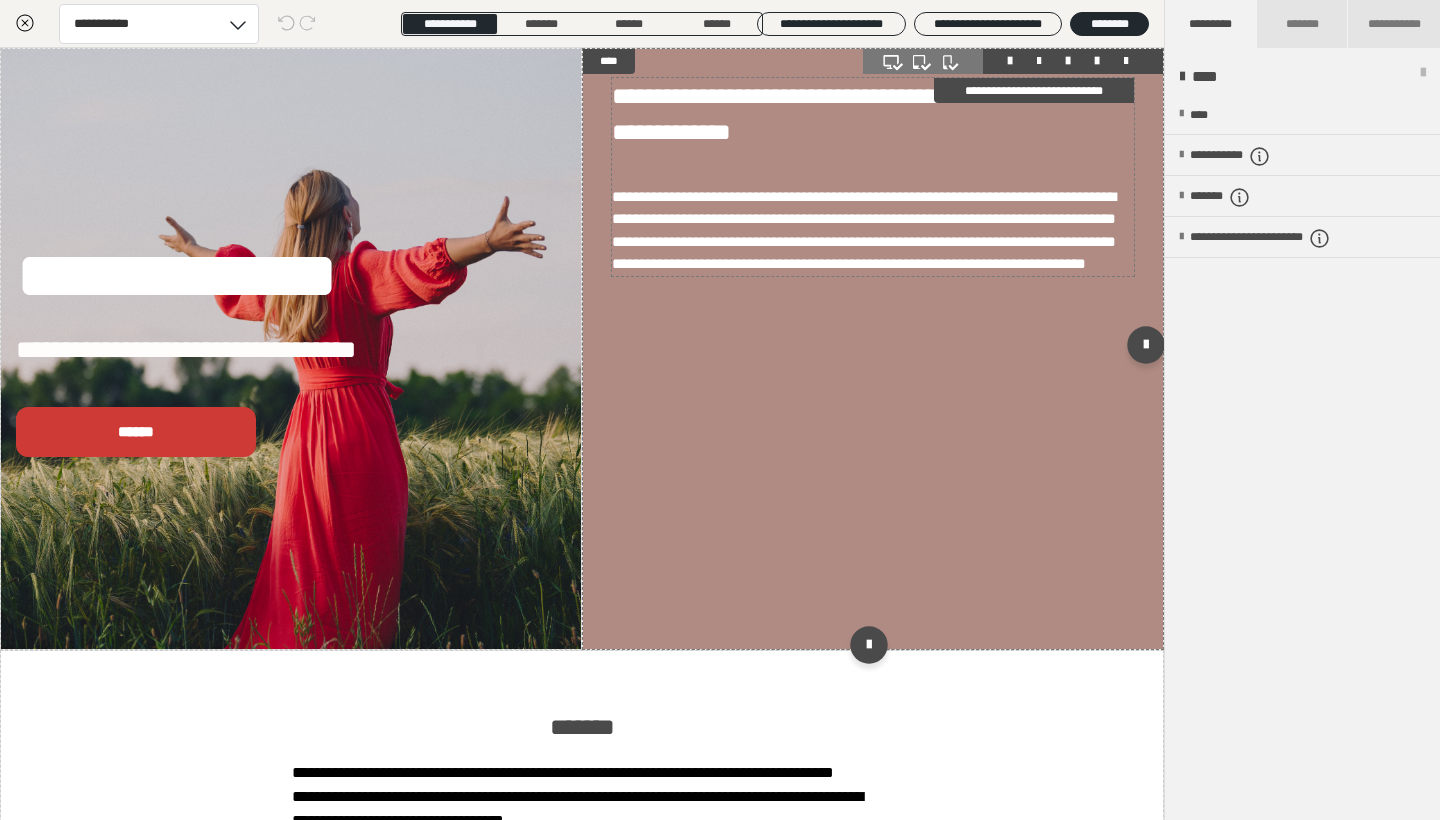 click on "**********" at bounding box center (864, 230) 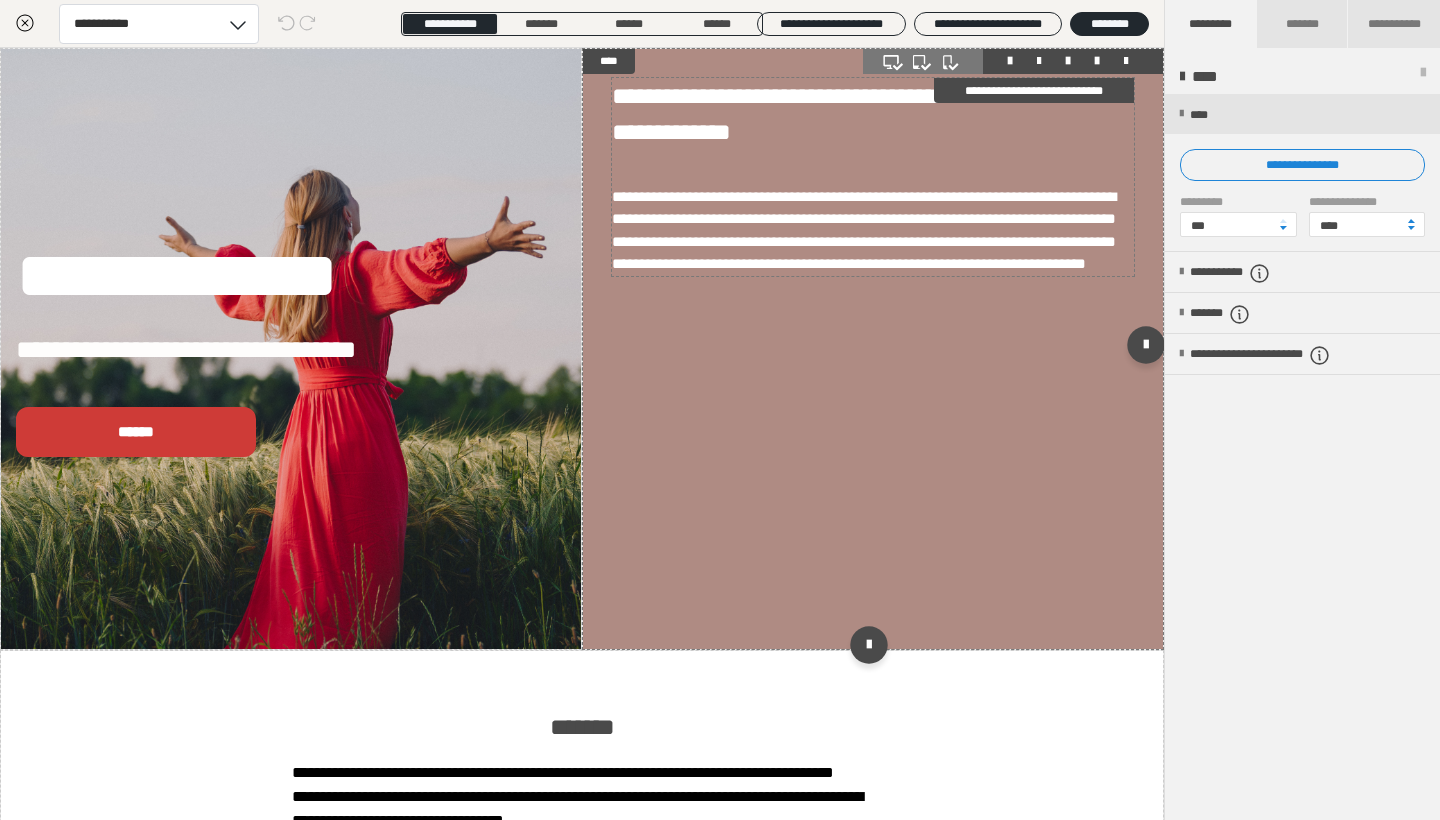 click on "**********" at bounding box center [708, 267] 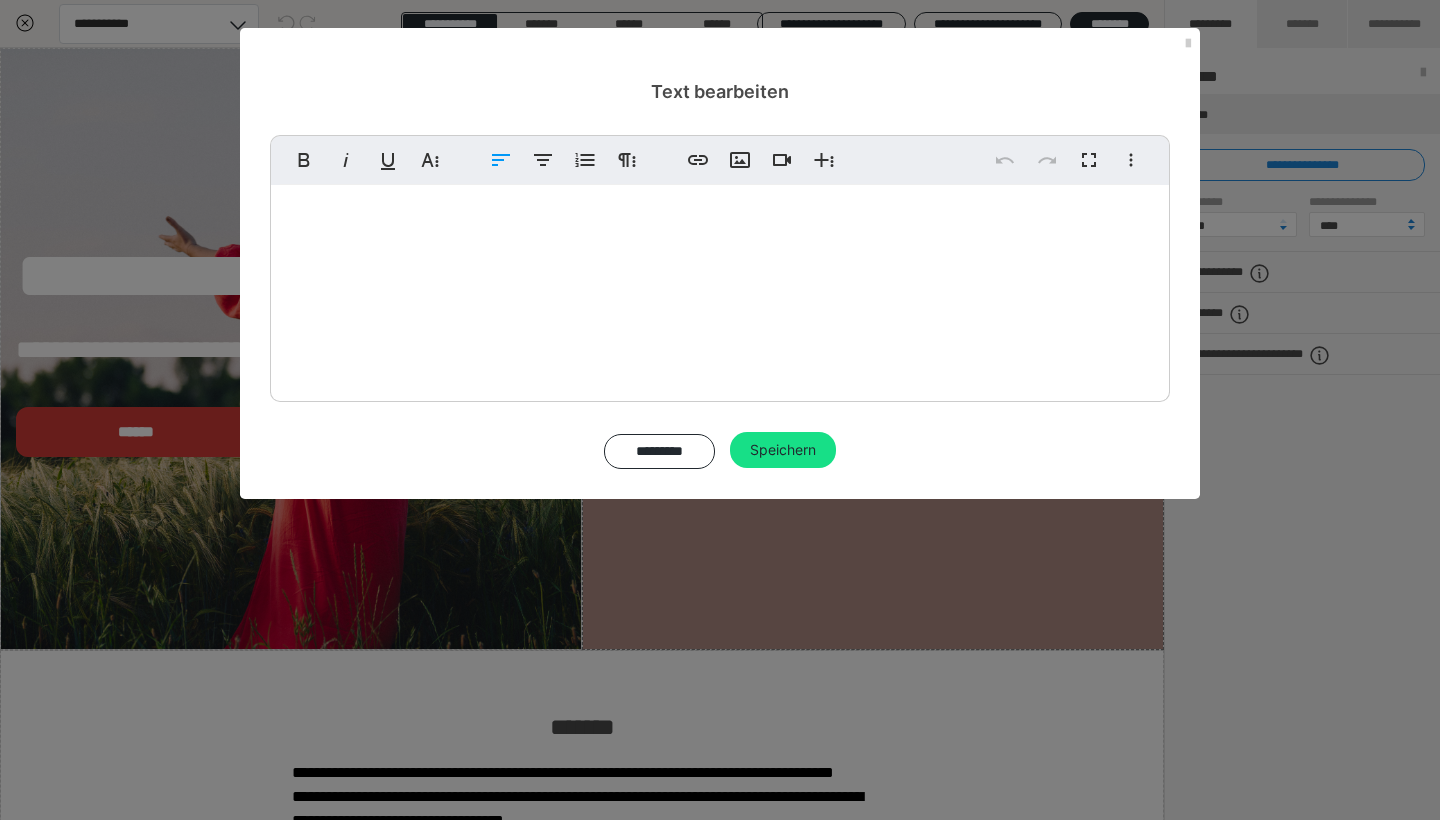click on "Text bearbeiten" at bounding box center (720, 66) 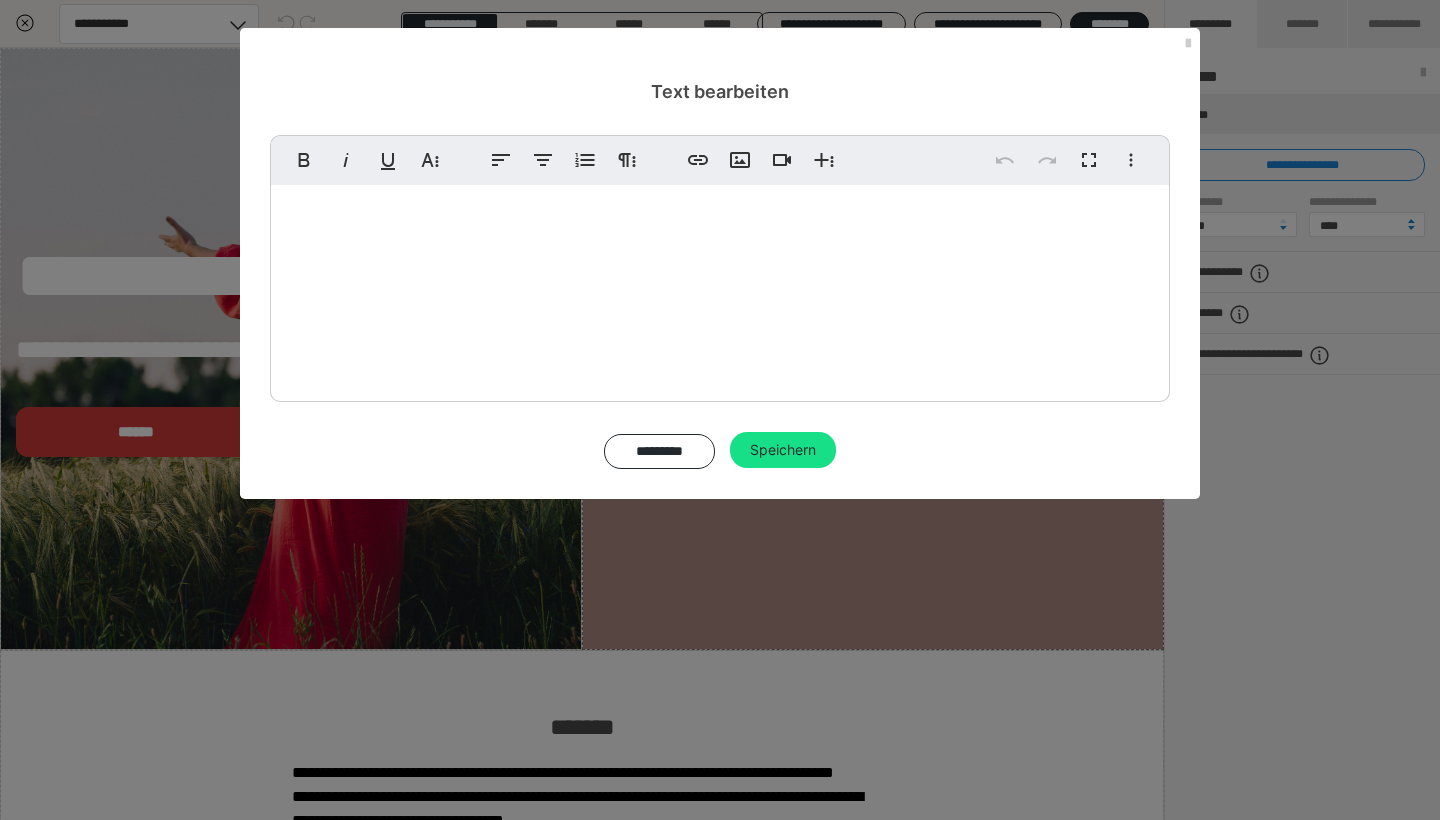 click on "Lorem ipsum dolor sit amet, consectetur adipiscing elit, sed do eiusmod tempor incididunt ut labore et dolore magna aliqua. Ut enim ad minim veniam, quis nostrud exercitation ullamco laboris nisi ut aliquip ex ea commodo consequat. Duis aute irure dolor in reprehenderit in voluptate velit esse cillum dolore eu fugiat nulla pariatur." at bounding box center (719, 319) 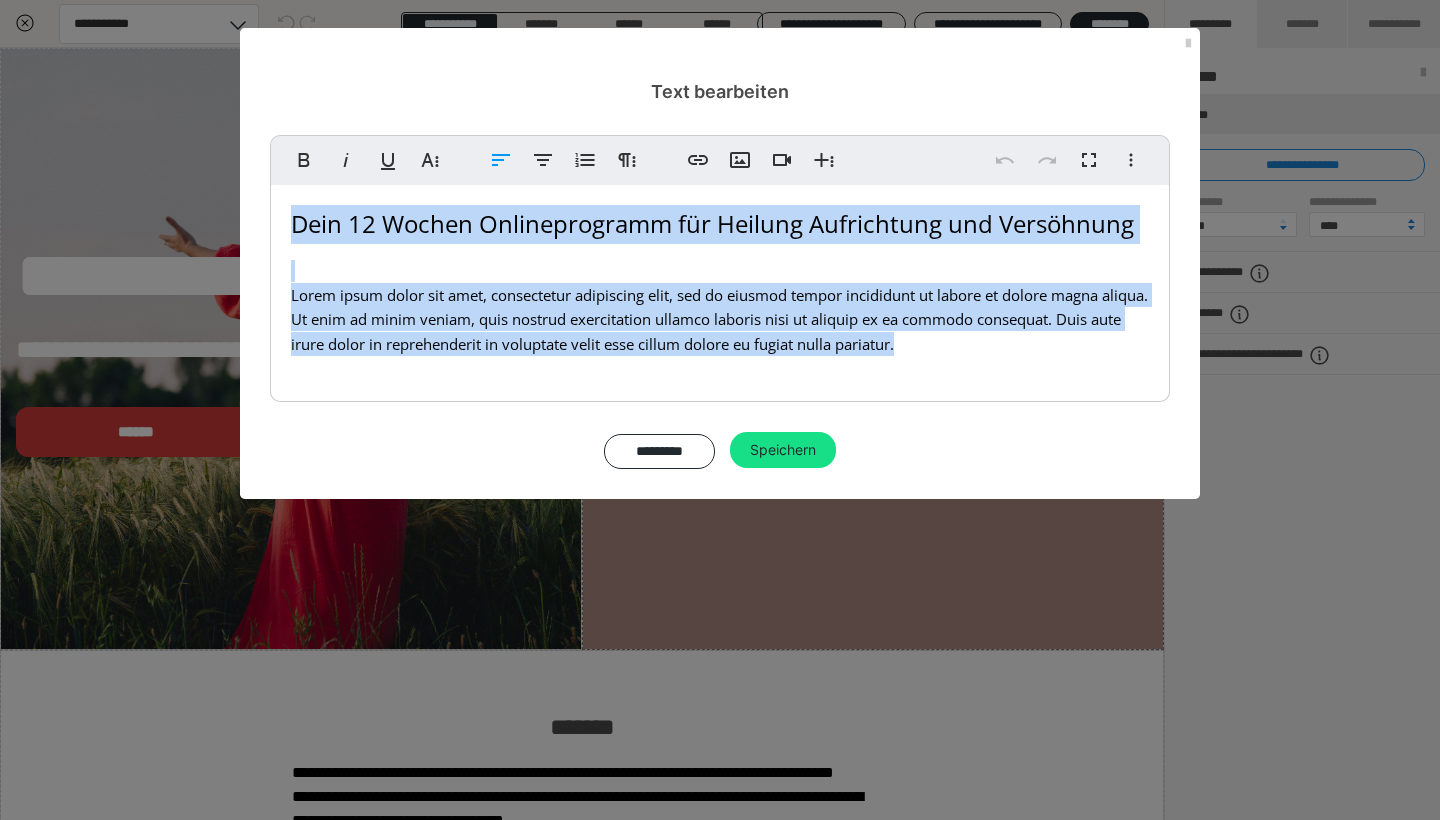 click on "Lorem ipsum dolor sit amet, consectetur adipiscing elit, sed do eiusmod tempor incididunt ut labore et dolore magna aliqua. Ut enim ad minim veniam, quis nostrud exercitation ullamco laboris nisi ut aliquip ex ea commodo consequat. Duis aute irure dolor in reprehenderit in voluptate velit esse cillum dolore eu fugiat nulla pariatur." at bounding box center [720, 319] 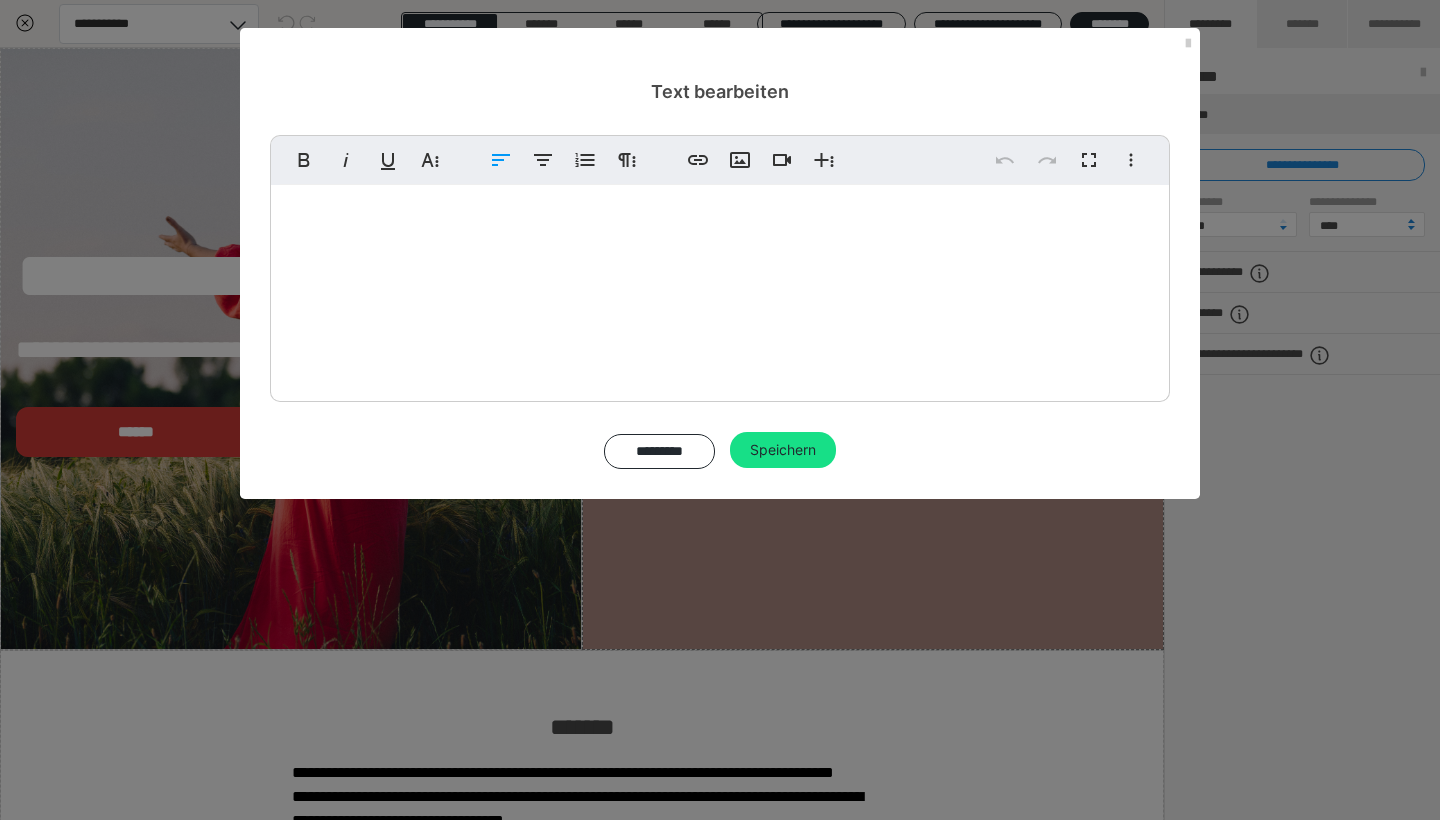 click on "Dein 12 Wochen Onlineprogramm für Heilung Aufrichtung und Versöhnung" at bounding box center (712, 223) 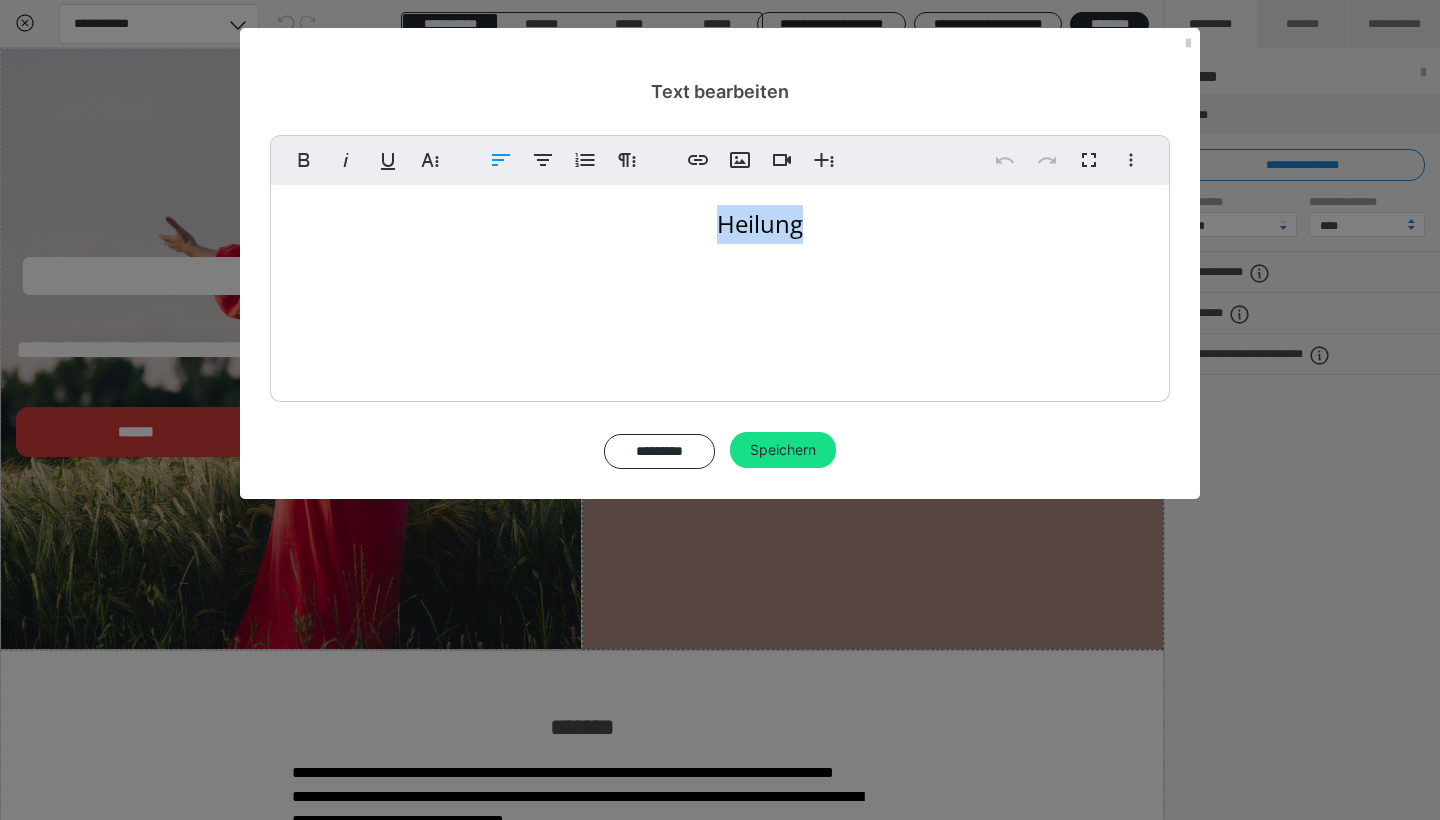 click on "Dein 12 Wochen Onlineprogramm für Heilung Aufrichtung und Versöhnung" at bounding box center [712, 223] 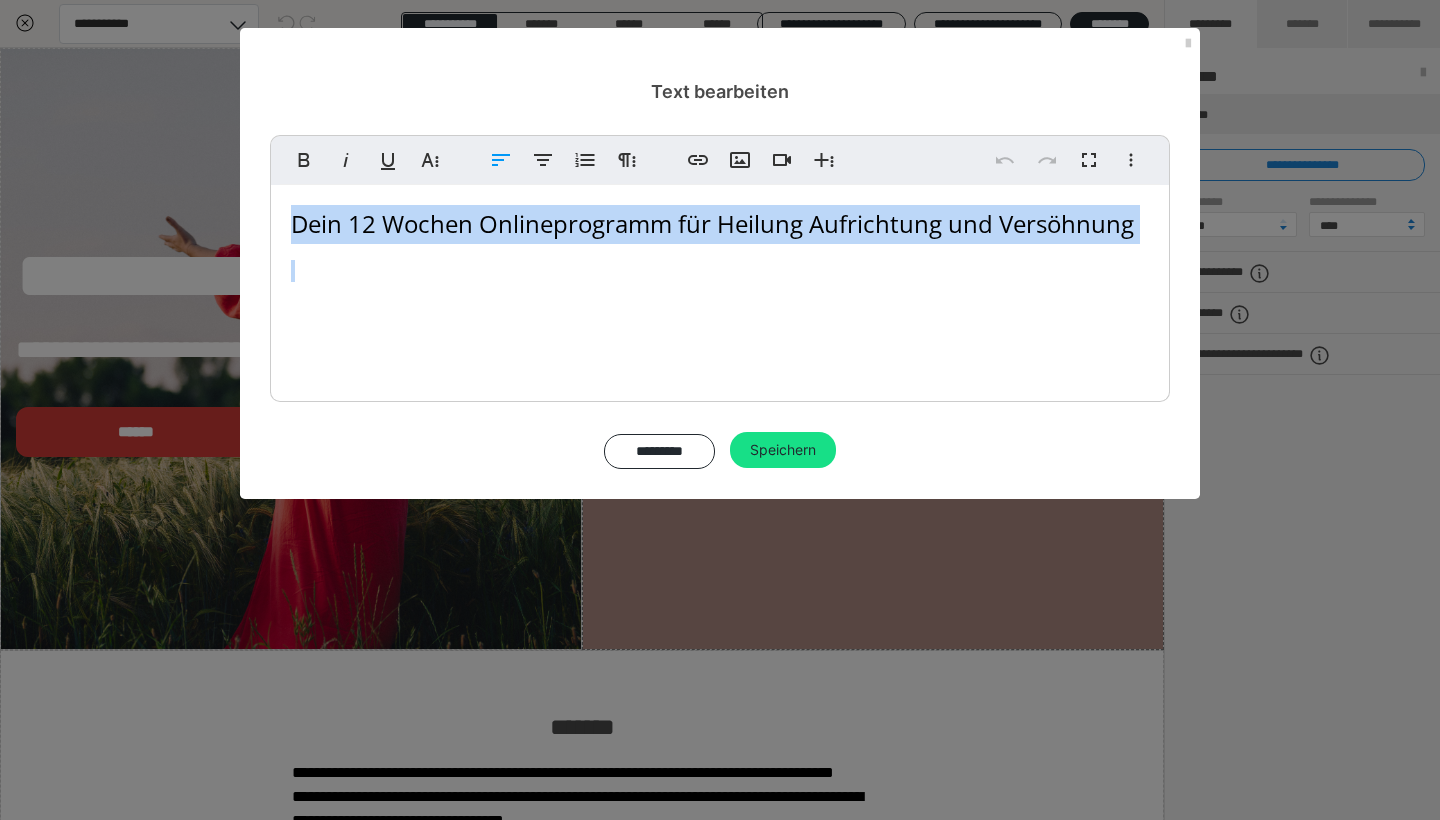 click on "Dein 12 Wochen Onlineprogramm für Heilung Aufrichtung und Versöhnung" at bounding box center [712, 223] 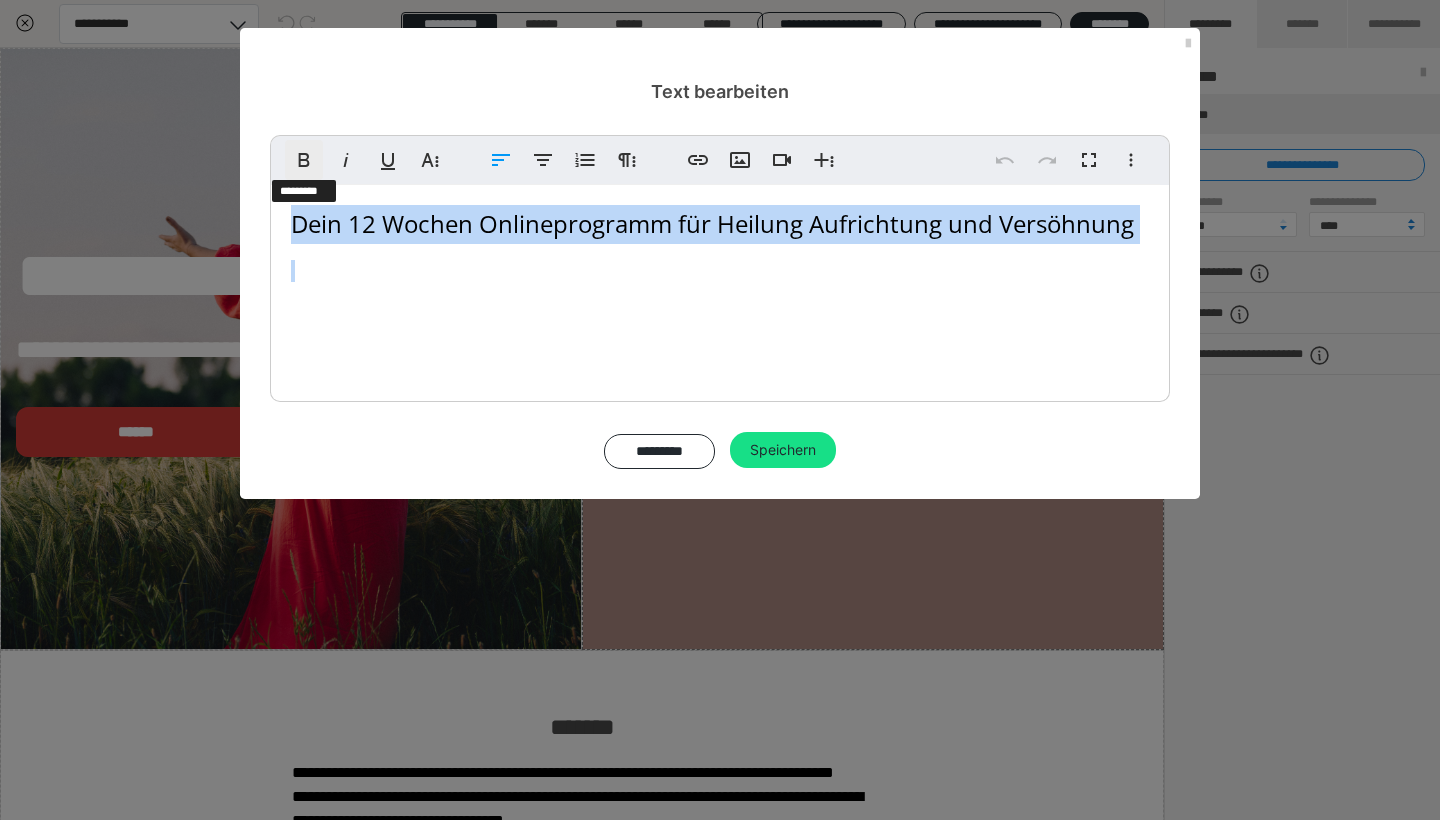 click 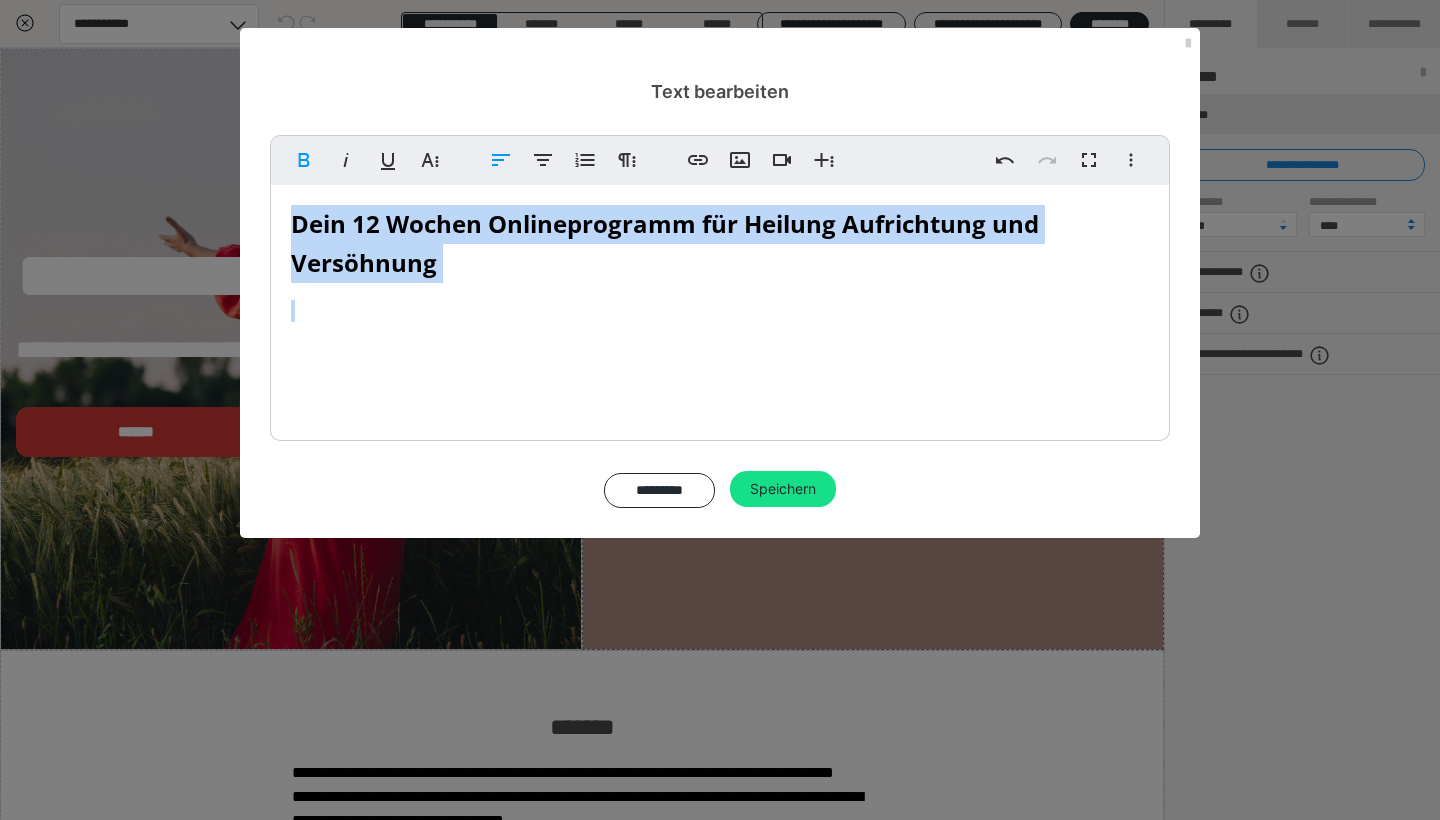 click on "Dein 12 Wochen Onlineprogramm für Heilung Aufrichtung und Versöhnung" at bounding box center (665, 243) 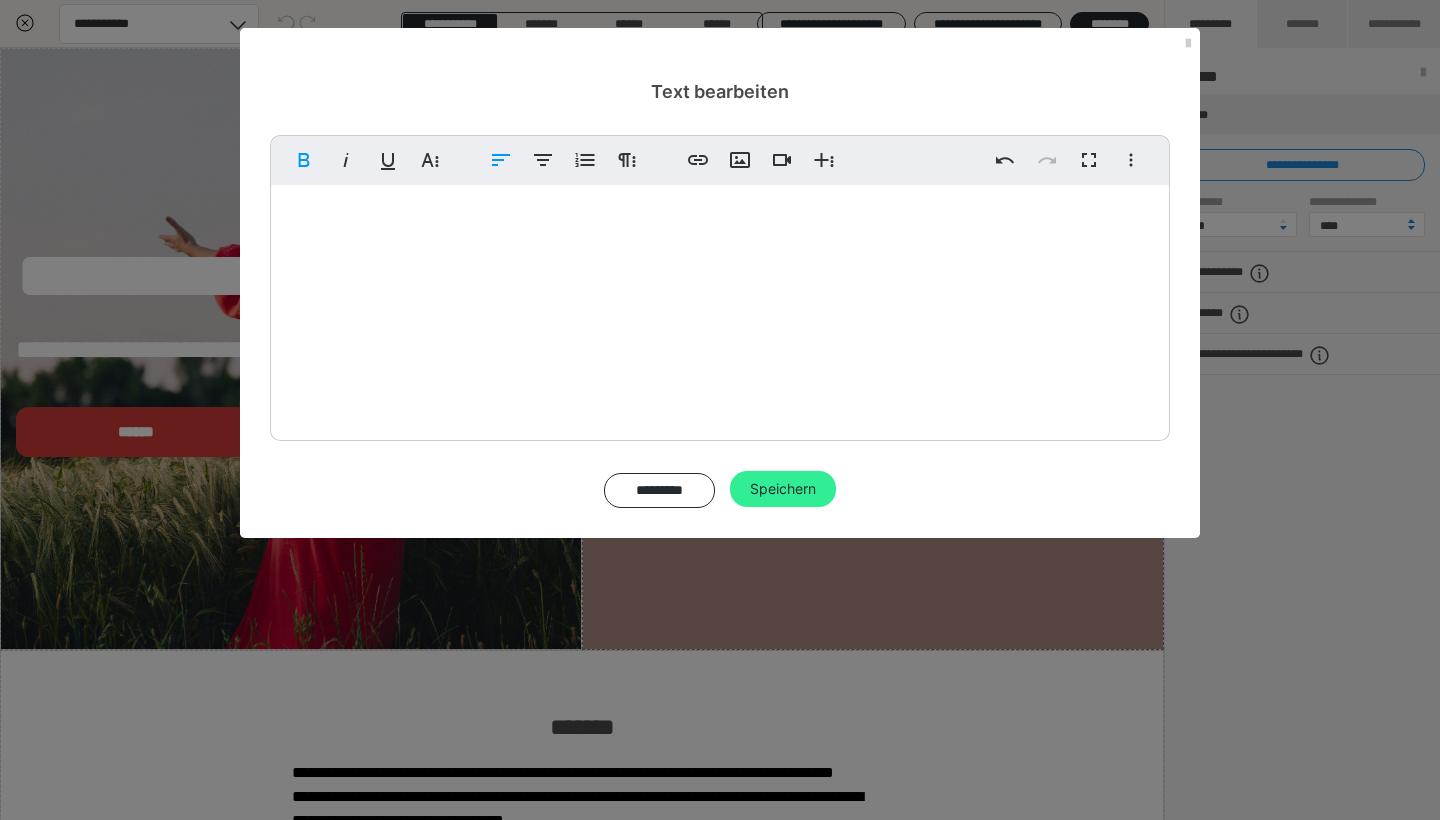 click on "Speichern" at bounding box center [783, 489] 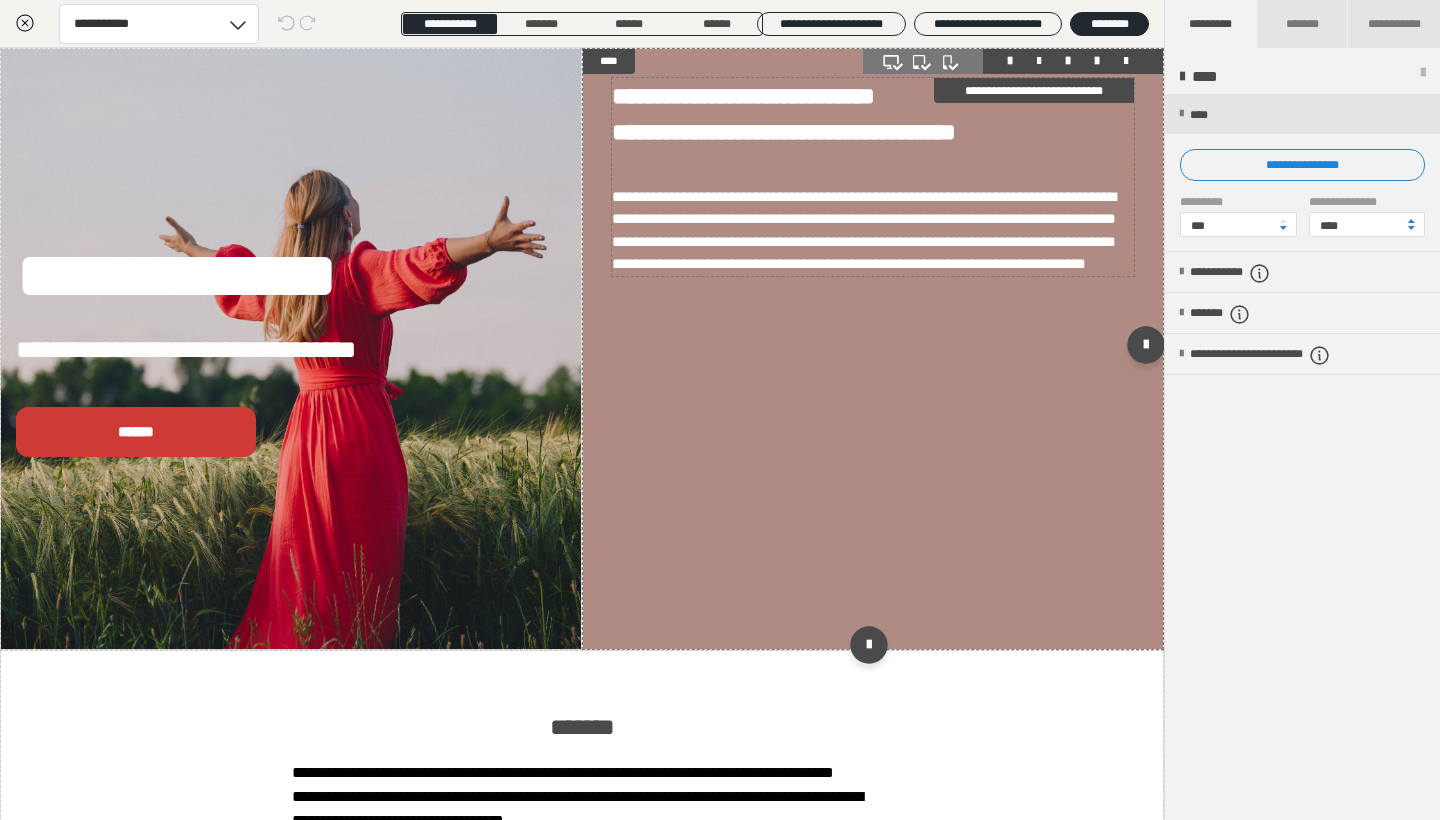 click on "**********" at bounding box center (864, 230) 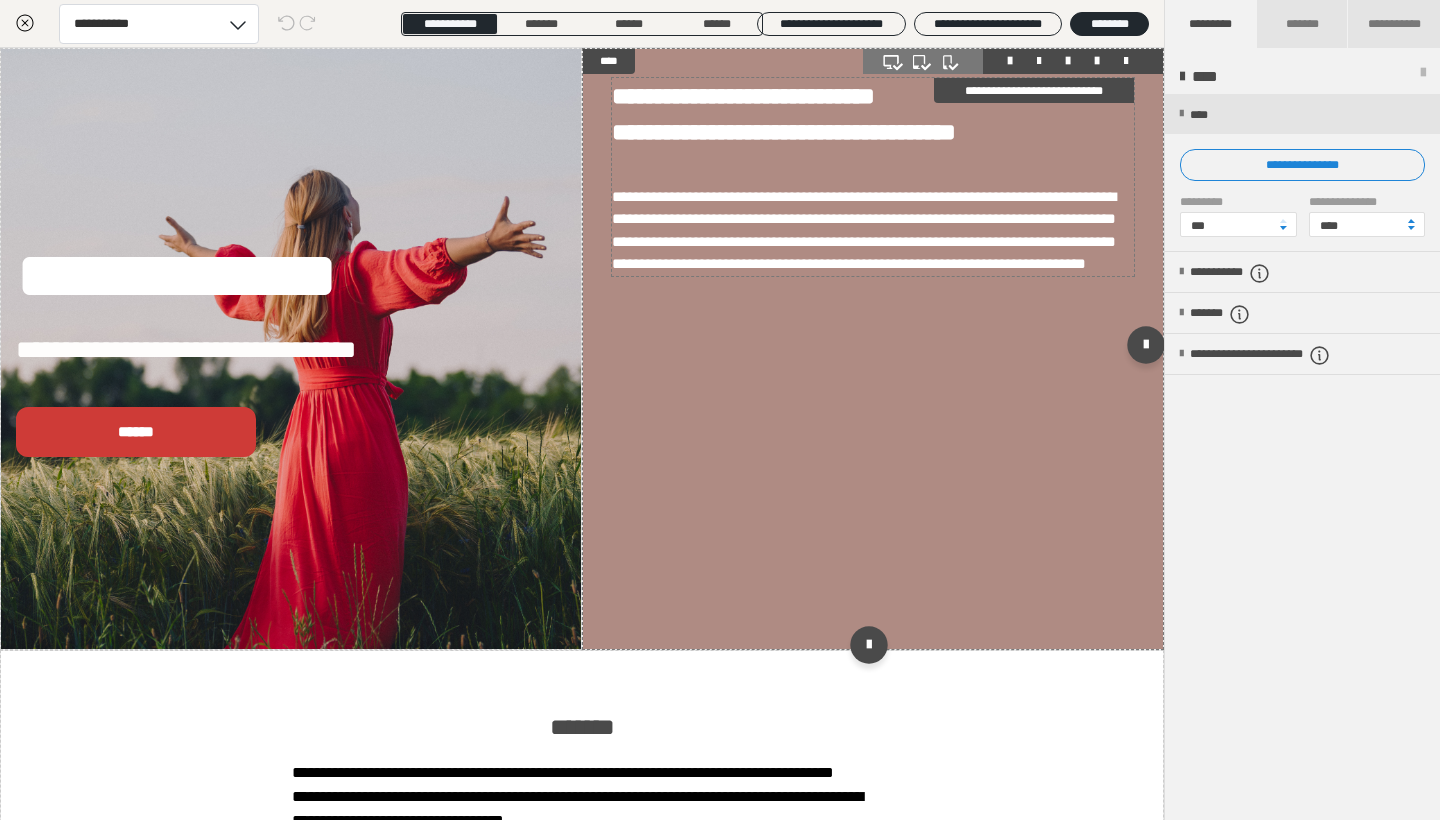 click on "**********" at bounding box center (864, 230) 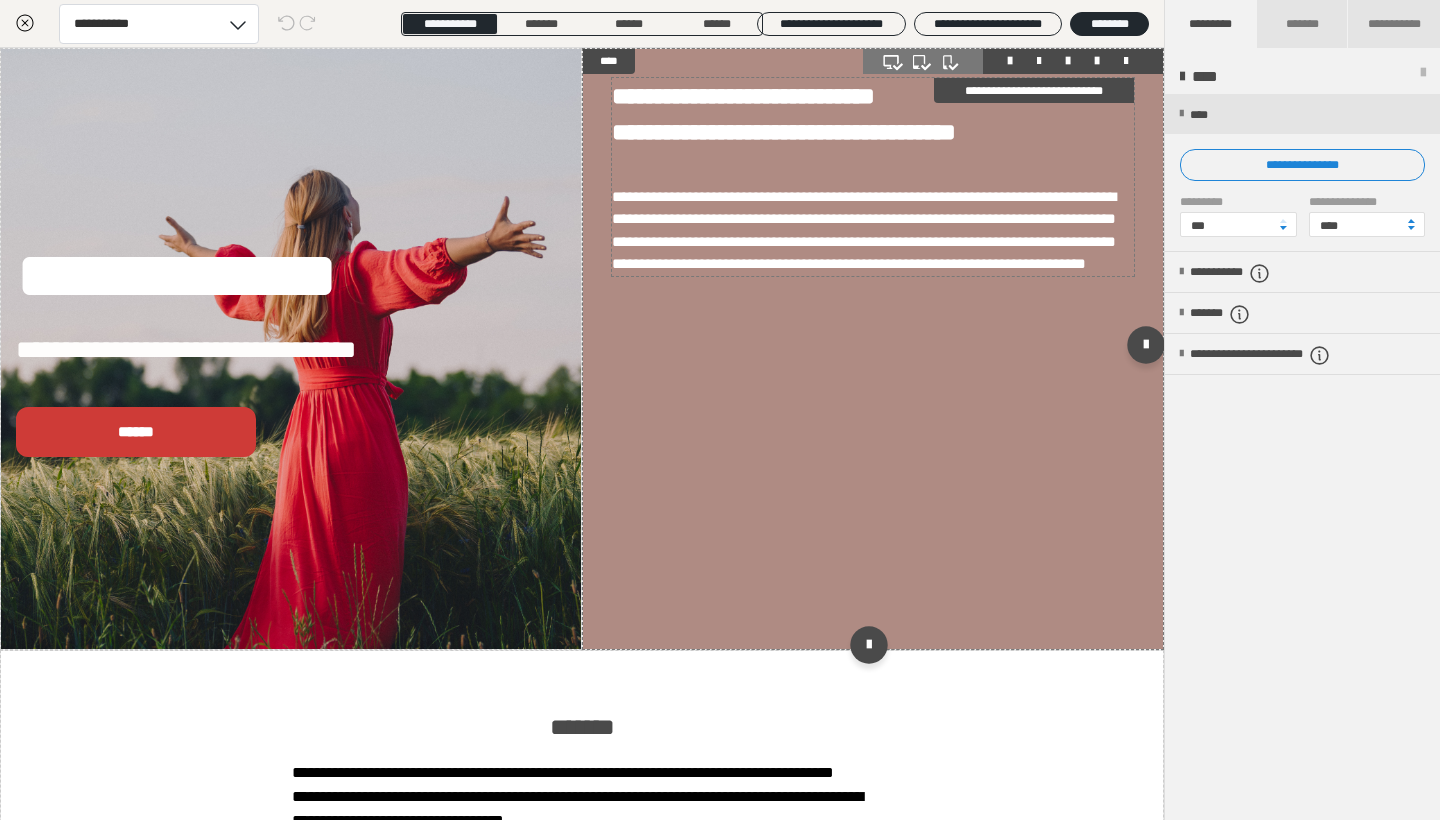 click at bounding box center (720, 85) 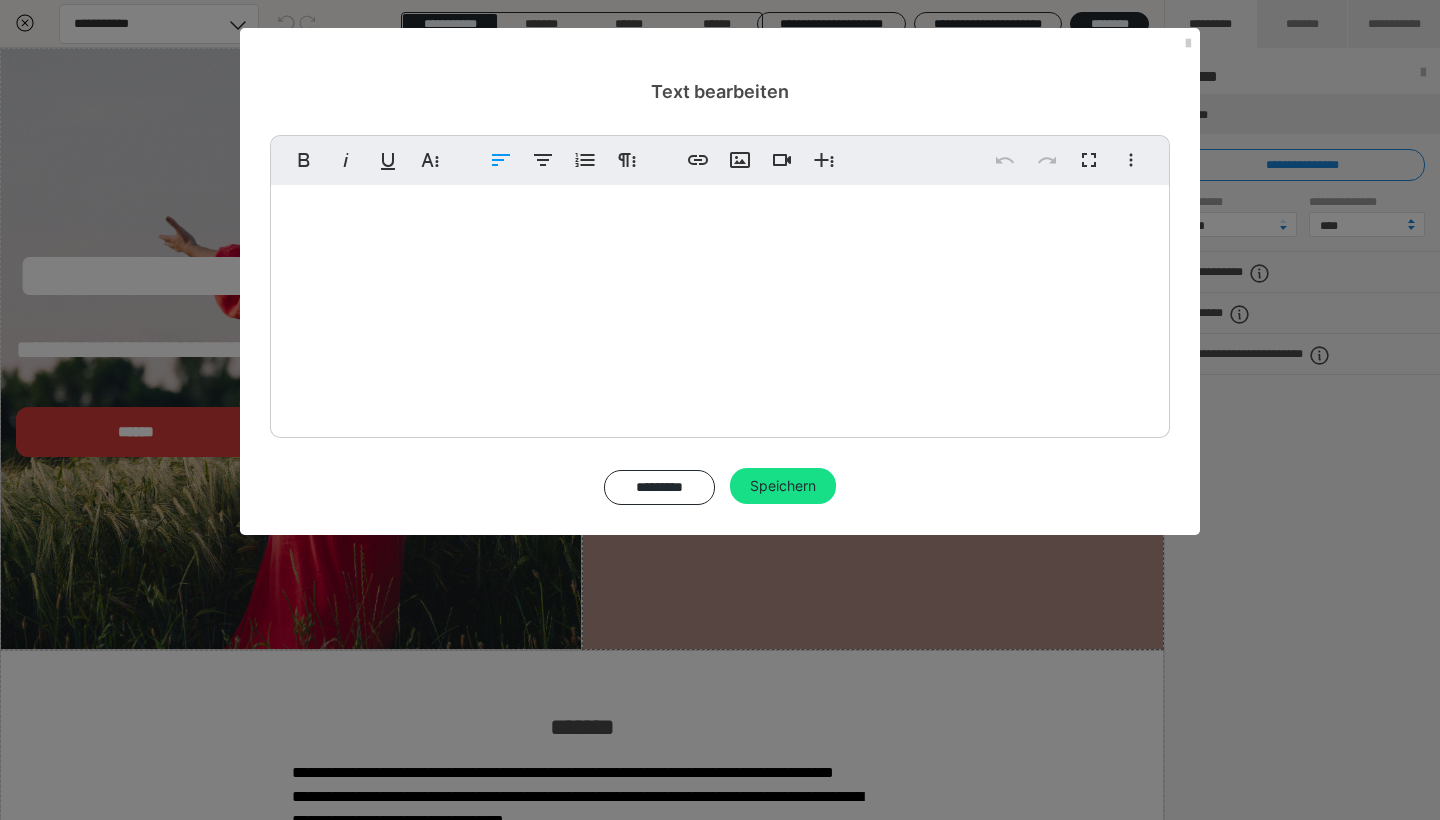 click on "**********" at bounding box center [708, 355] 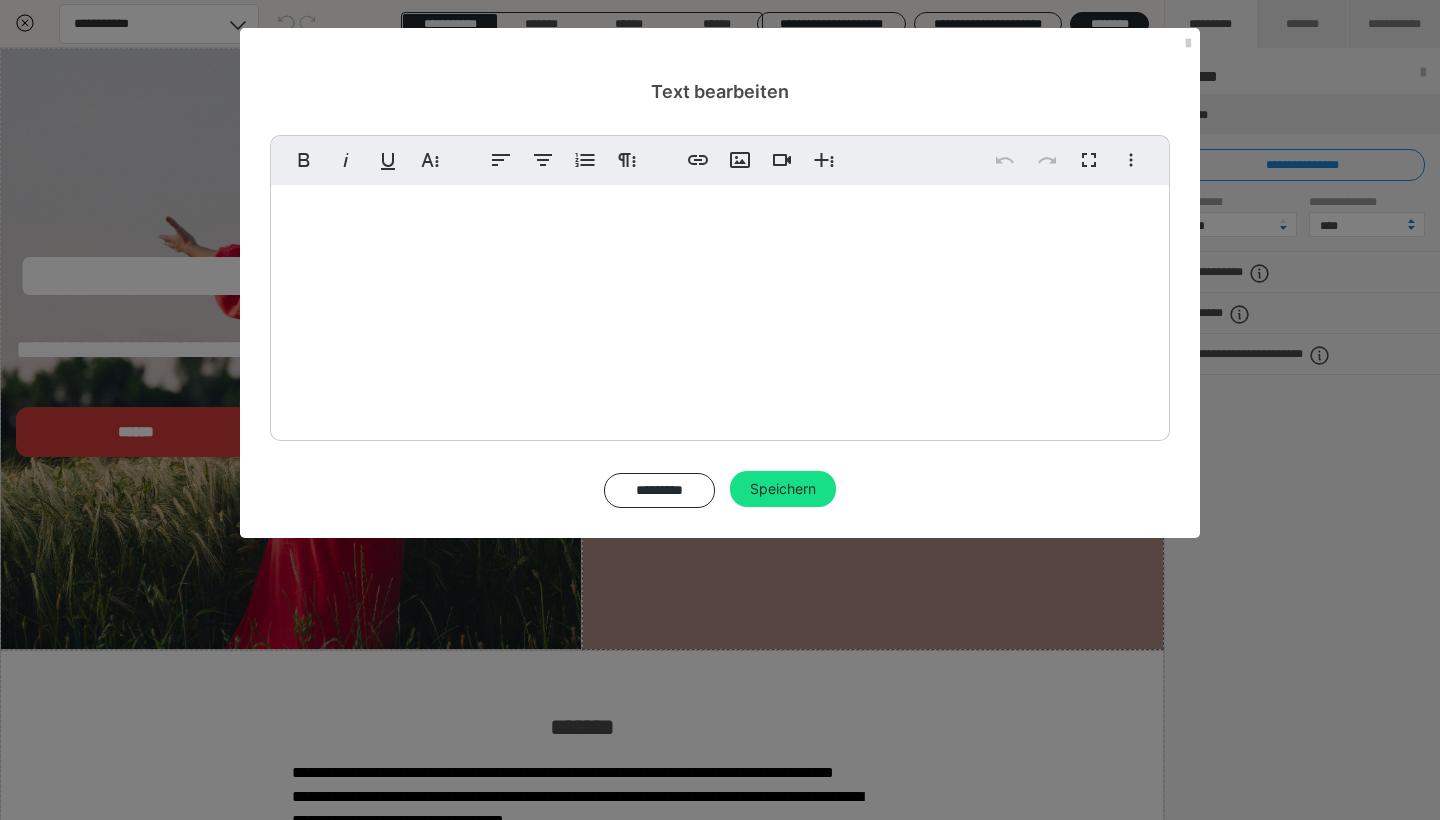 drag, startPoint x: 1064, startPoint y: 436, endPoint x: 299, endPoint y: 265, distance: 783.87885 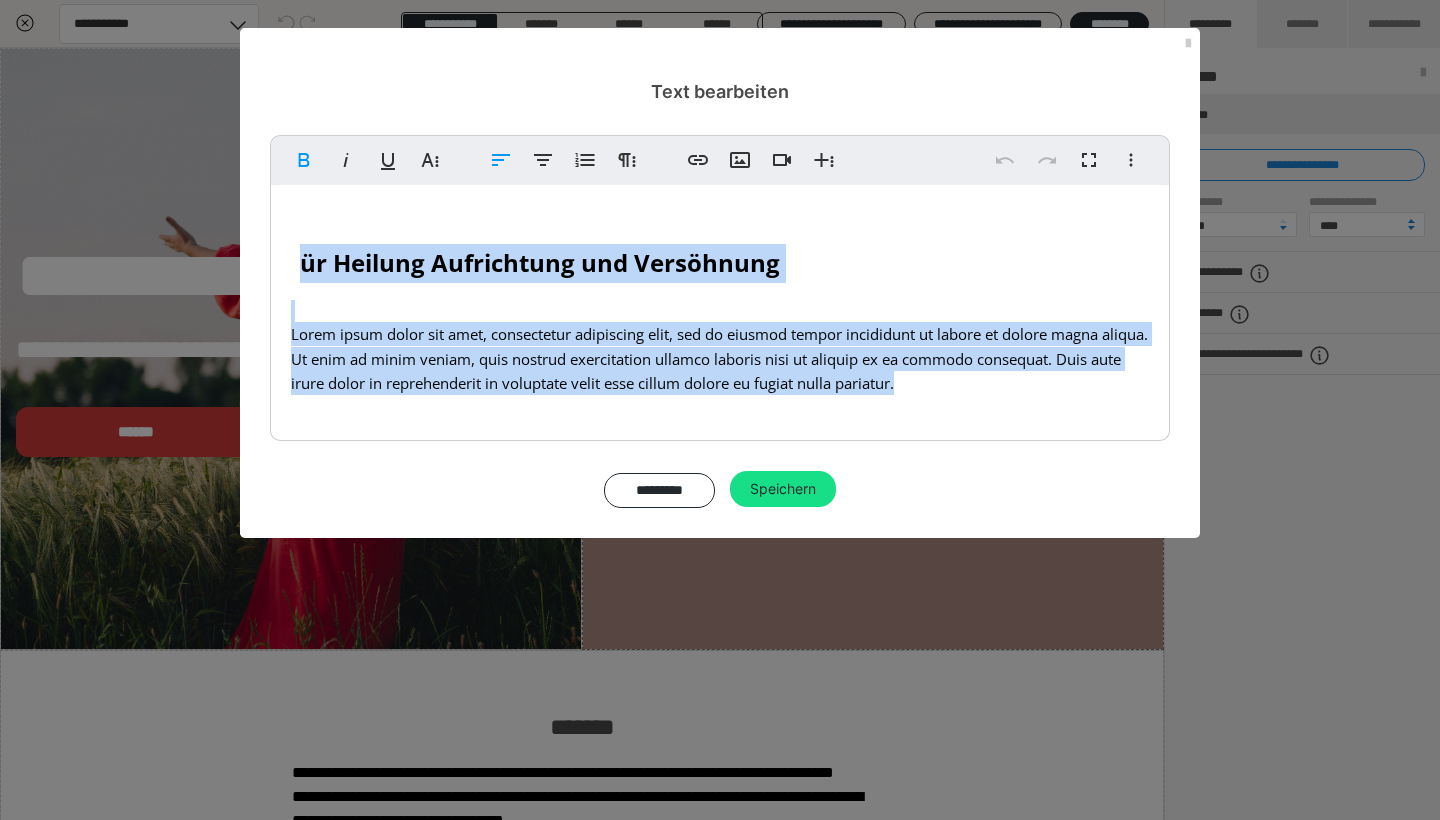 drag, startPoint x: 298, startPoint y: 261, endPoint x: 998, endPoint y: 441, distance: 722.77246 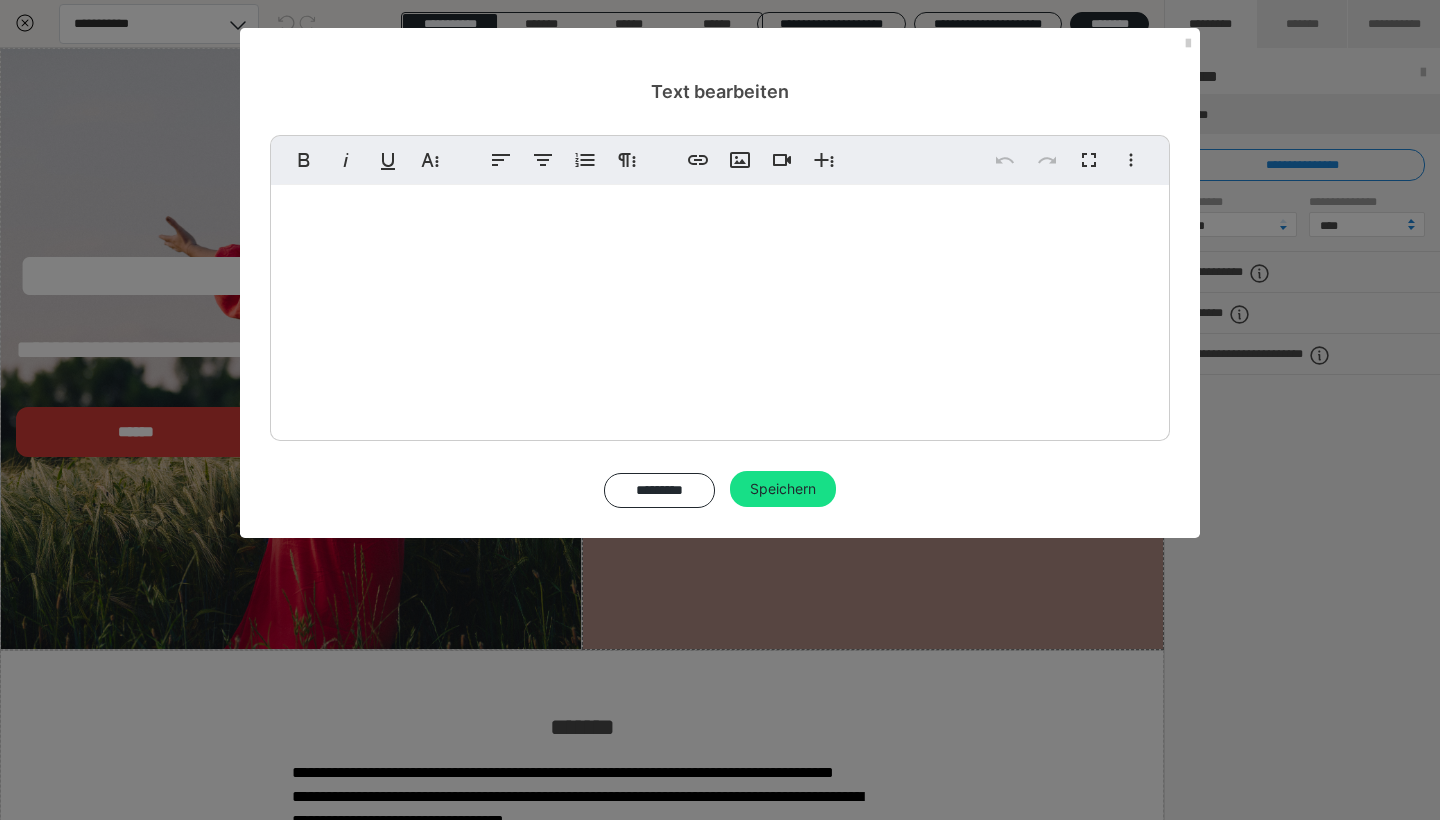 click on "Fett Kursiv Unterstrichen Weitere Textformate Linksbündig ausrichten Zentriert ausrichten Nummerierte Liste Weitere Absatzformate Link einfügen Bild einfügen Video einfügen Weitere Reichhaltige Formate Rückgängig Wiederholen Vollbild Weitere Formate Durchgestrichen Tiefgestellt Hochgestellt Open Sans ABeeZee Abhaya Libre Abril FatFace Alegreya Alice Amaranth Amatic SC Anonymous Pro Anton Arapey Archivo Black Archivo Light Archivo Medium Archivo Arimo Arvo B612 Barlow Bebas Neue Belleza Big Shoulders Stencil Display BioRhyme Blinker Cairo Cardo Catamaran Caveat Caveat Brush Comfortaa Concert One Cormorant Cormorant Garamond Courier Prime Crimson Text Dancing Script Eczar Exo Exo 2 Figtree Fira Sans Fjalla One Forum Frank Ruhl Libre Fraunces Grandstander IBM Plex Serif Inconsolata Inder Indie Flower Inter Josefin Sans Jost Karla Lato Lexend Deca Libre Baskerville Libre Franklin Lilita One Lobster Lobster Two Lora Merienda Merriweather Montserrat Montserrat Black Montserrat Extra Bold Montserrat Light 1 2" at bounding box center (720, 321) 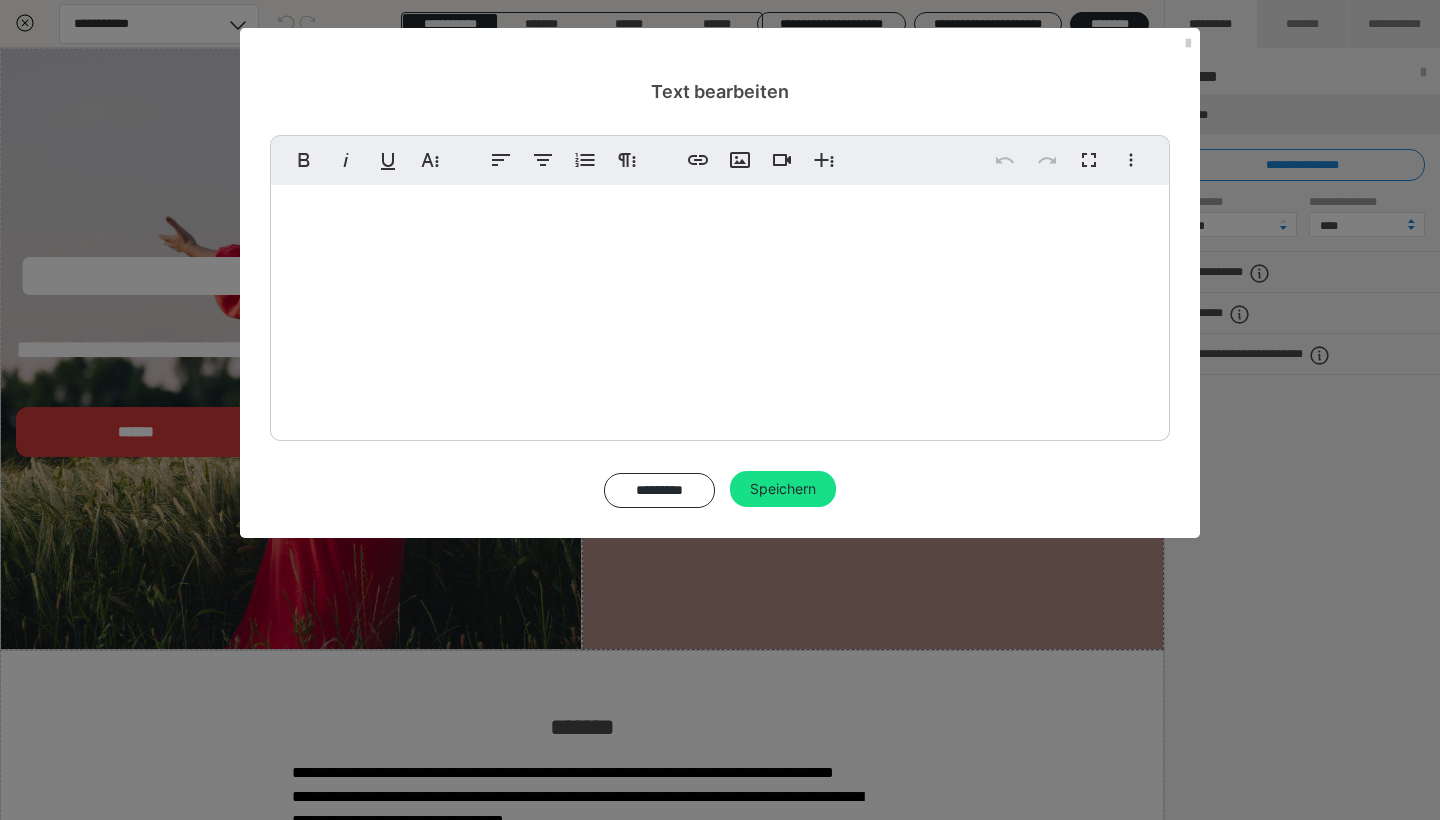 click on "Lorem ipsum dolor sit amet, consectetur adipiscing elit, sed do eiusmod tempor incididunt ut labore et dolore magna aliqua. Ut enim ad minim veniam, quis nostrud exercitation ullamco laboris nisi ut aliquip ex ea commodo consequat. Duis aute irure dolor in reprehenderit in voluptate velit esse cillum dolore eu fugiat nulla pariatur." at bounding box center (719, 358) 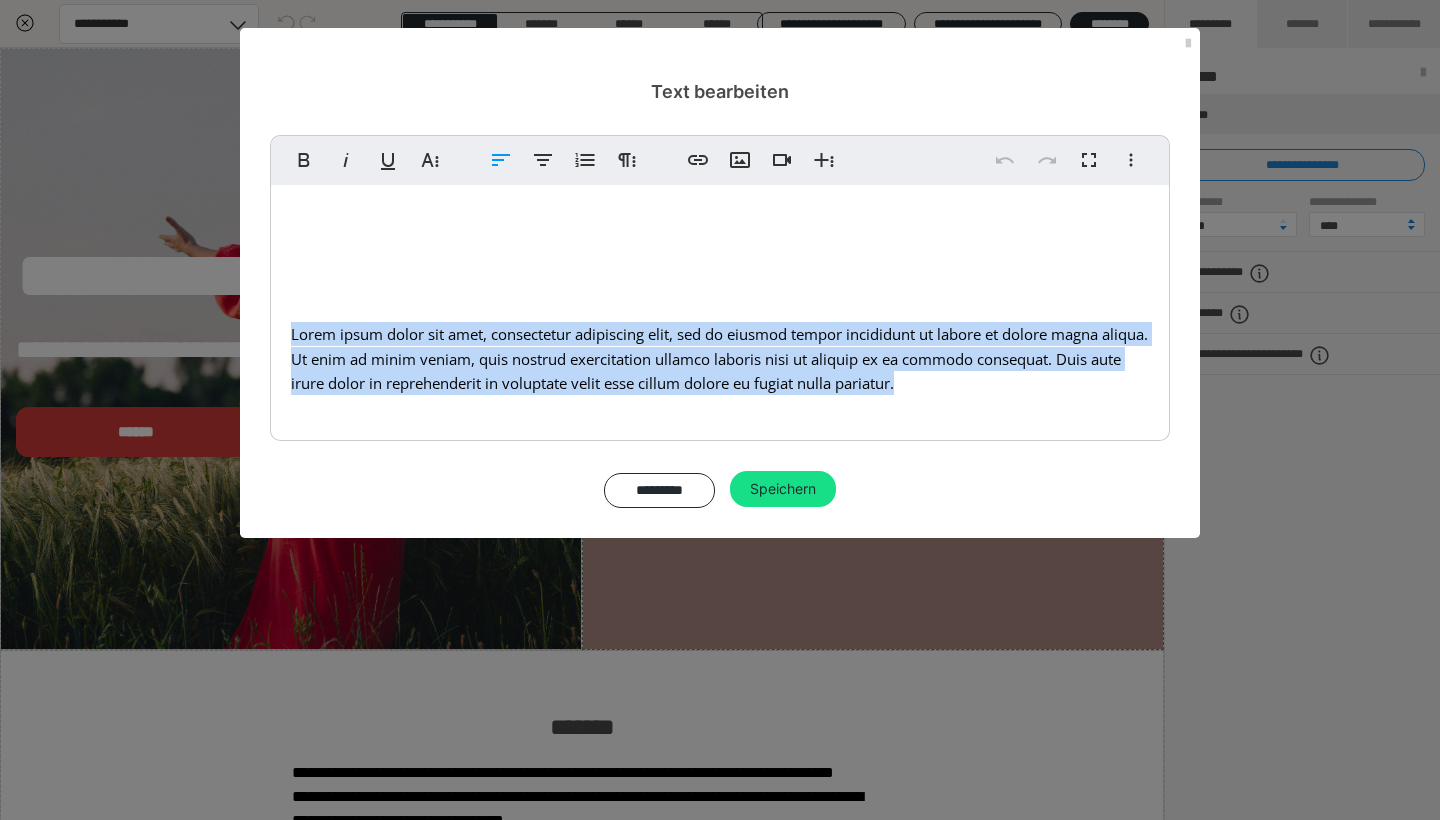 drag, startPoint x: 959, startPoint y: 422, endPoint x: 257, endPoint y: 329, distance: 708.1335 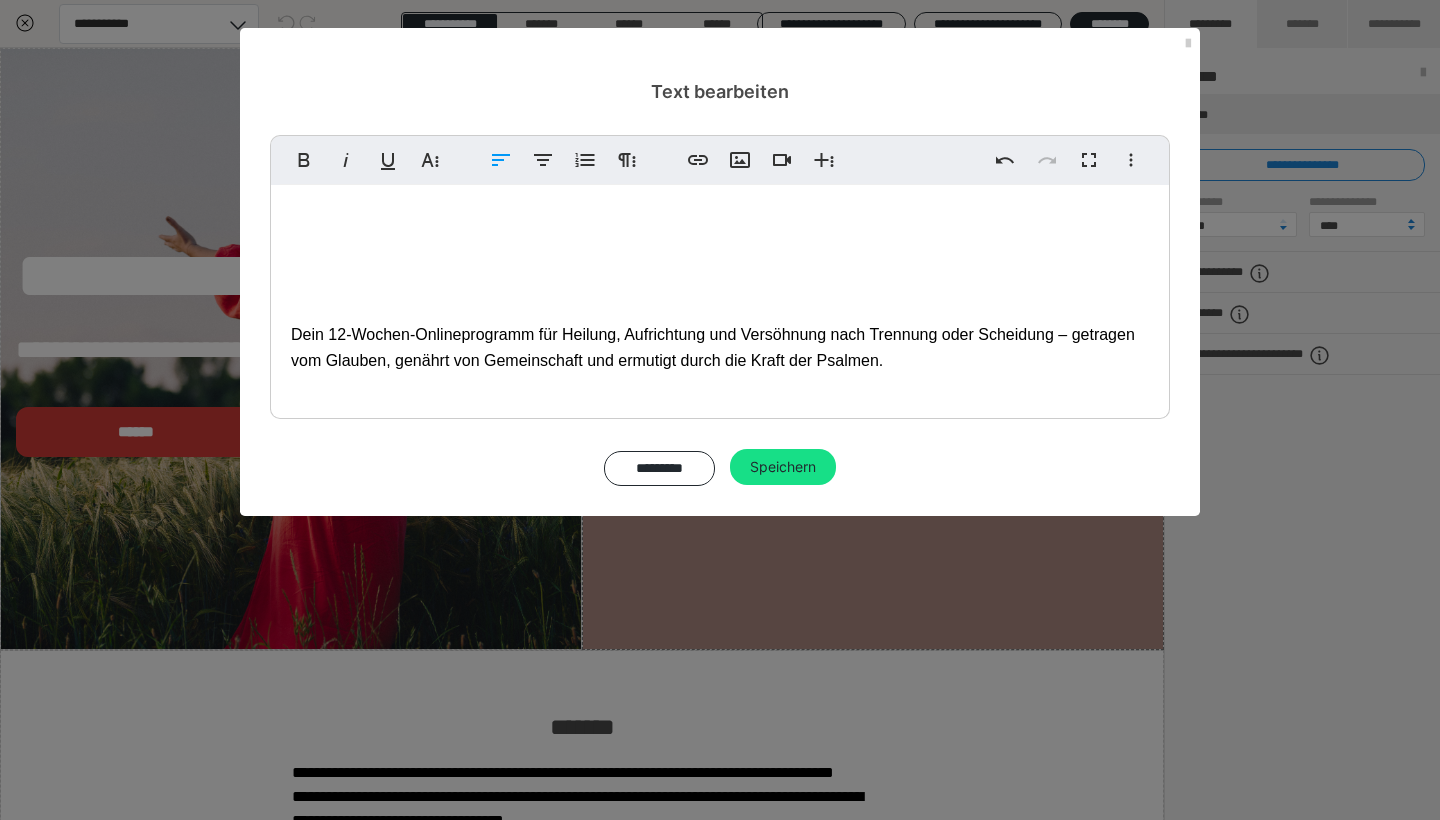 click on "Dein 12-Wochen-Onlineprogramm für Heilung, Aufrichtung und Versöhnung nach Trennung oder Scheidung – getragen vom Glauben, genährt von Gemeinschaft und ermutigt durch die Kraft der Psalmen." at bounding box center (713, 347) 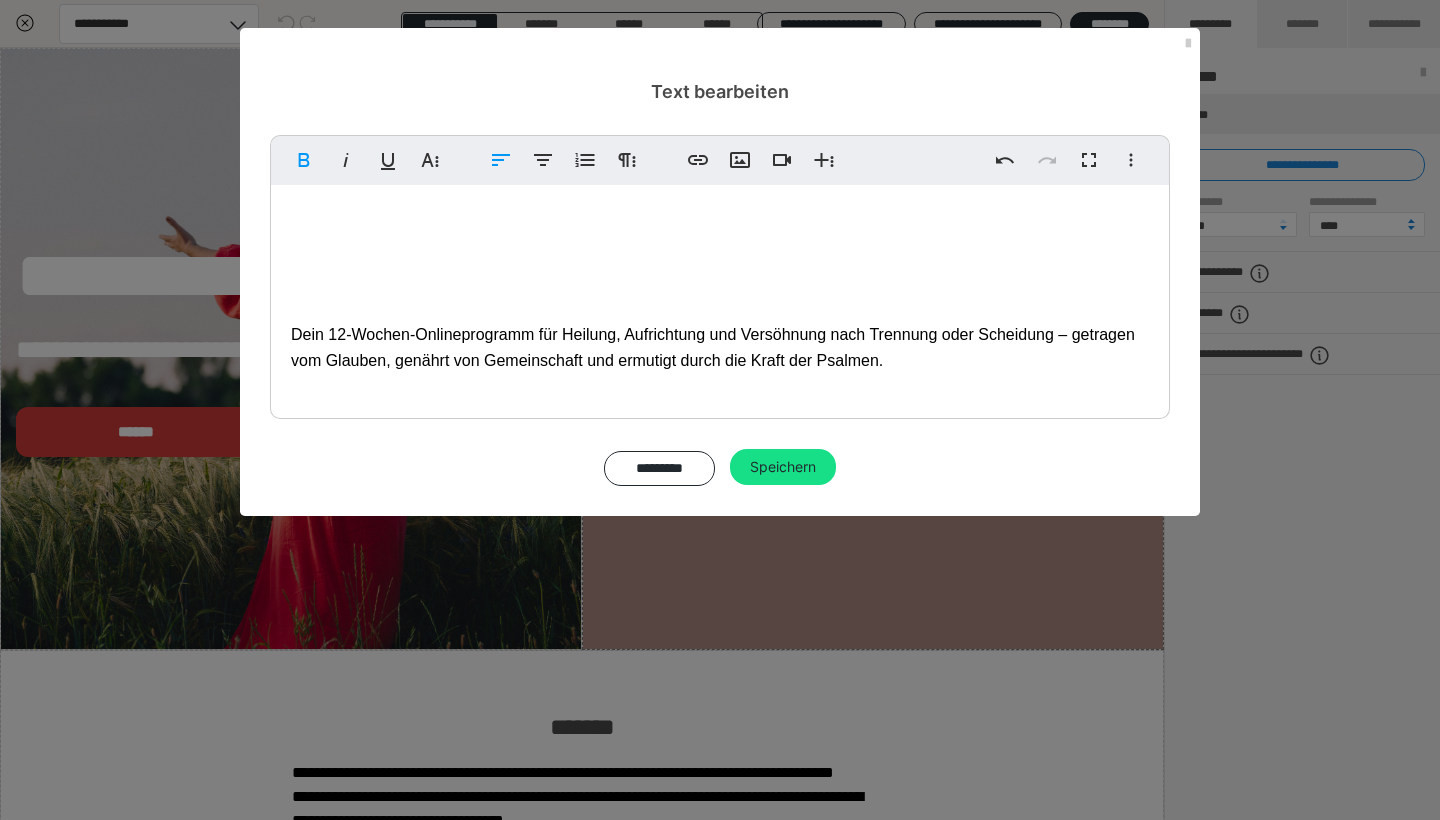 click on "Dein 12 Wochen Onlineprogramm  für Heilung Aufrichtung und Versöhnung  Dein 12-Wochen-Onlineprogramm für Heilung, Aufrichtung und Versöhnung nach Trennung oder Scheidung – getragen vom Glauben, genährt von Gemeinschaft und ermutigt durch die Kraft der Psalmen." at bounding box center (720, 297) 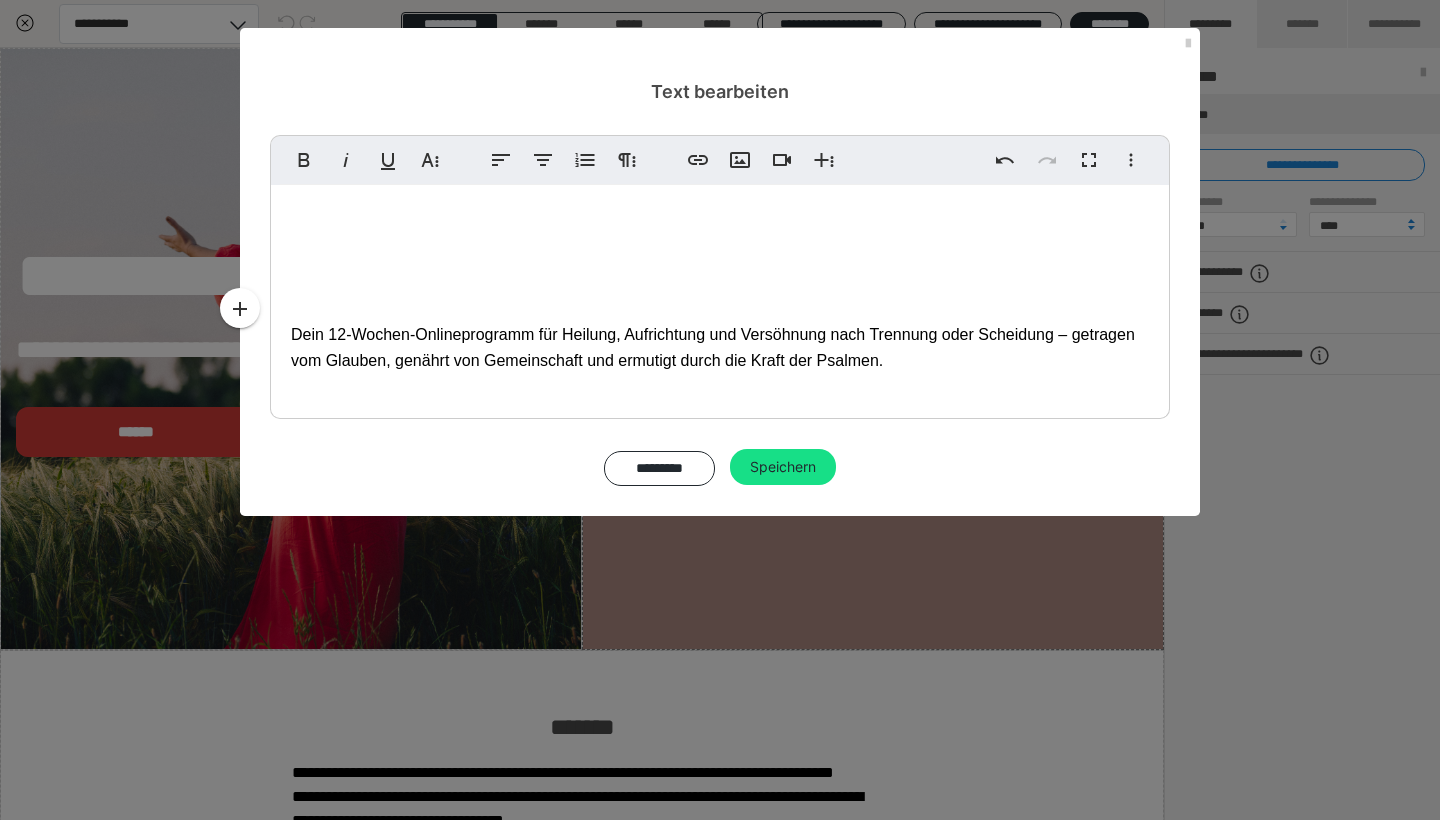 click on "Dein 12 Wochen Onlineprogramm  für Heilung Aufrichtung und Versöhnung" at bounding box center [720, 244] 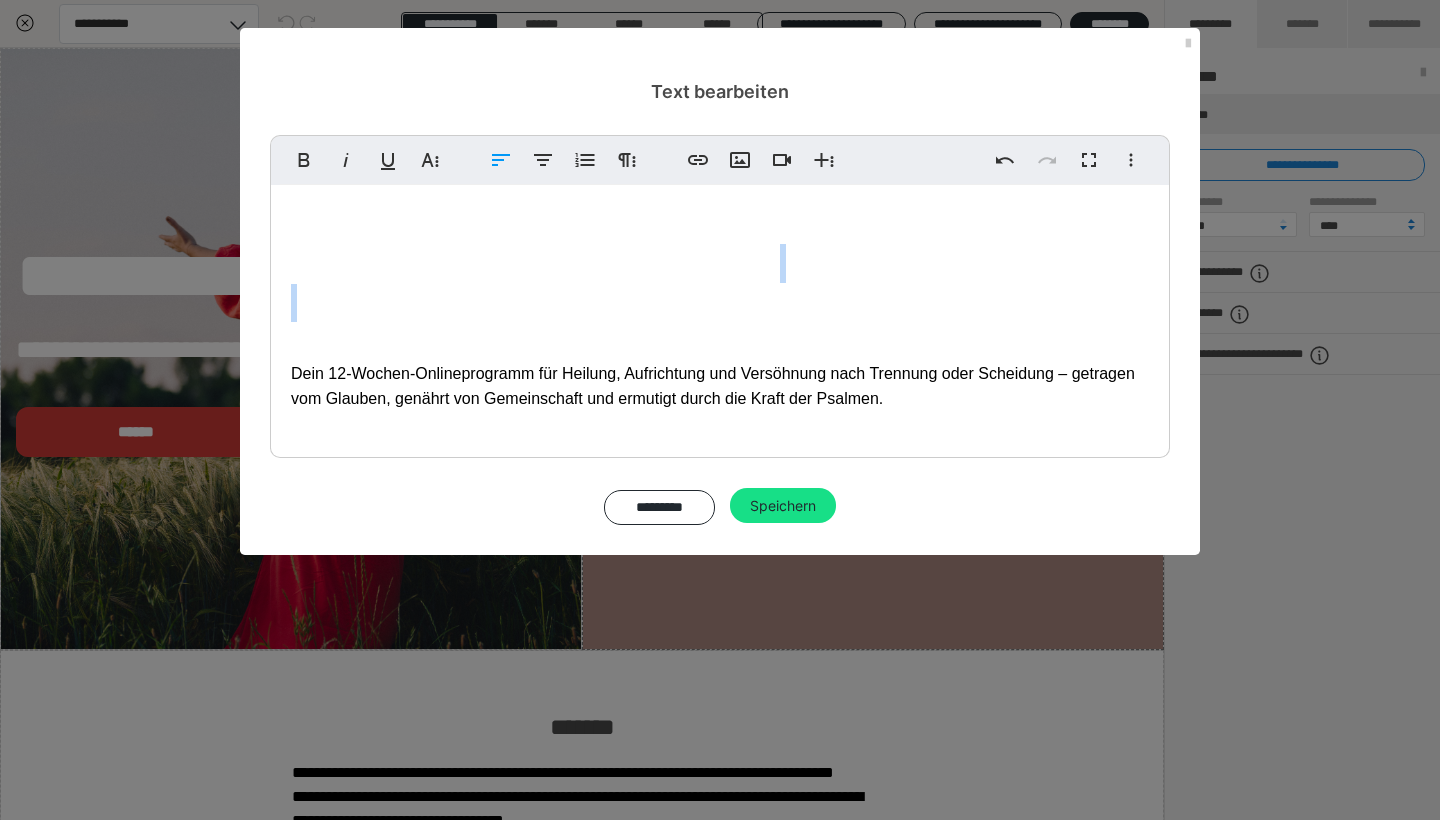 type 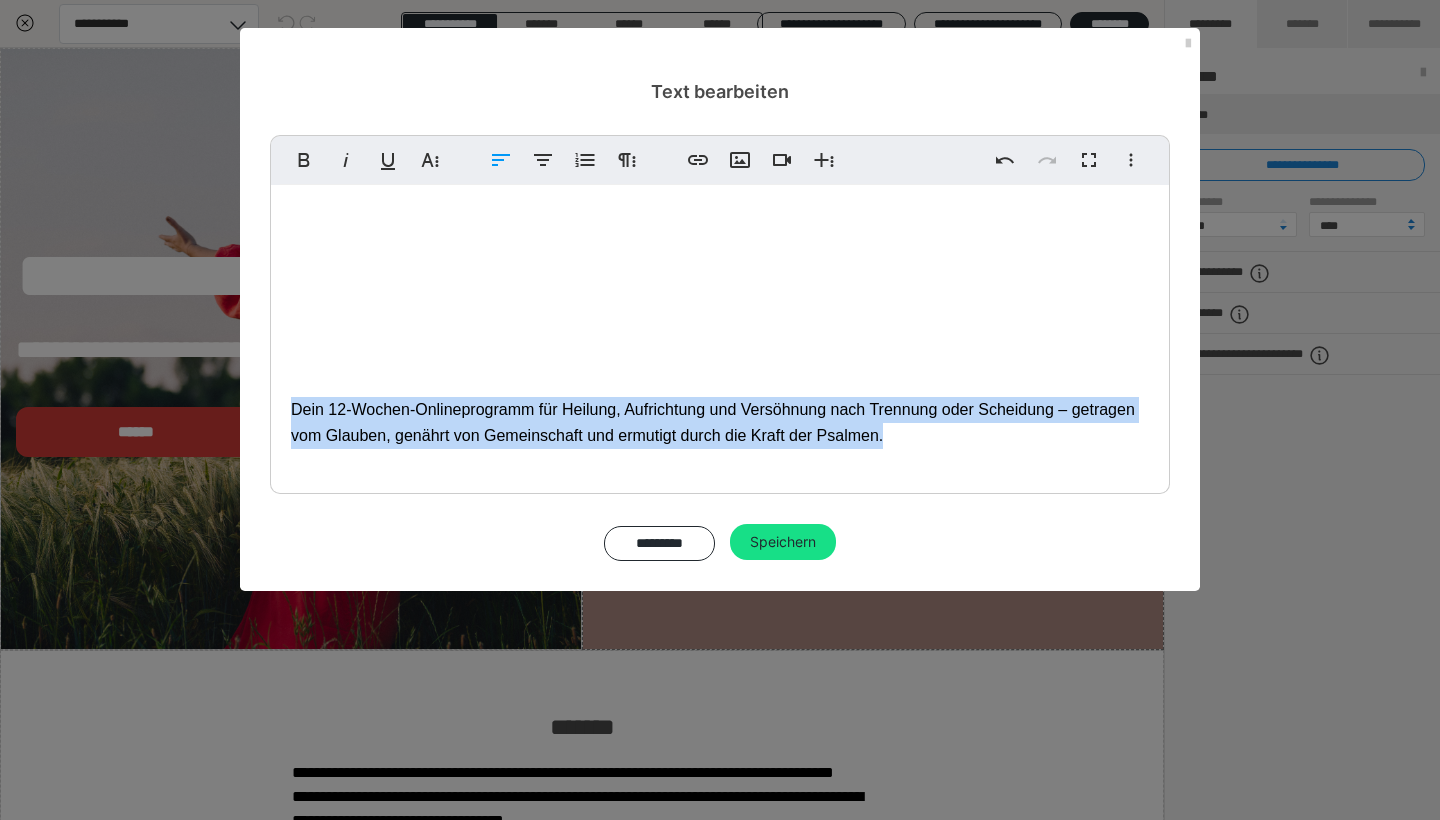 drag, startPoint x: 902, startPoint y: 442, endPoint x: 292, endPoint y: 398, distance: 611.58484 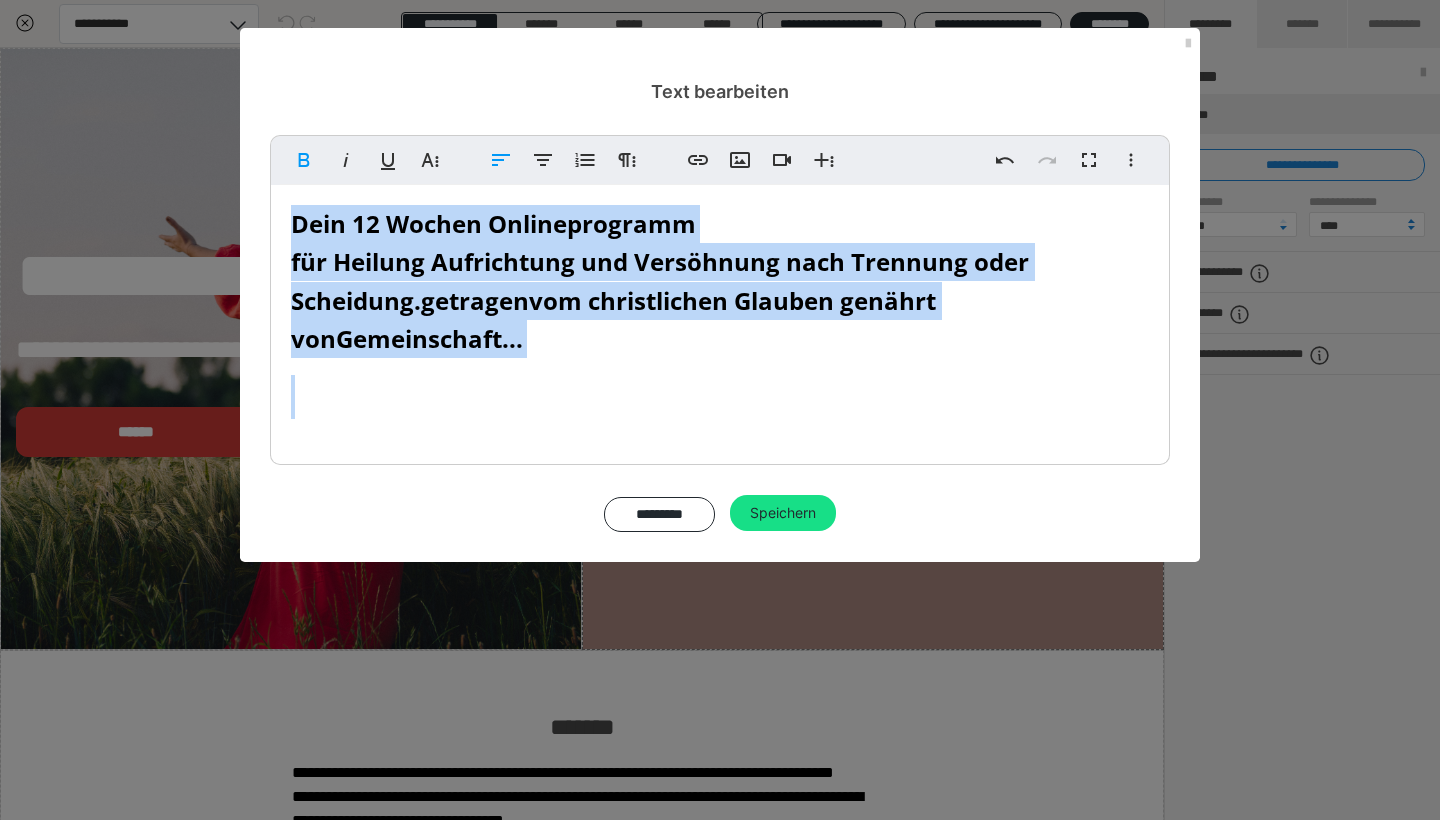 click on "für Heilung Aufrichtung und Versöhnung nach Trennung oder Scheidung.  getragen  vom christlichen Glauben genährt von" at bounding box center (660, 300) 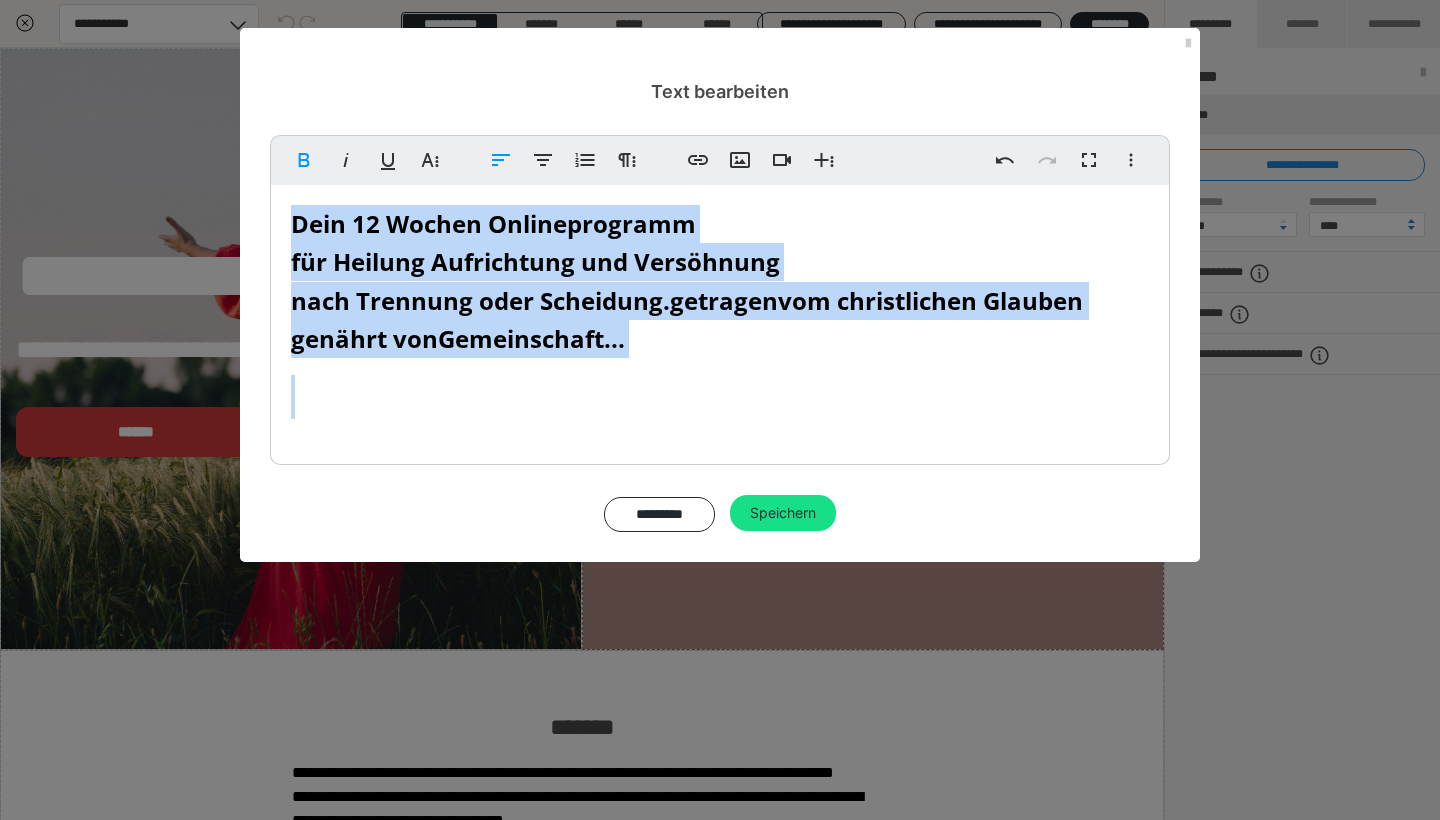 click on "getragen" at bounding box center (724, 300) 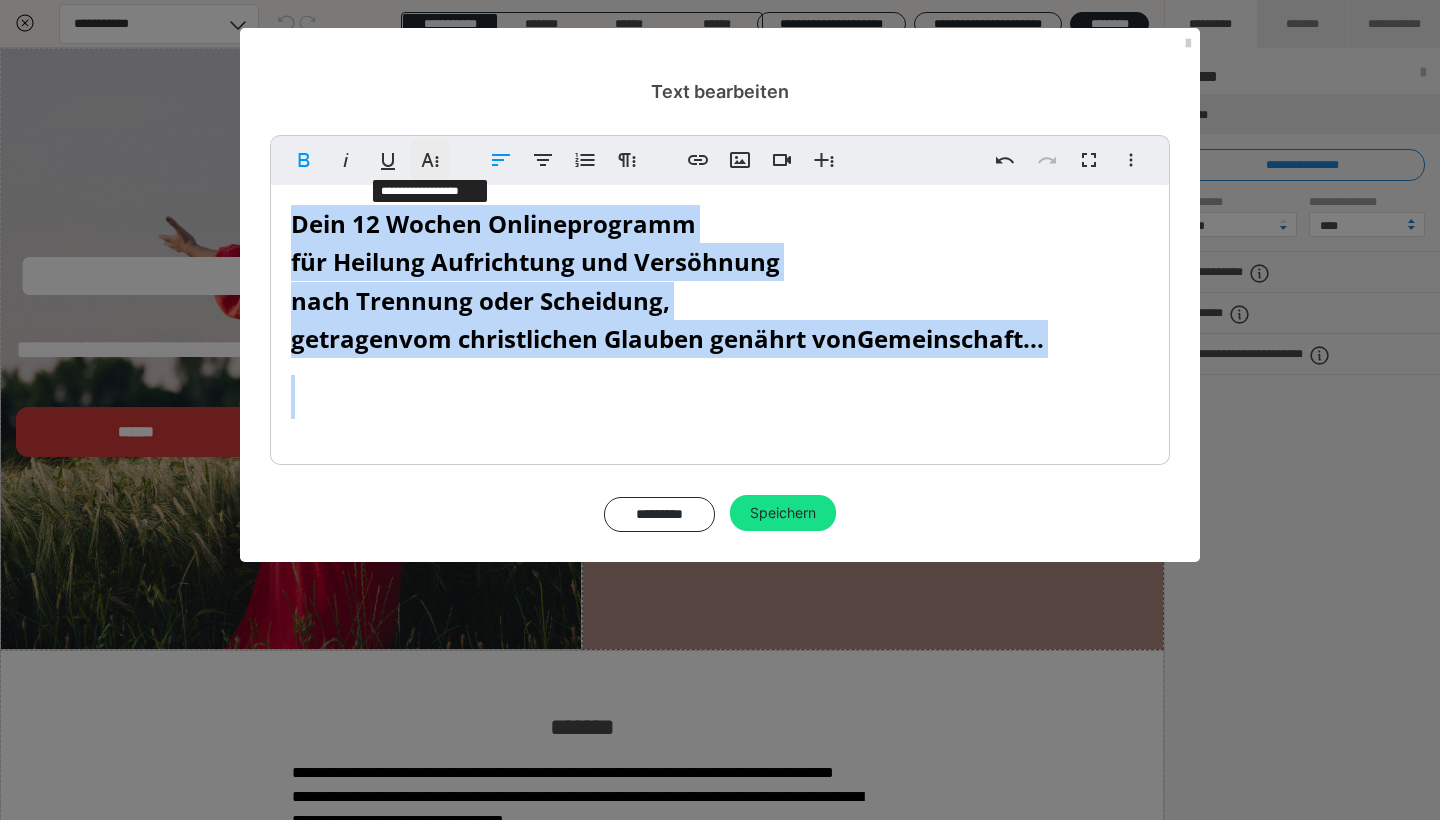 click 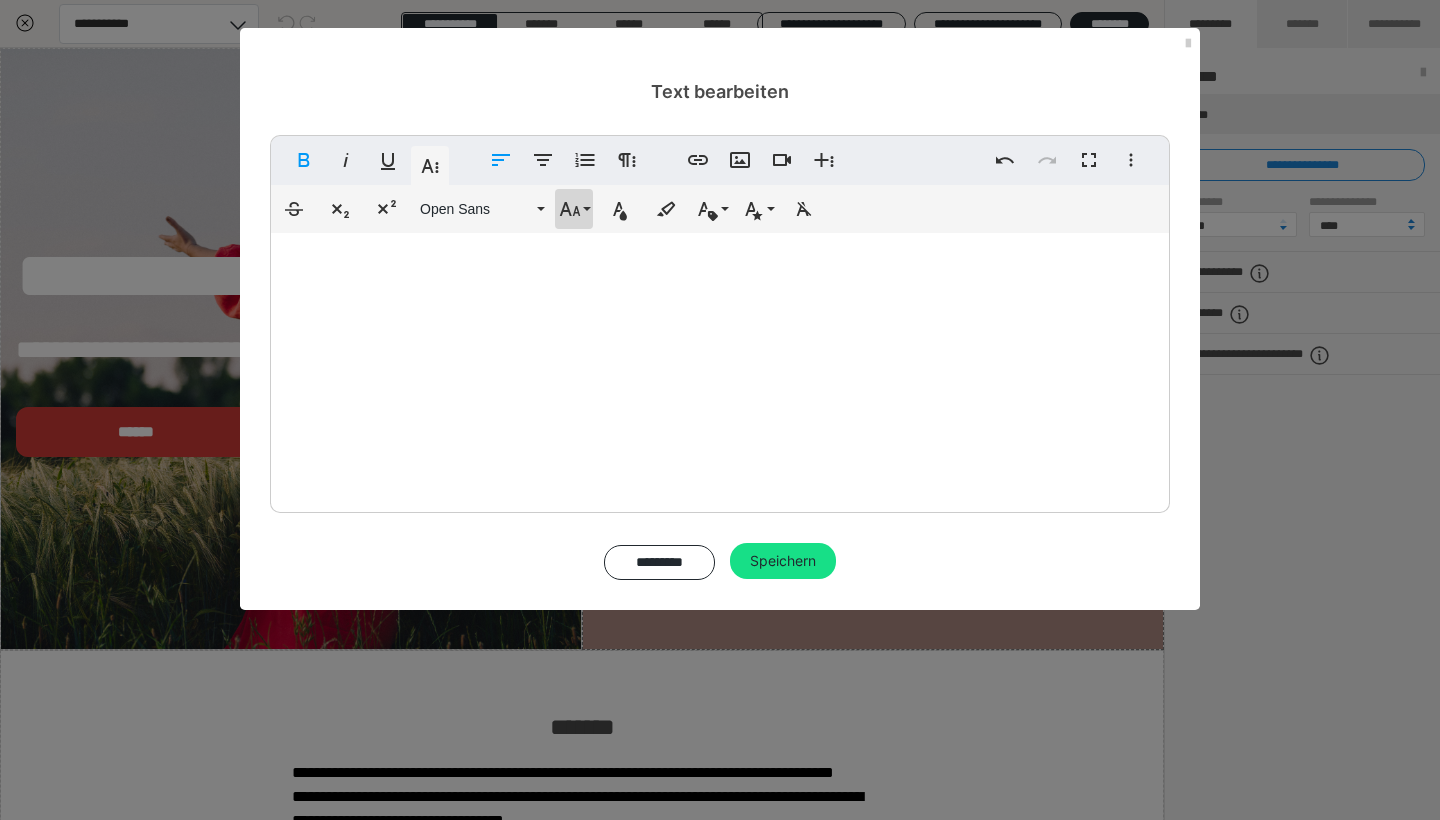 click 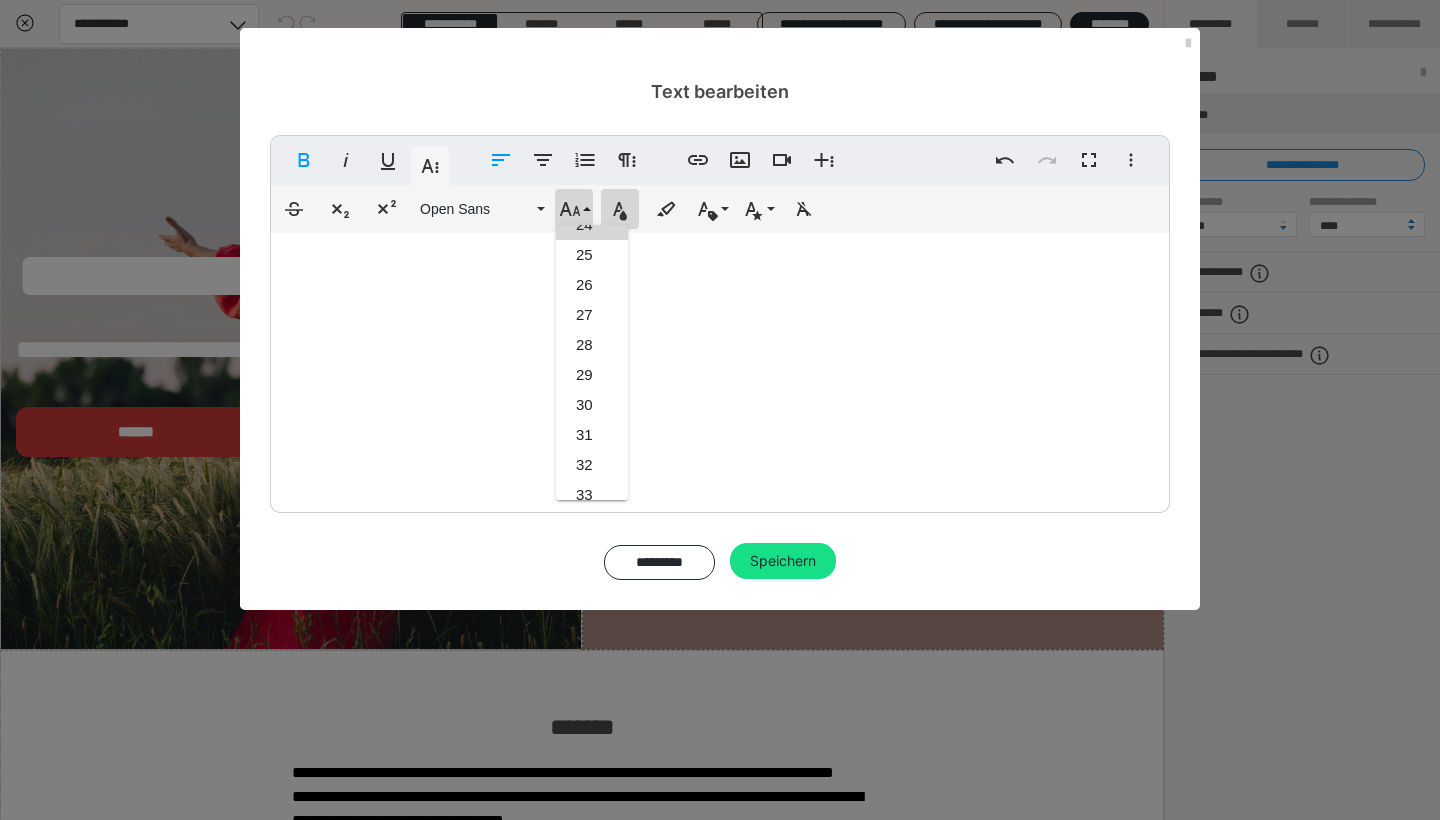 click on "Textfarbe" at bounding box center [620, 209] 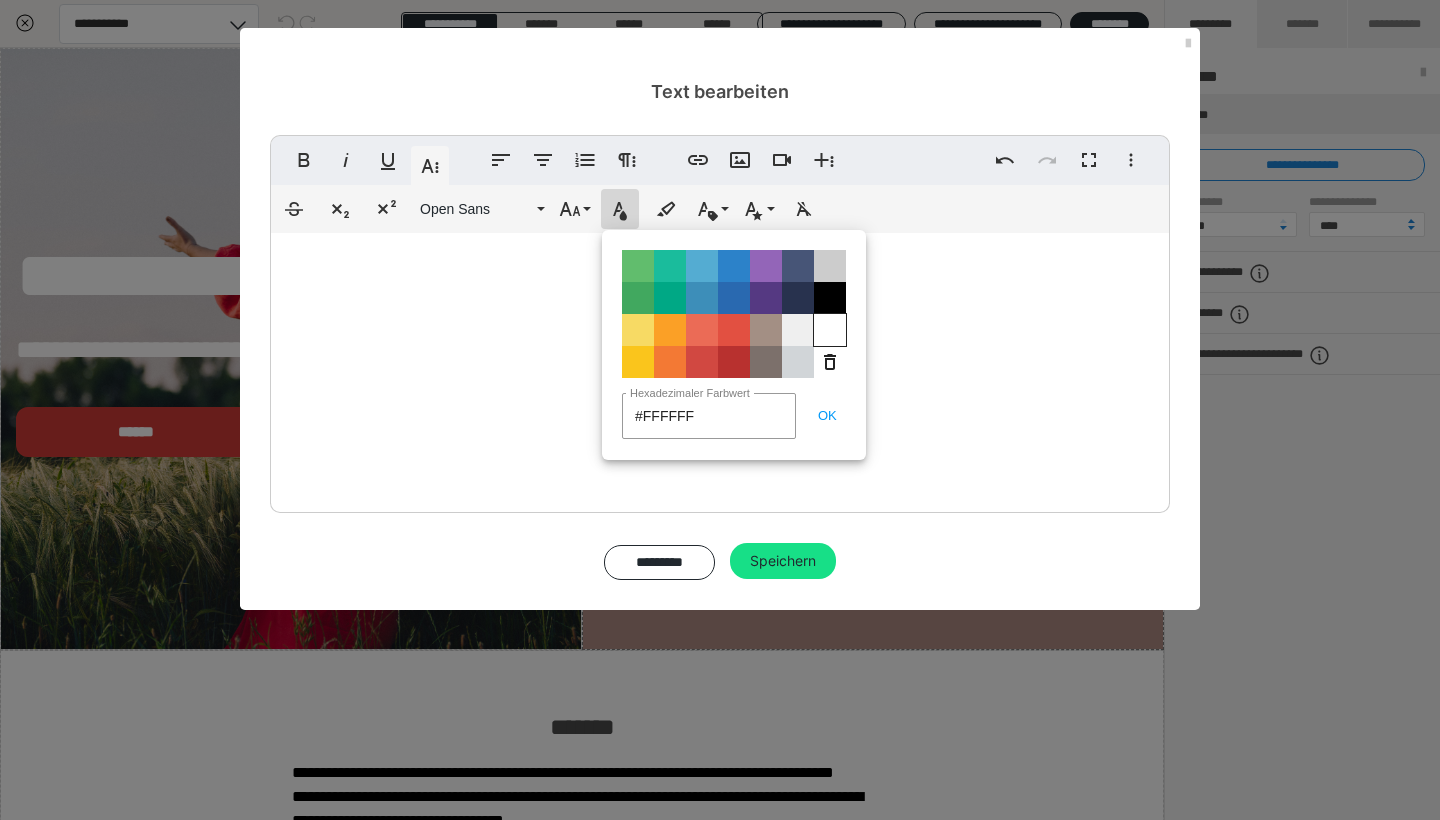 click on "" at bounding box center [830, 330] 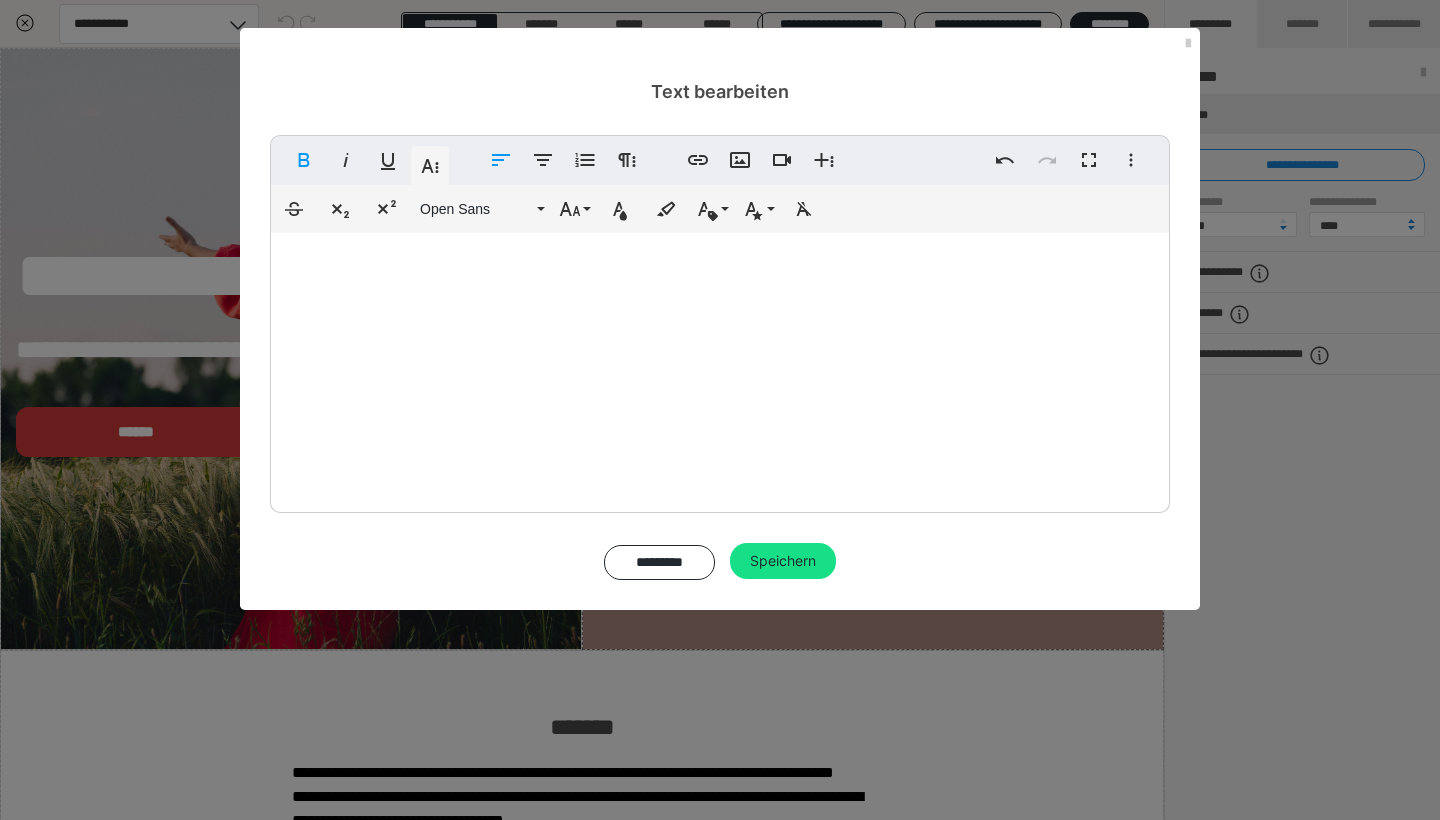 click on "Dein 12 Wochen Onlineprogramm  für Heilung Aufrichtung und Versöhnung  nach Trennung oder Scheidung,  getragen  vom christlichen Glauben genährt von  Gemeinschaft..." at bounding box center [720, 368] 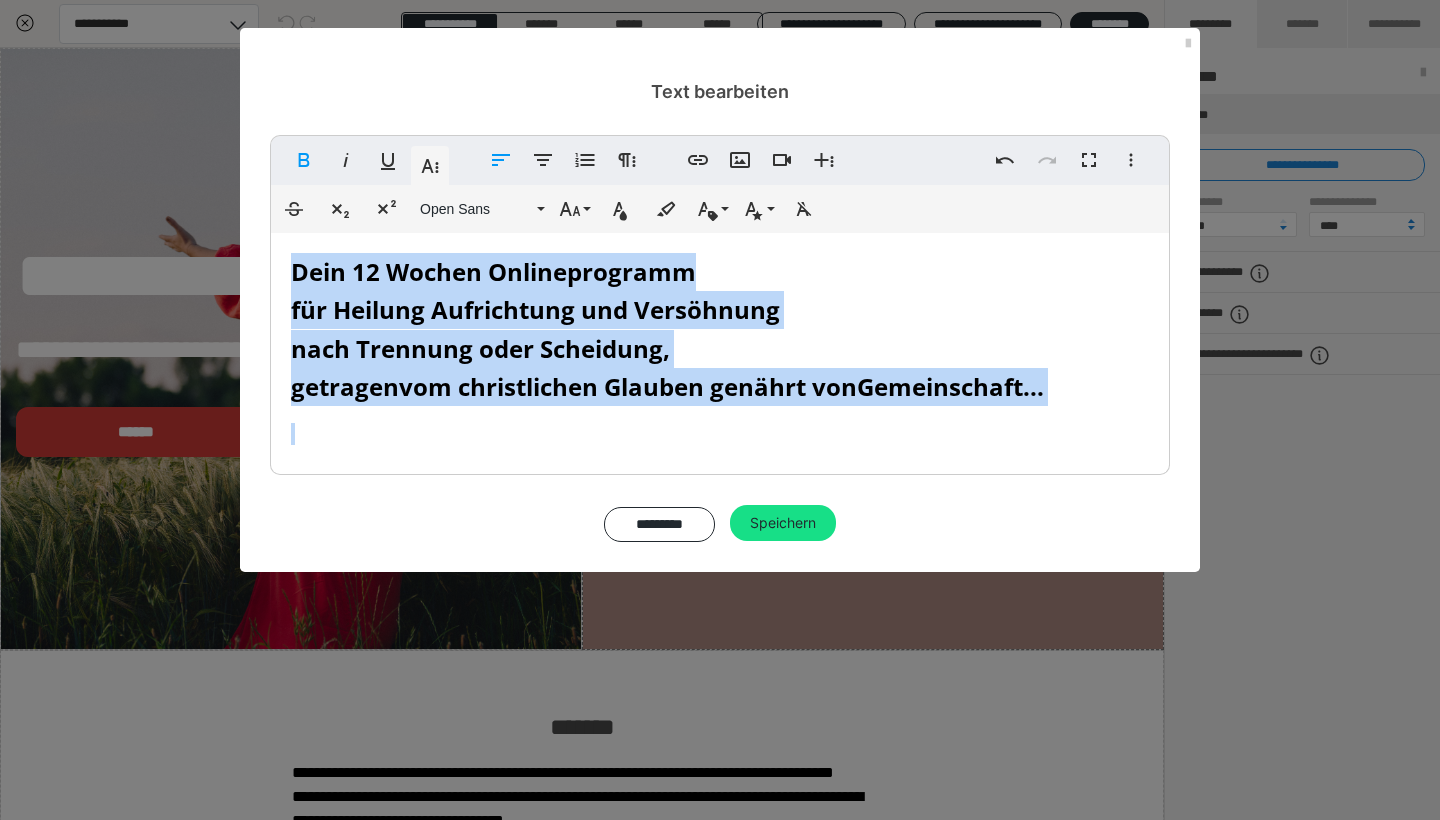 click on "Dein 12 Wochen Onlineprogramm  für Heilung Aufrichtung und Versöhnung  nach Trennung oder Scheidung,  getragen  vom christlichen Glauben genährt von  Gemeinschaft..." at bounding box center (720, 330) 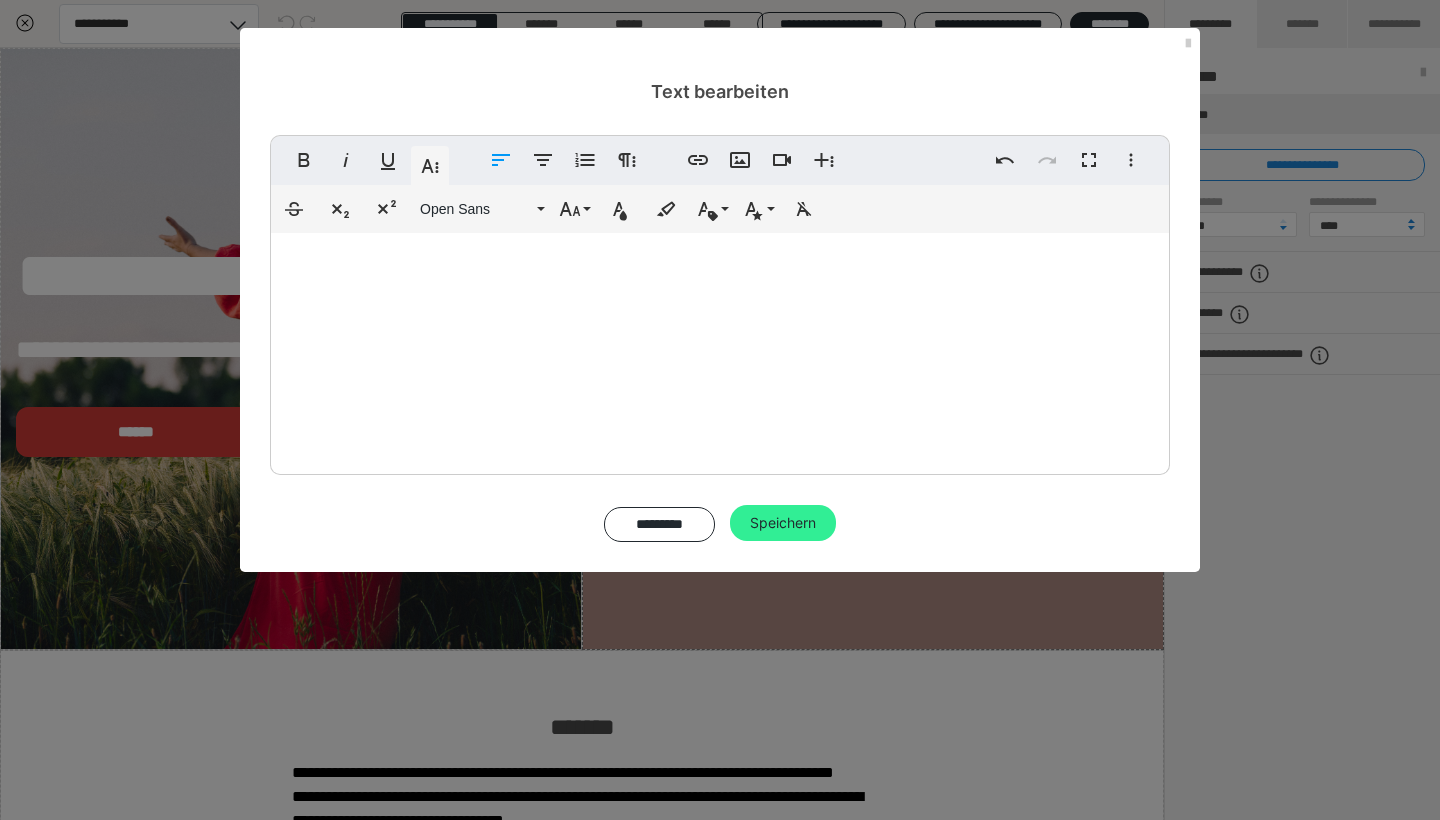 click on "Speichern" at bounding box center [783, 523] 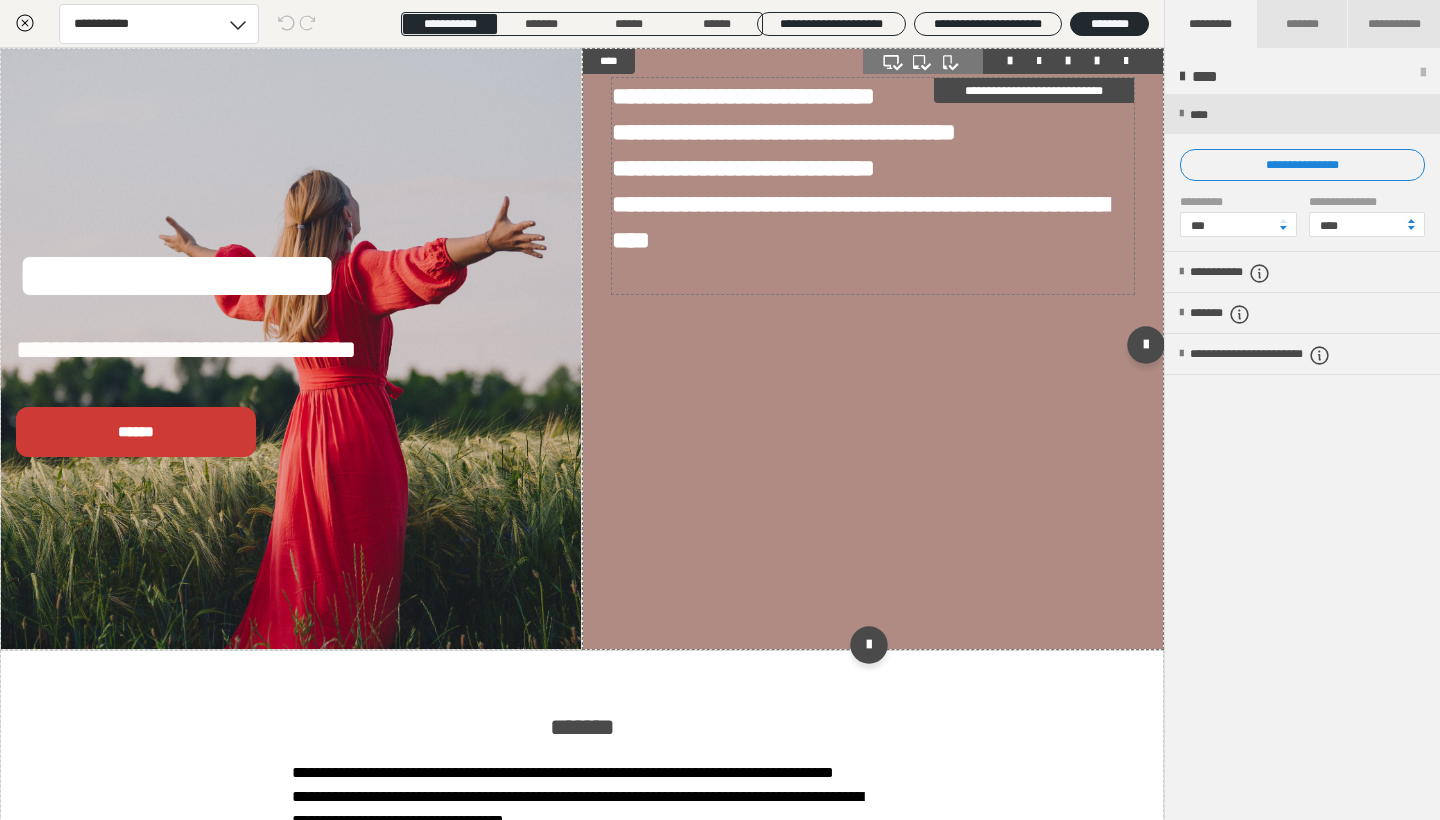 click on "**********" at bounding box center [819, 204] 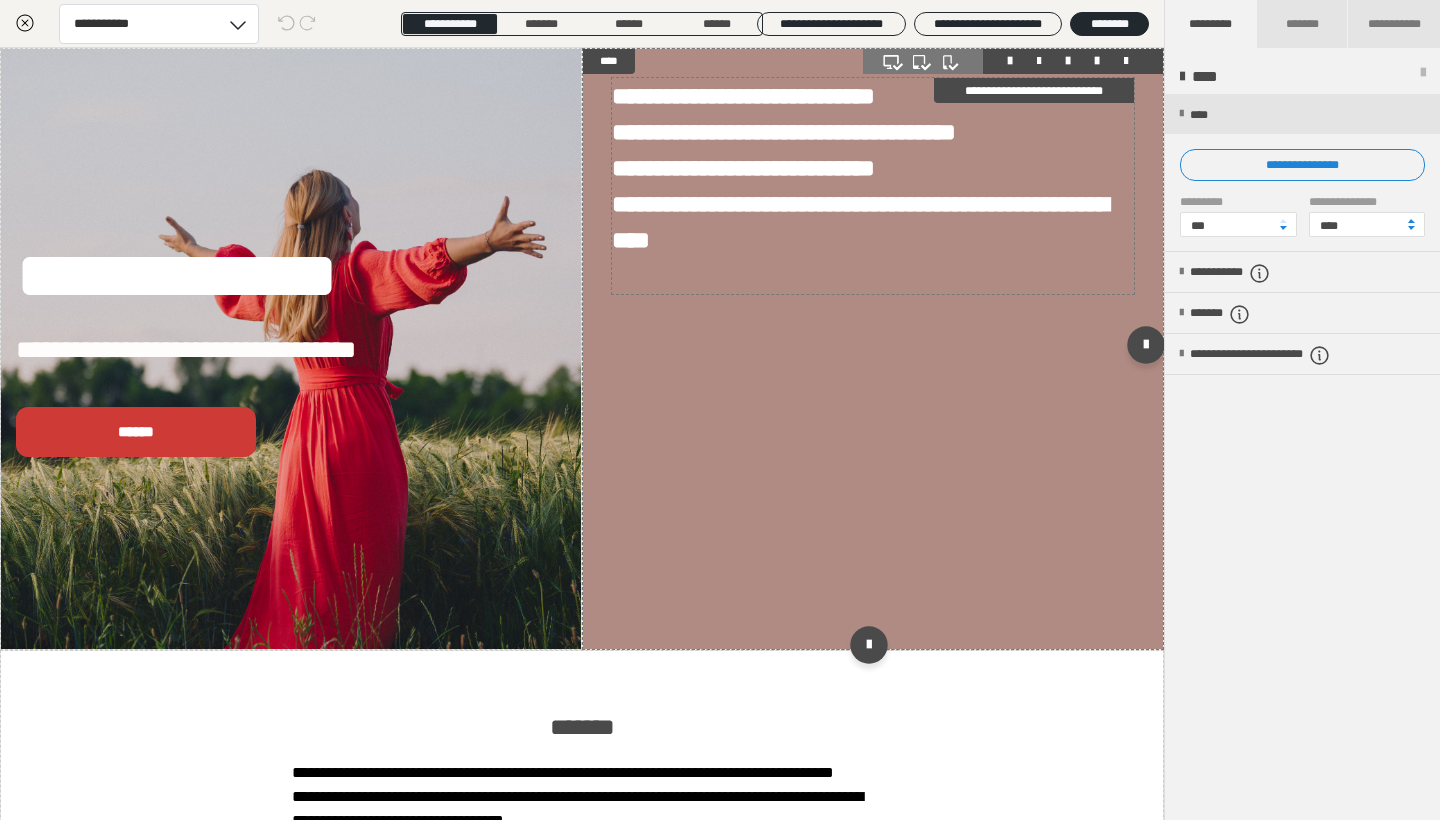 click on "**********" at bounding box center (819, 204) 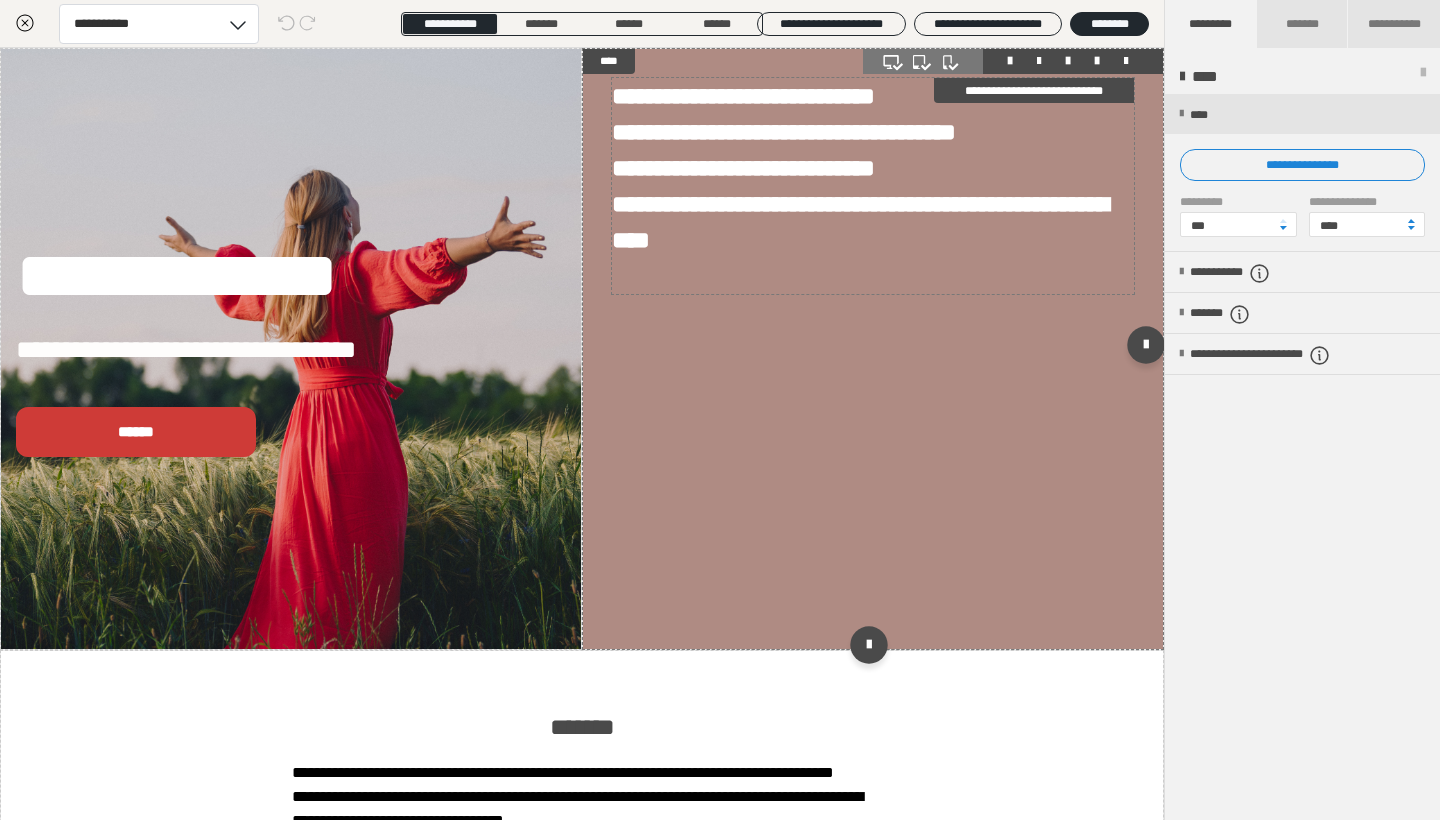 click on "**********" at bounding box center [819, 204] 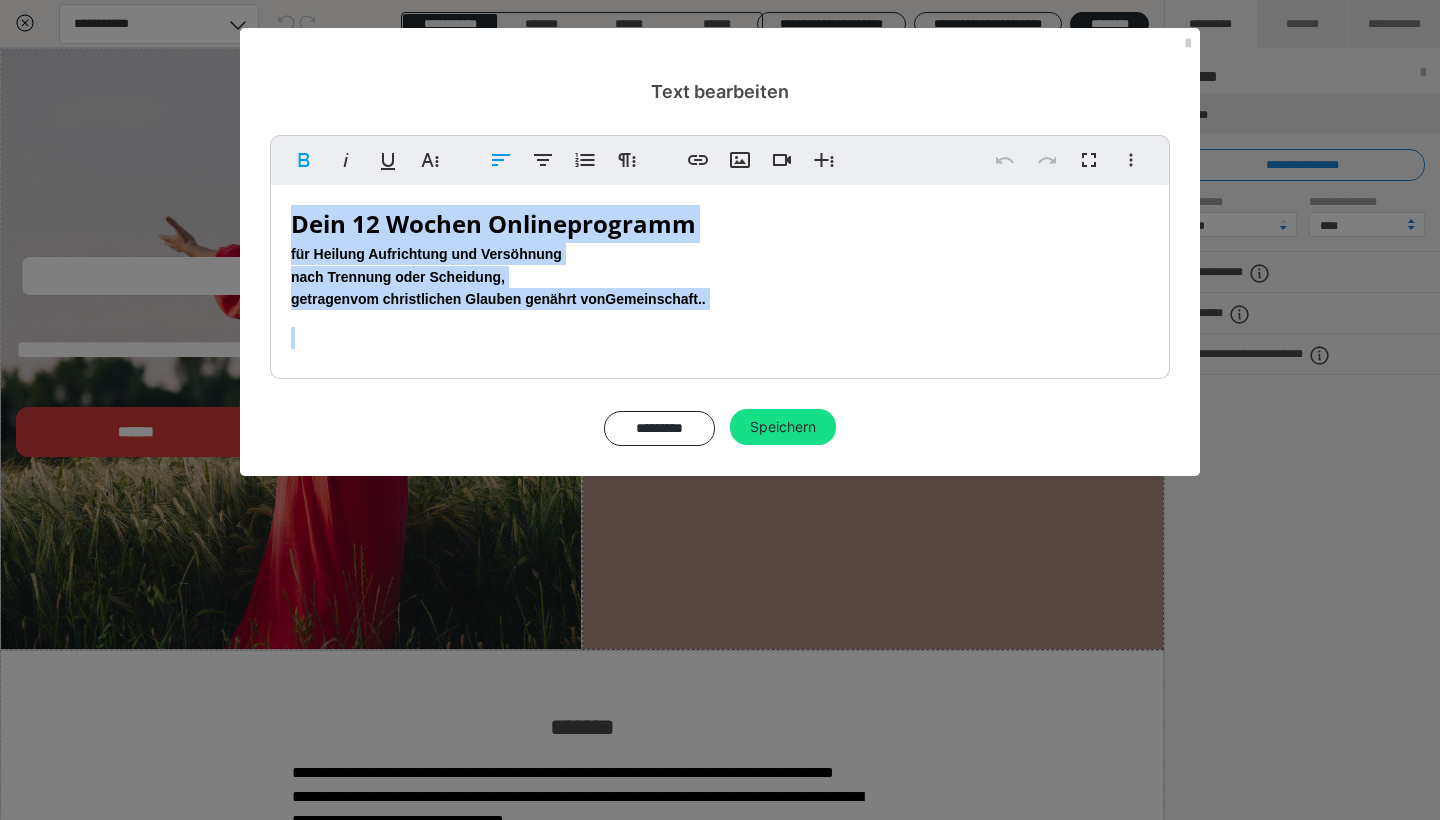 click on "Dein 12 Wochen Onlineprogramm" at bounding box center (493, 223) 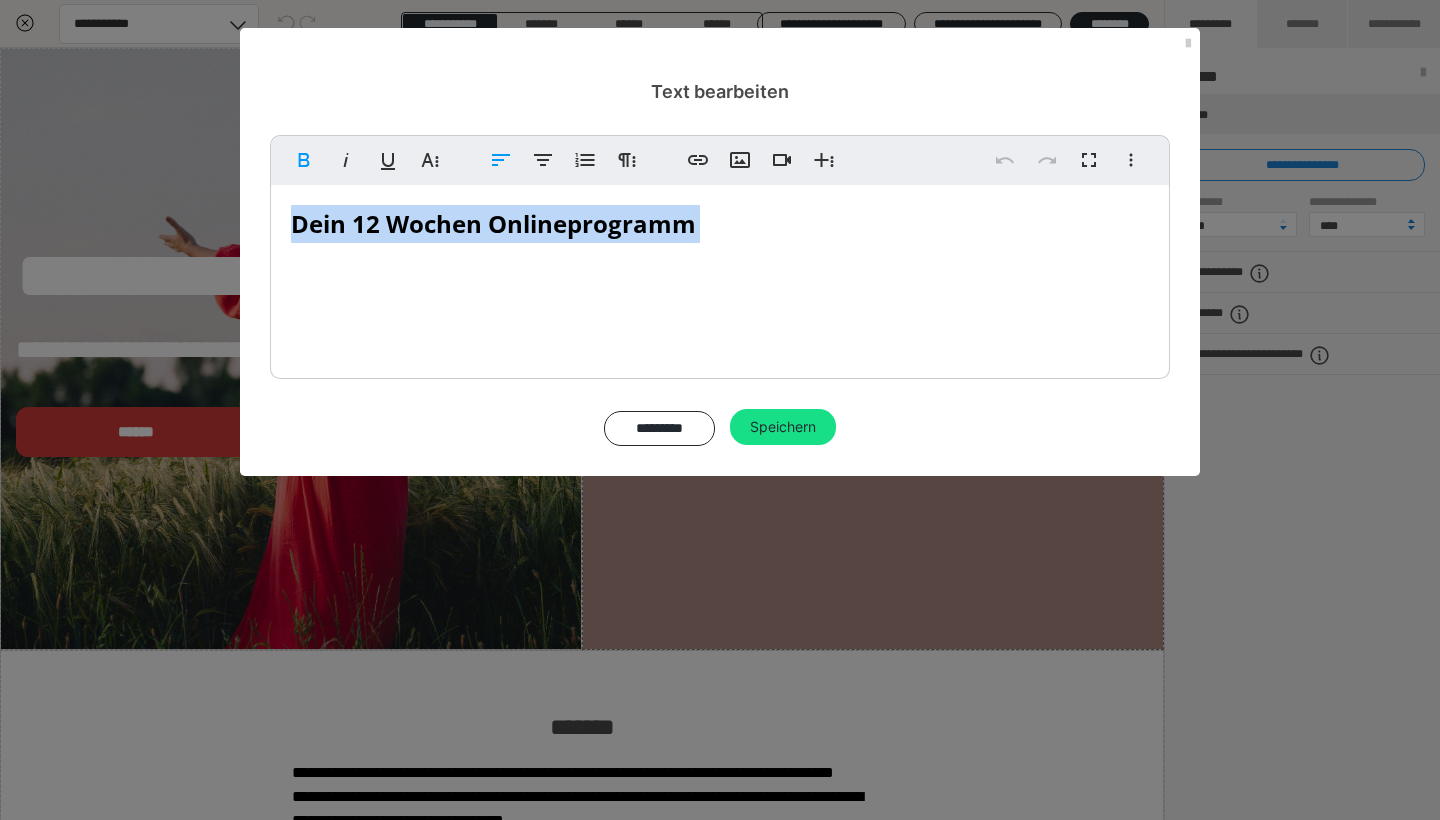 click on "Dein 12 Wochen Onlineprogramm" at bounding box center [493, 223] 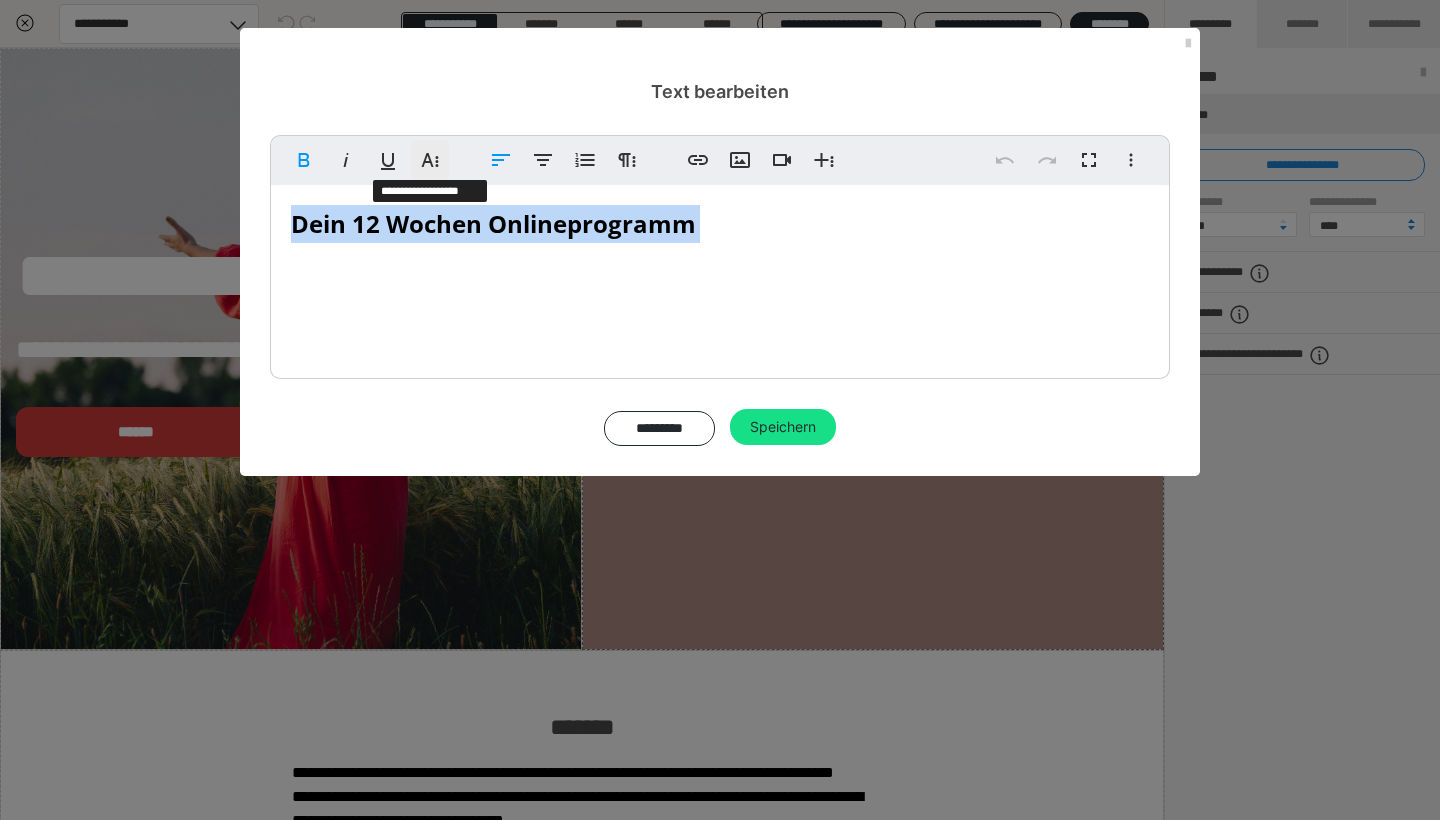 click on "Weitere Textformate" at bounding box center [430, 160] 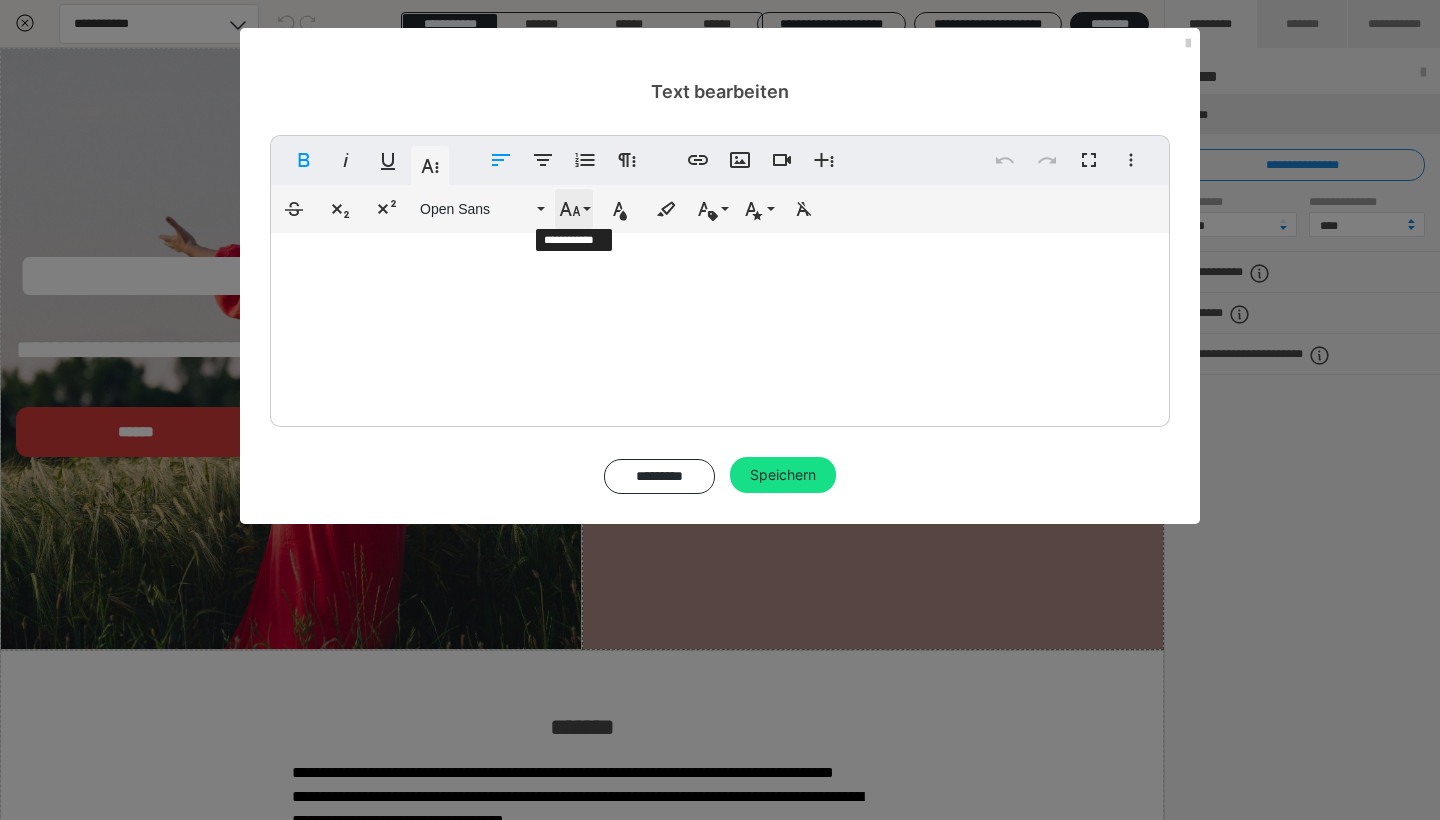 click on "Schriftgröße" at bounding box center [574, 209] 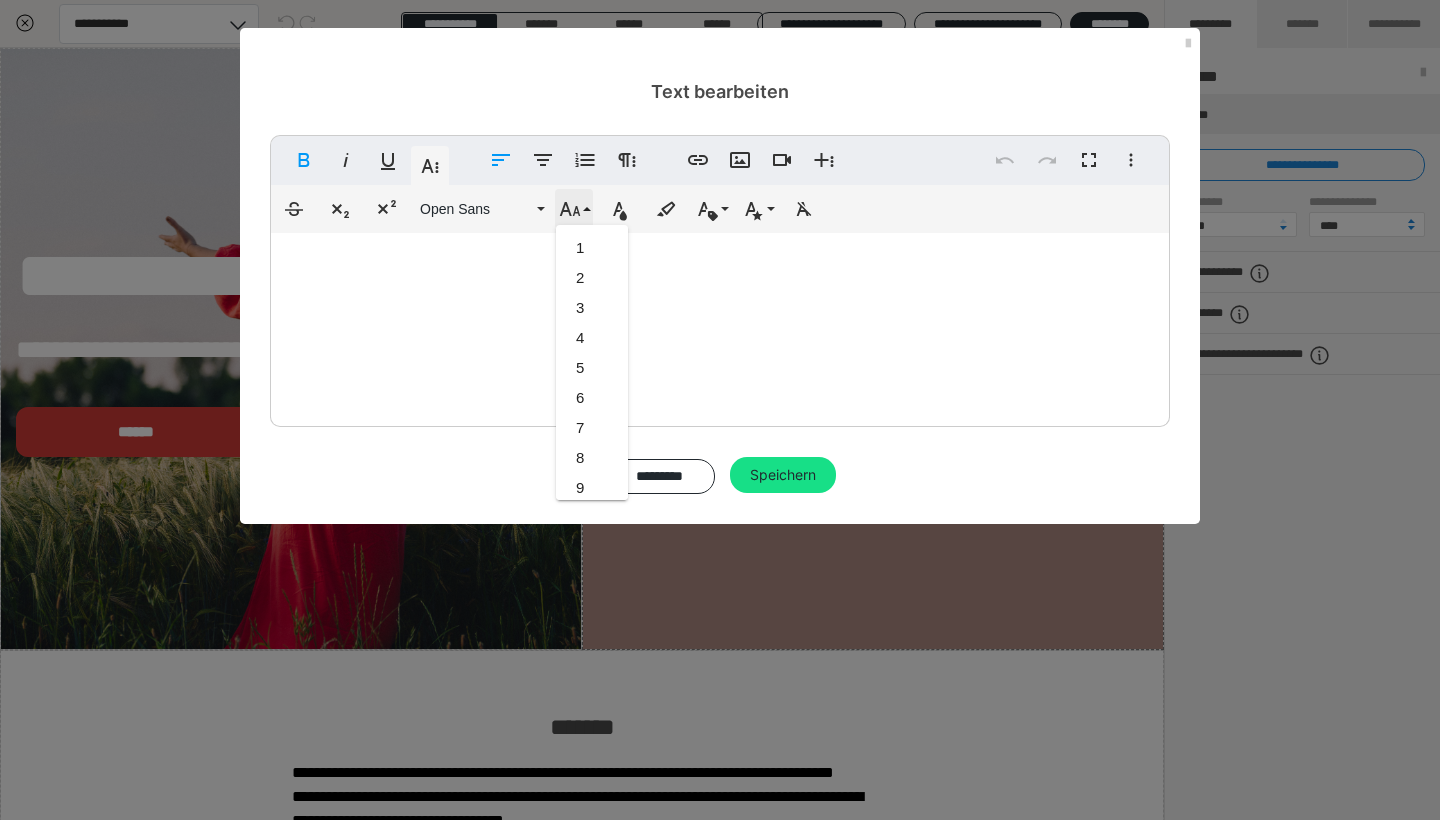 scroll, scrollTop: 713, scrollLeft: 0, axis: vertical 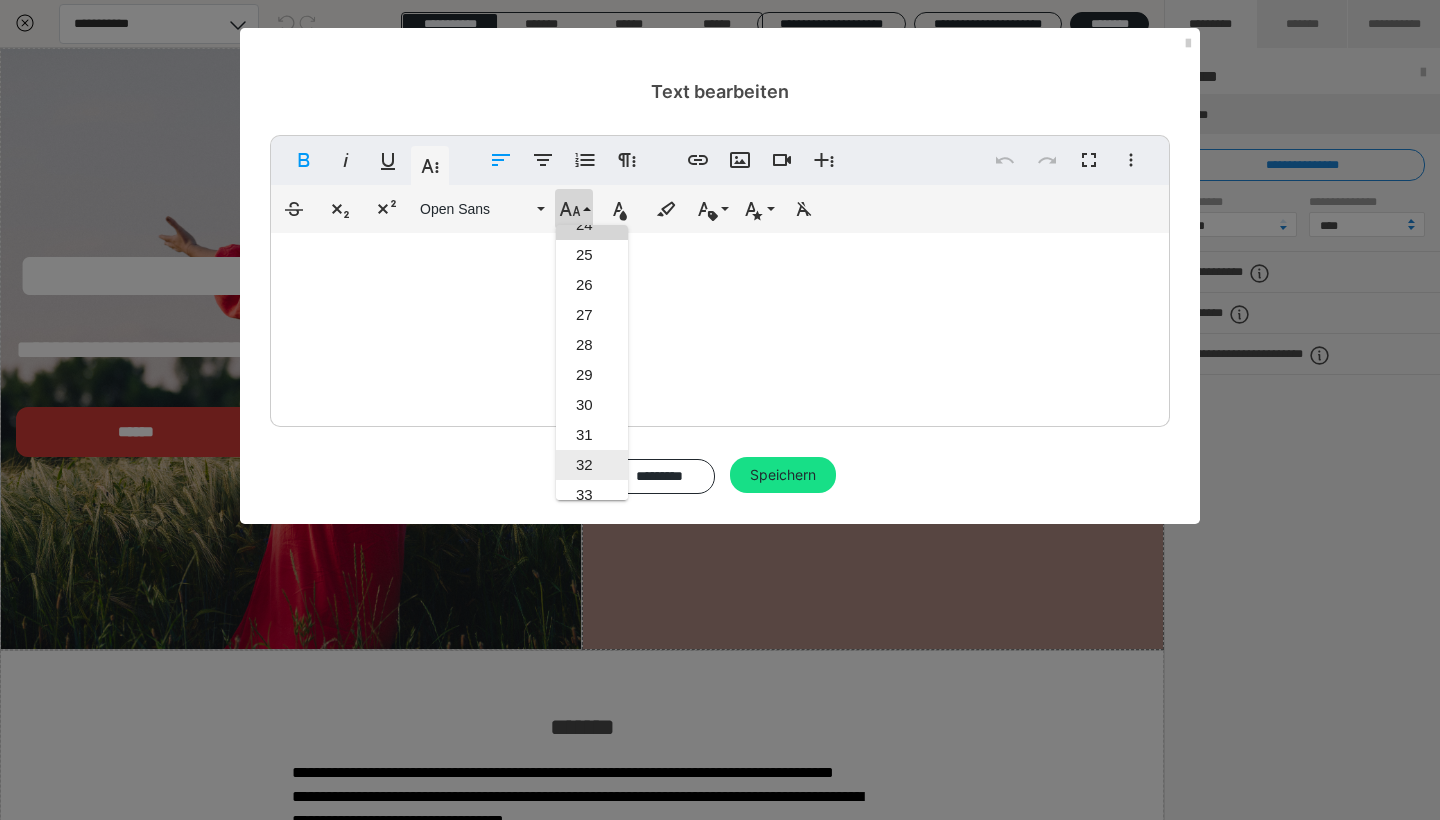 click on "32" at bounding box center (592, 465) 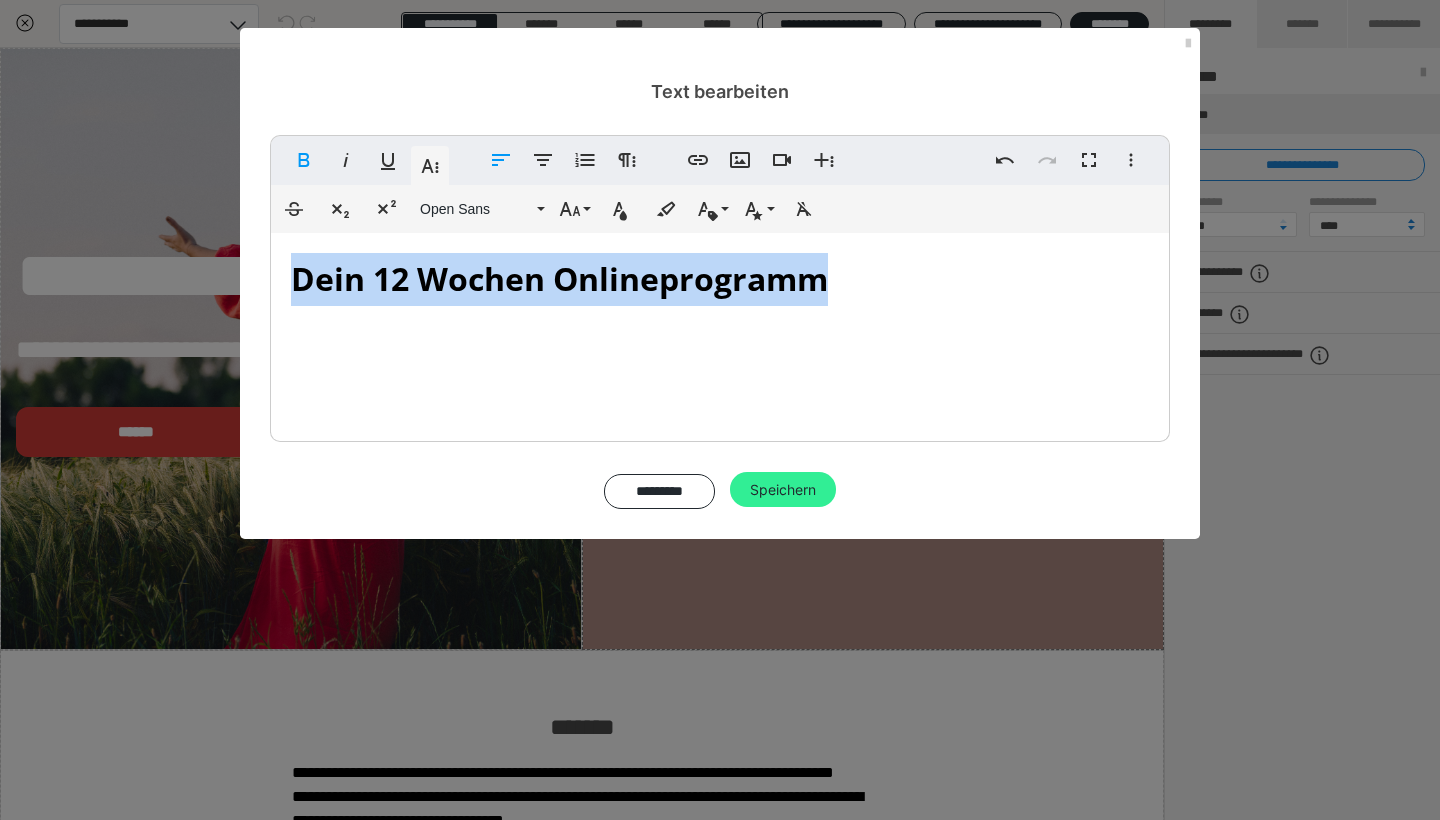 click on "Speichern" at bounding box center [783, 490] 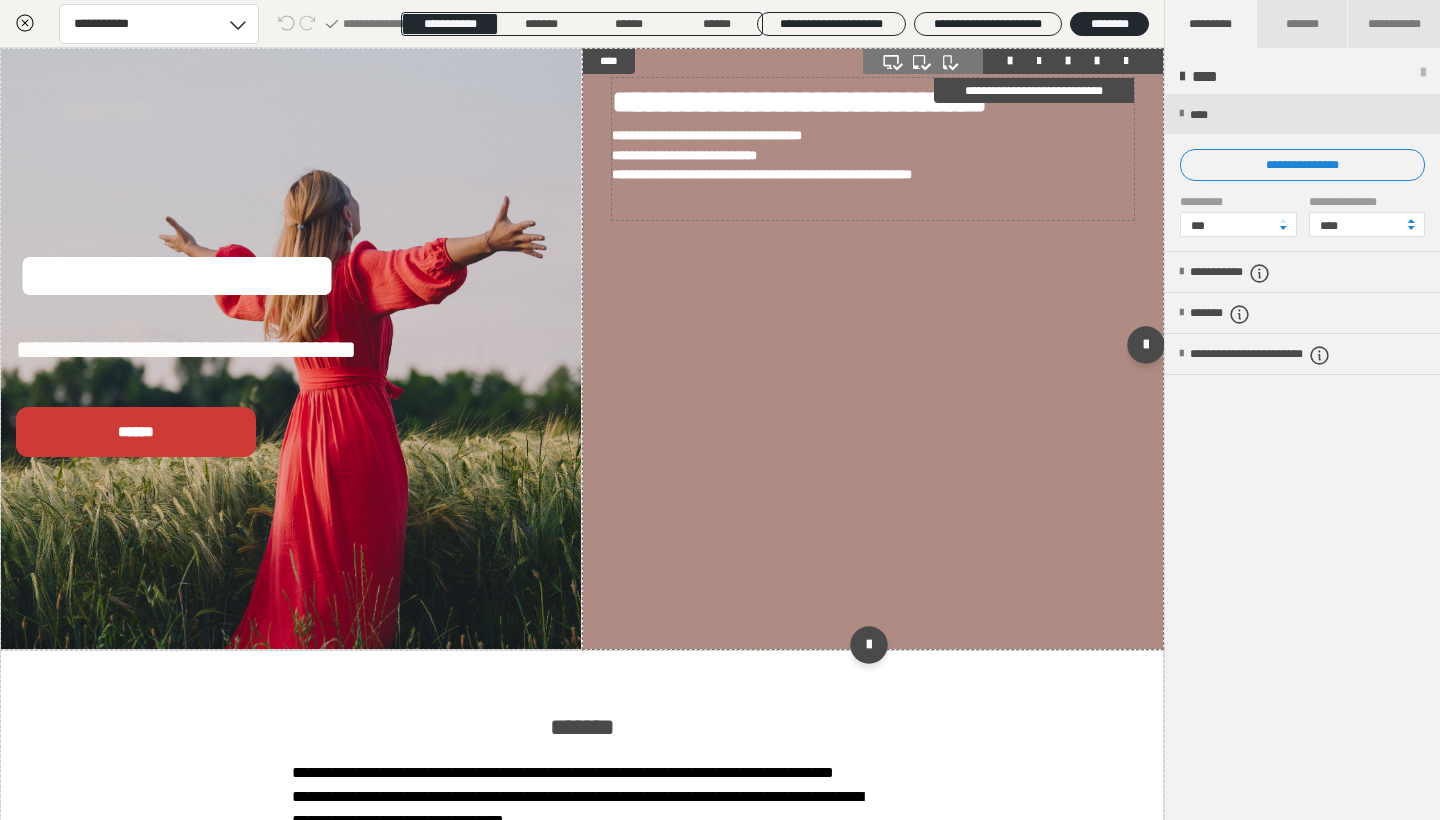 click on "**********" at bounding box center [684, 155] 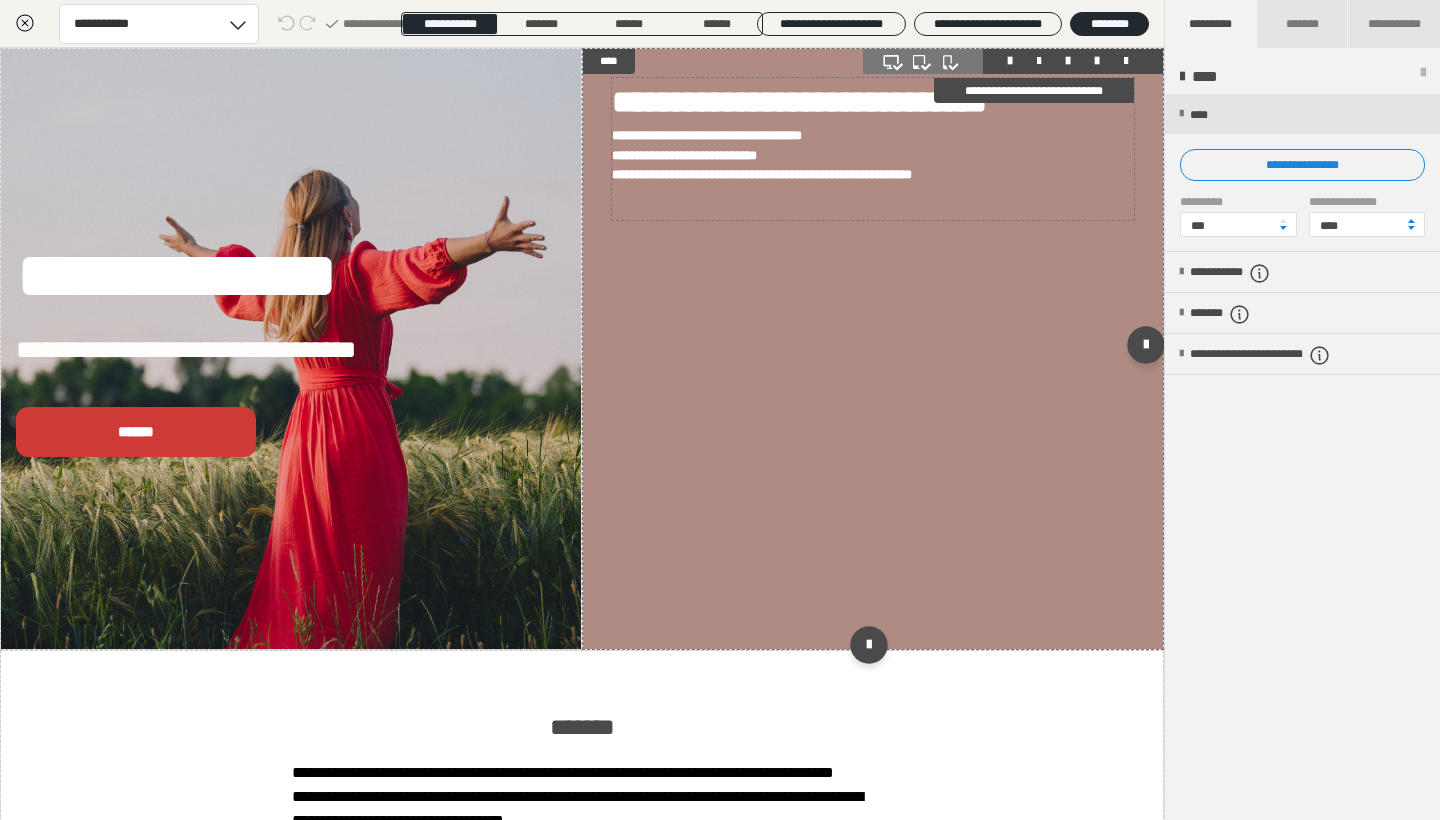 click on "**********" at bounding box center (684, 155) 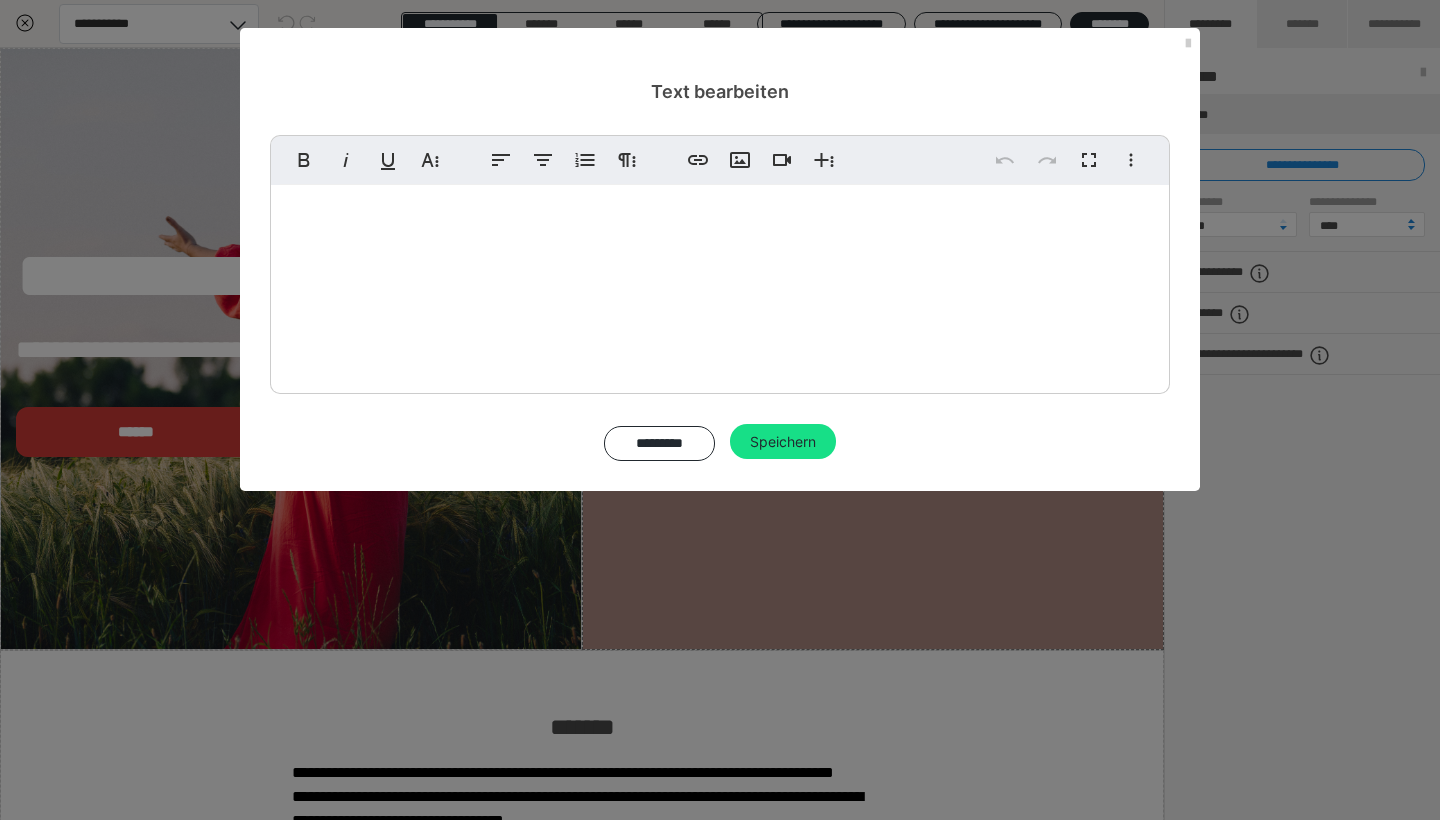 click on "Dein 12 Wochen Onlineprogramm  für Heilung Aufrichtung und Versöhnung  nach Trennung oder Scheidung,  getragen  vom christlichen Glauben genährt von  Gemeinschaft.." at bounding box center (720, 265) 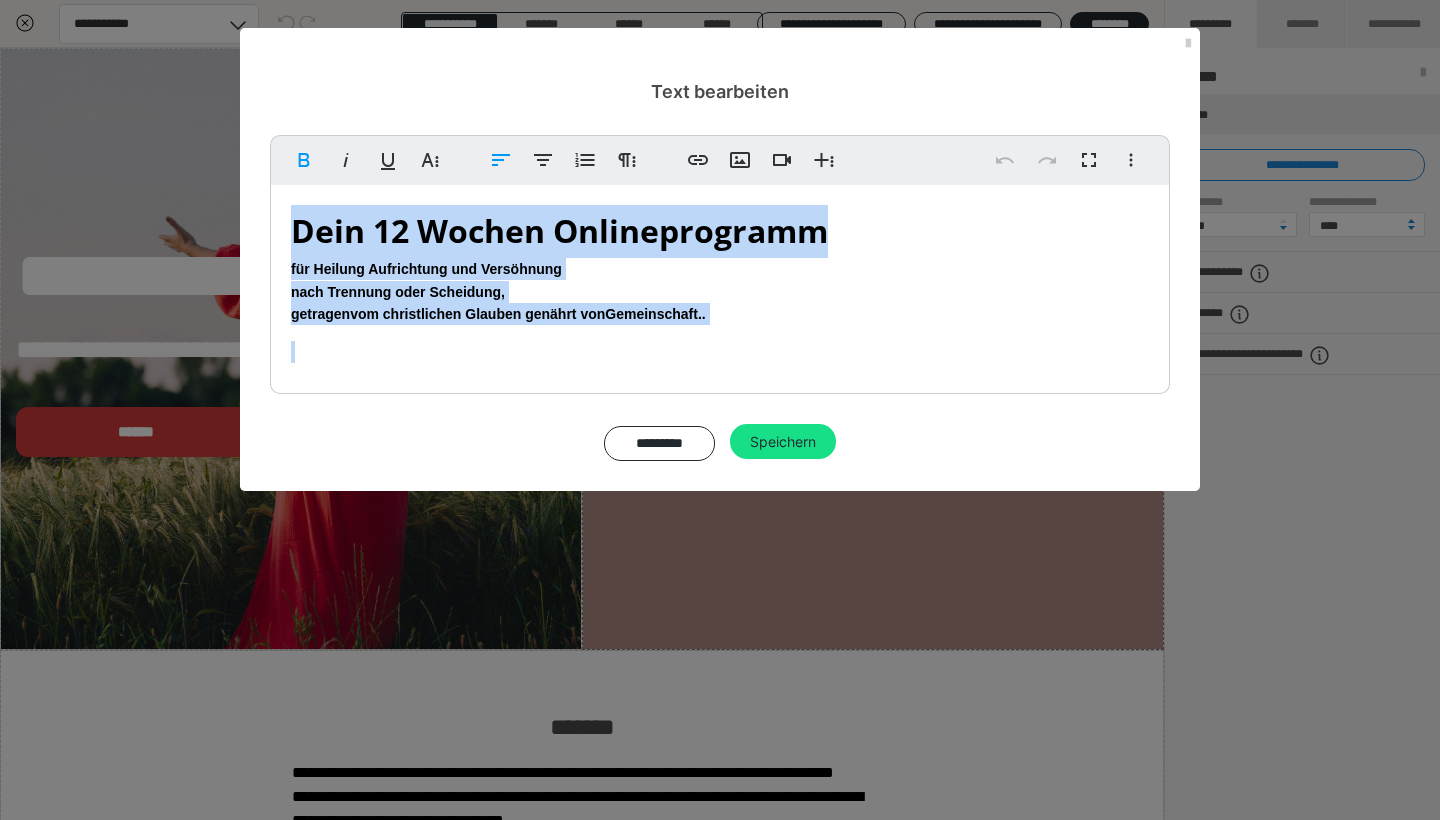 drag, startPoint x: 818, startPoint y: 344, endPoint x: 250, endPoint y: 177, distance: 592.0414 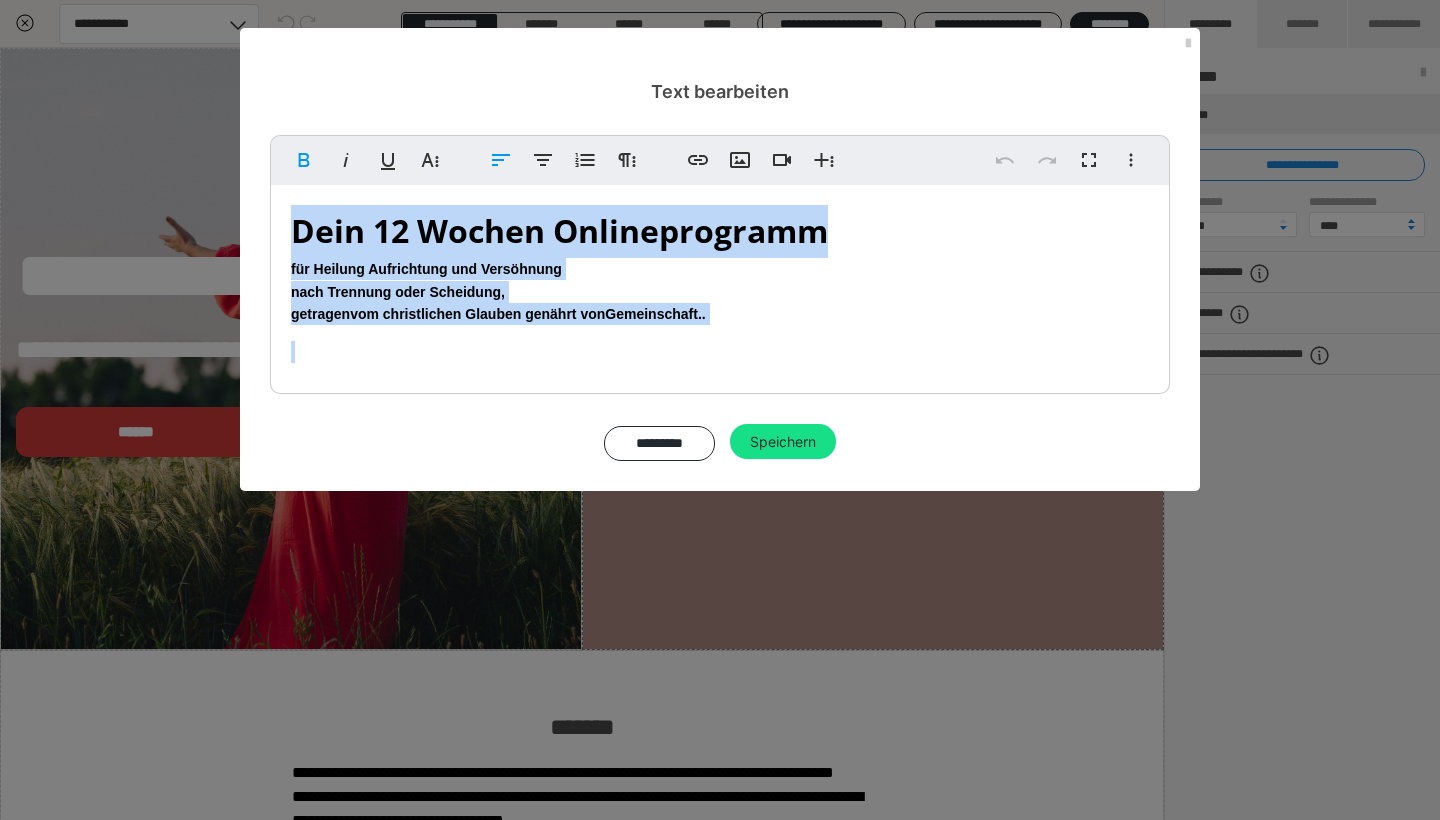 drag, startPoint x: 284, startPoint y: 230, endPoint x: 854, endPoint y: 232, distance: 570.0035 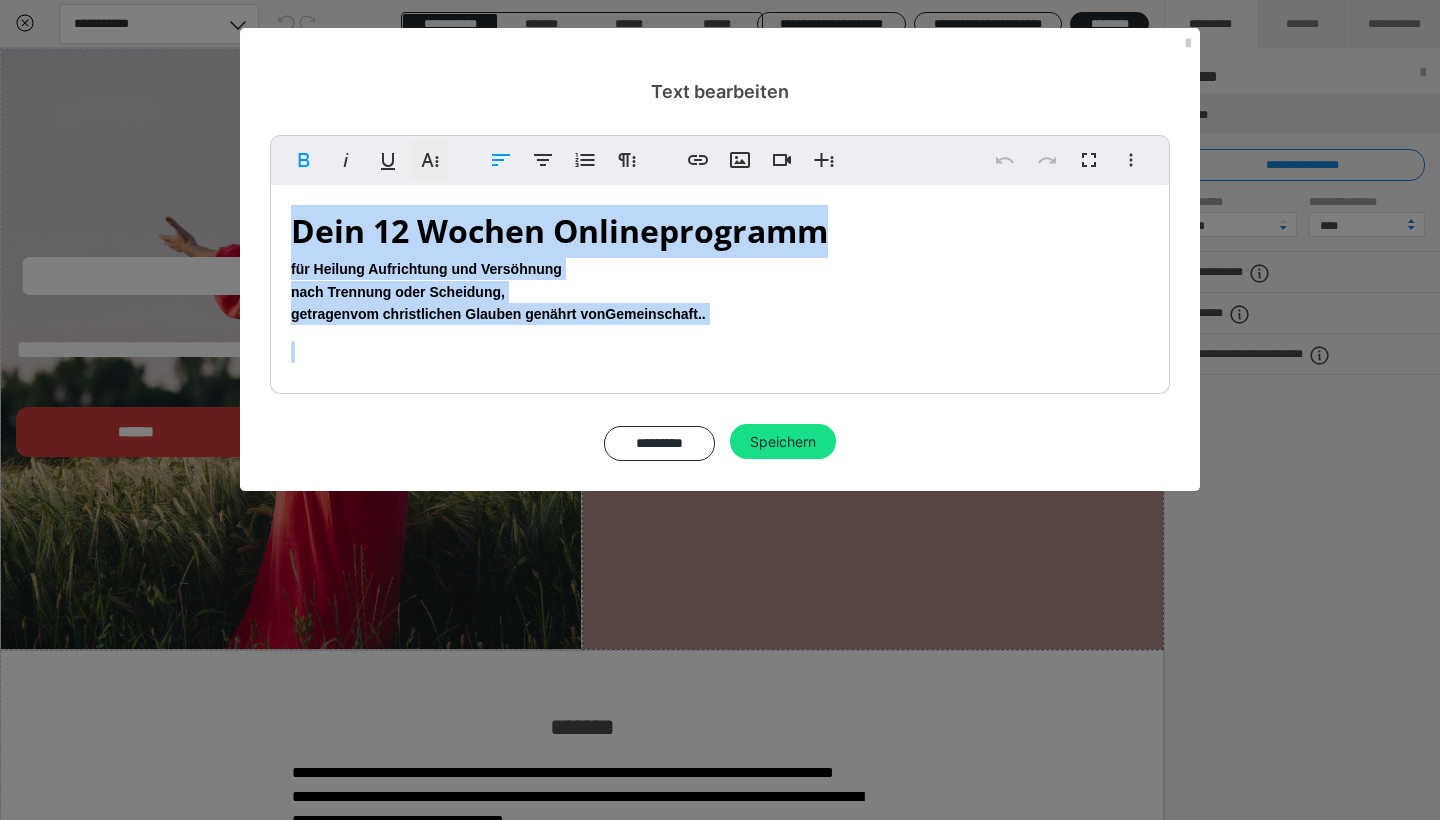 click 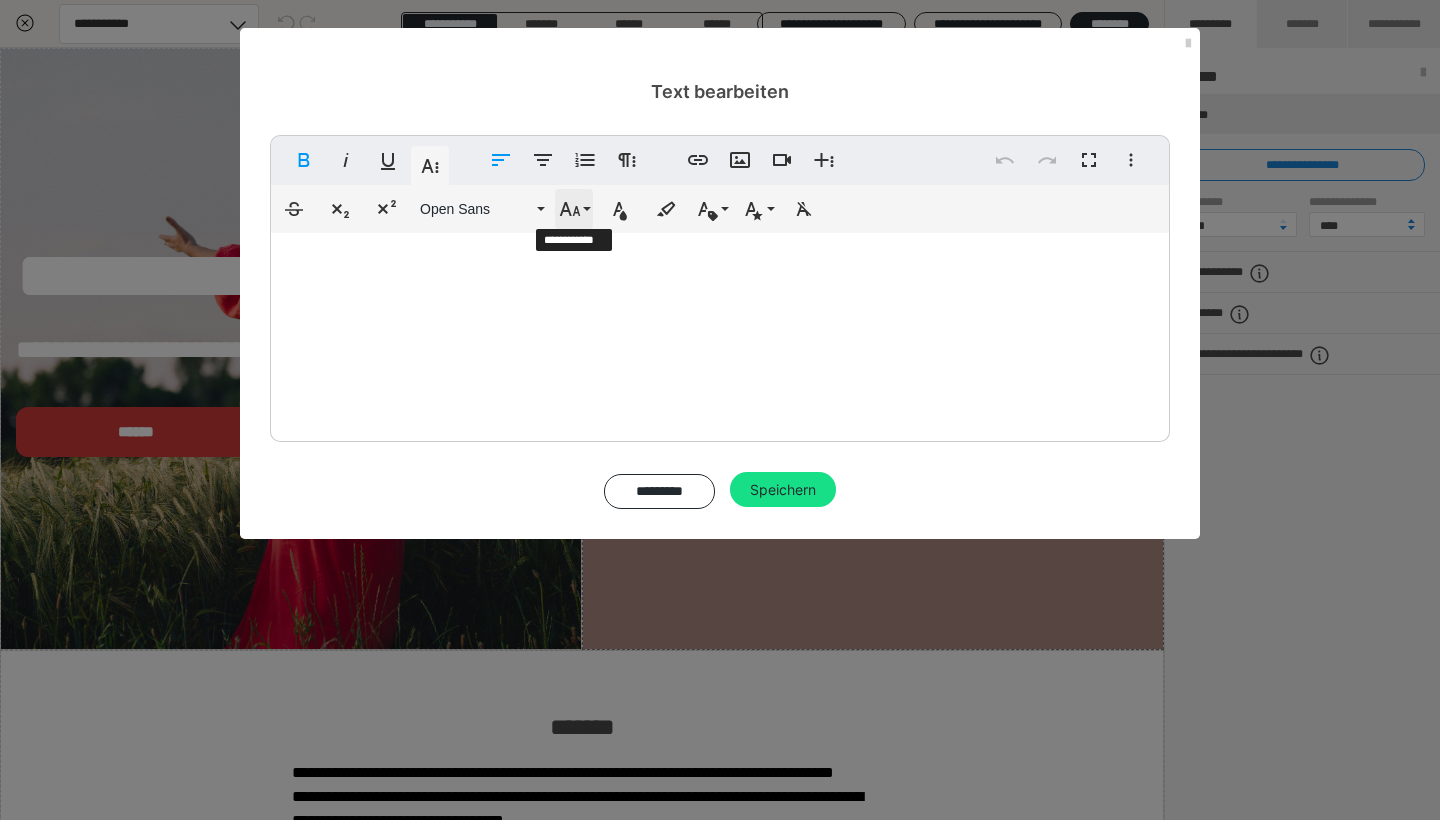 click on "Schriftgröße" at bounding box center [574, 209] 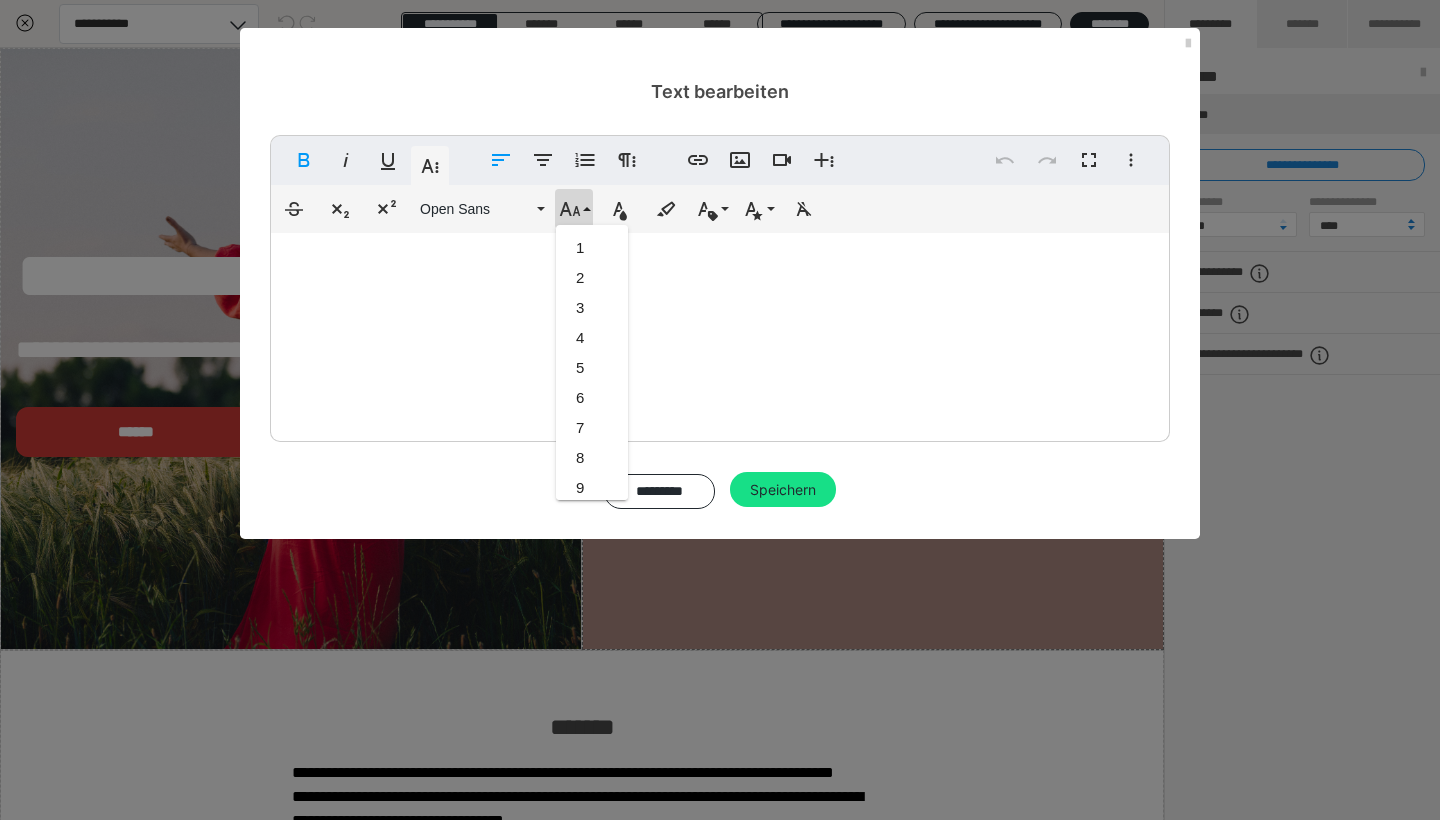 scroll, scrollTop: 953, scrollLeft: 0, axis: vertical 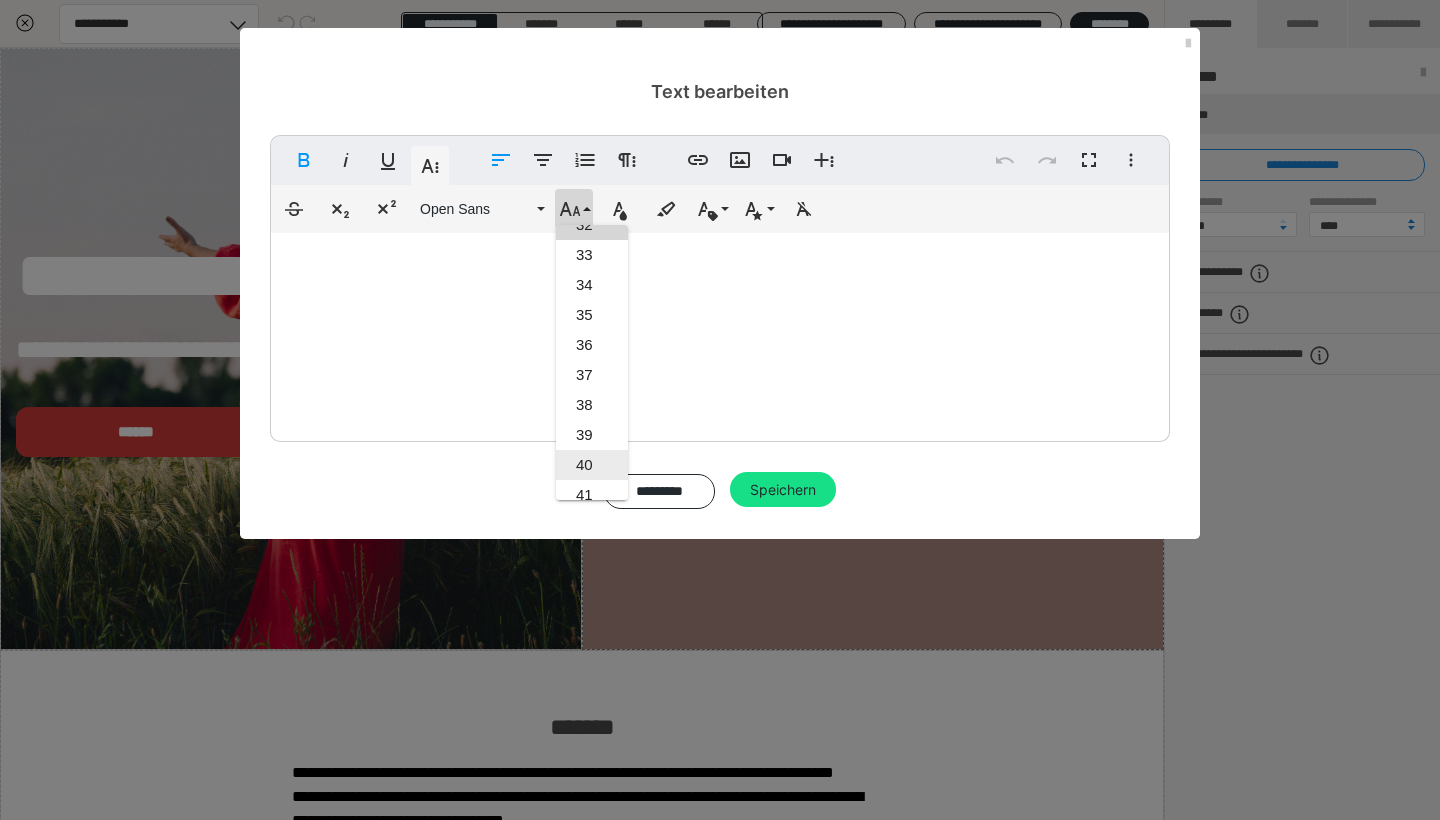 click on "40" at bounding box center [592, 465] 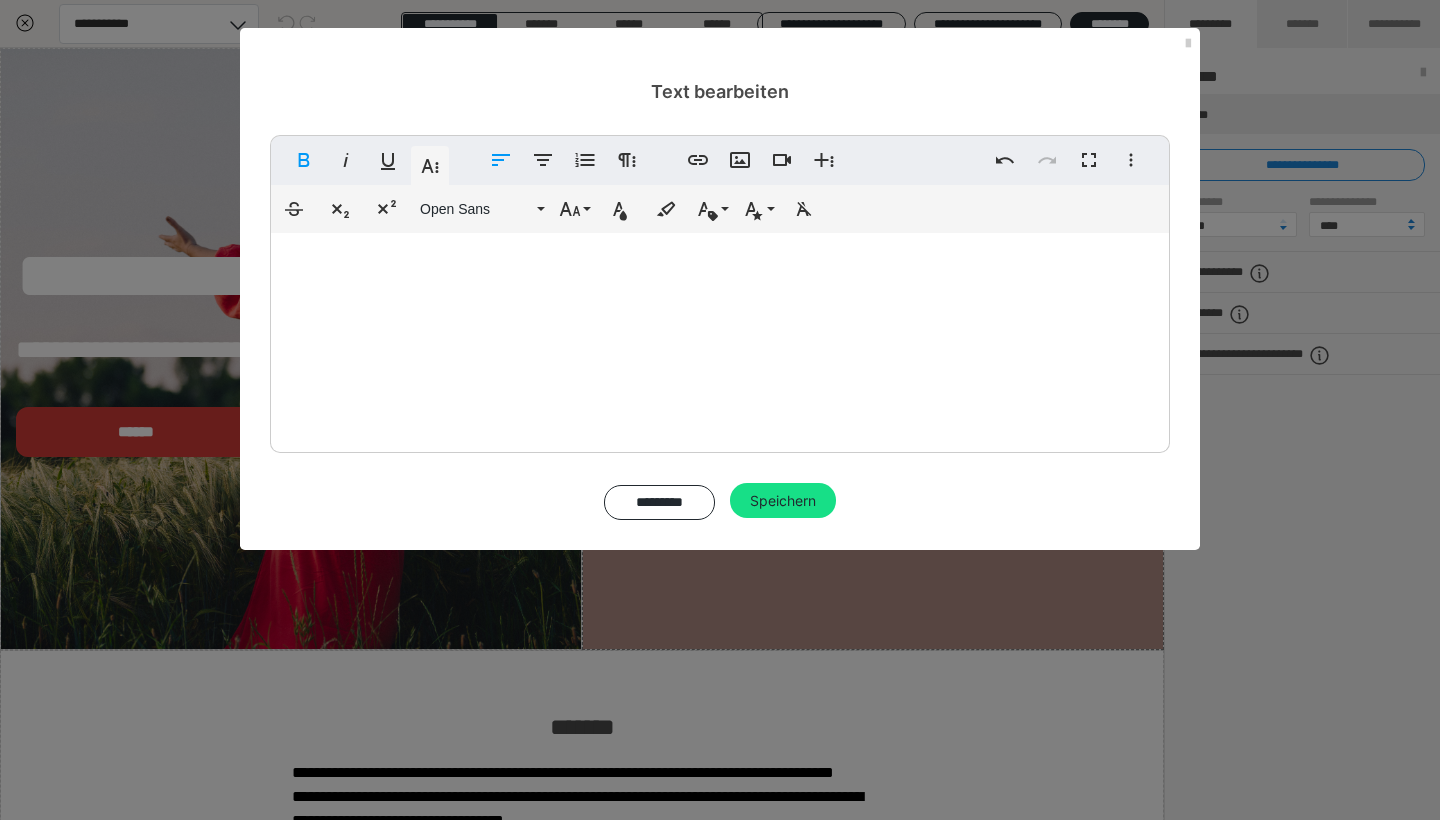 click on "Dein 12 Wochen Onlineprogramm  für Heilung Aufrichtung und Versöhnung  nach Trennung oder Scheidung,  getragen  vom christlichen Glauben genährt von  Gemeinschaft.." at bounding box center [720, 338] 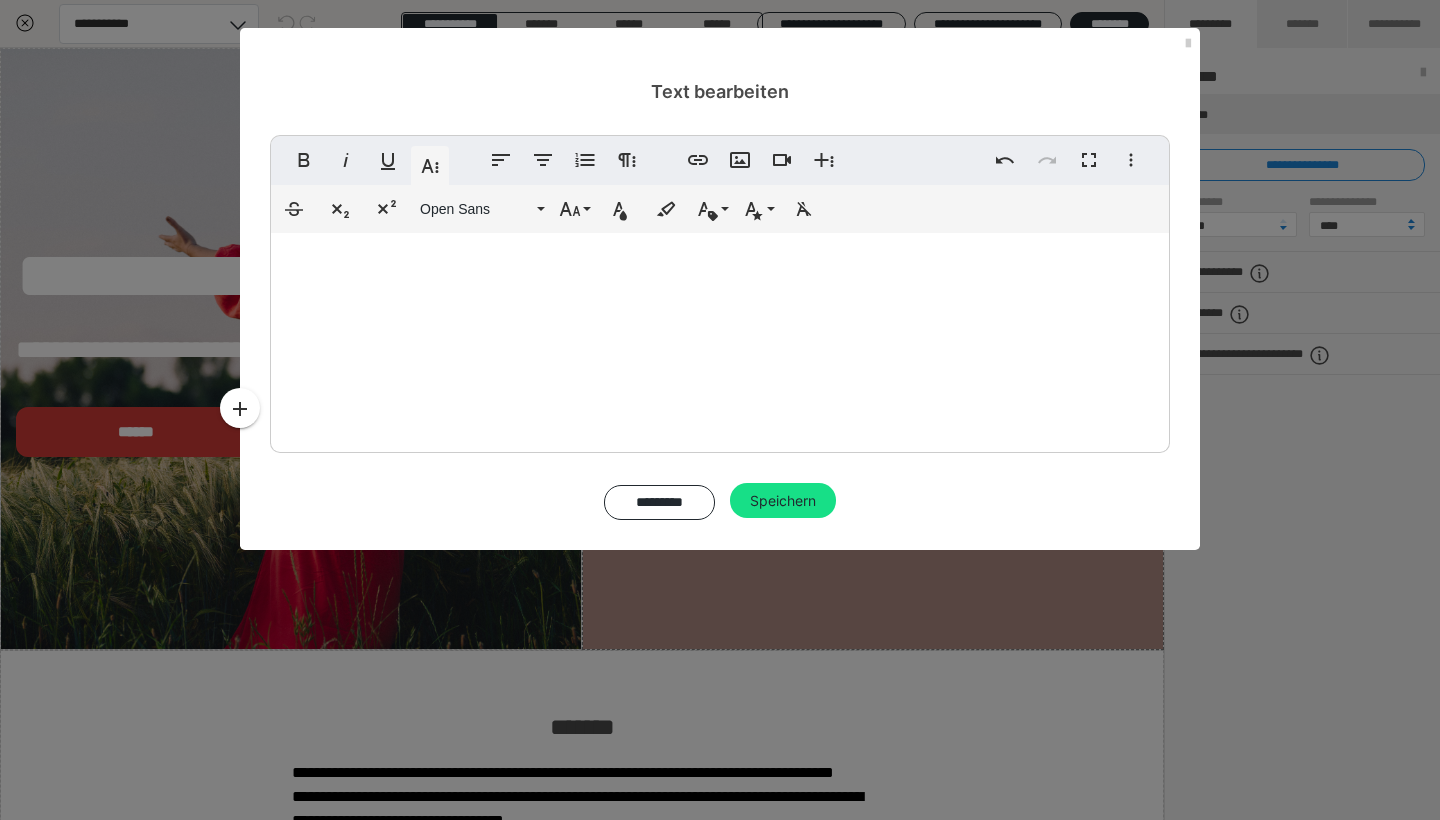 click on "Dein 12 Wochen Onlineprogramm  für Heilung Aufrichtung und Versöhnung  nach Trennung oder Scheidung,  getragen  vom christlichen Glauben genährt von  Gemeinschaft.." at bounding box center (720, 338) 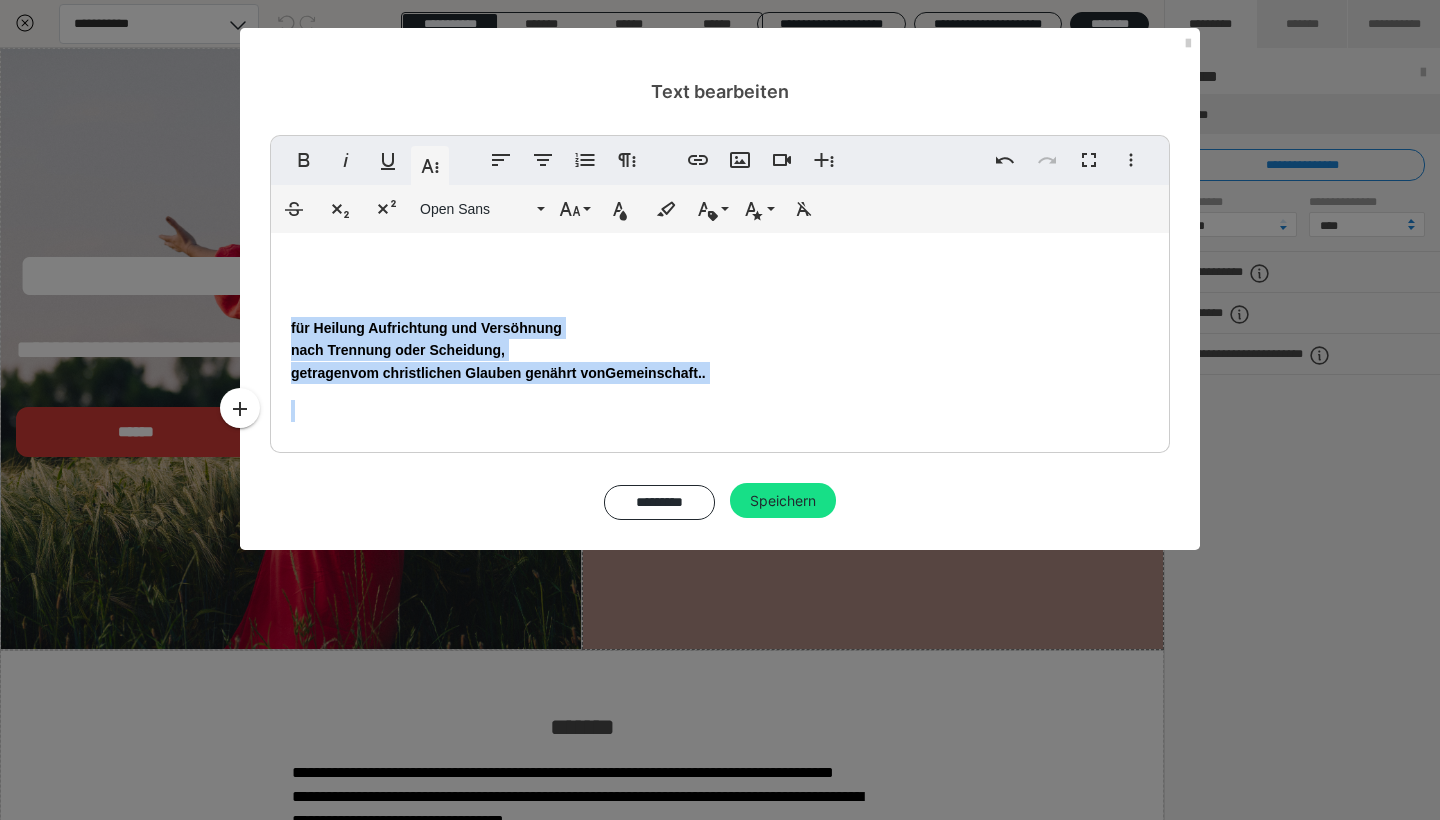 drag, startPoint x: 585, startPoint y: 438, endPoint x: 287, endPoint y: 331, distance: 316.62753 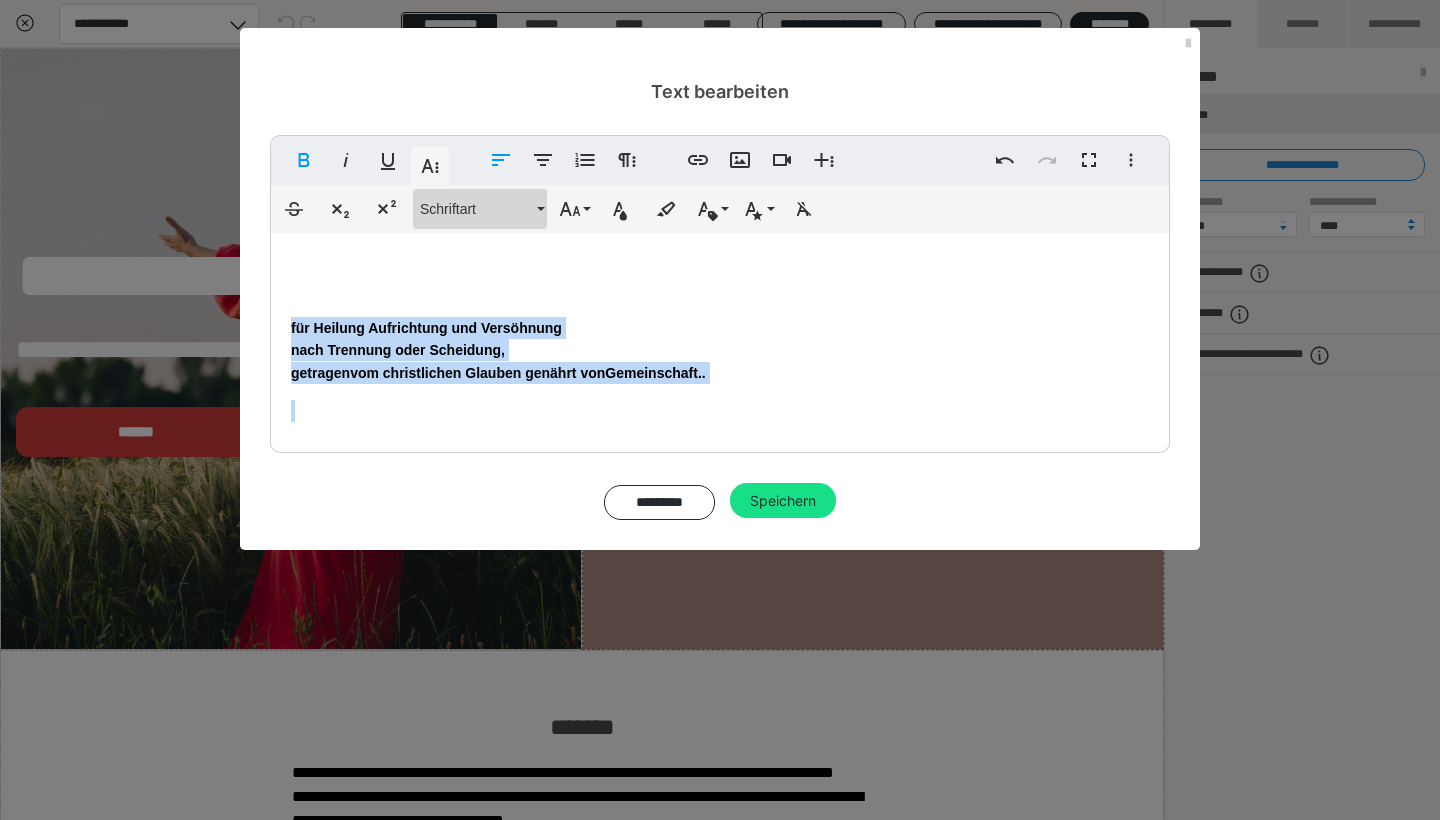 click on "Schriftart" at bounding box center (476, 209) 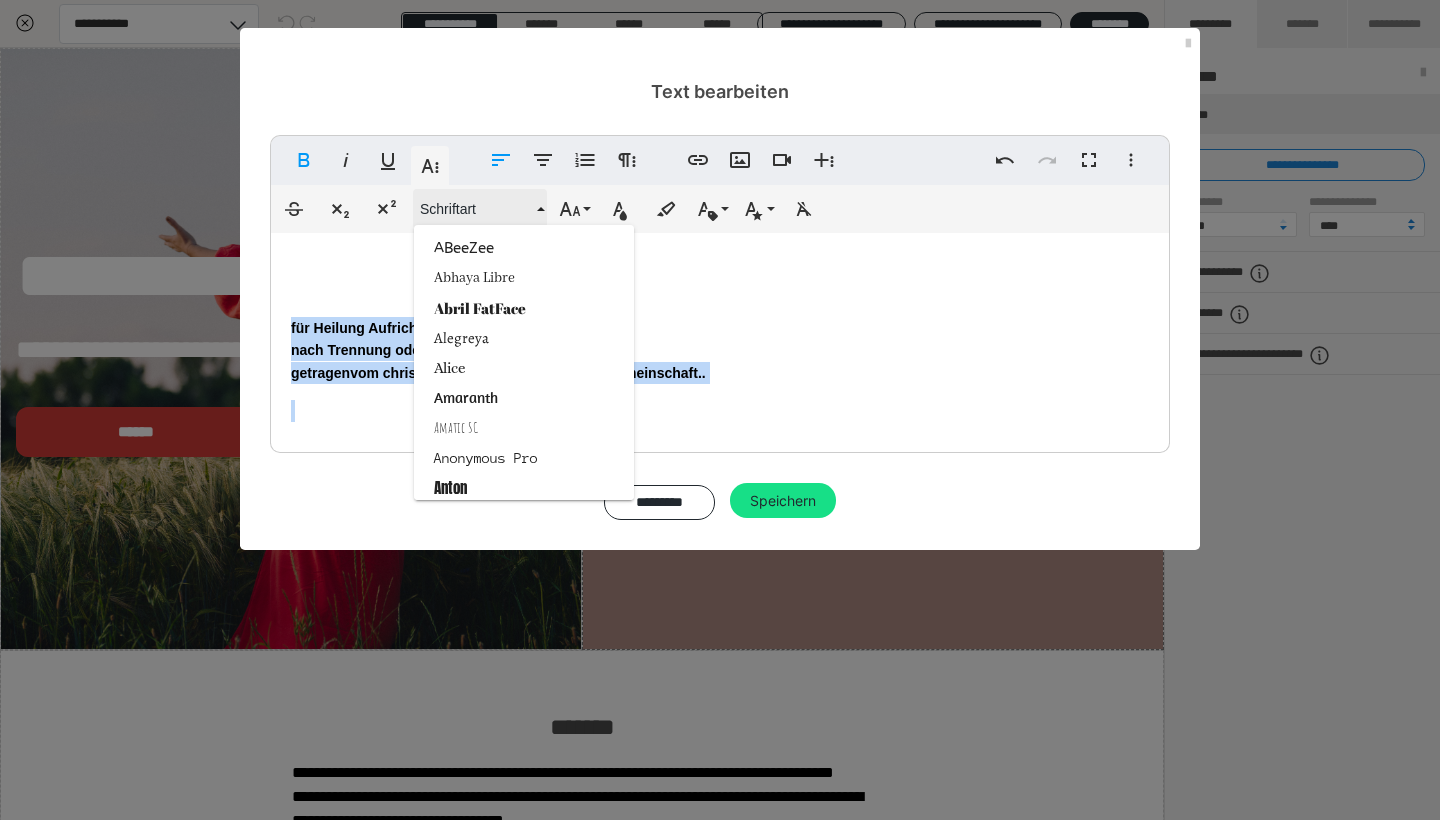 type 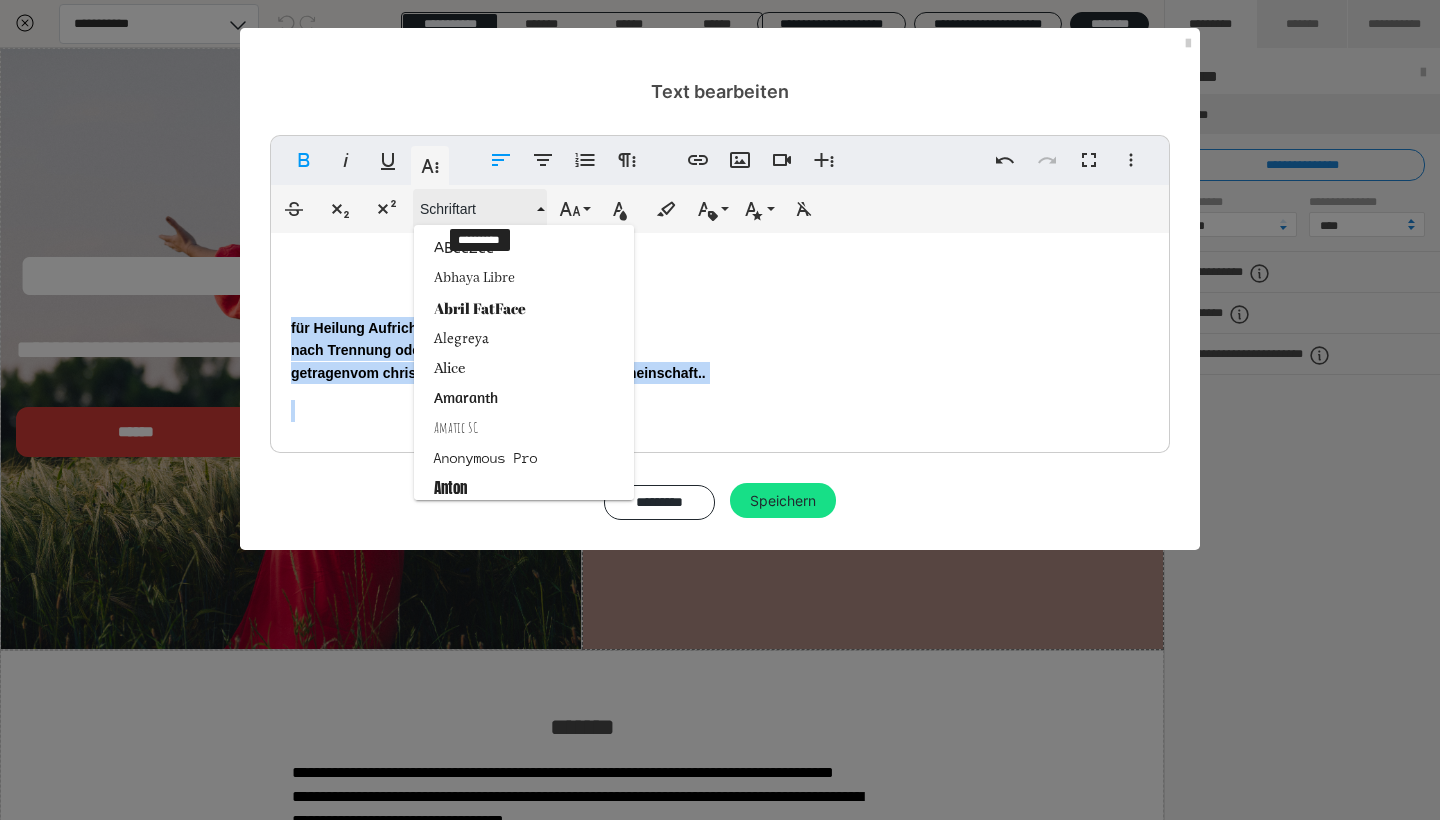 click on "Schriftart" at bounding box center (476, 209) 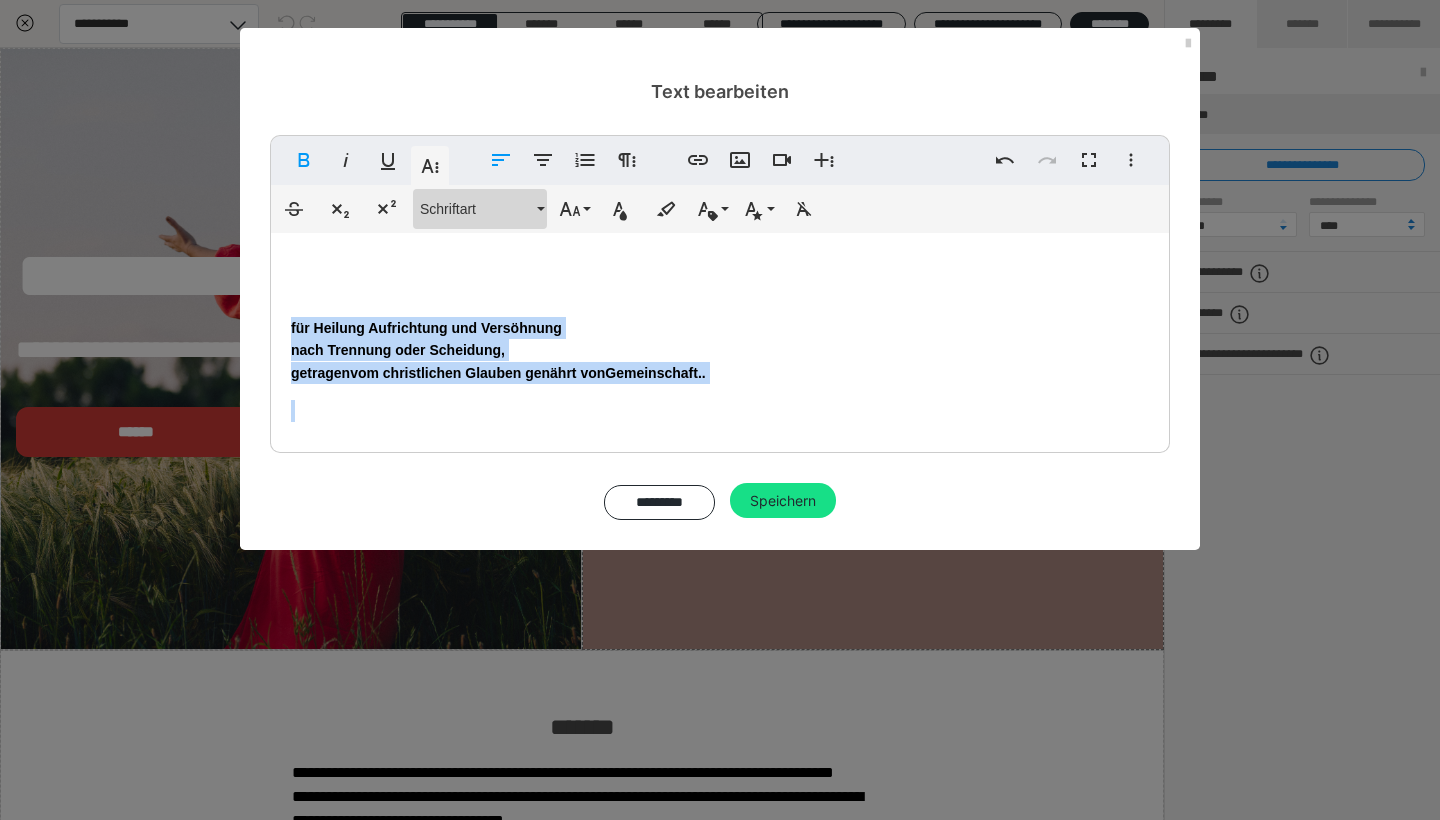 click on "Schriftart" at bounding box center [476, 209] 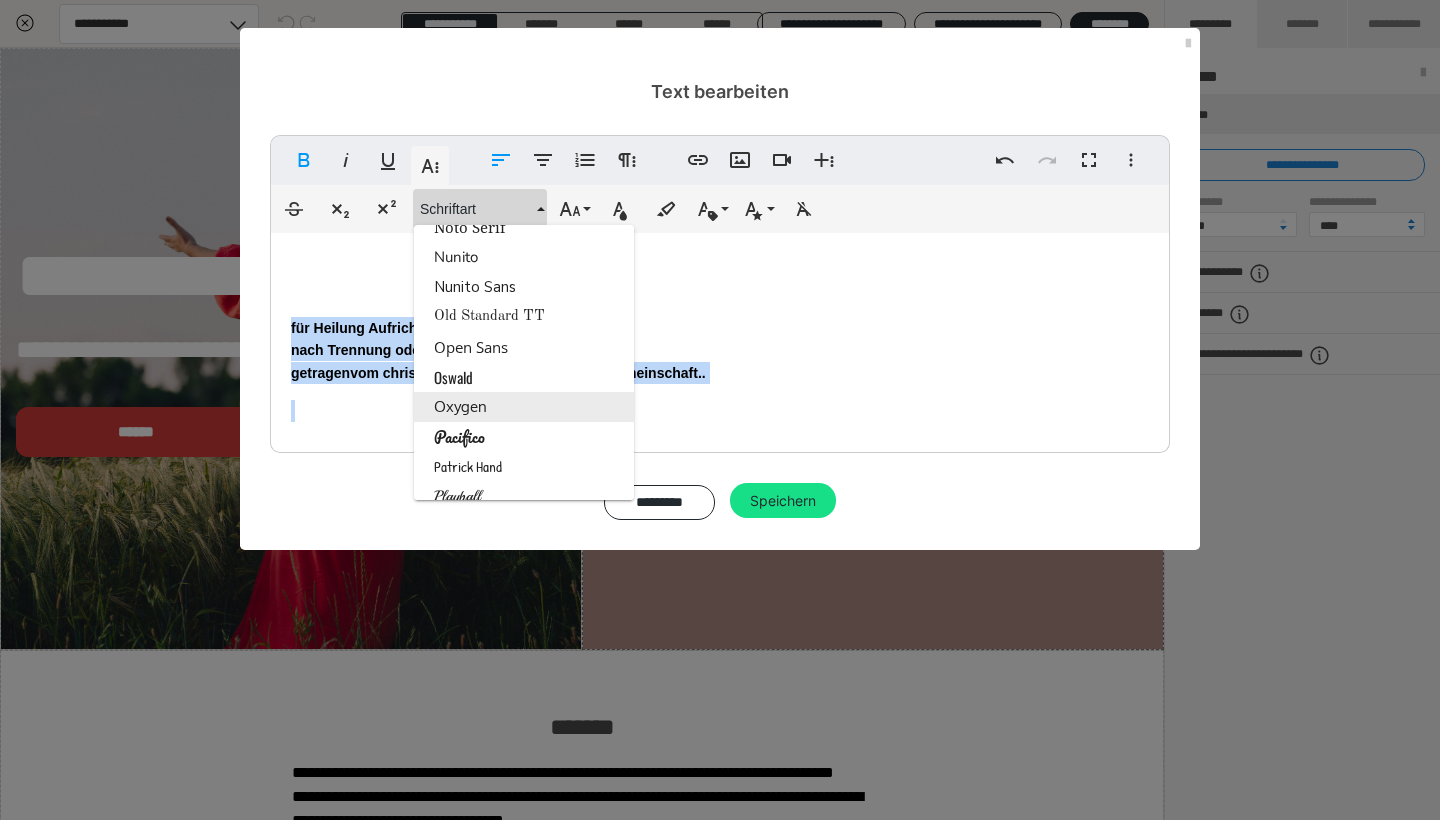 scroll, scrollTop: 2202, scrollLeft: 0, axis: vertical 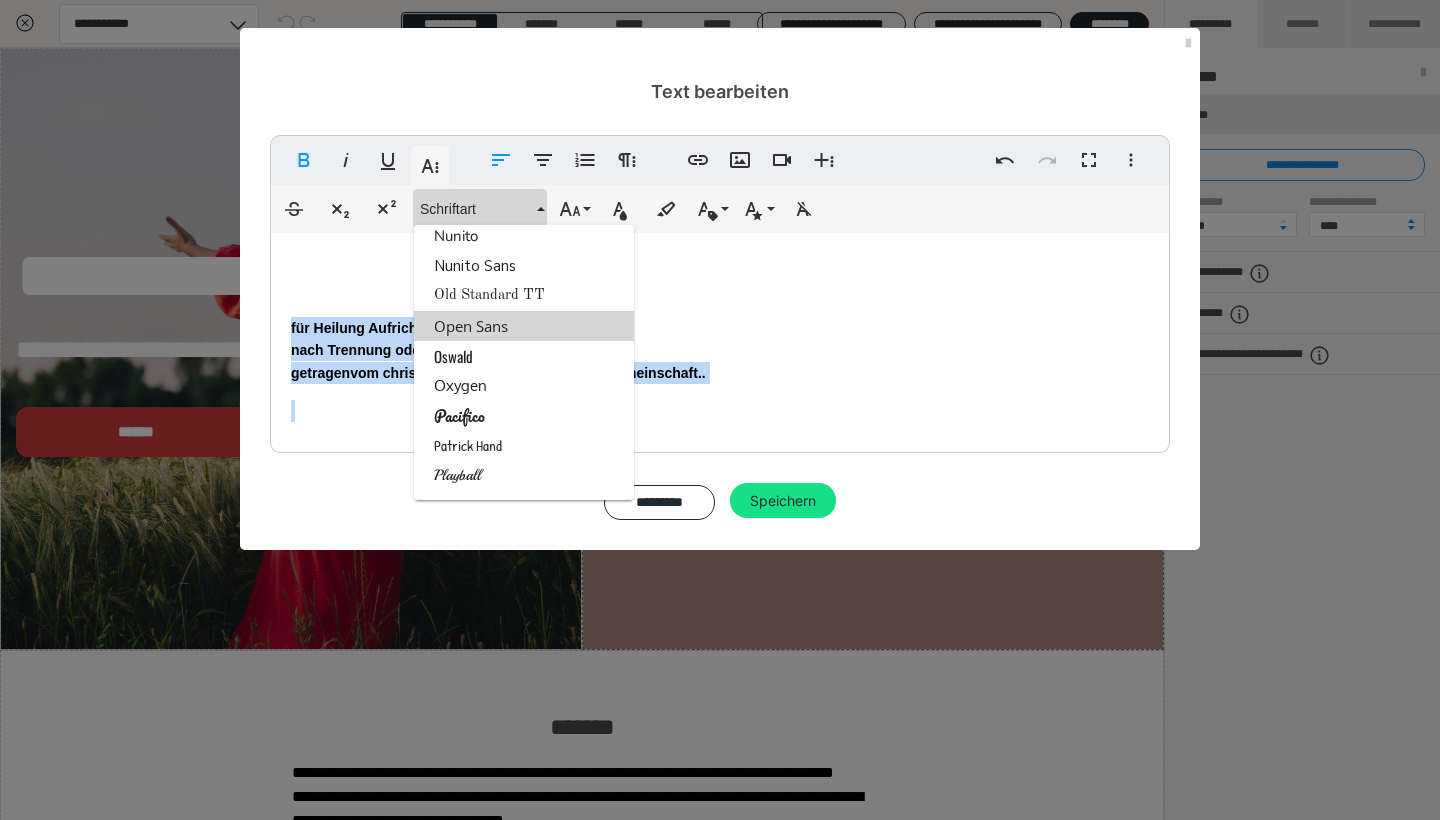 click on "Open Sans" at bounding box center [524, 326] 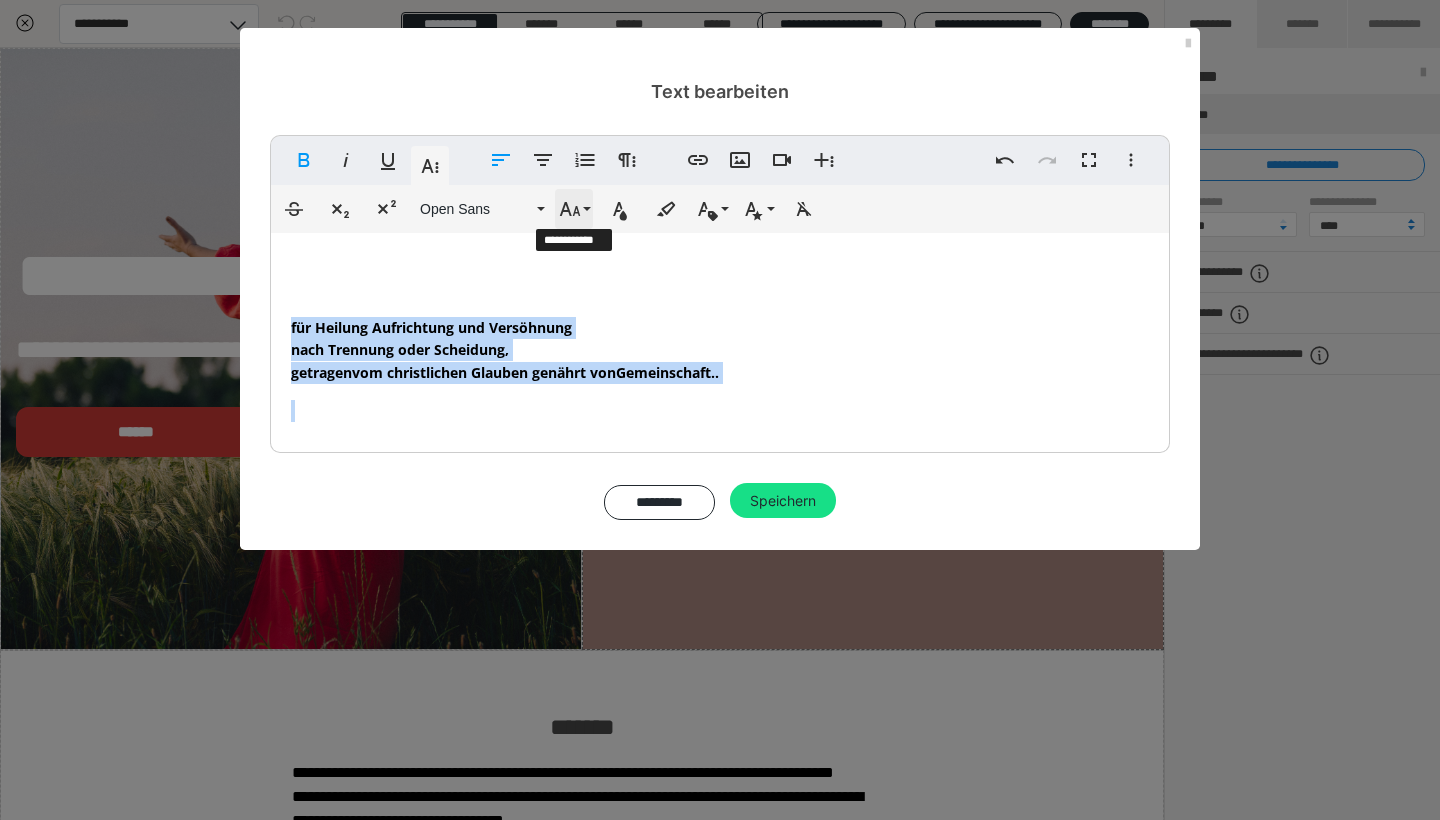 click 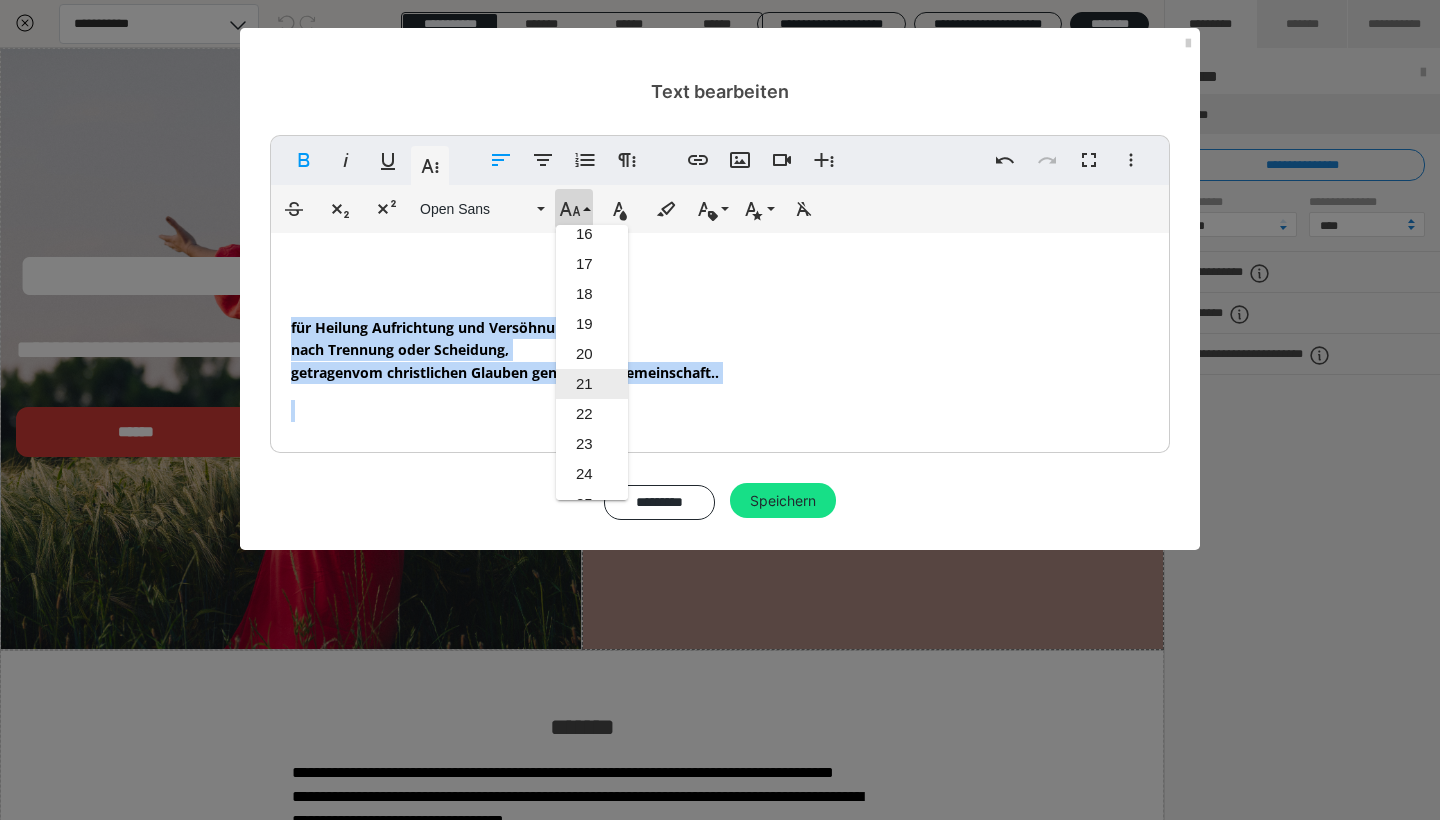 scroll, scrollTop: 482, scrollLeft: 0, axis: vertical 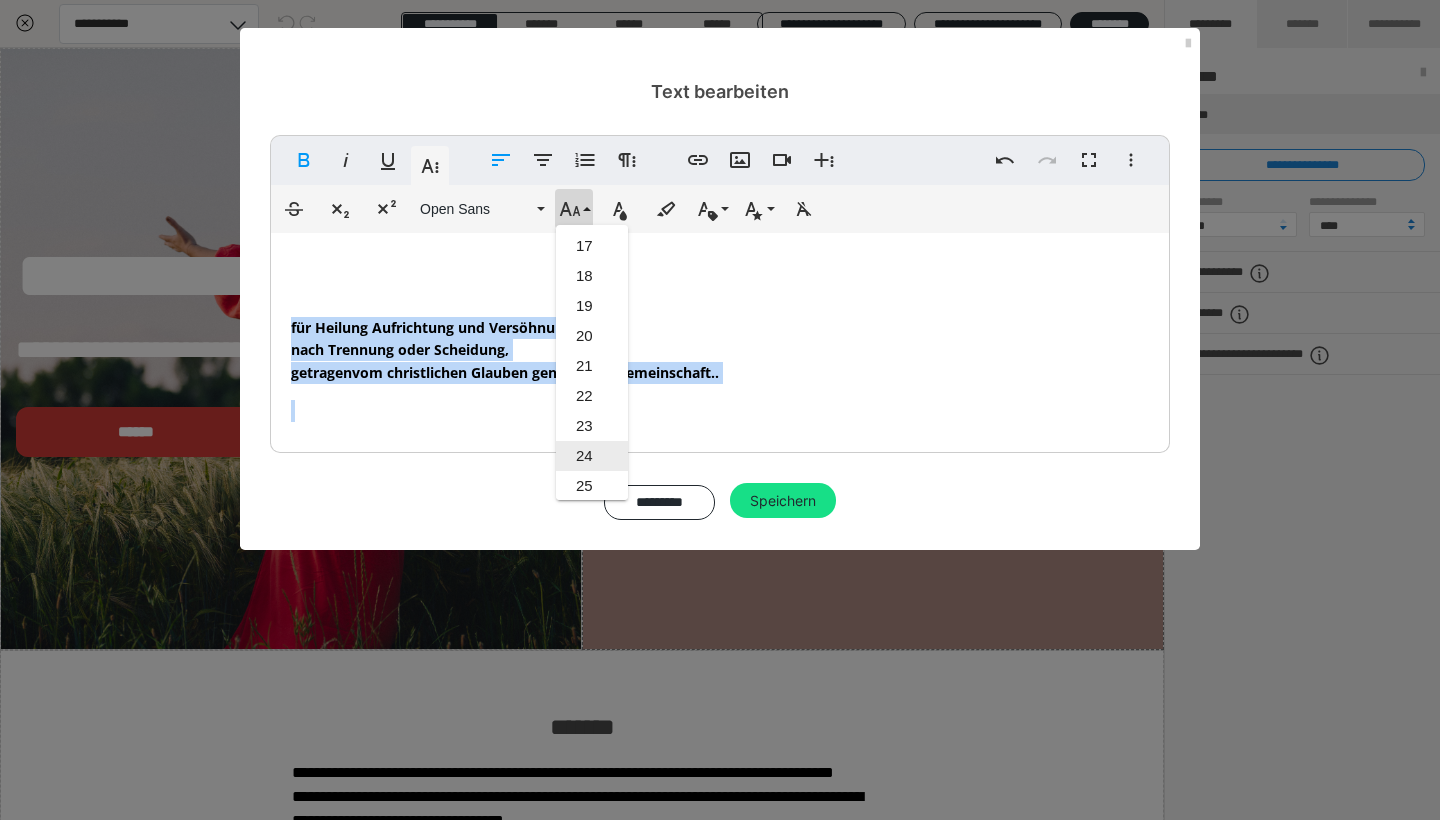 click on "24" at bounding box center [592, 456] 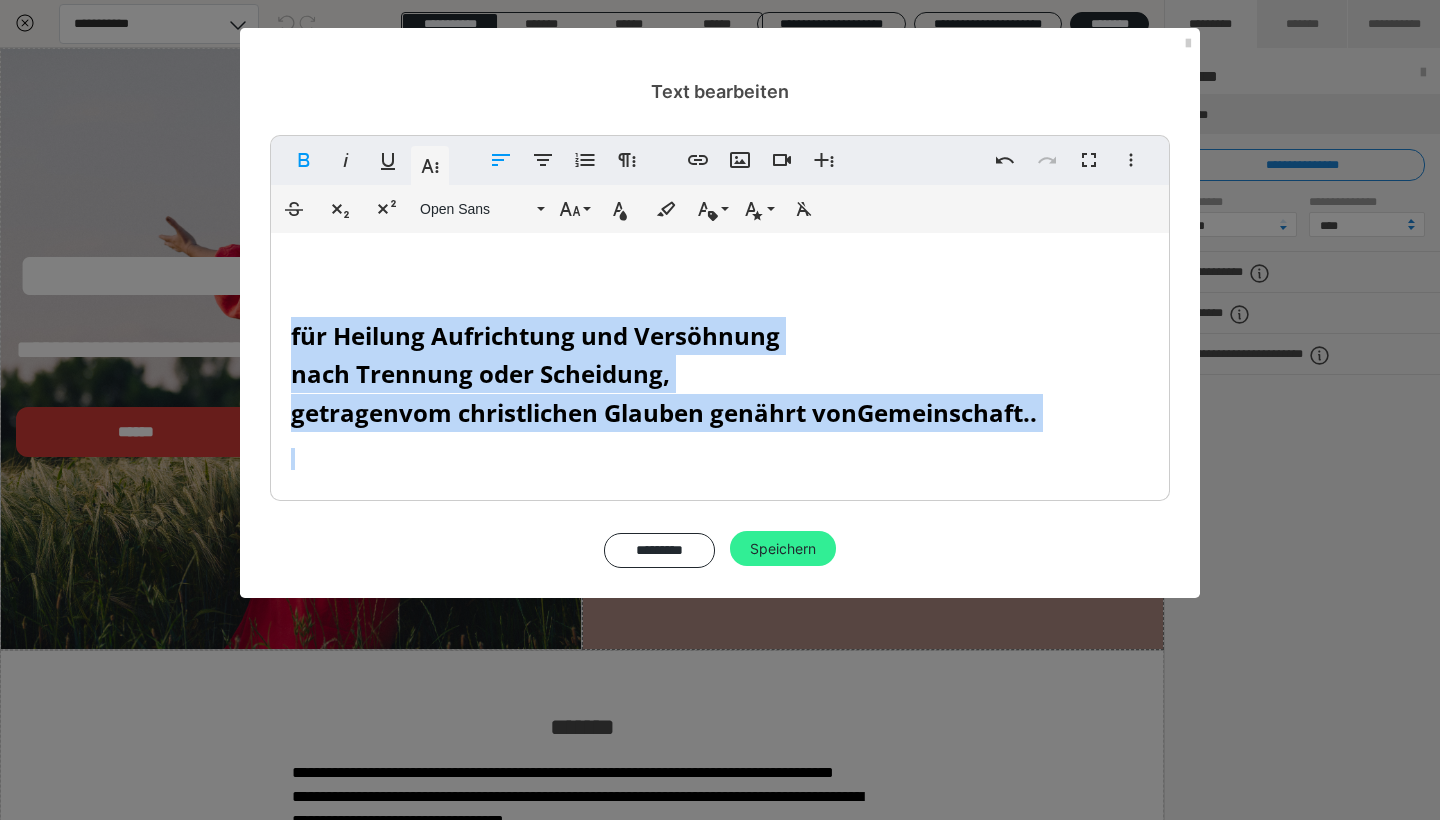 click on "Speichern" at bounding box center (783, 549) 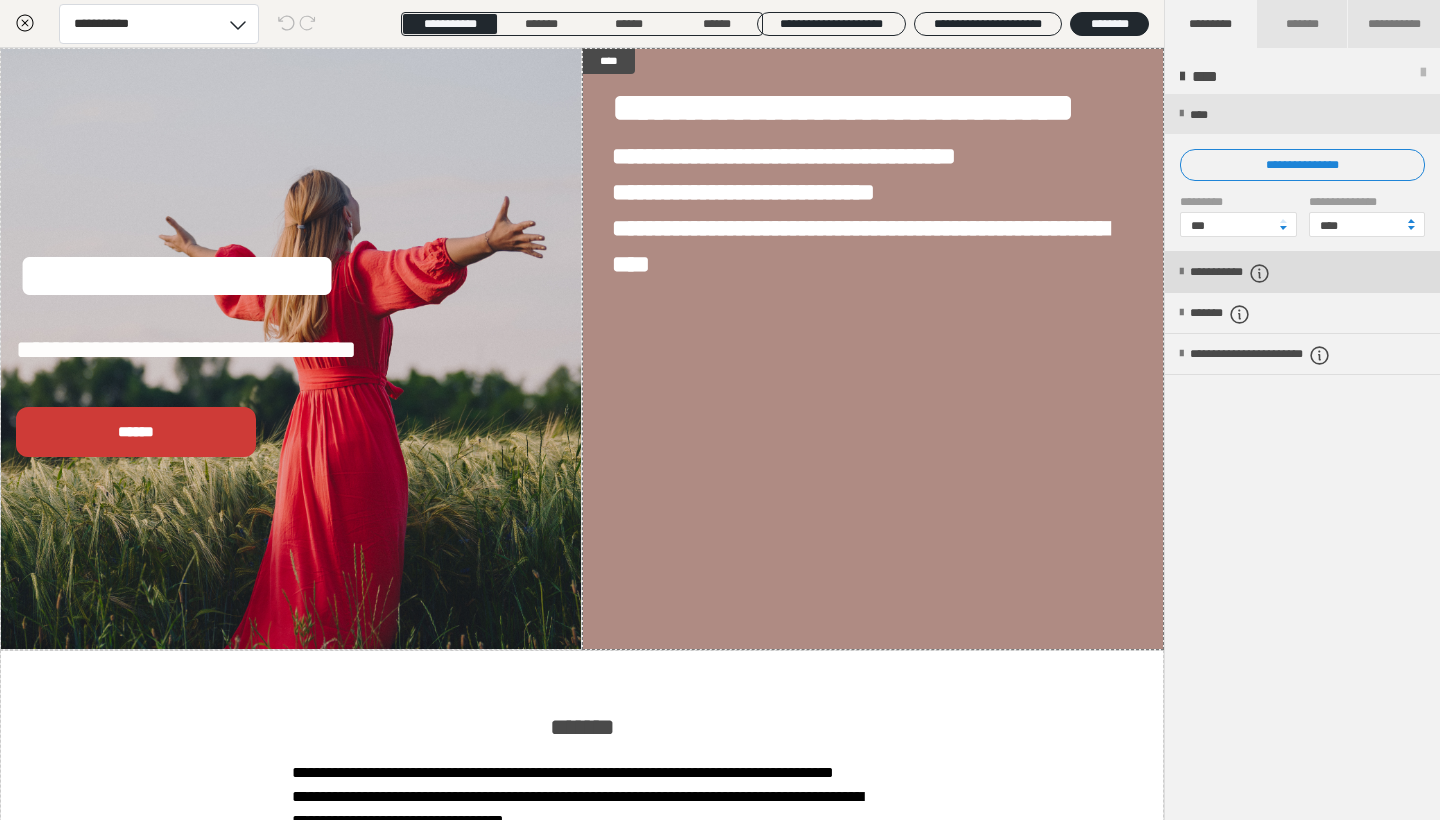 click on "**********" at bounding box center [1254, 273] 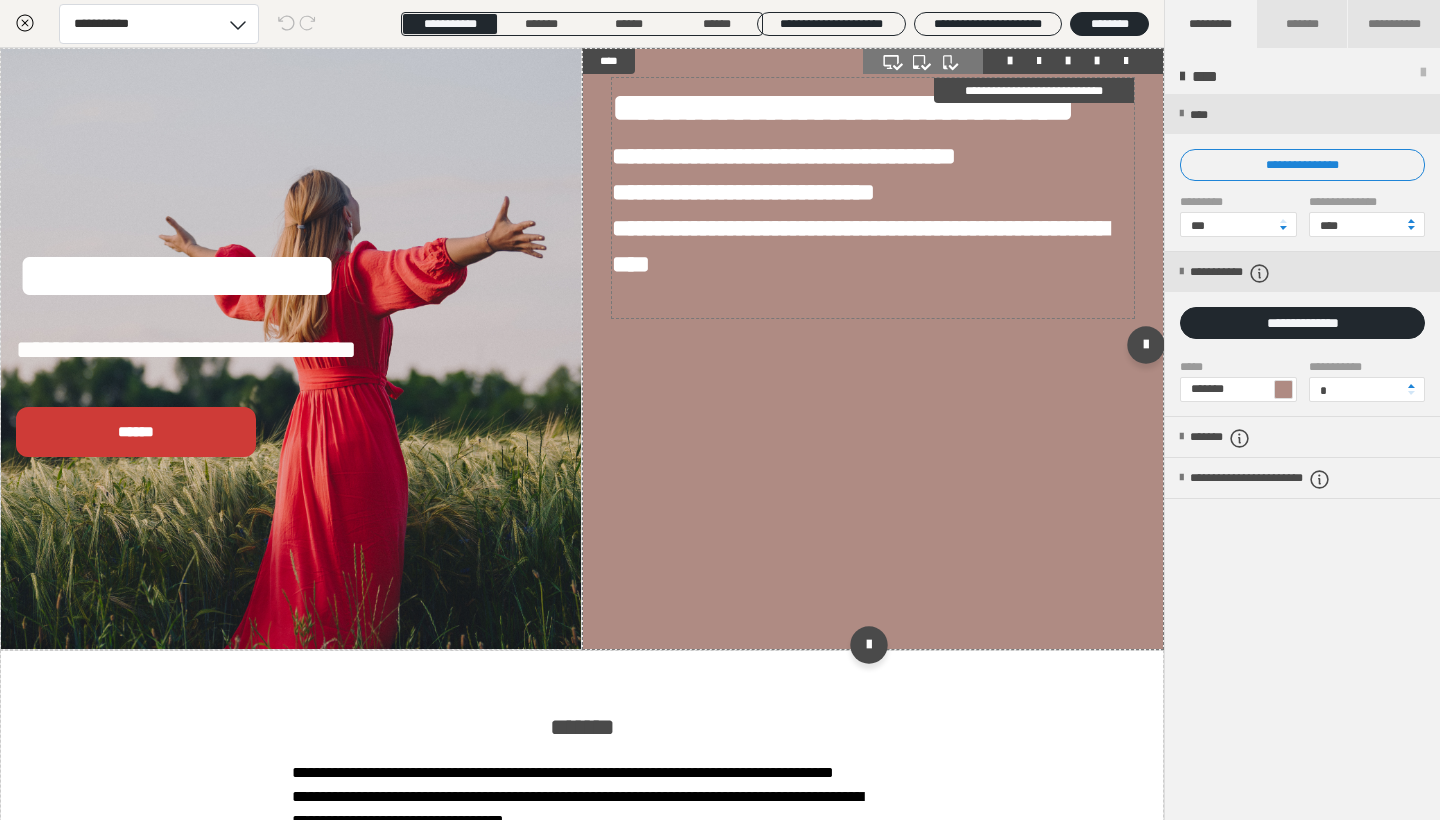 click on "**********" at bounding box center [843, 107] 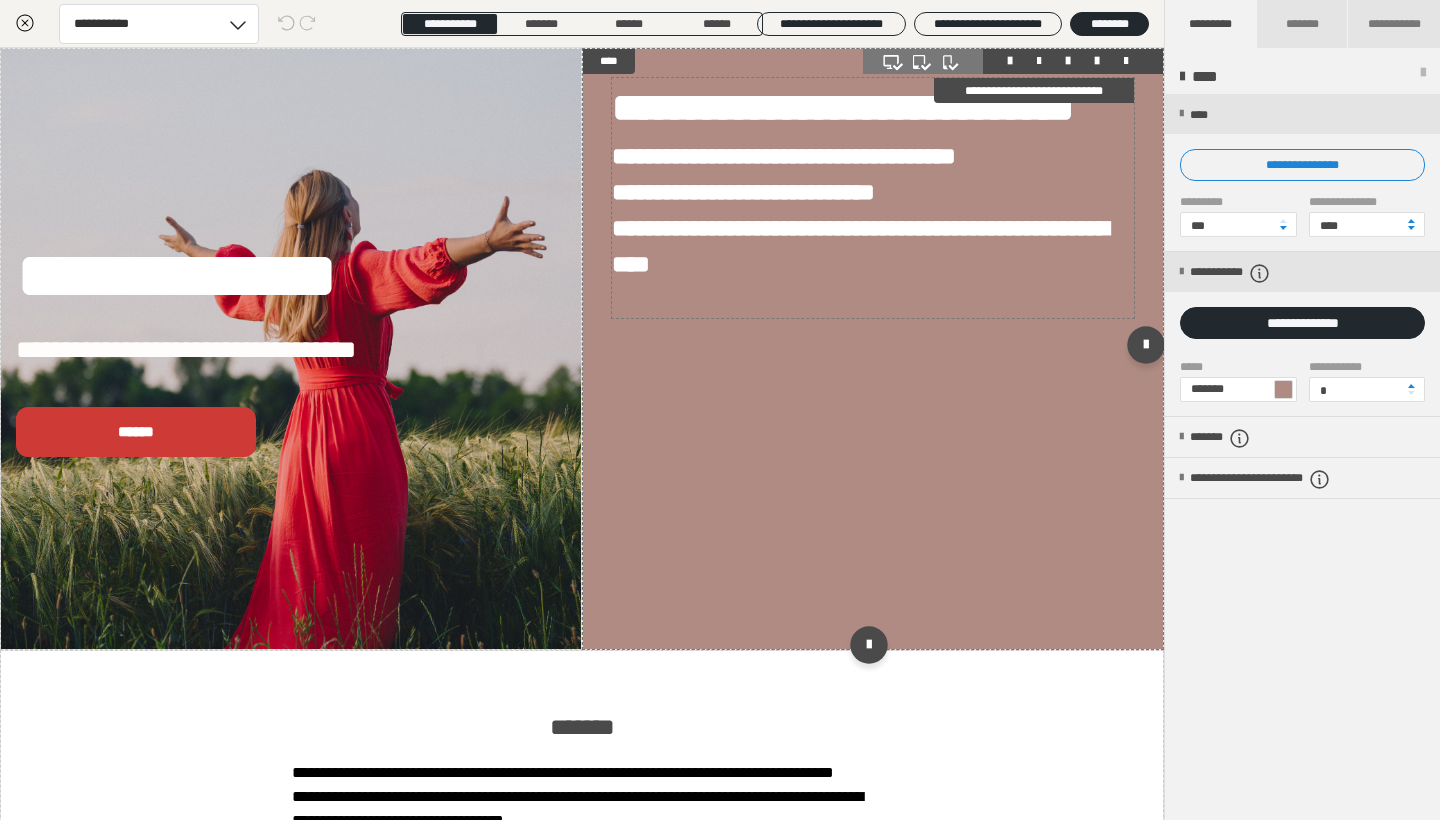 click on "**********" at bounding box center (843, 107) 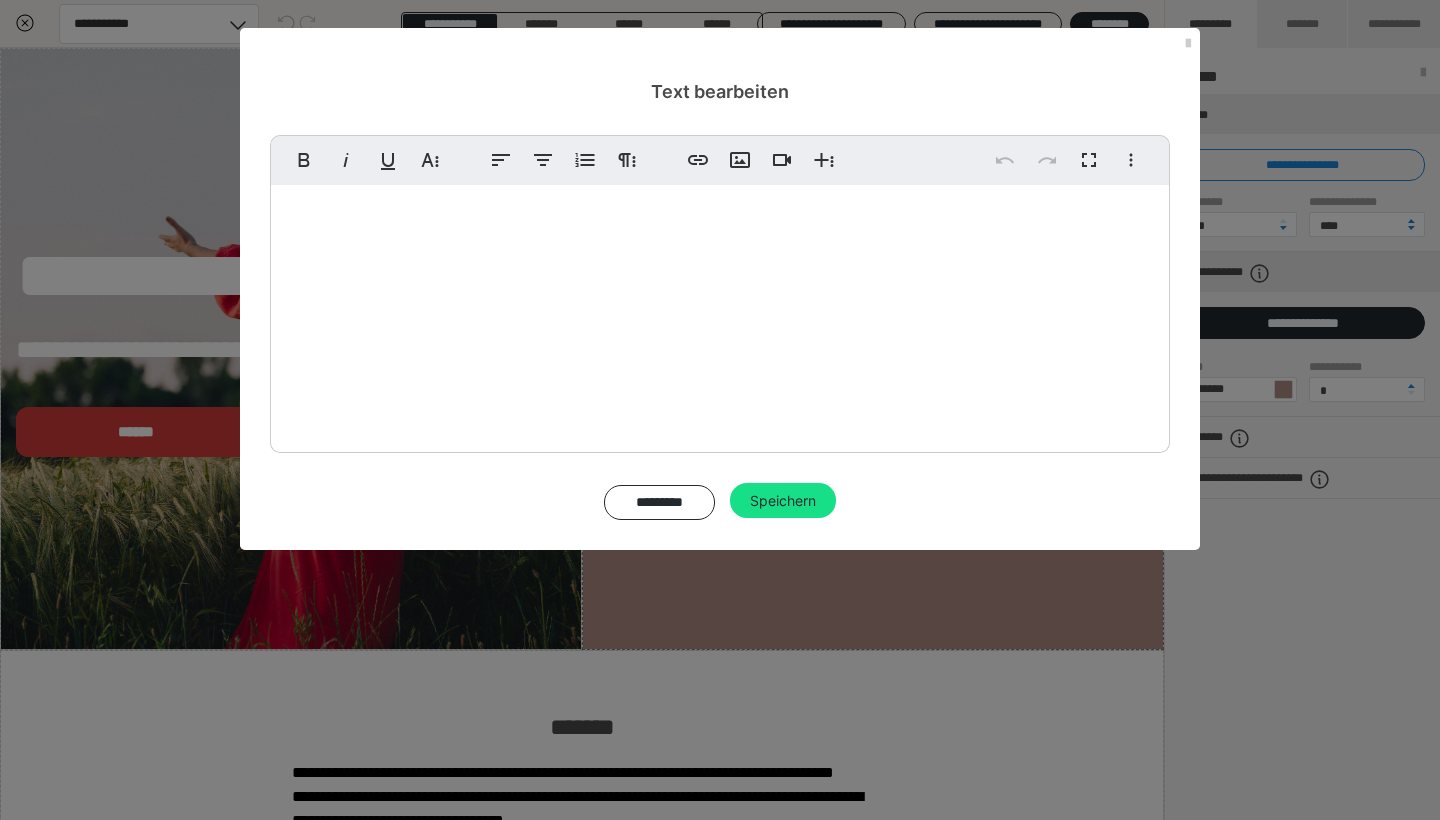 click on "Dein 12 Wochen Onlineprogramm  für Heilung Aufrichtung und Versöhnung  nach Trennung oder Scheidung,  getragen  vom christlichen Glauben genährt von  Gemeinschaft.." at bounding box center (720, 294) 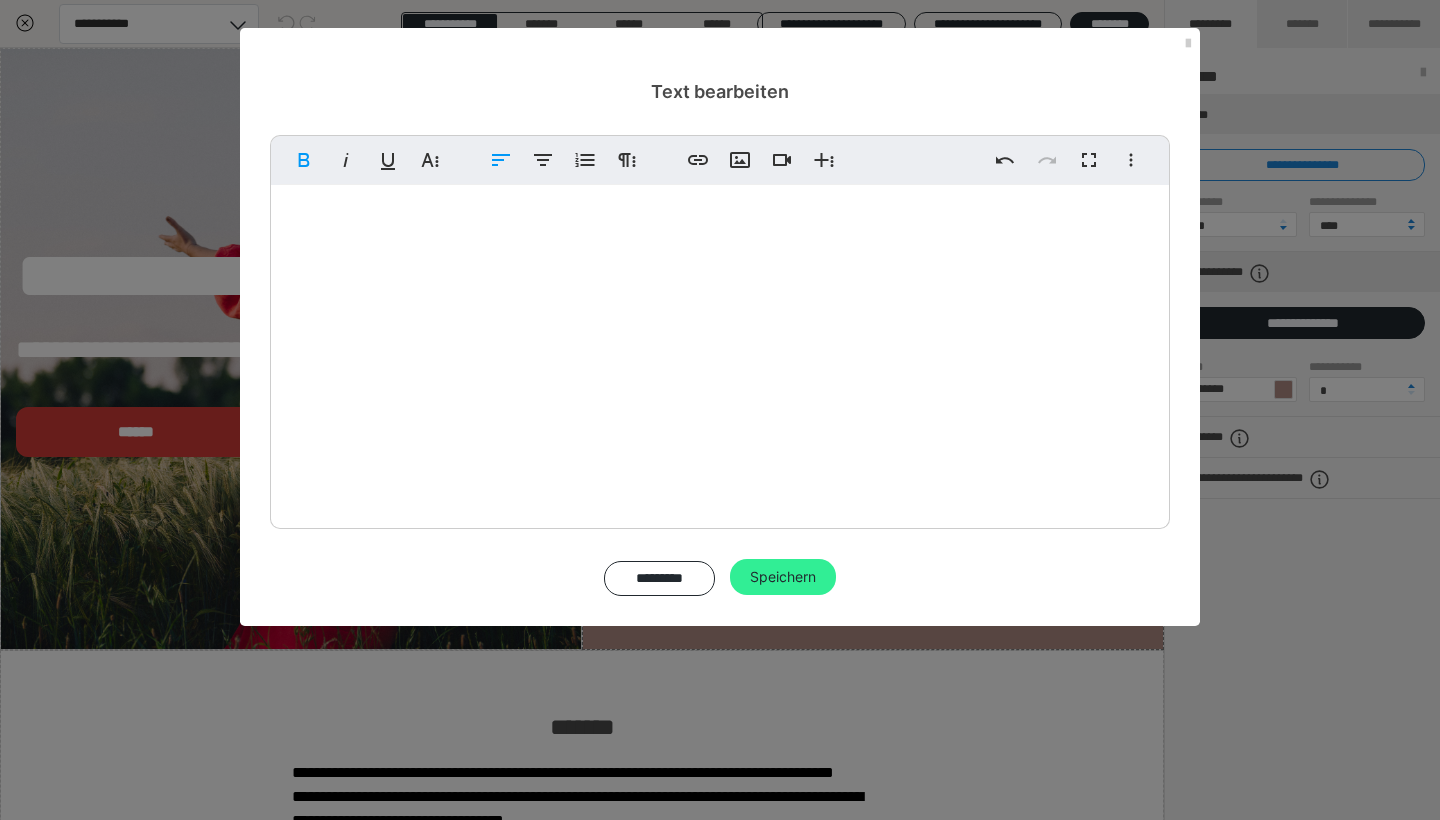 click on "Speichern" at bounding box center (783, 577) 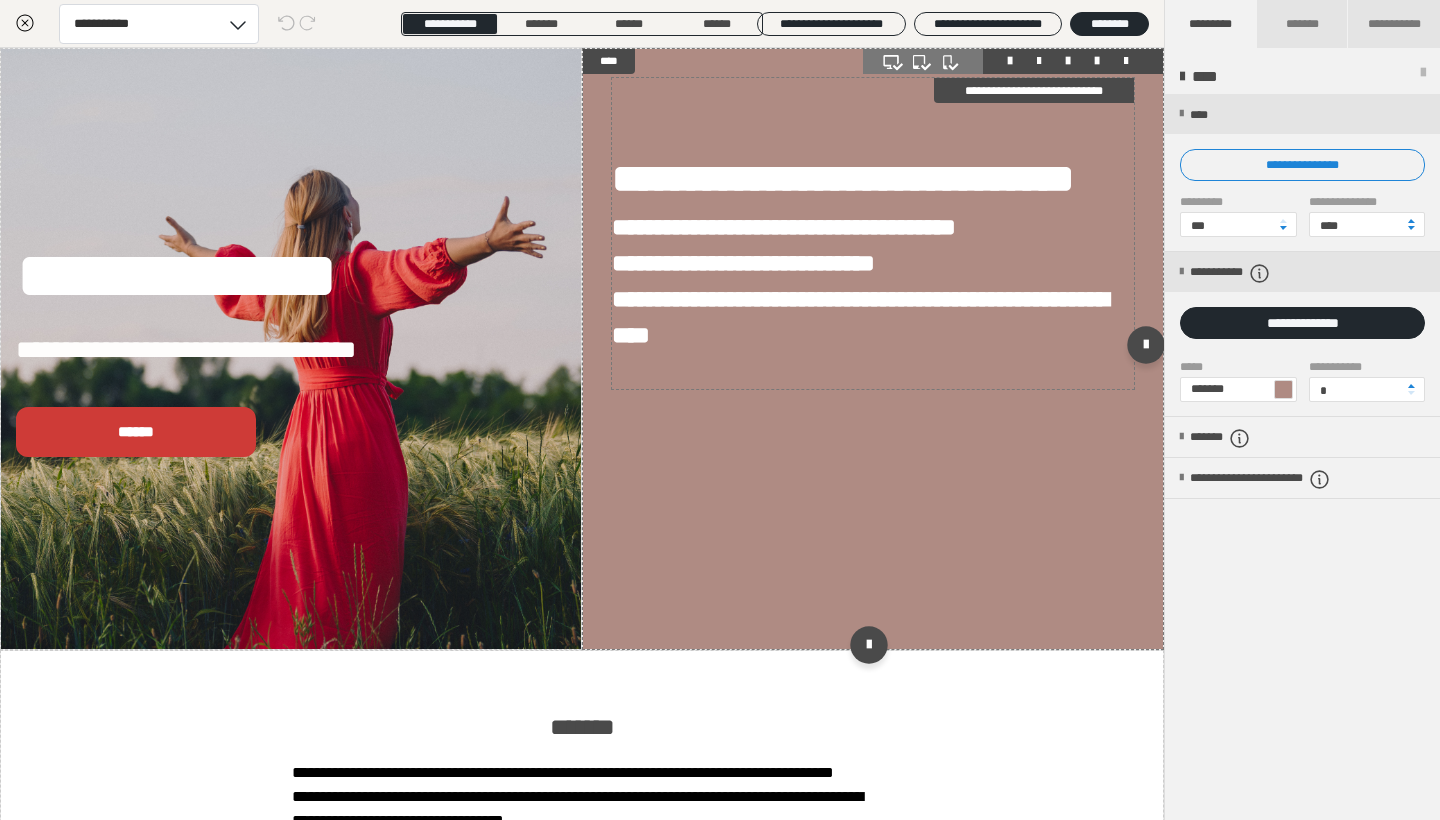 click on "**********" at bounding box center [843, 178] 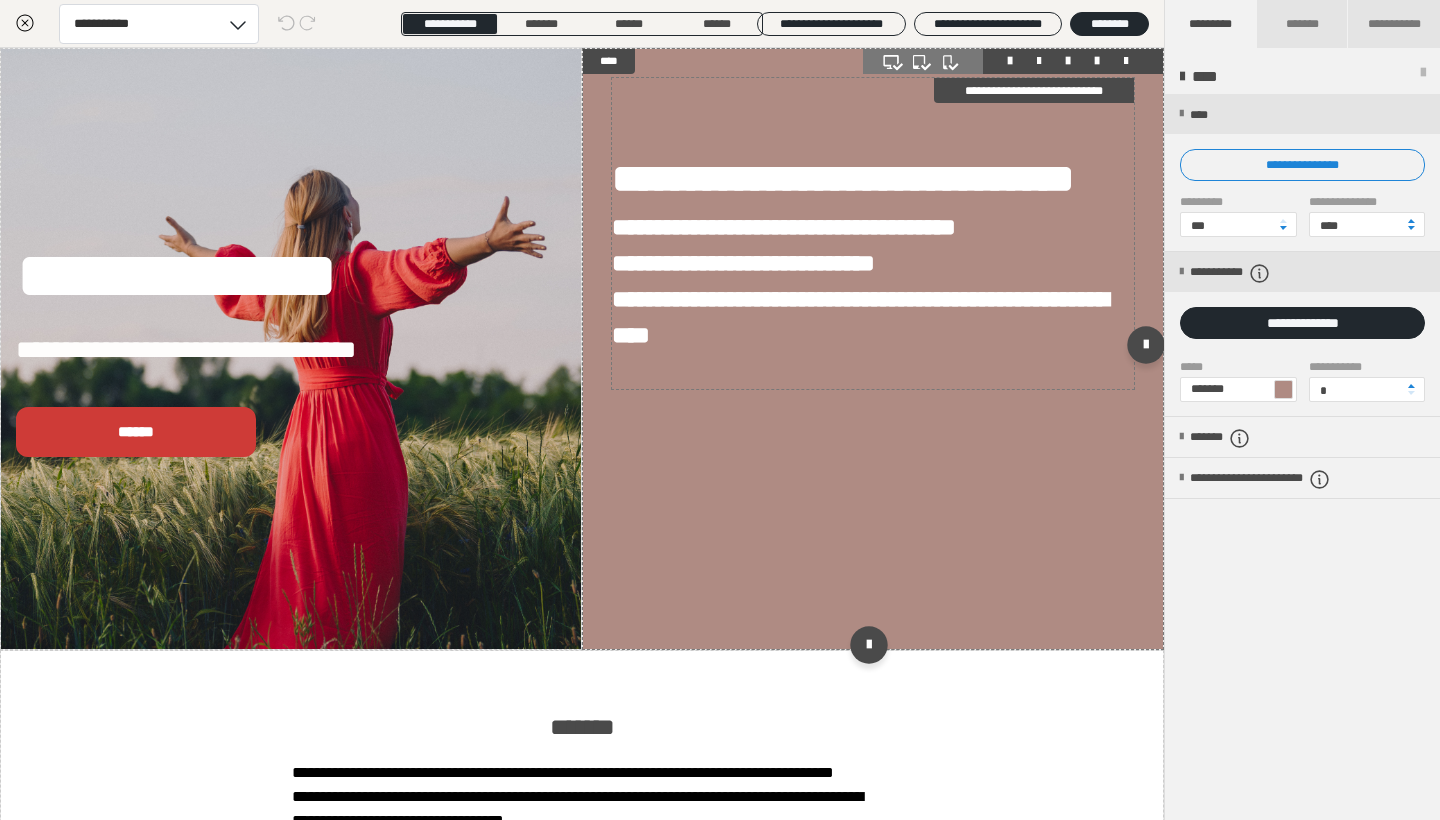 click on "**********" at bounding box center [843, 178] 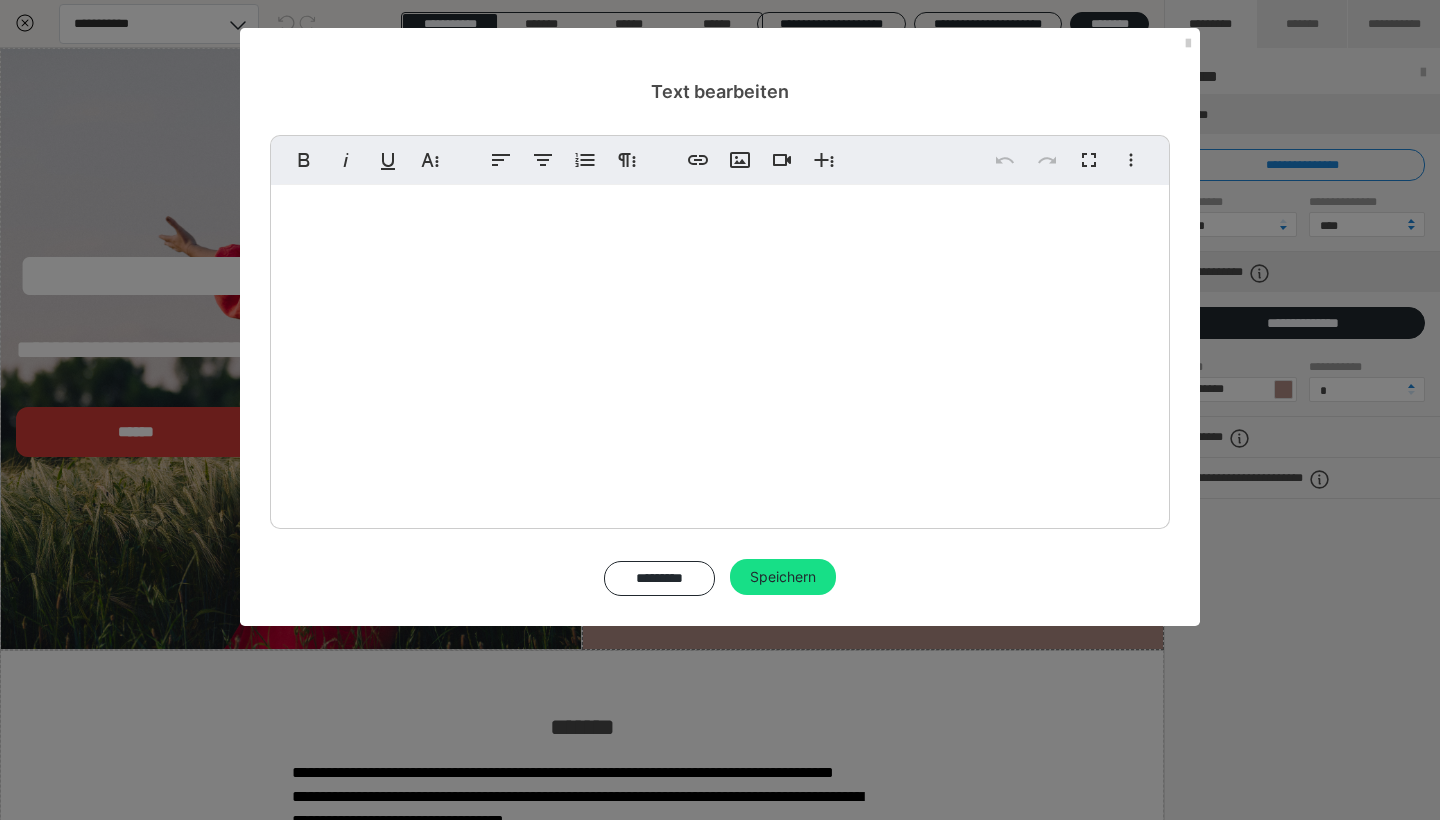 click on "**********" at bounding box center [720, 352] 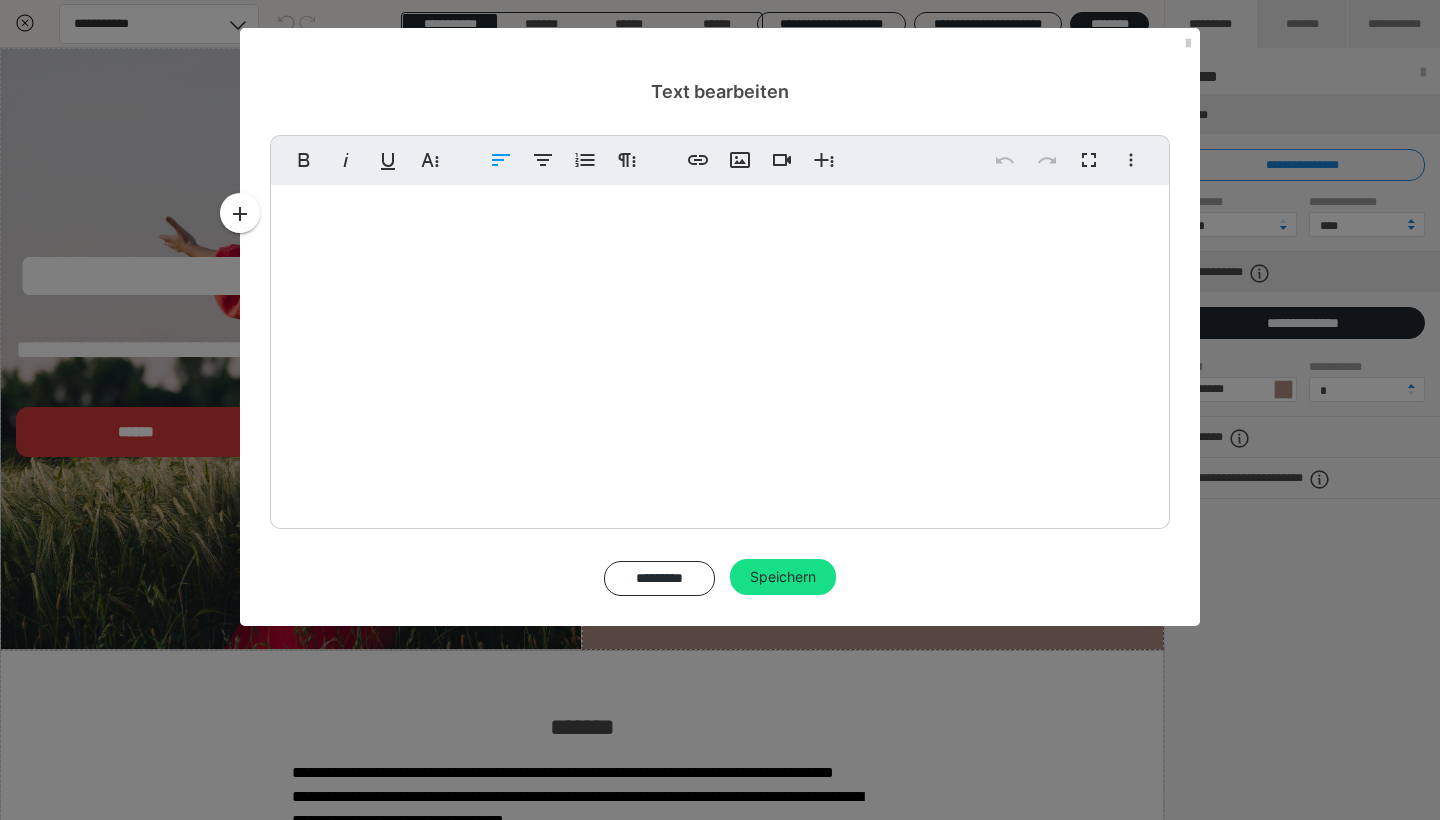 click on "Dein 12 Wochen Onlineprogramm  für Heilung Aufrichtung und Versöhnung  nach Trennung oder Scheidung,  getragen  vom christlichen Glauben genährt von  Gemeinschaft.." at bounding box center (720, 352) 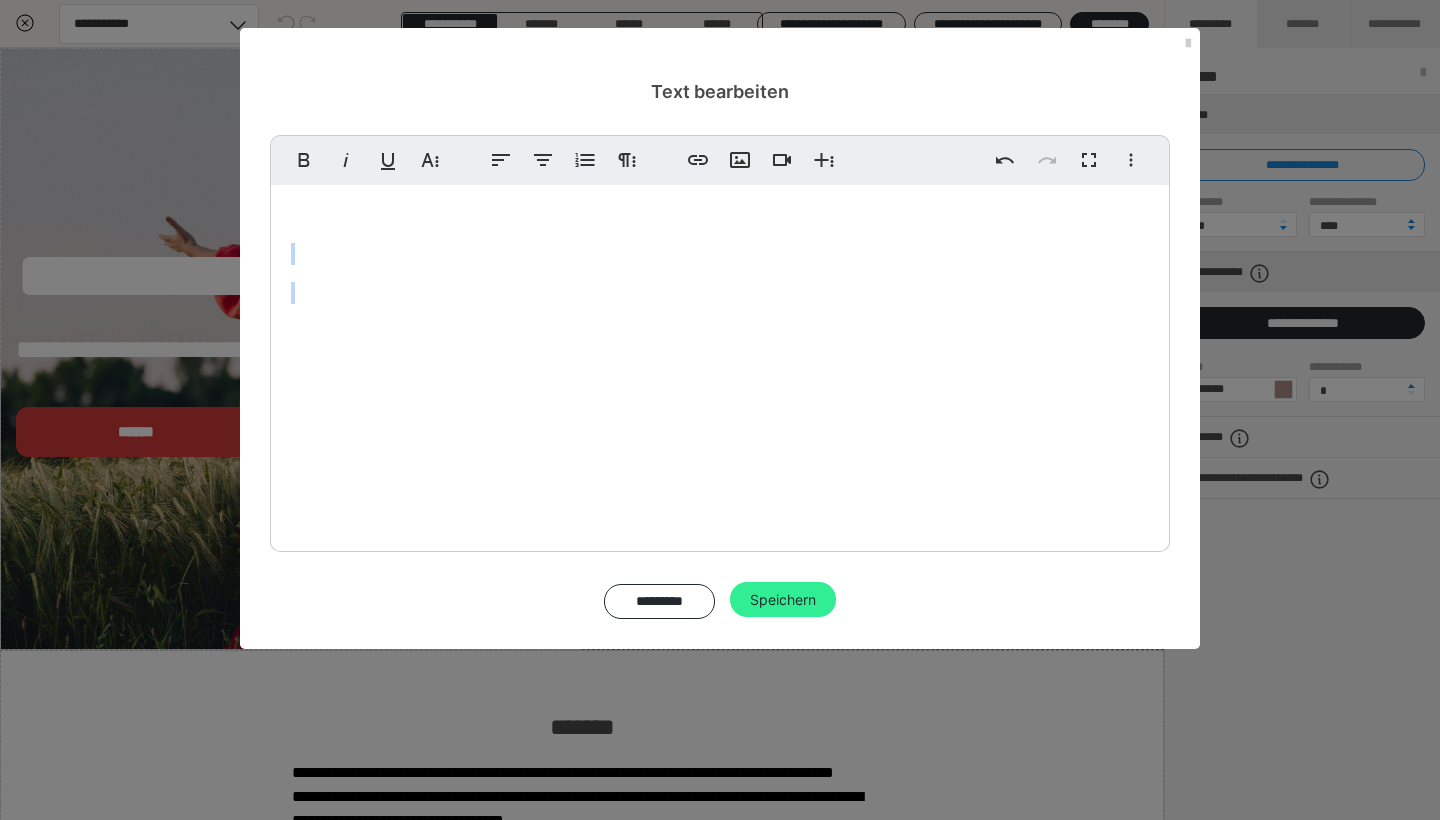 click on "Speichern" at bounding box center [783, 600] 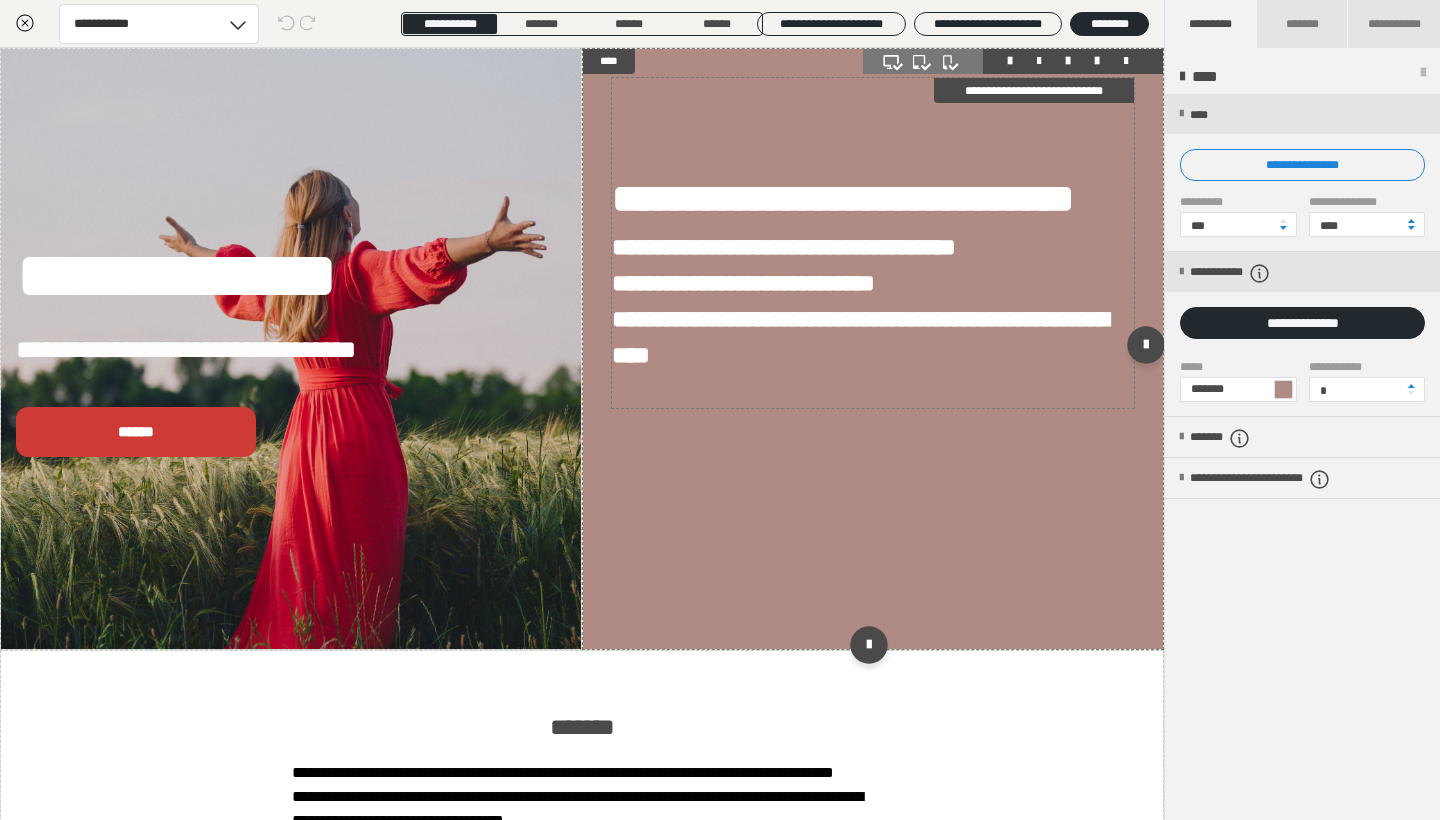 click on "**********" at bounding box center (743, 283) 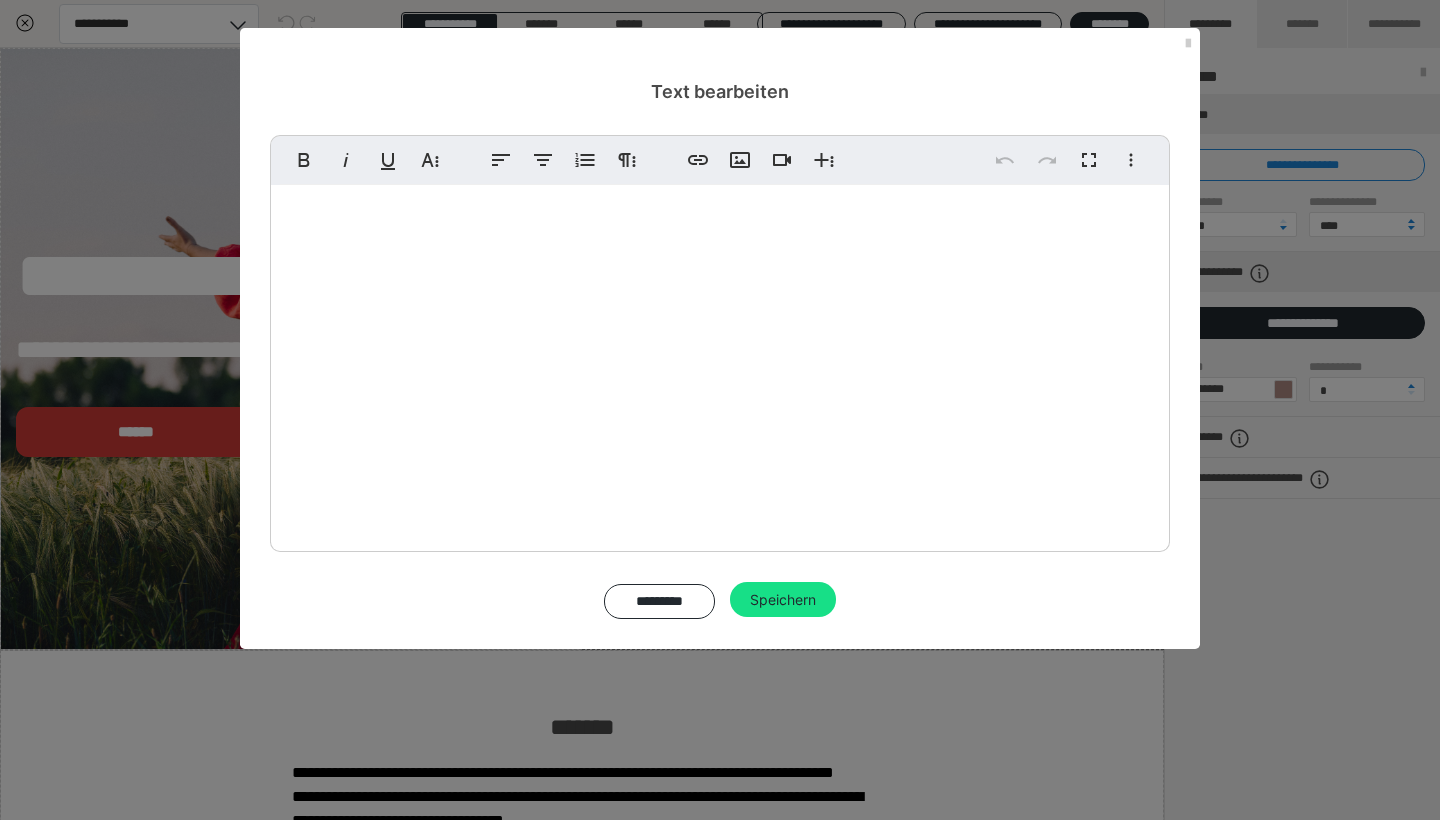 click on "**********" at bounding box center [720, 363] 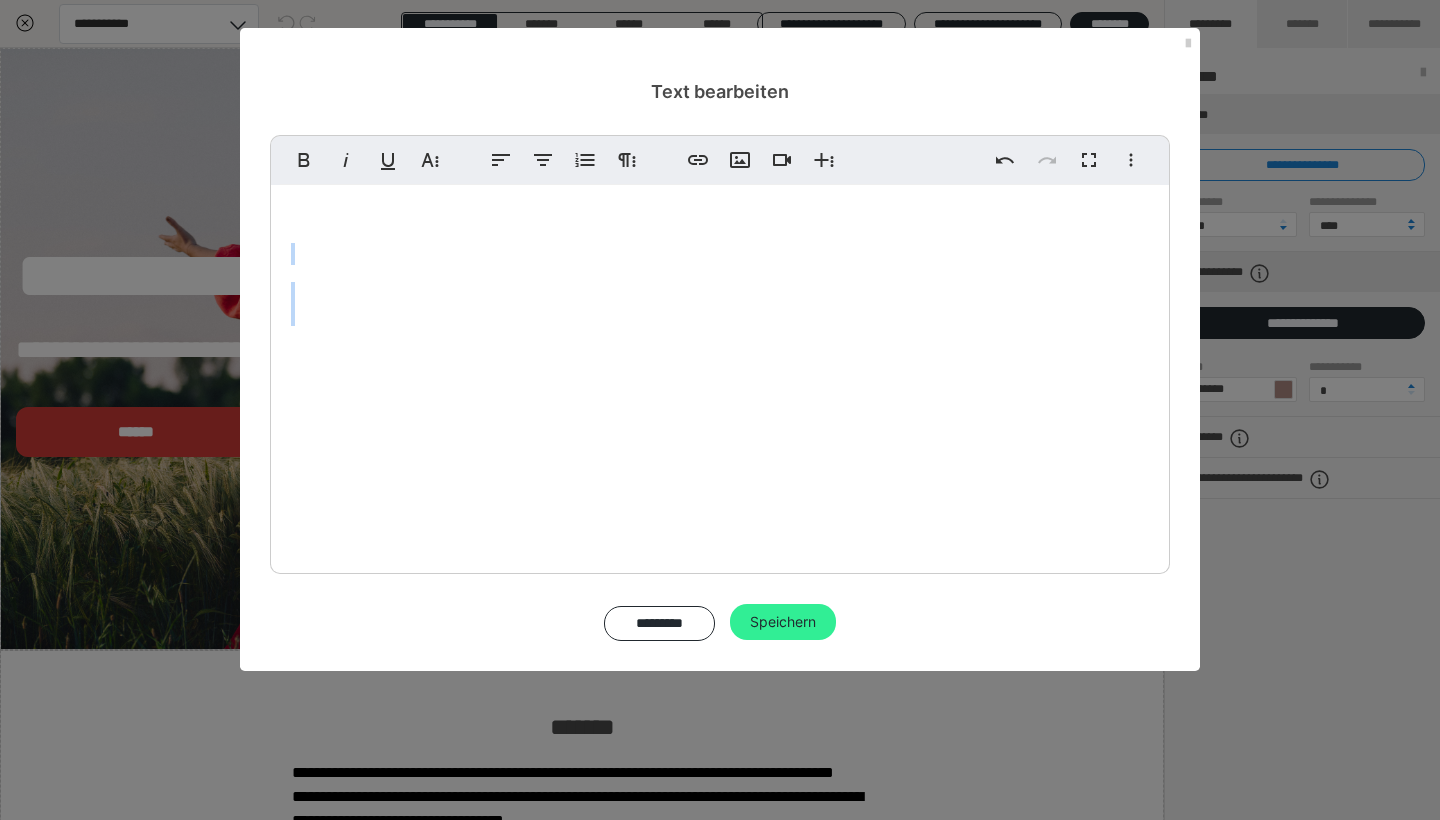 click on "Speichern" at bounding box center (783, 622) 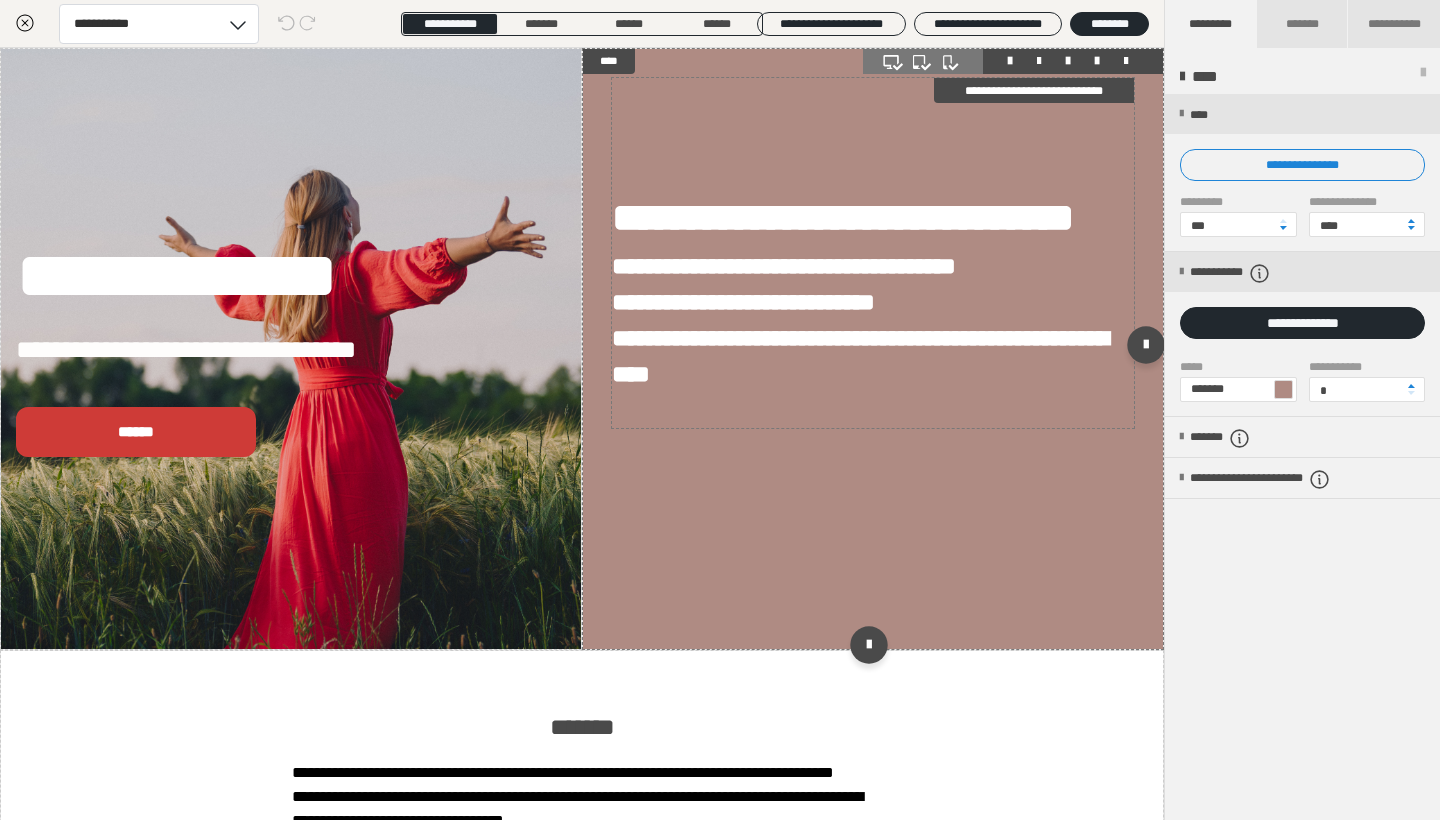 click on "**********" at bounding box center [873, 290] 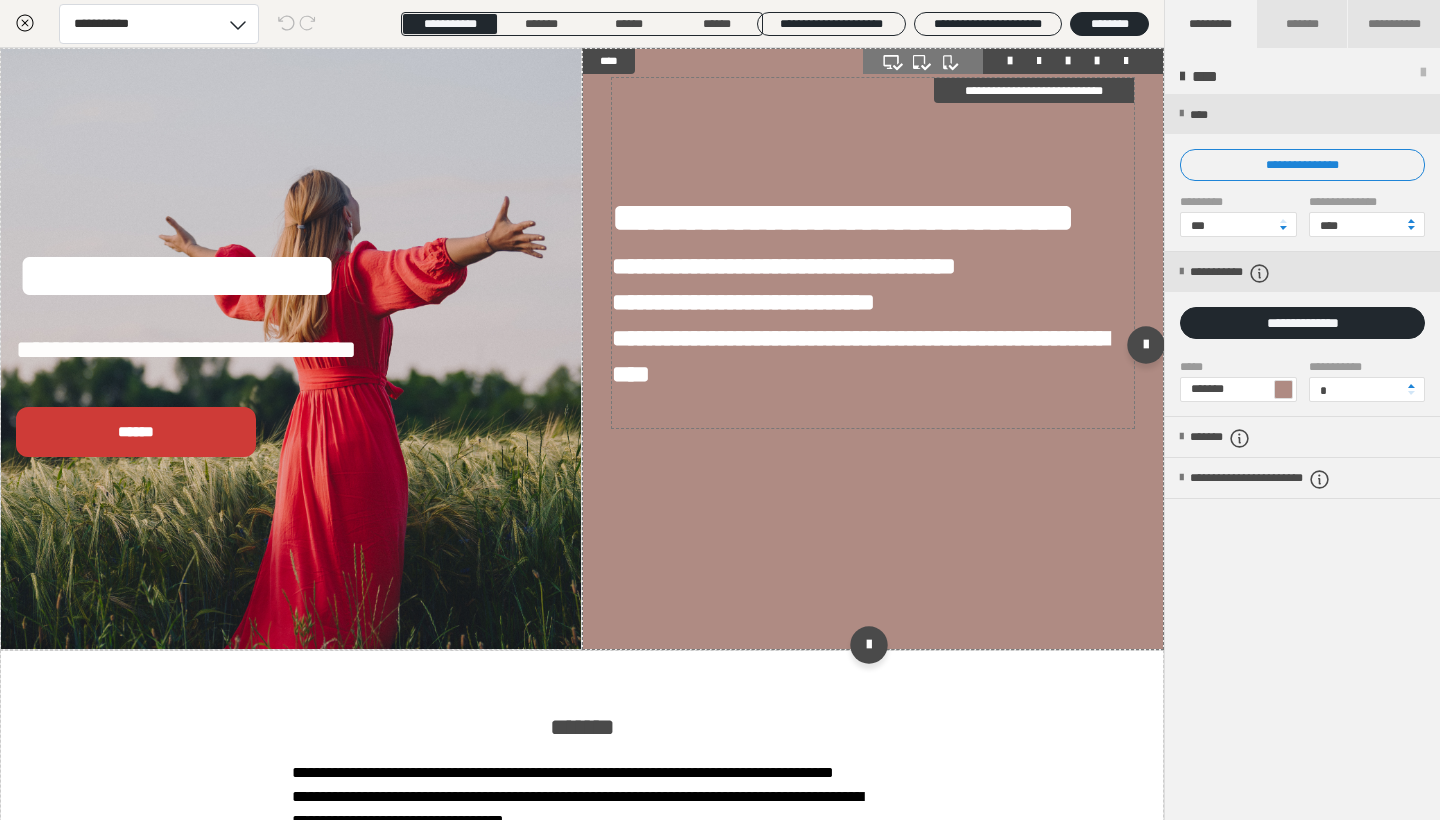 click on "**********" at bounding box center (873, 290) 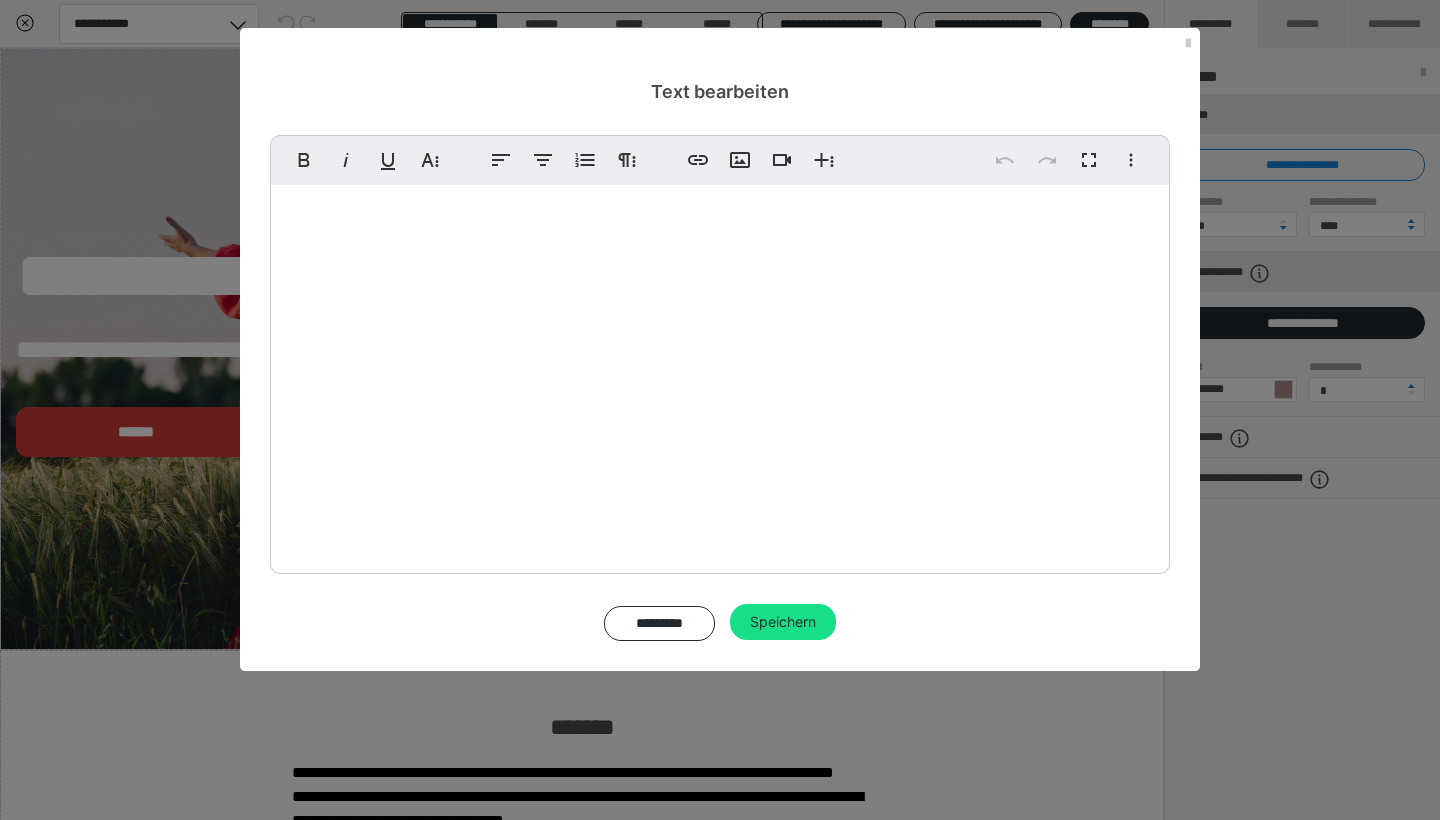 click on "**********" at bounding box center (498, 486) 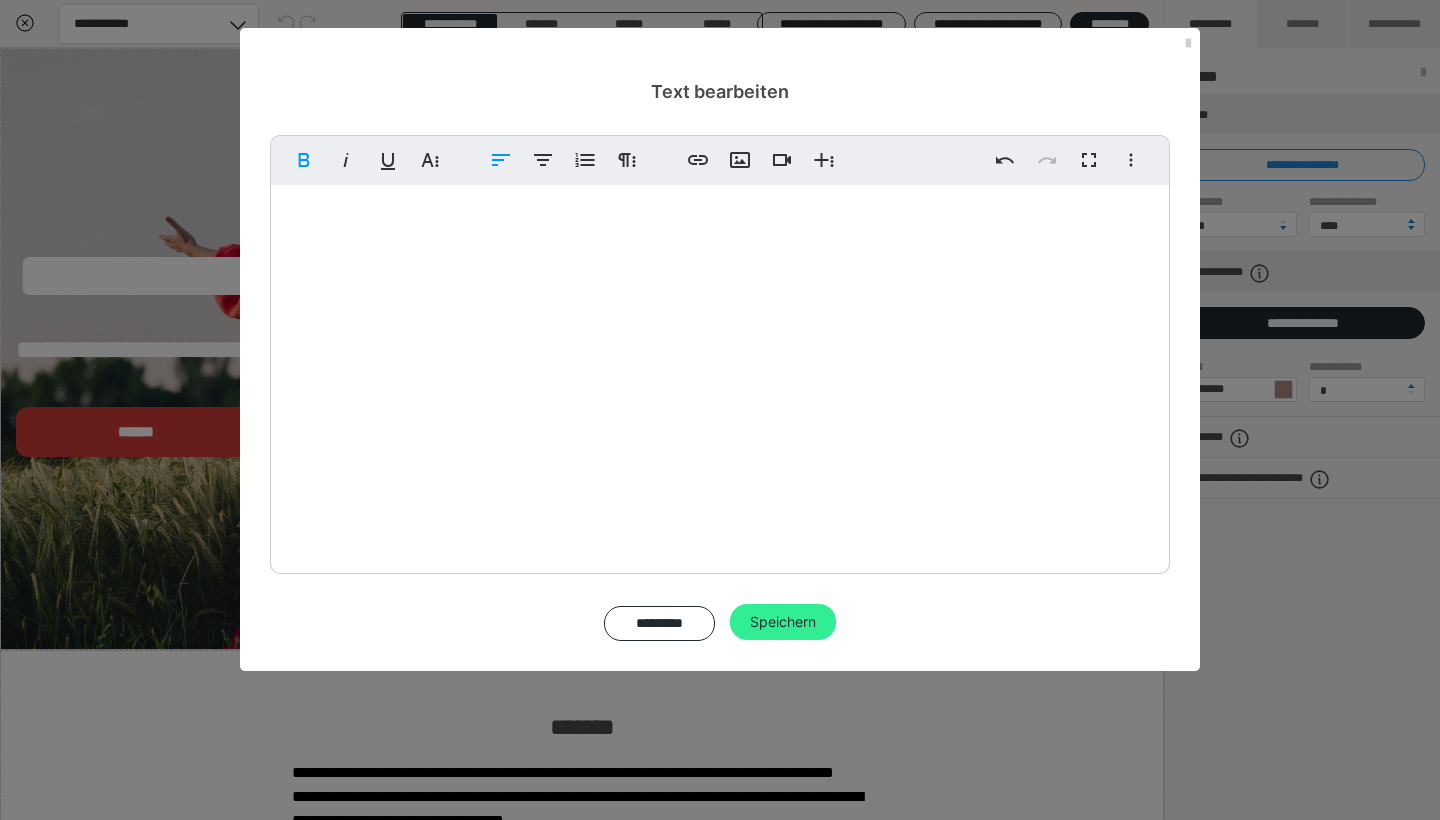 click on "Speichern" at bounding box center [783, 622] 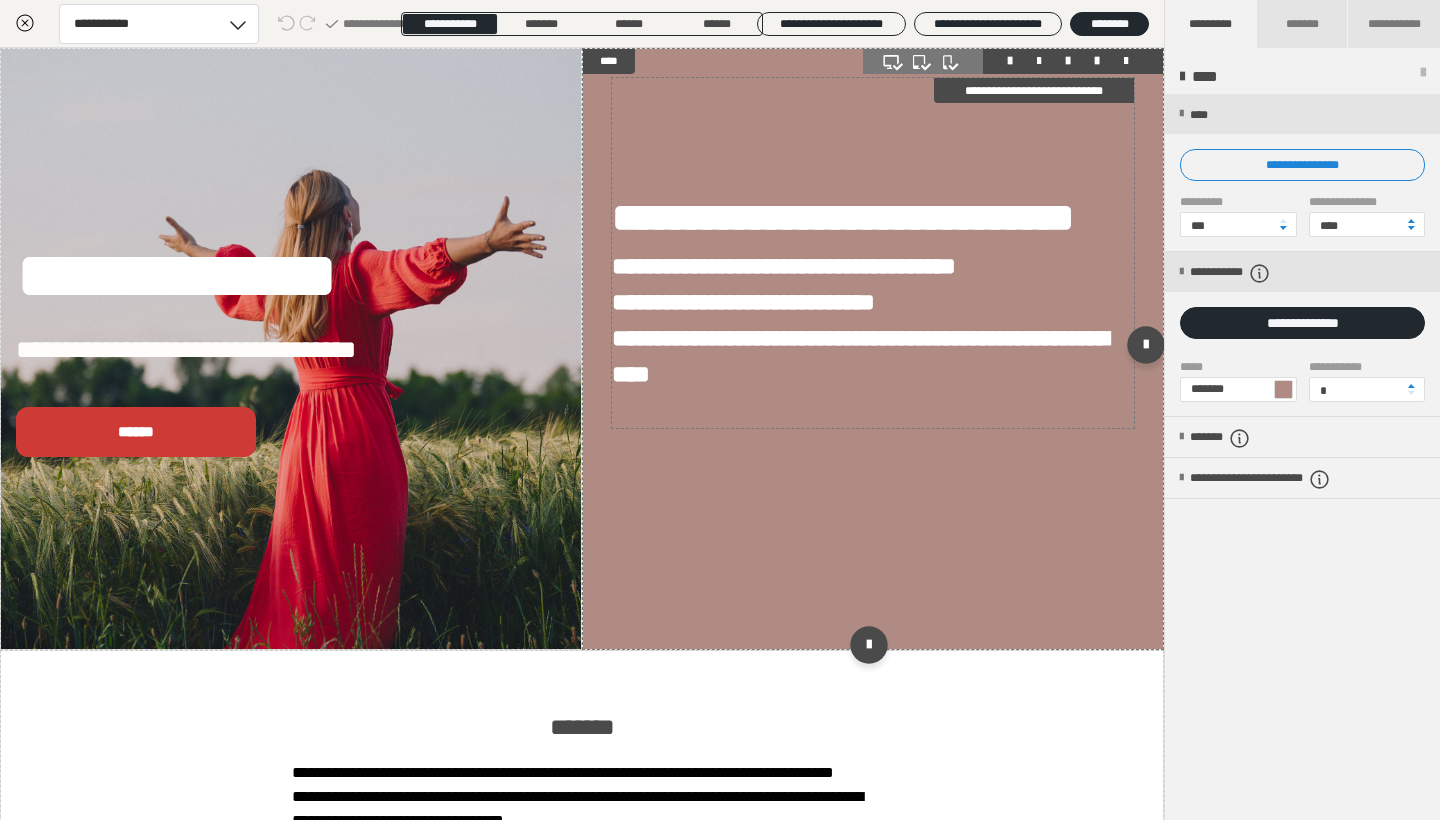 click on "**********" at bounding box center (860, 356) 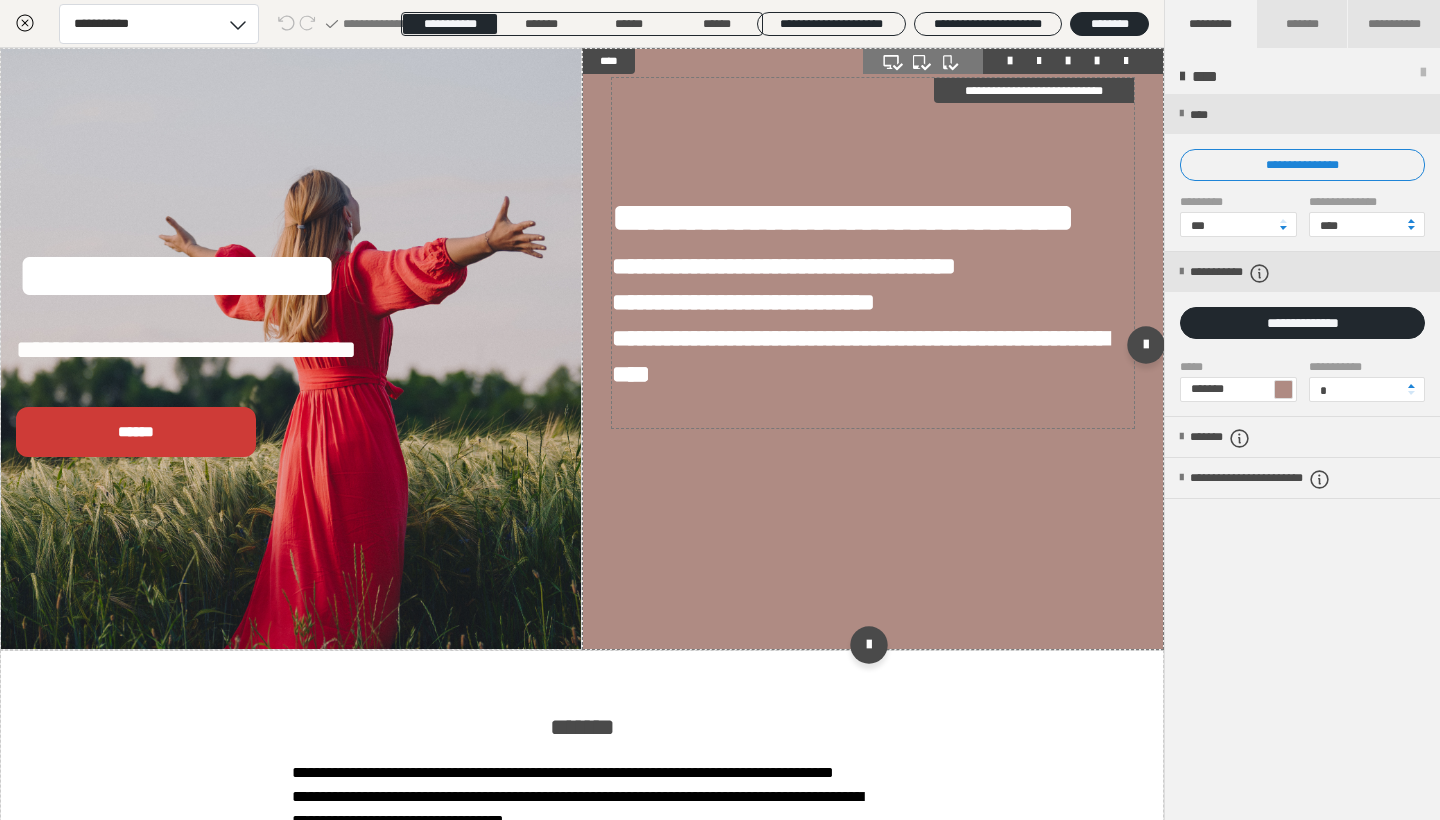click on "**********" at bounding box center (860, 356) 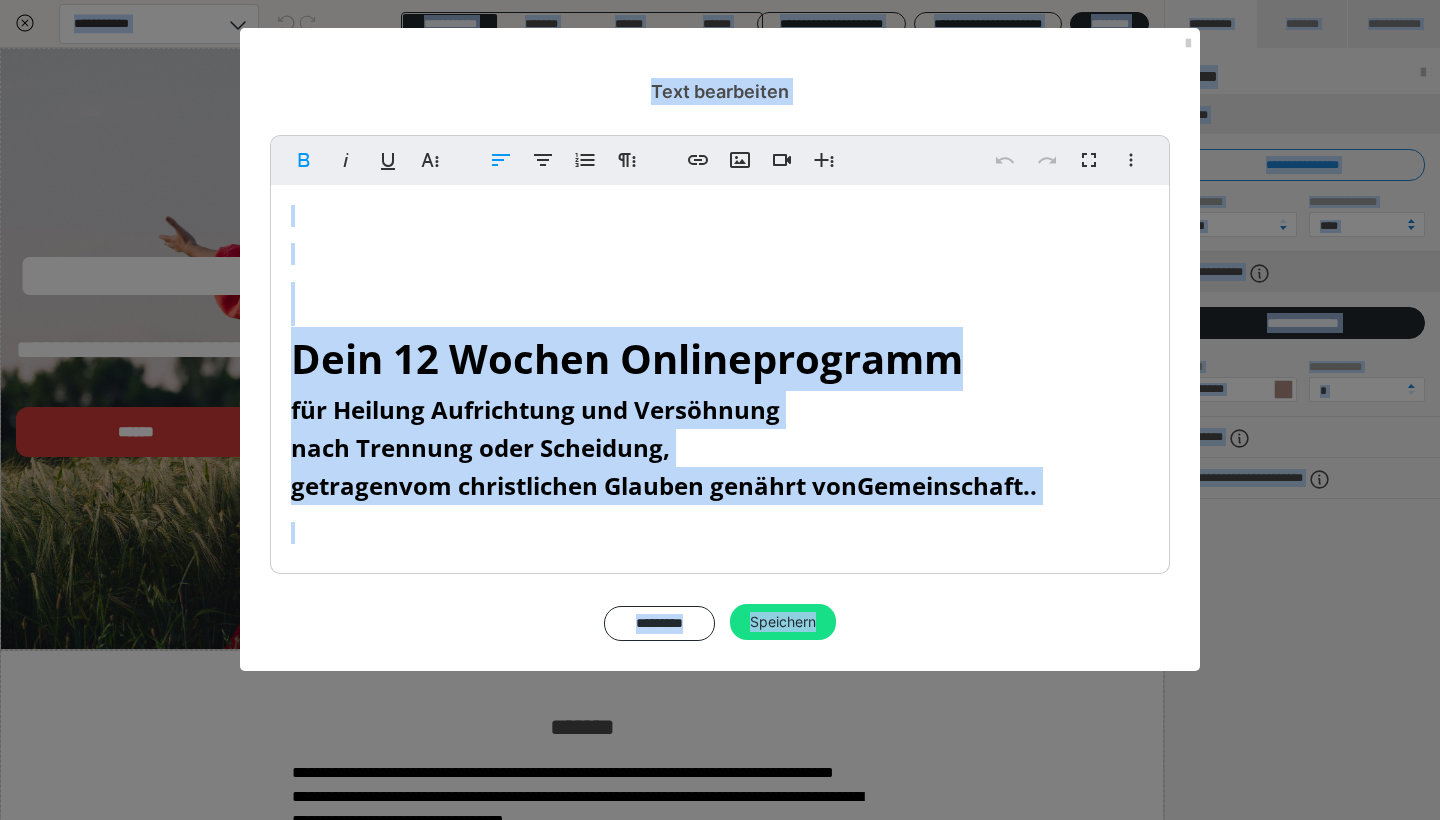 click on "Dein 12 Wochen Onlineprogramm  für Heilung Aufrichtung und Versöhnung  nach Trennung oder Scheidung, getragen  vom christlichen Glauben genährt von  Gemeinschaft.." at bounding box center [720, 416] 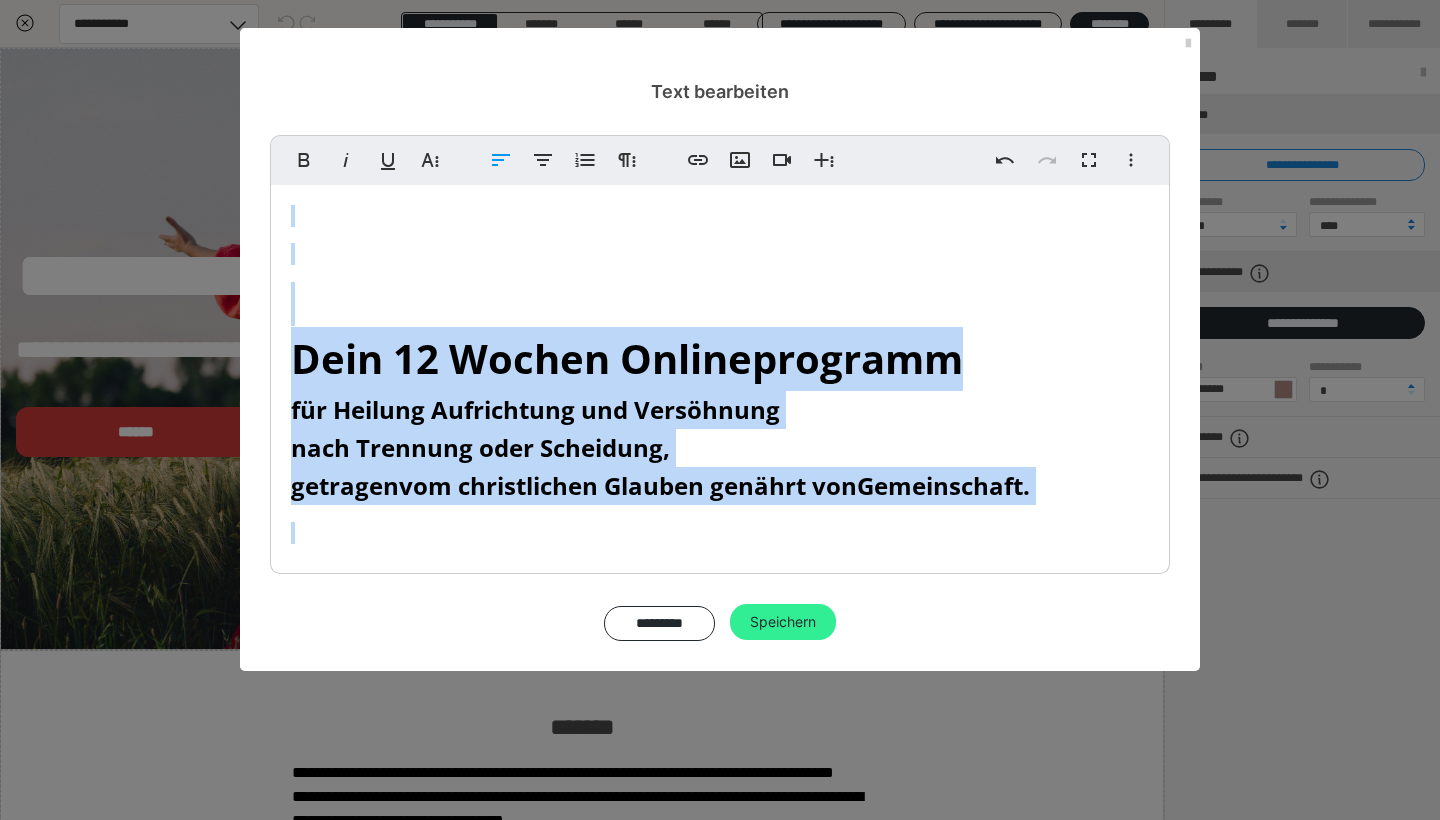 click on "Speichern" at bounding box center [783, 622] 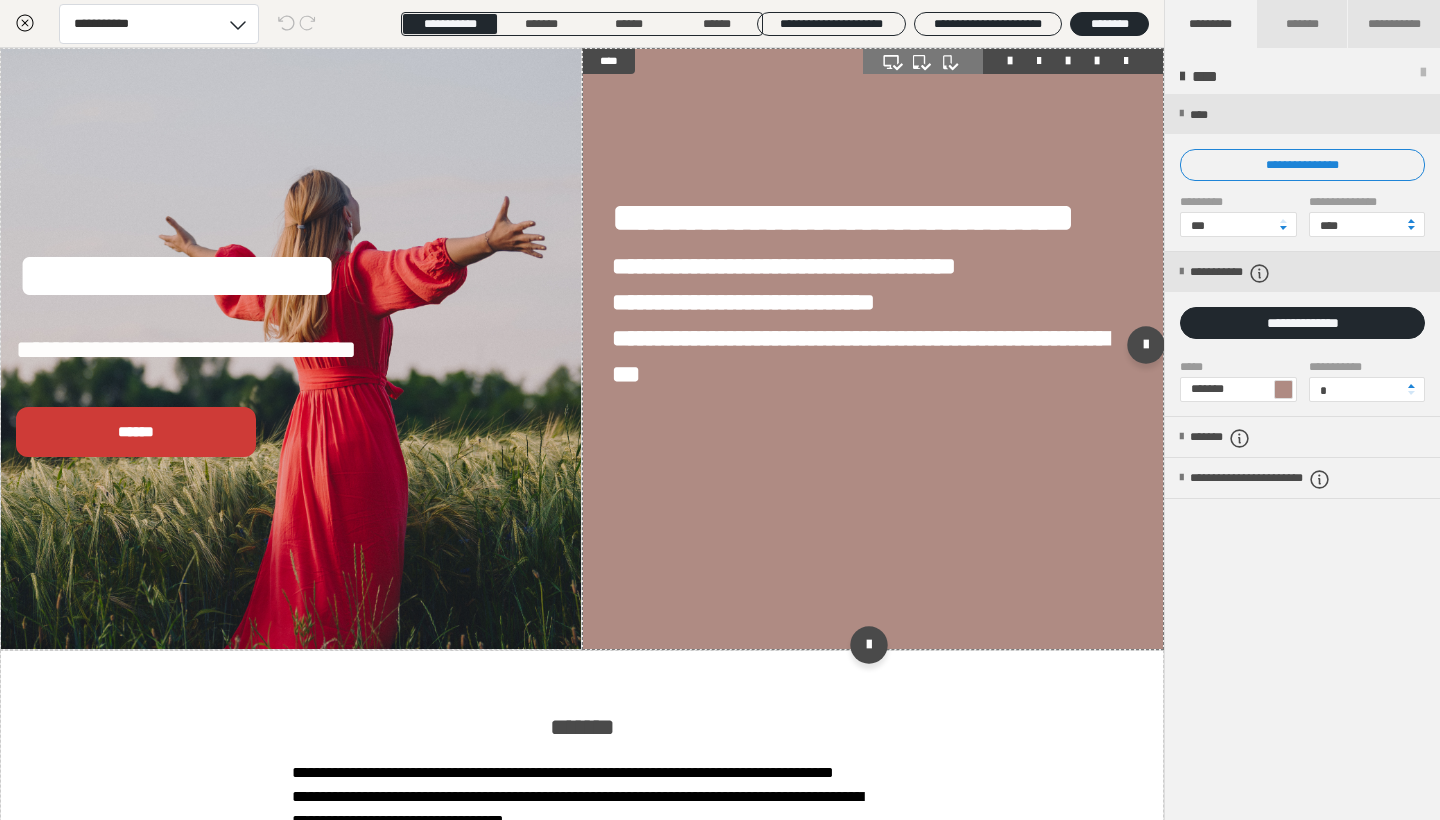 click on "**********" at bounding box center (873, 349) 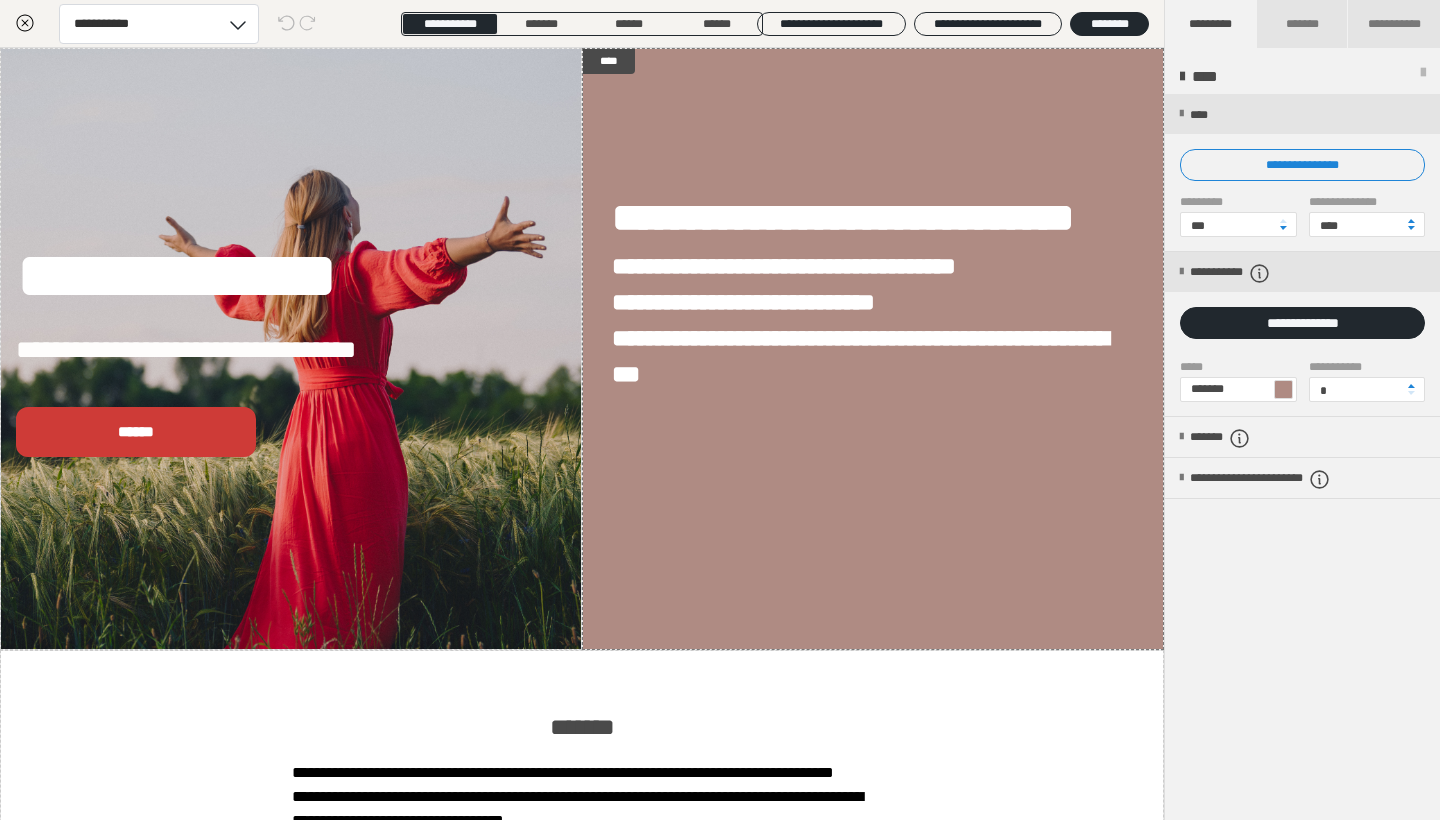 click at bounding box center [1283, 389] 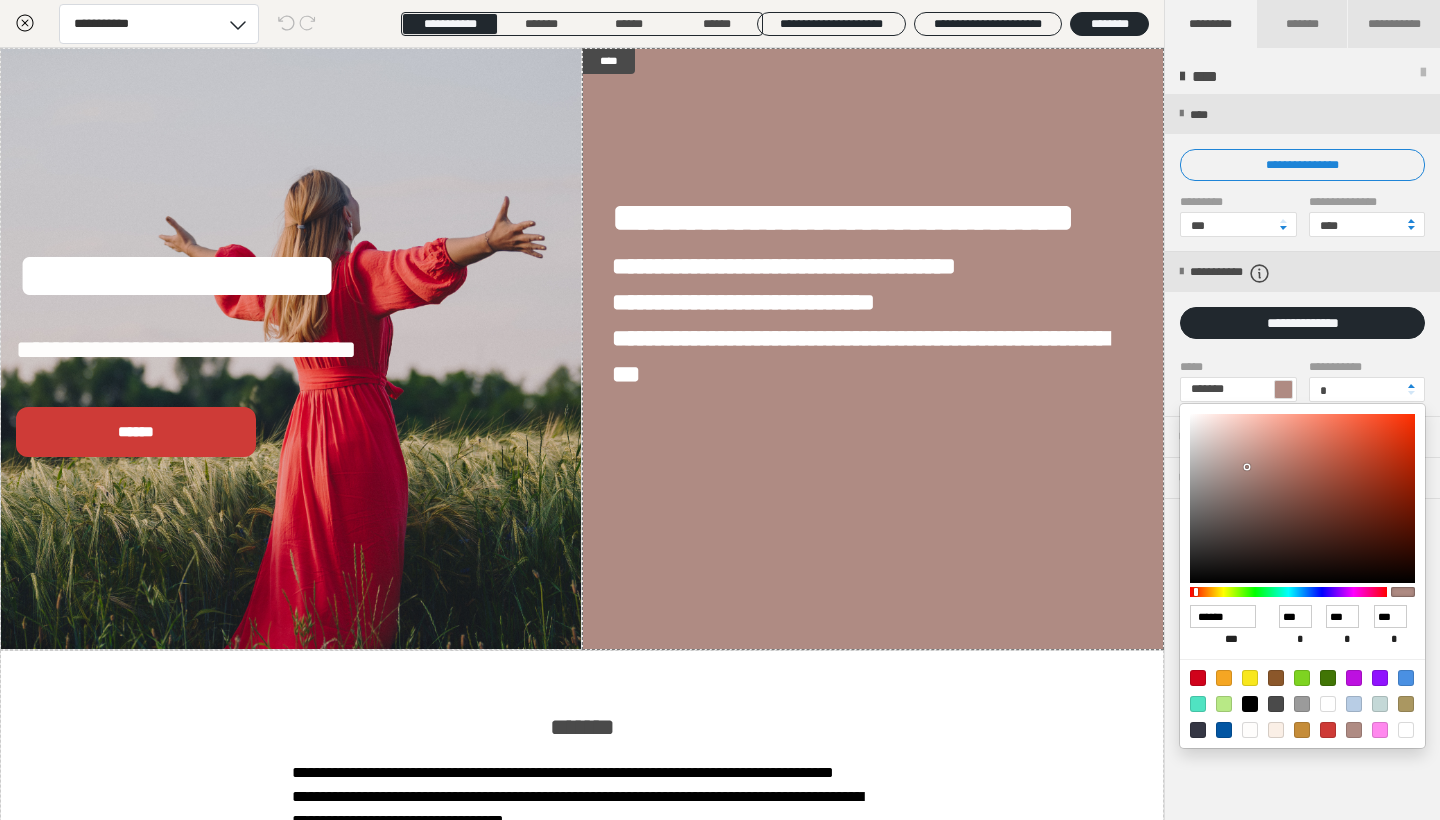 click at bounding box center (1276, 730) 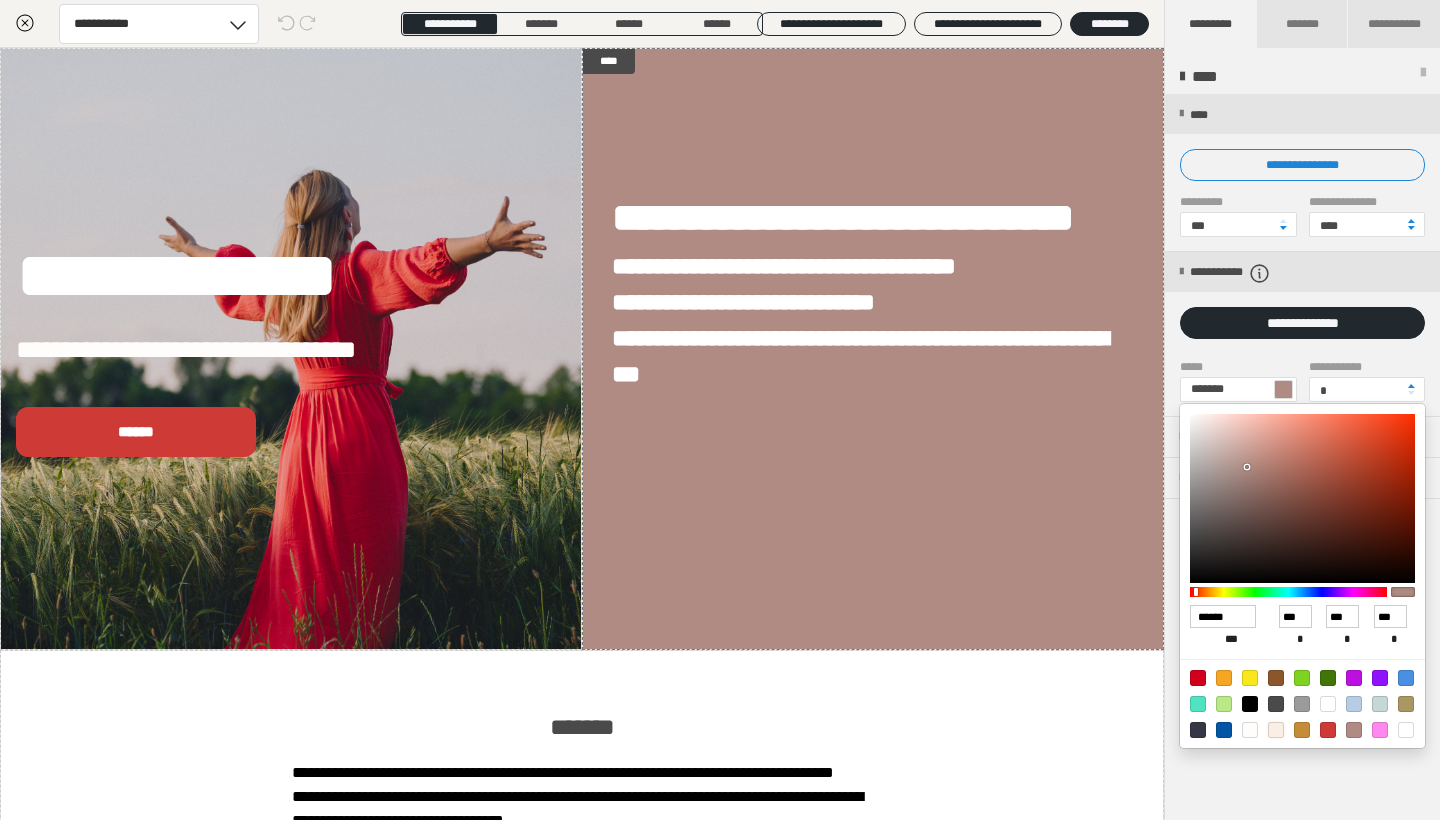 type on "*******" 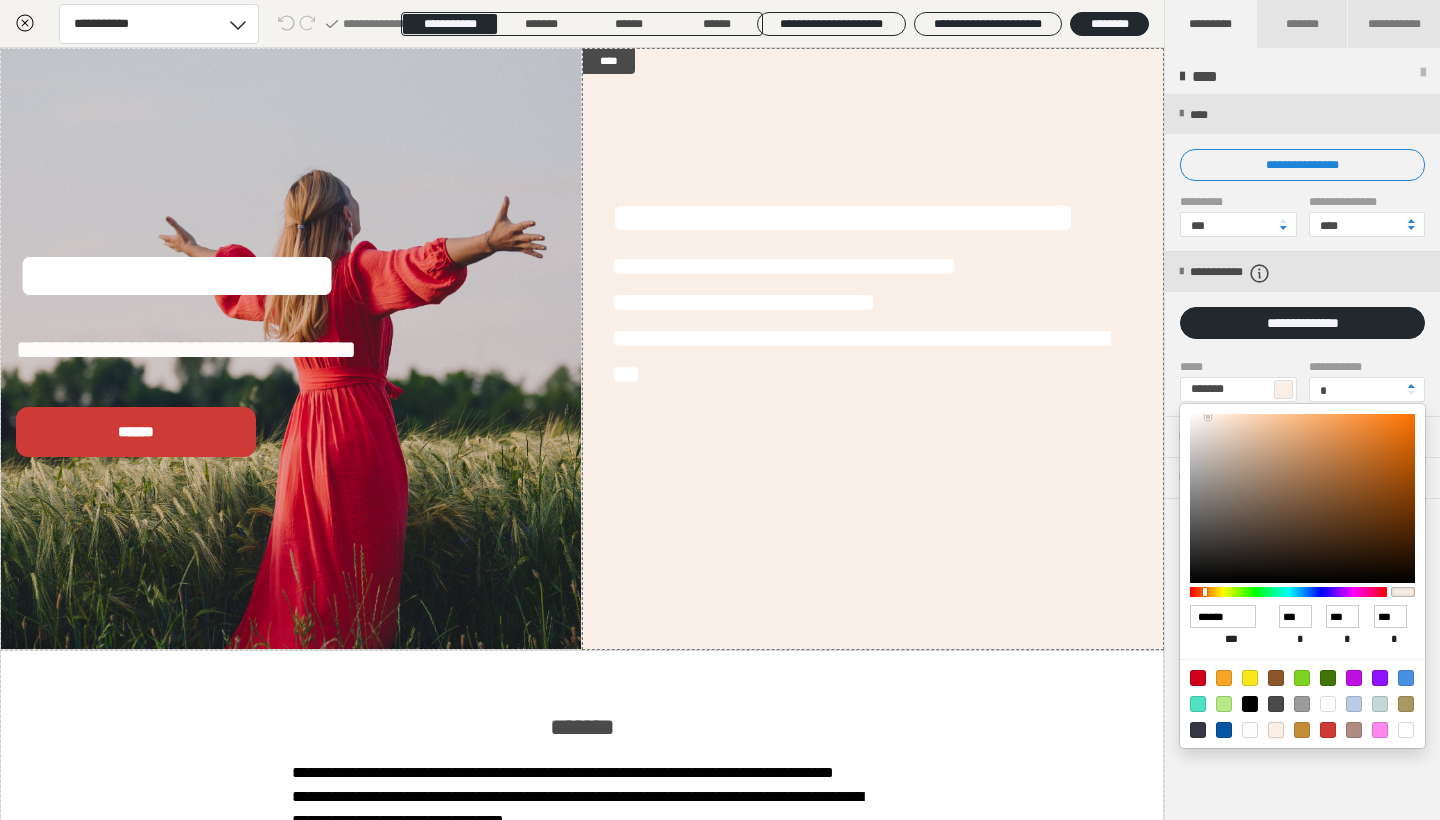 click at bounding box center (720, 410) 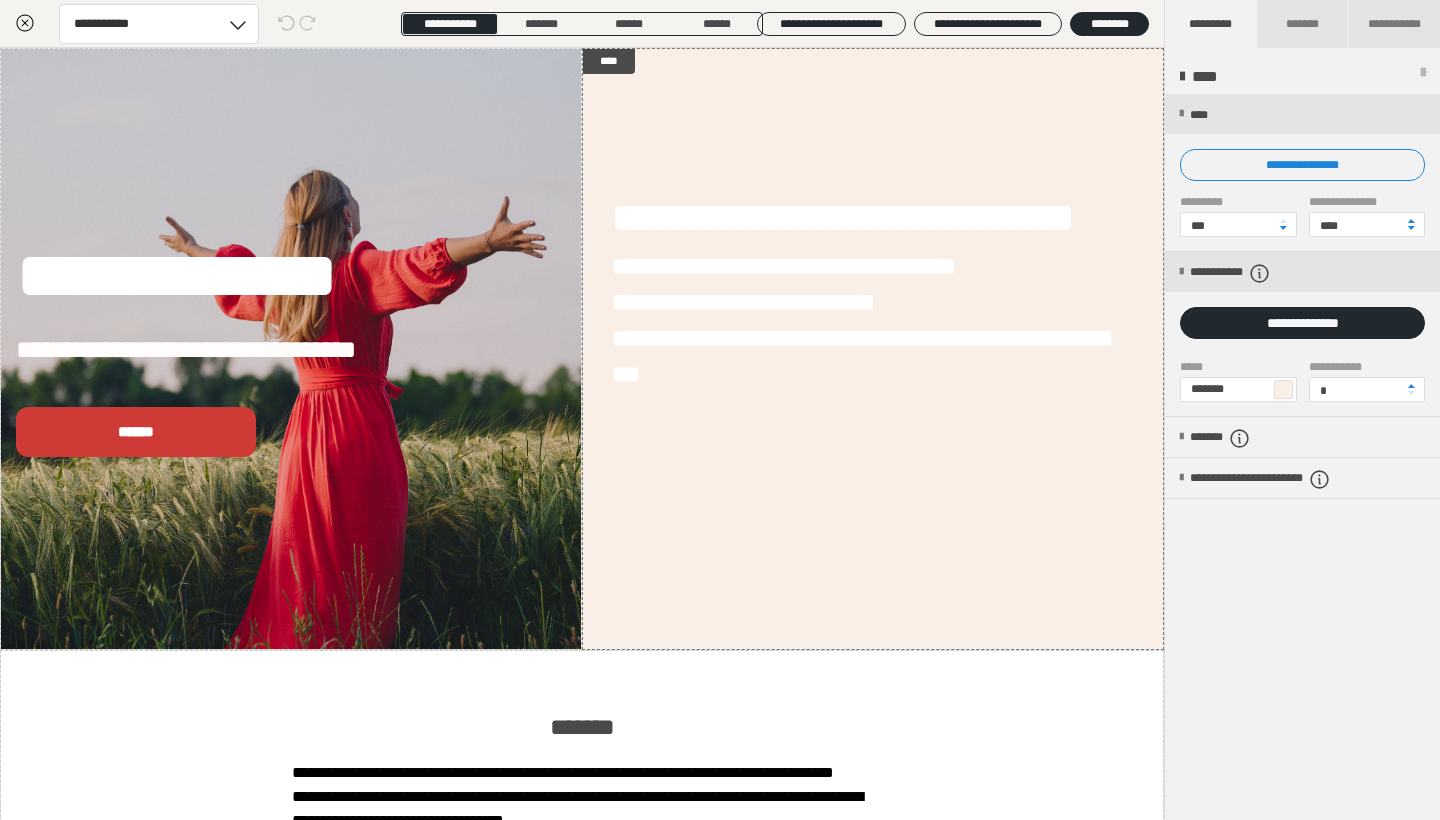 click on "**********" at bounding box center (873, 253) 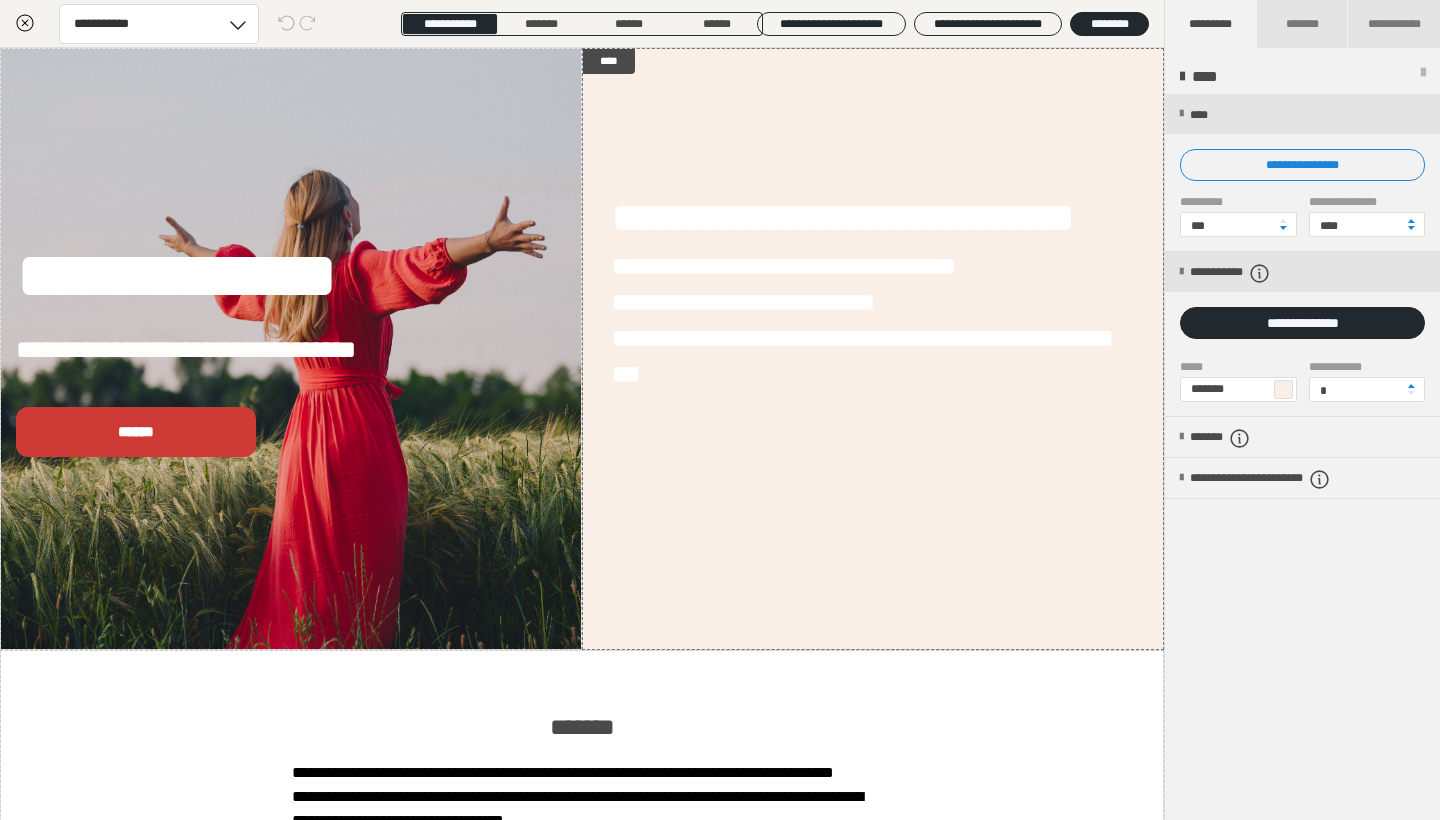 click on "**********" at bounding box center [873, 253] 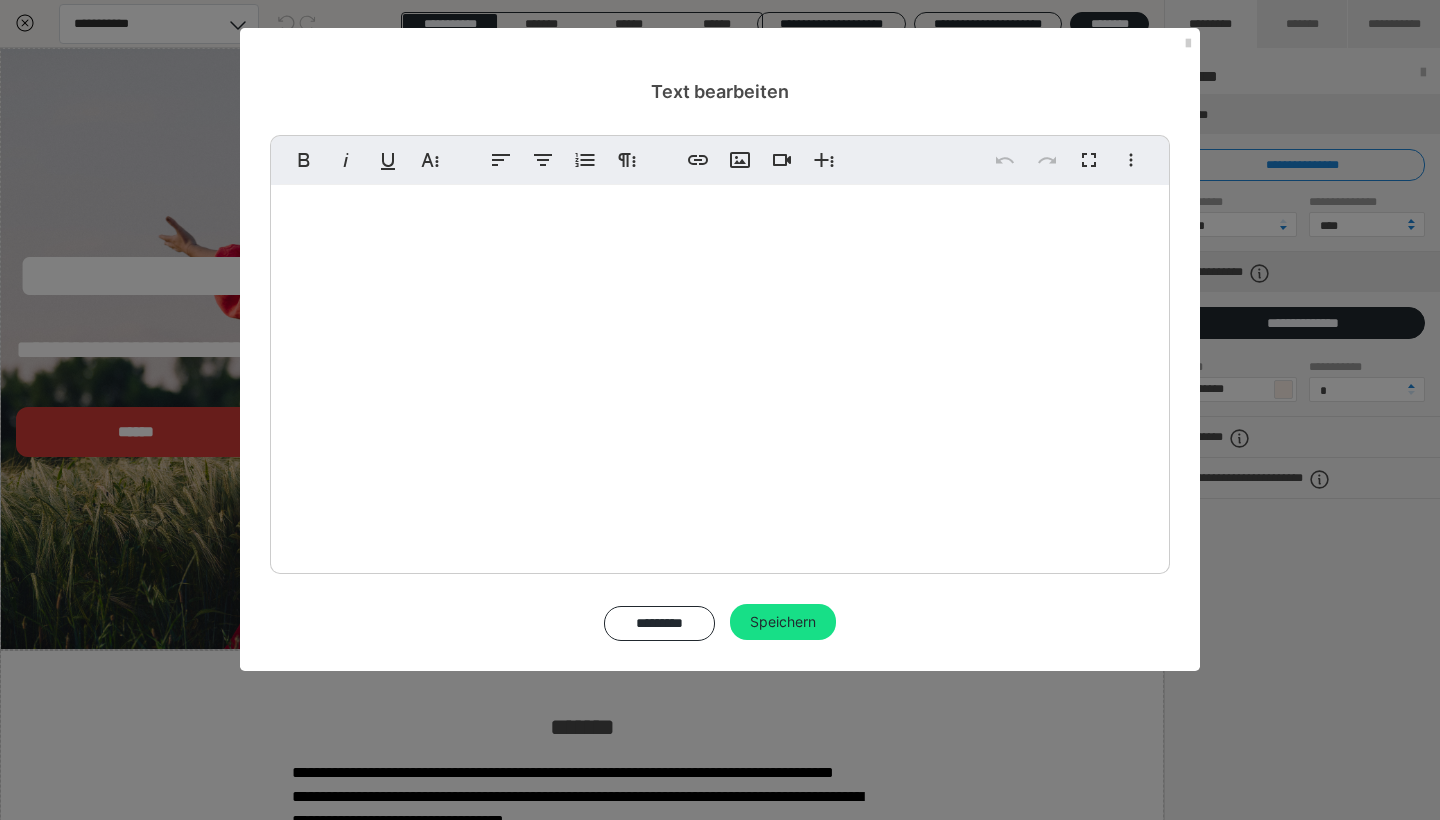 click on "Dein 12 Wochen Onlineprogramm  für Heilung Aufrichtung und Versöhnung  nach Trennung oder Scheidung, getragen  vom christlichen Glauben genährt von  Gemeinschaft." at bounding box center [720, 416] 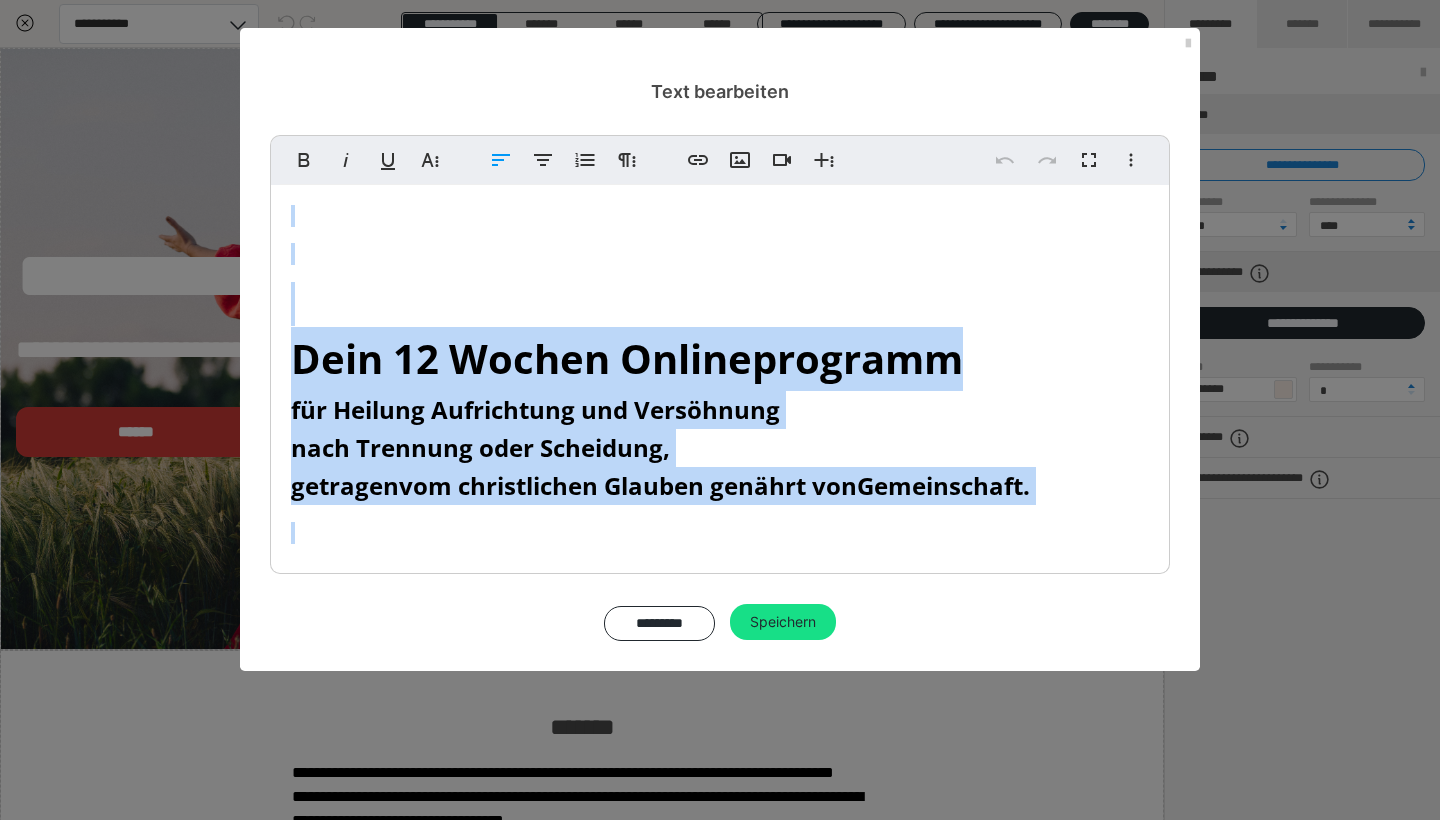 click on "Fett Kursiv Unterstrichen Weitere Textformate" at bounding box center (367, 160) 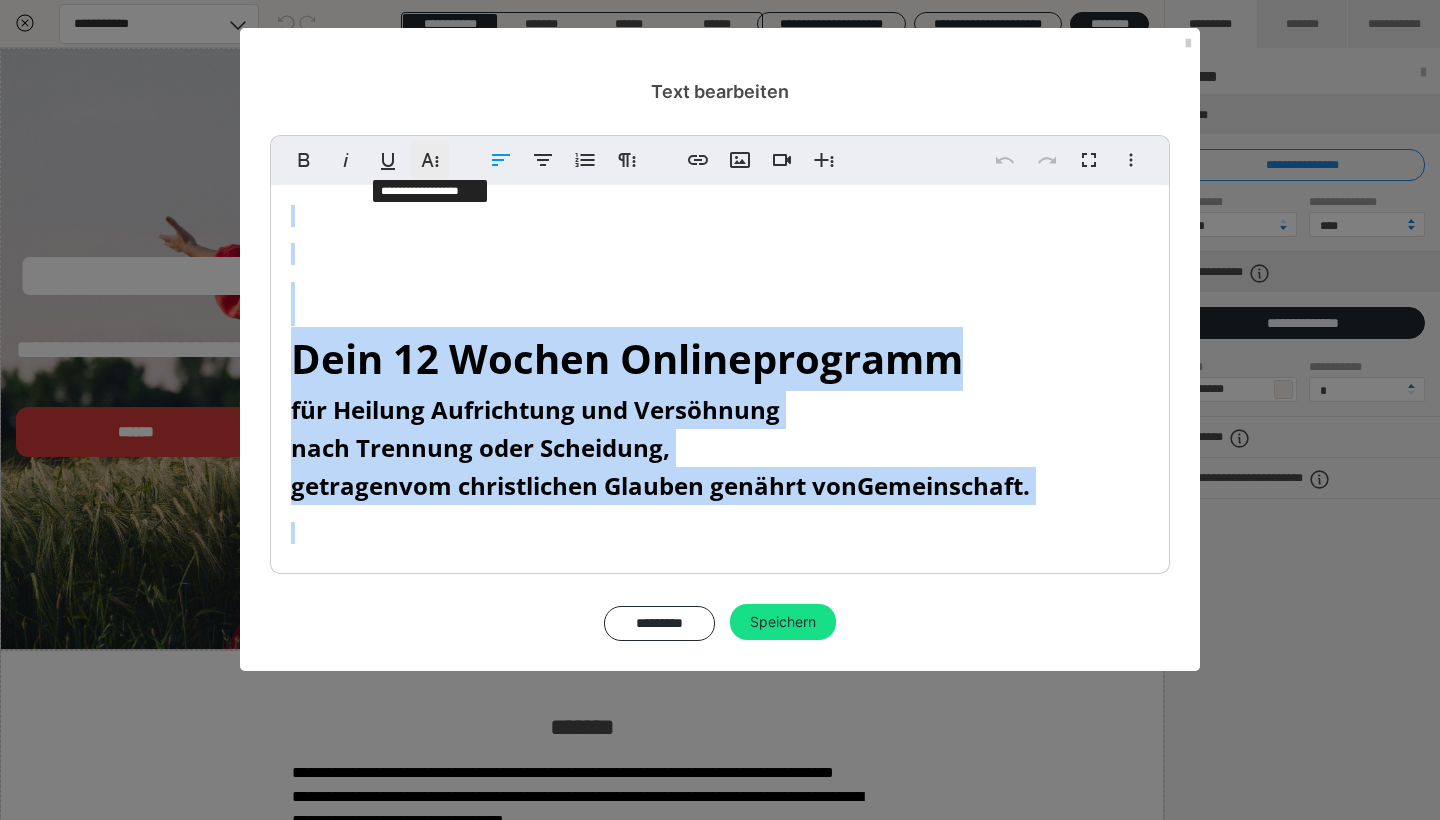 click 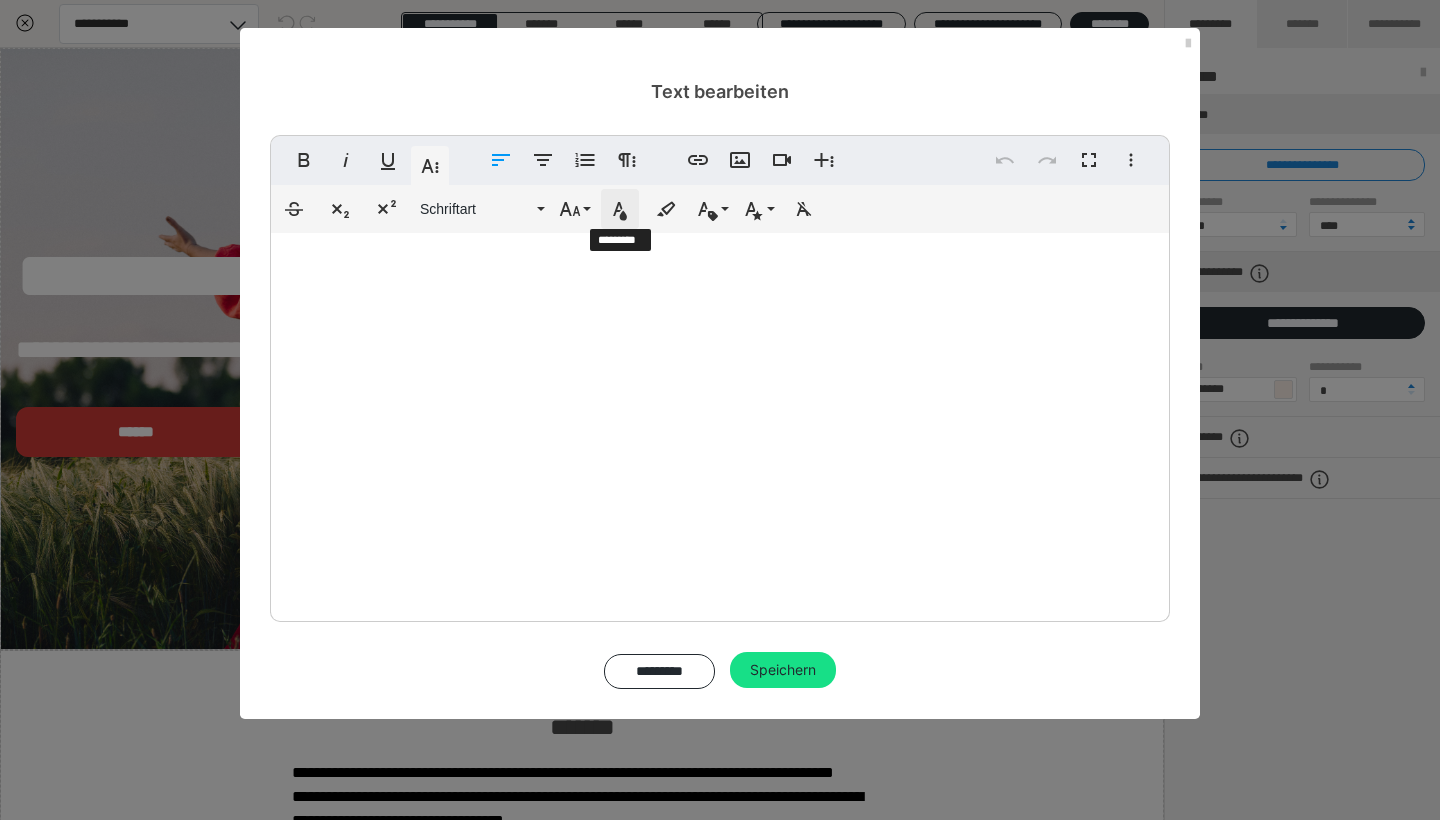 click 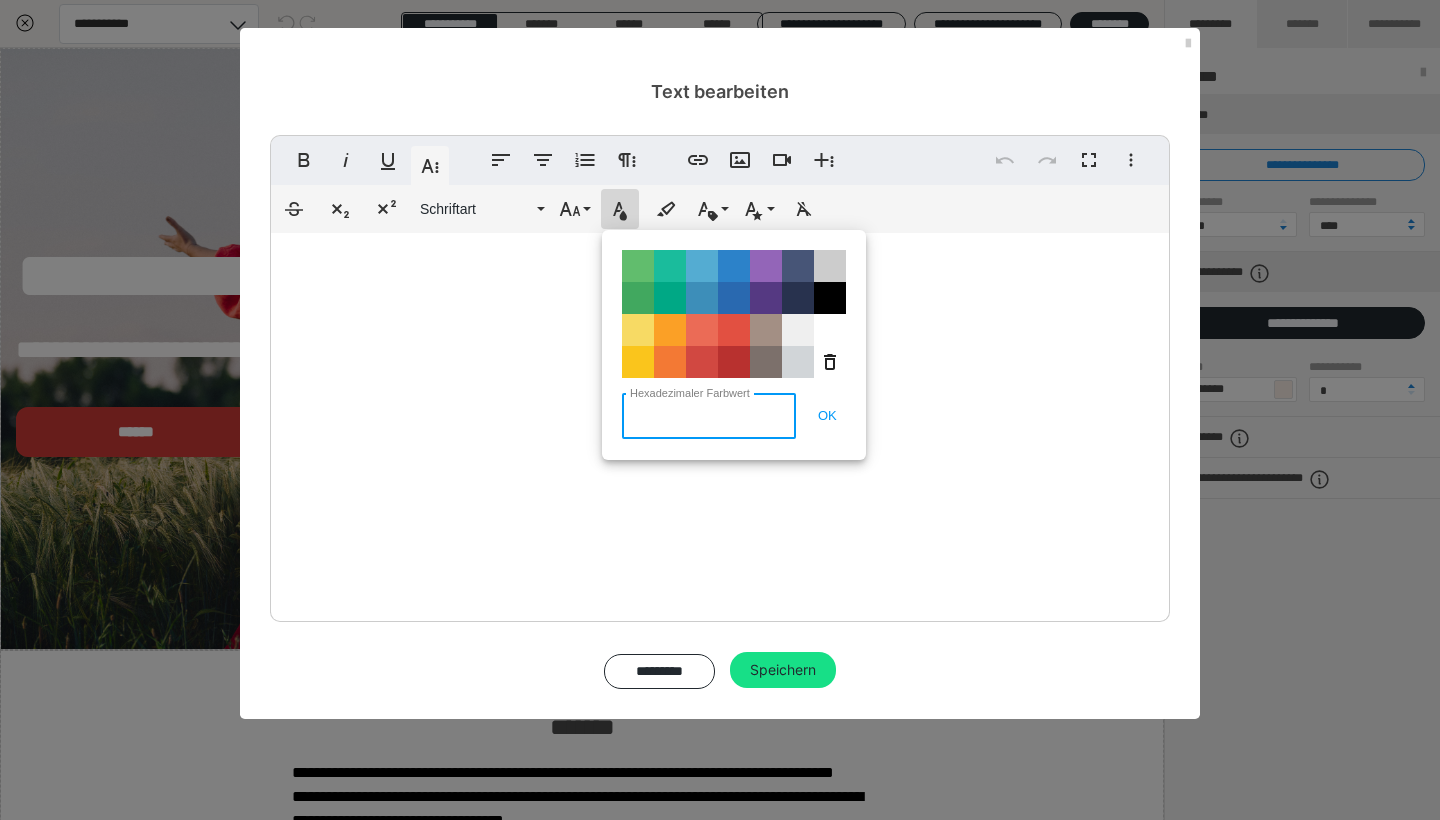 paste on "#AF8B83" 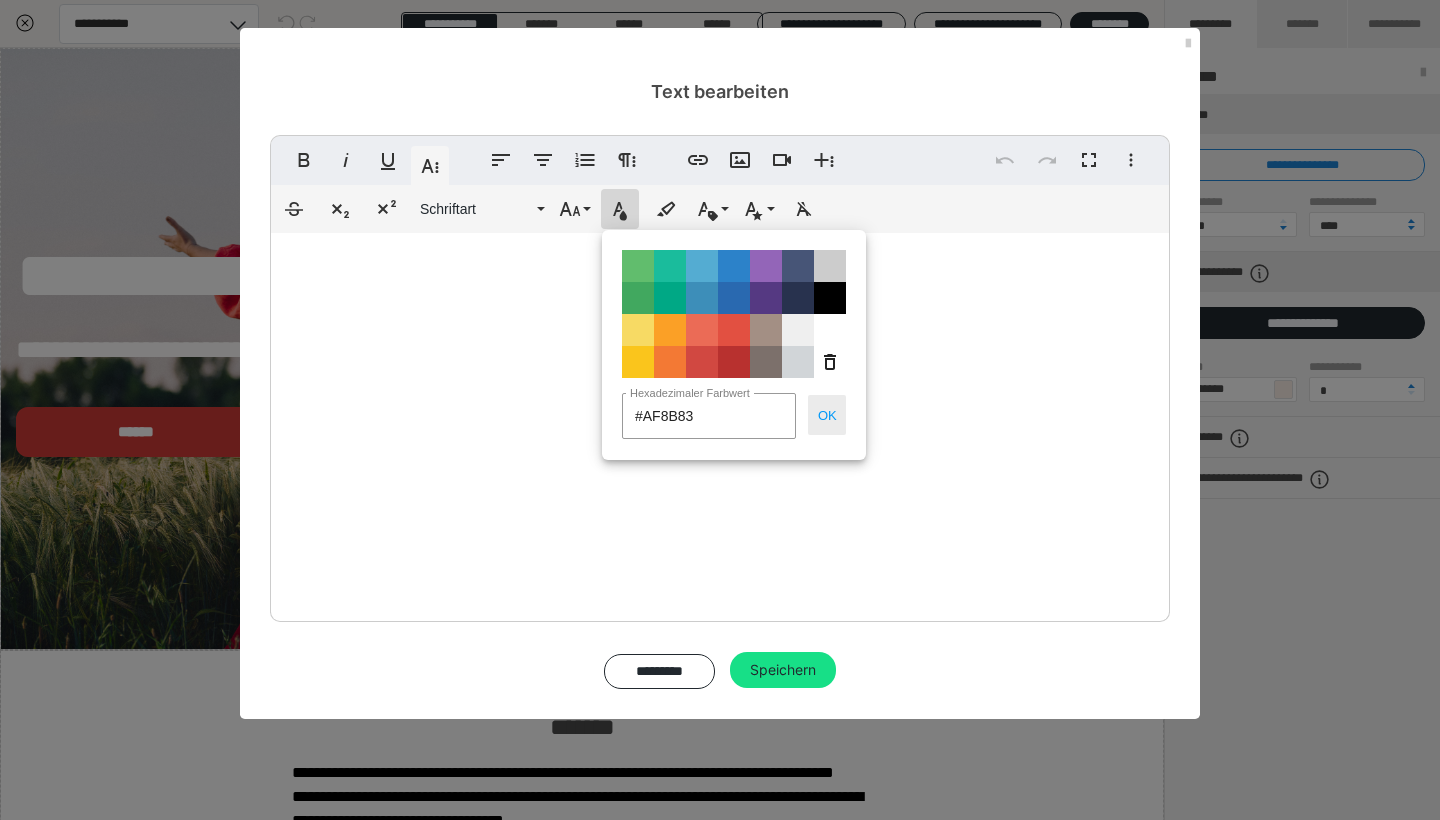 click on "OK" at bounding box center (827, 415) 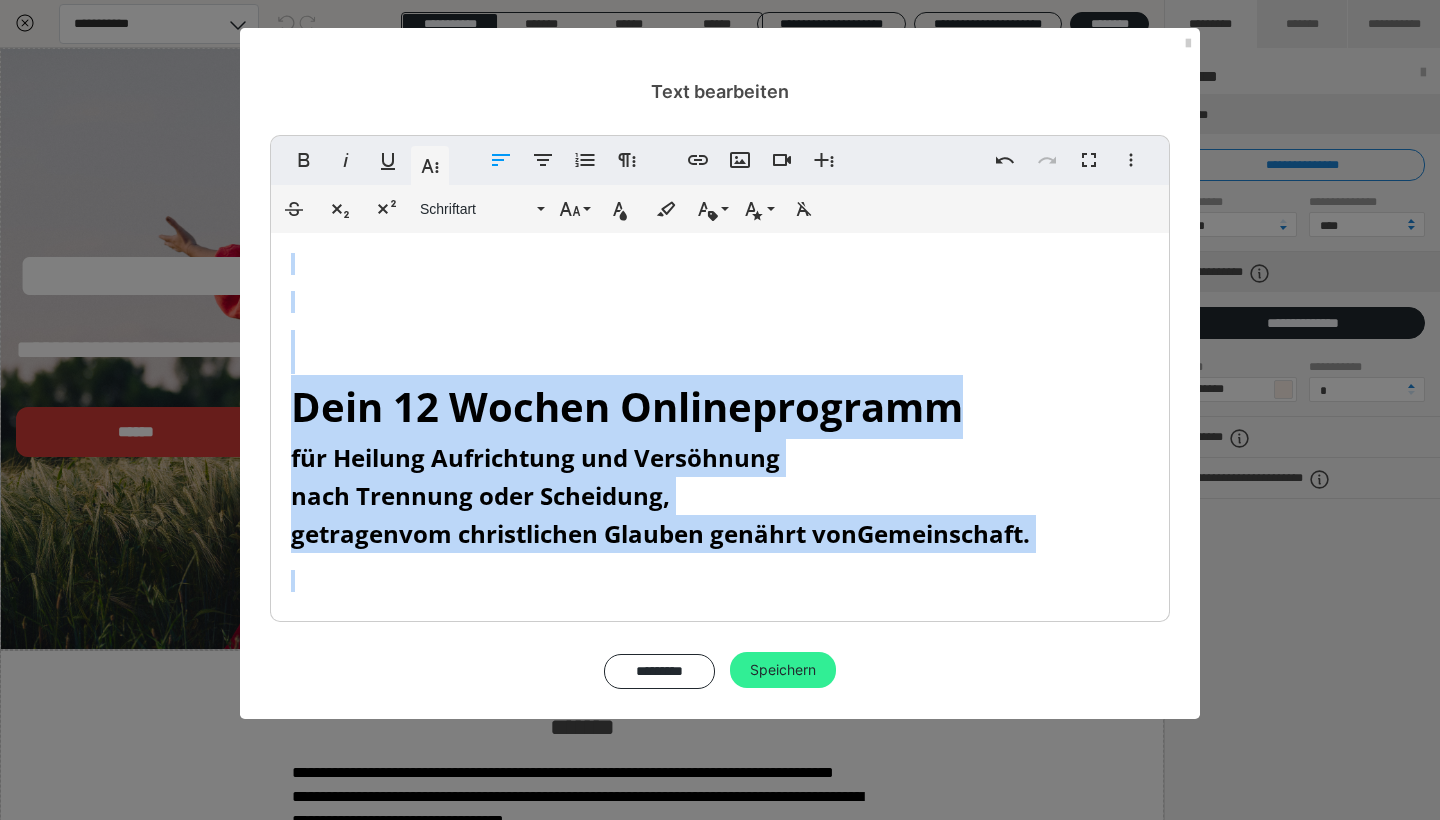 click on "Speichern" at bounding box center [783, 670] 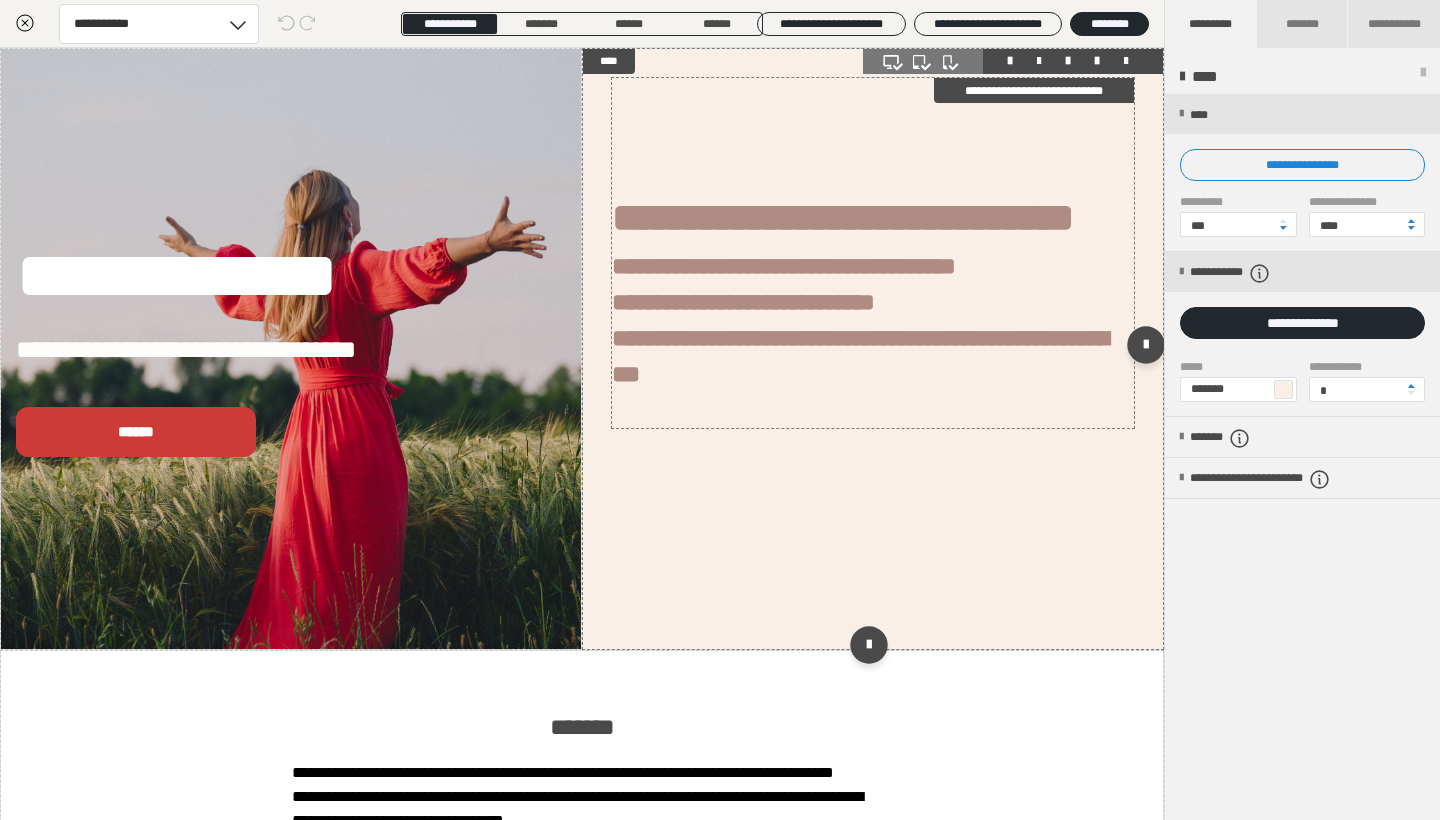 scroll, scrollTop: 7, scrollLeft: 0, axis: vertical 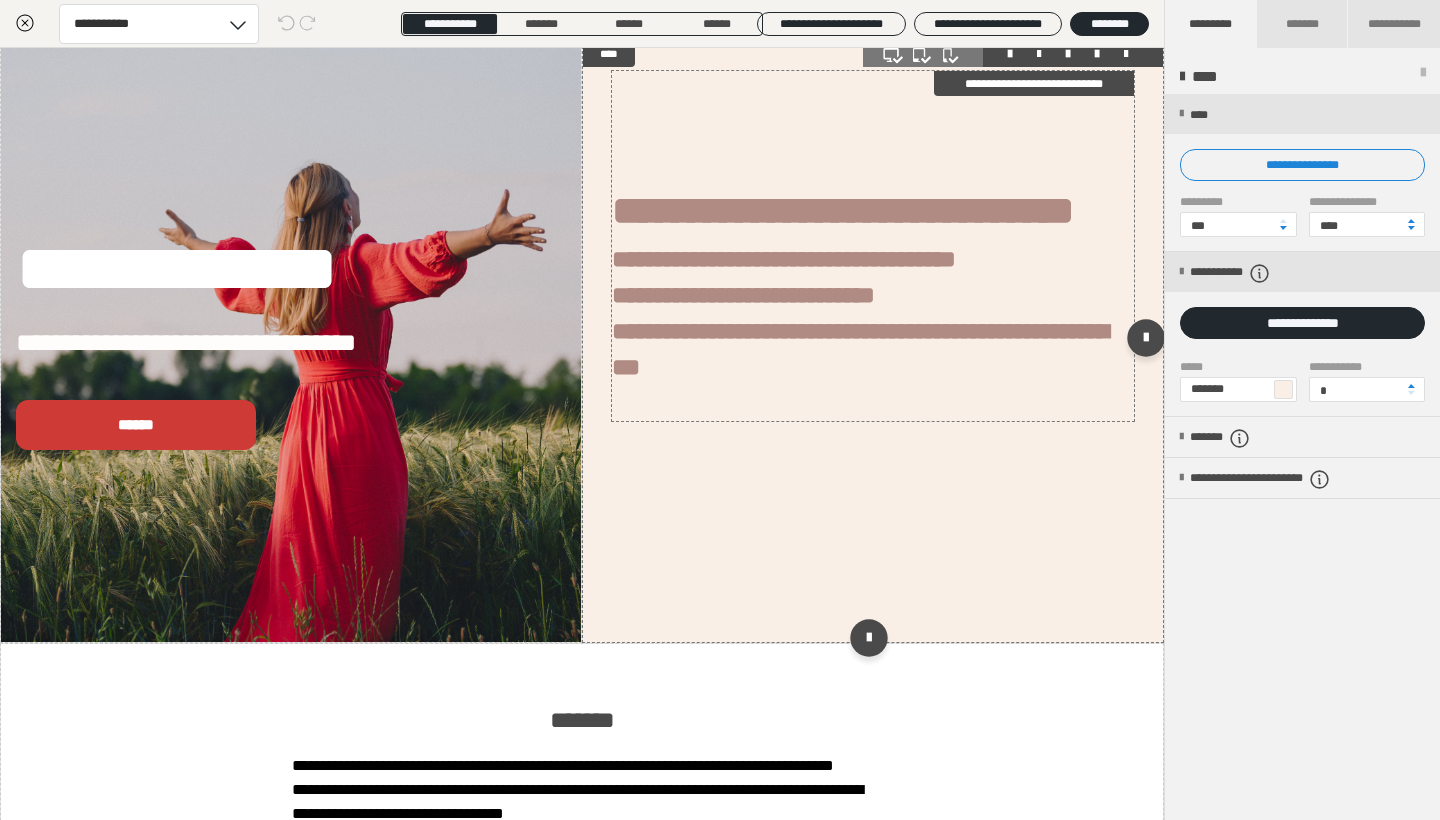 click on "**********" at bounding box center [819, 331] 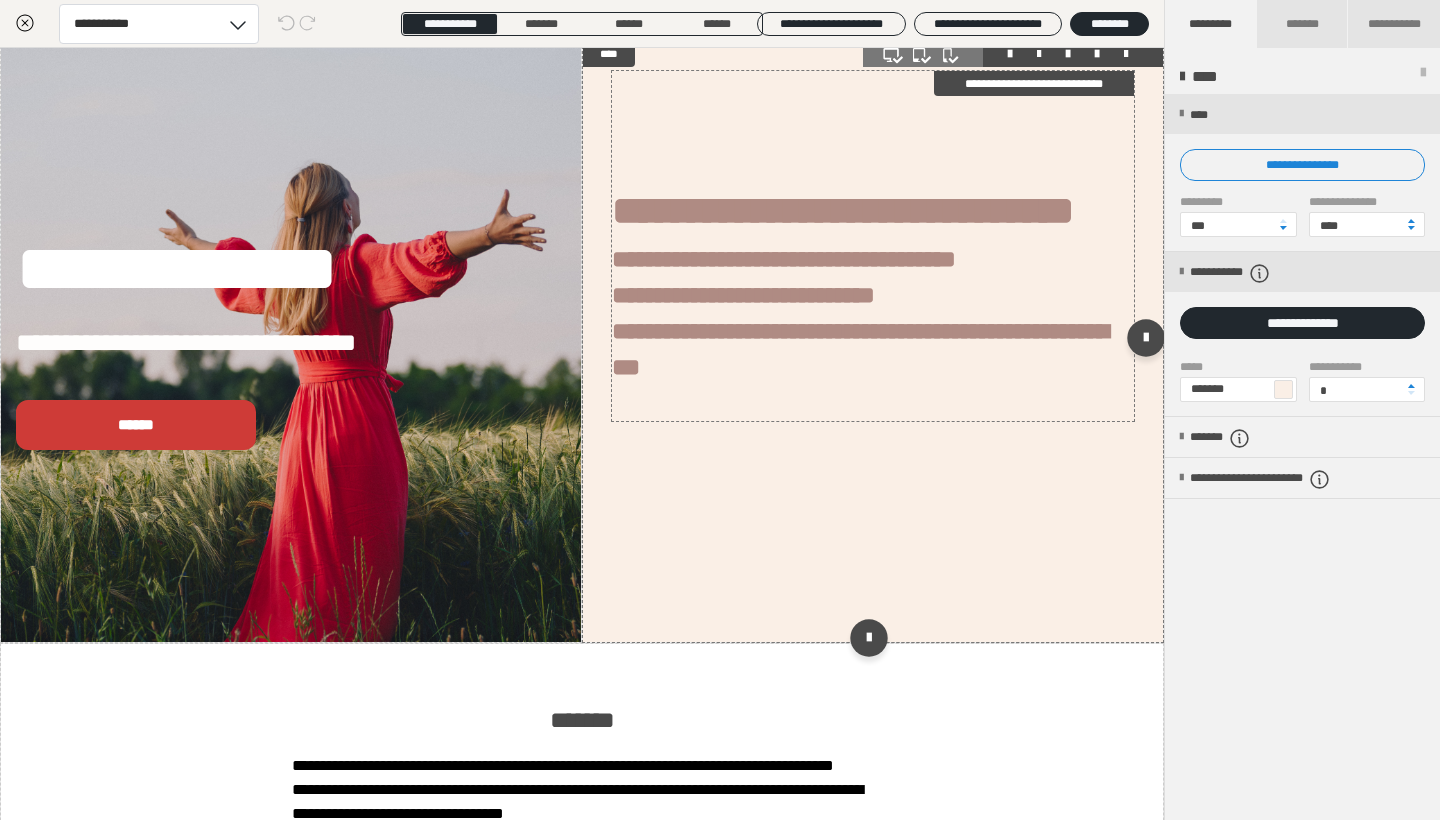 click on "**********" at bounding box center (819, 331) 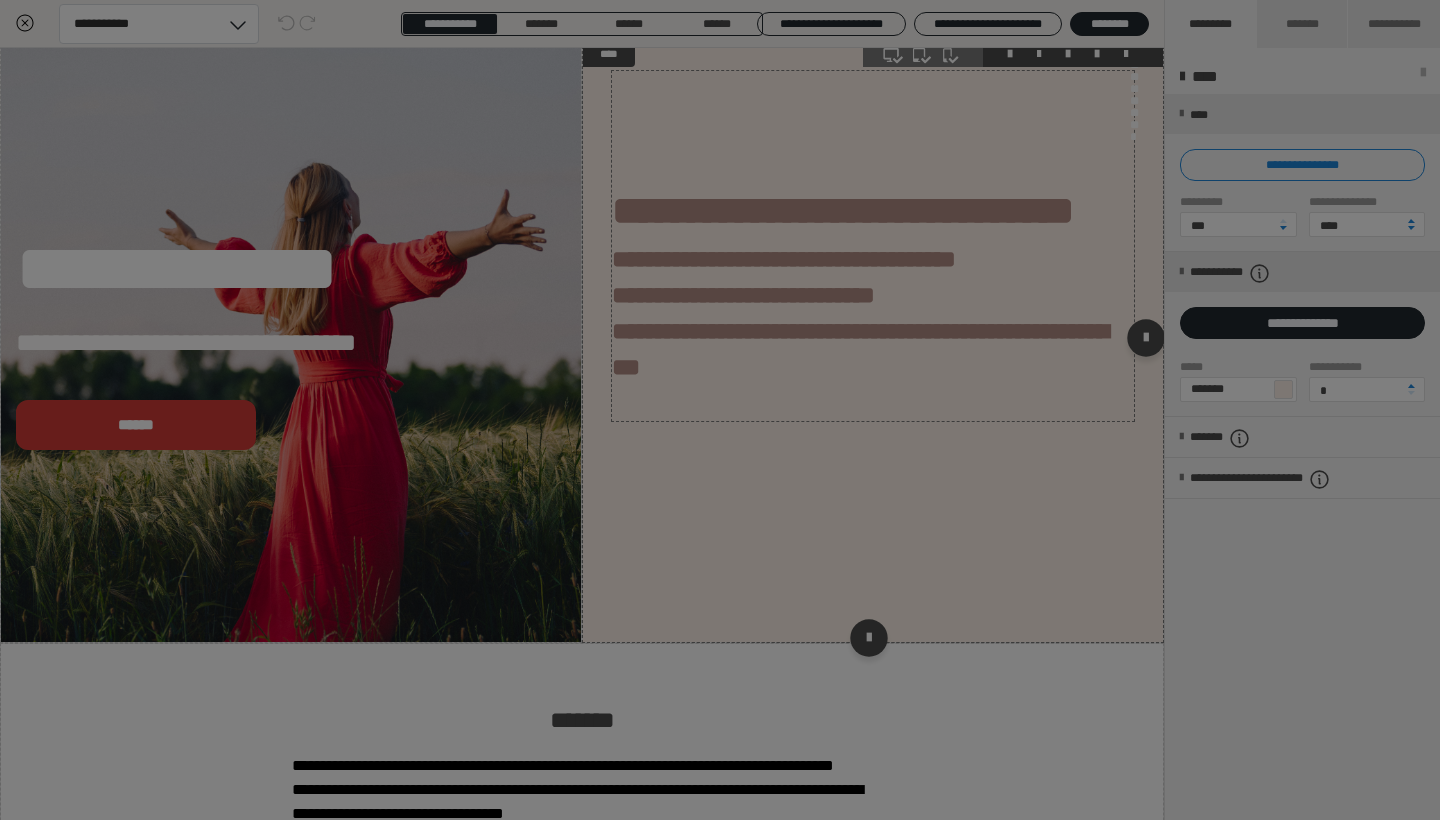 click on "**********" at bounding box center (720, 366) 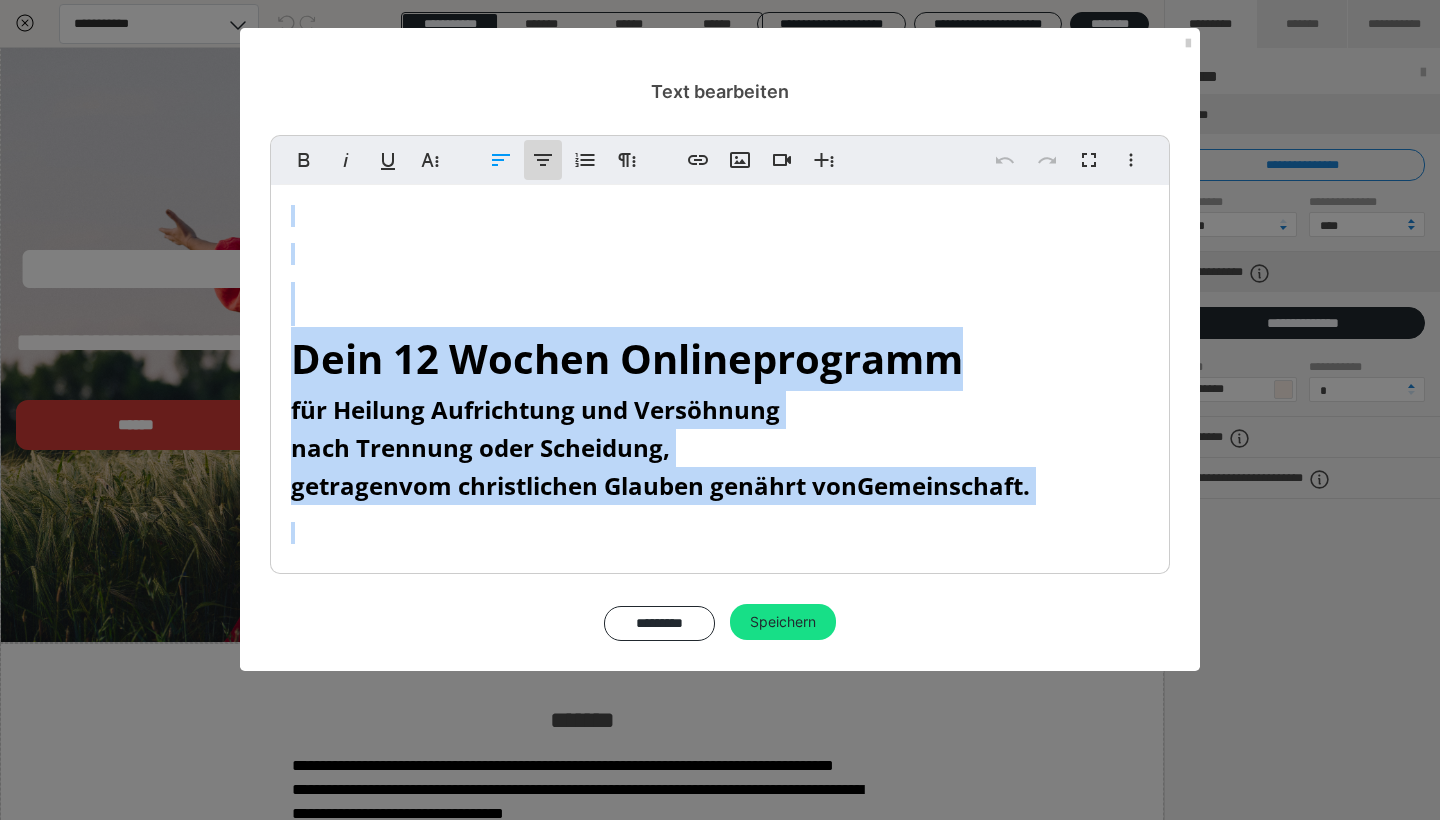 click 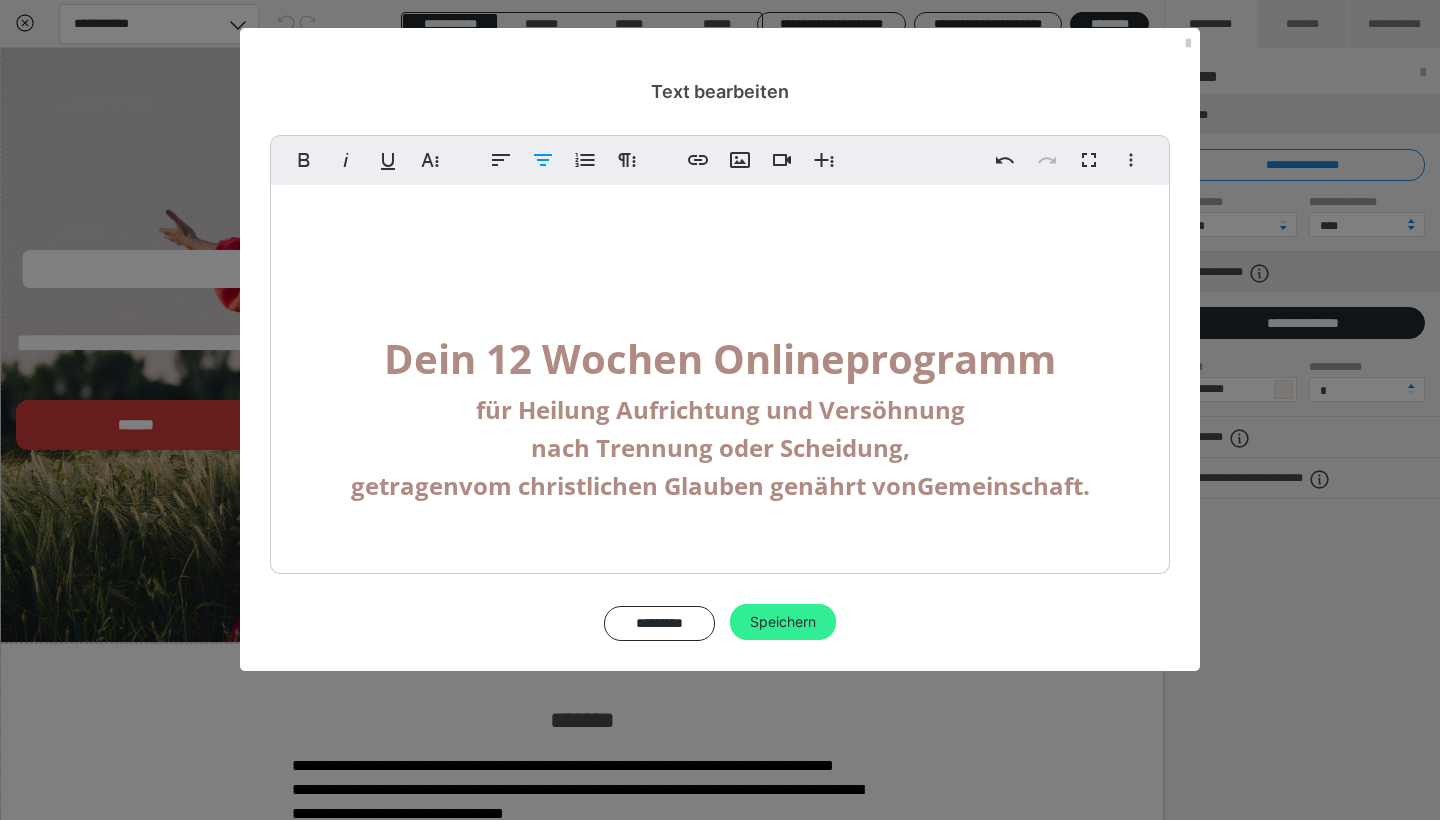 click on "Speichern" at bounding box center [783, 622] 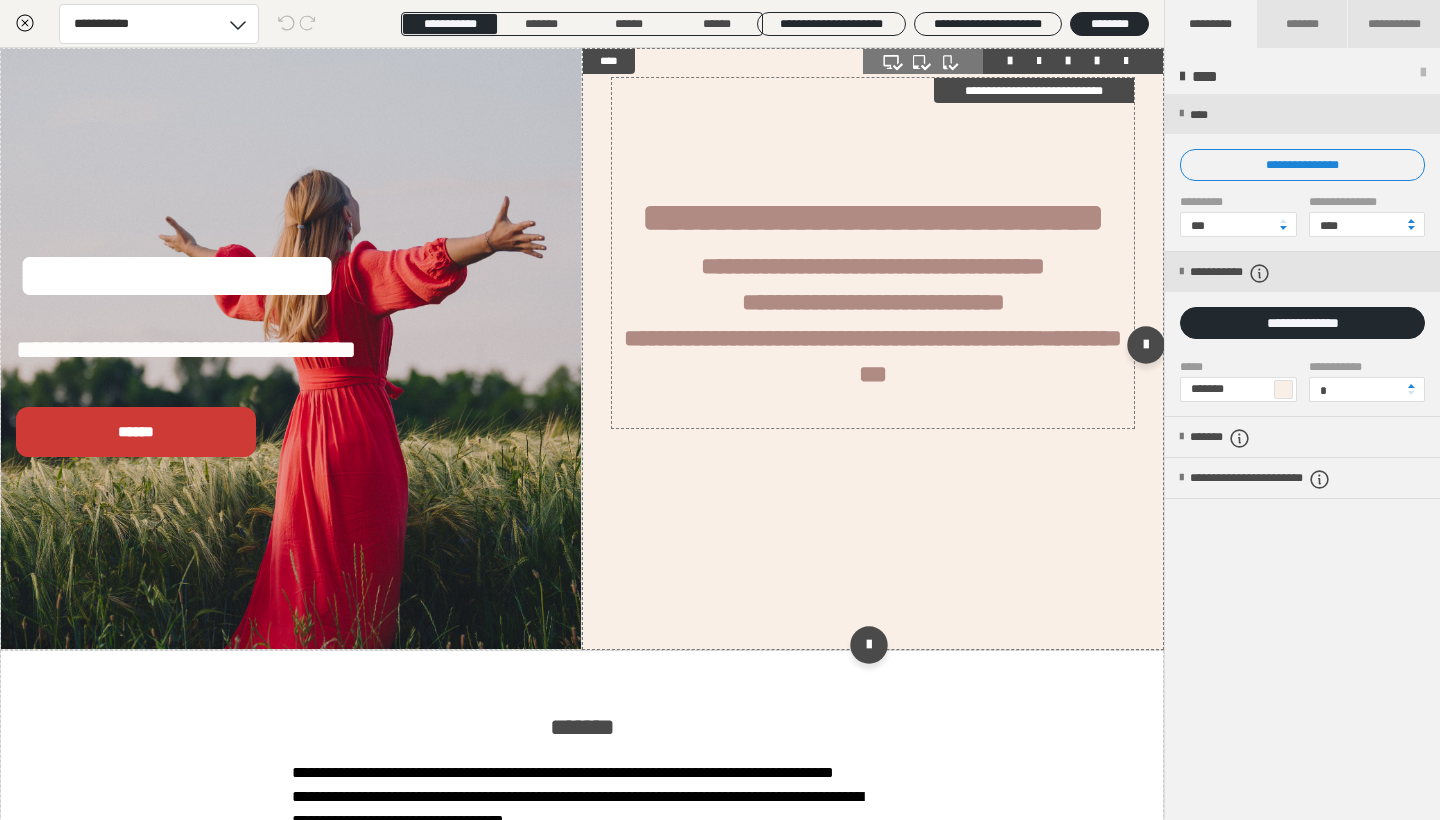 scroll, scrollTop: 0, scrollLeft: 0, axis: both 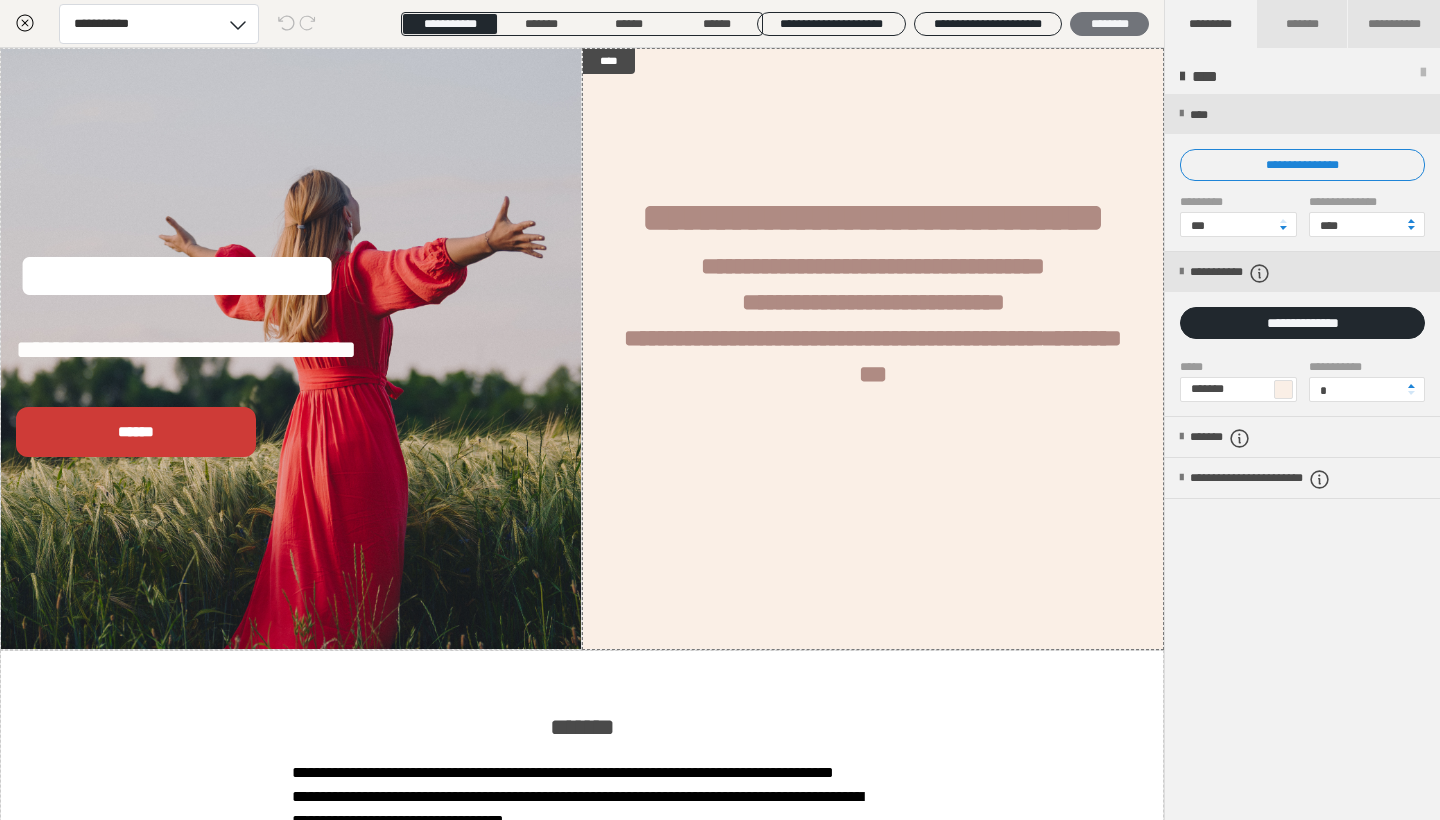click on "********" at bounding box center [1109, 24] 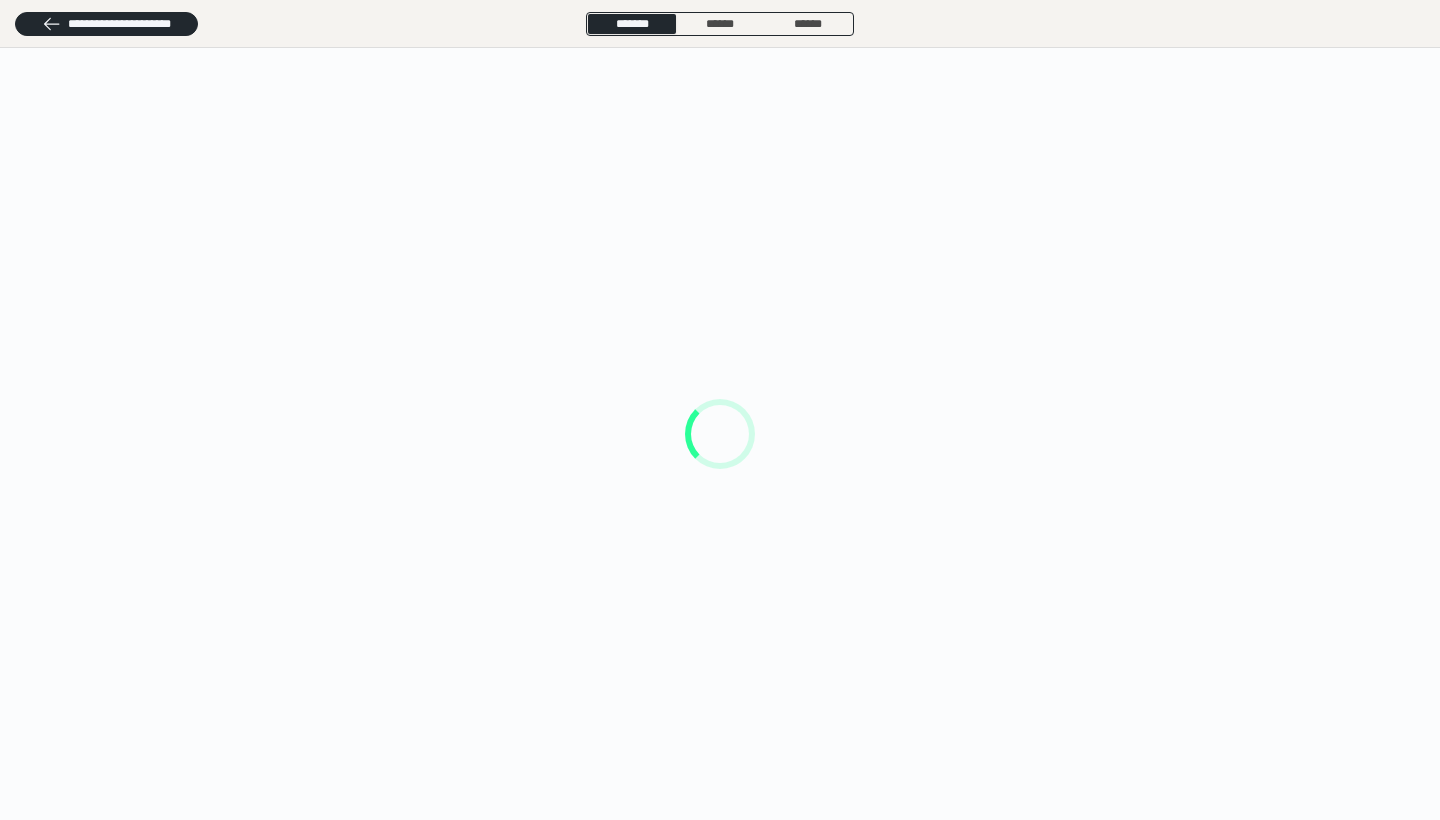 scroll, scrollTop: 0, scrollLeft: 0, axis: both 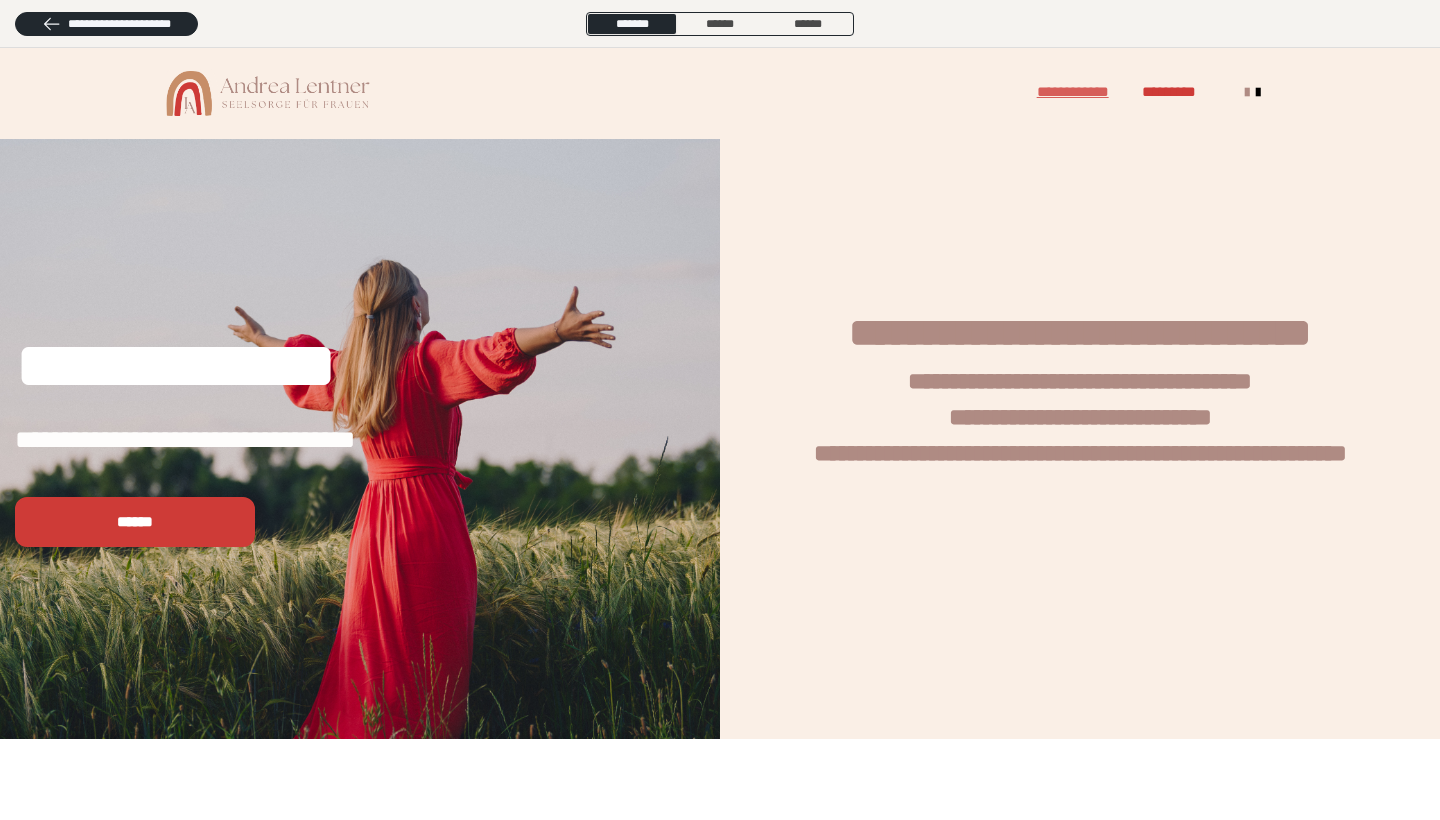 click on "**********" at bounding box center (1080, 93) 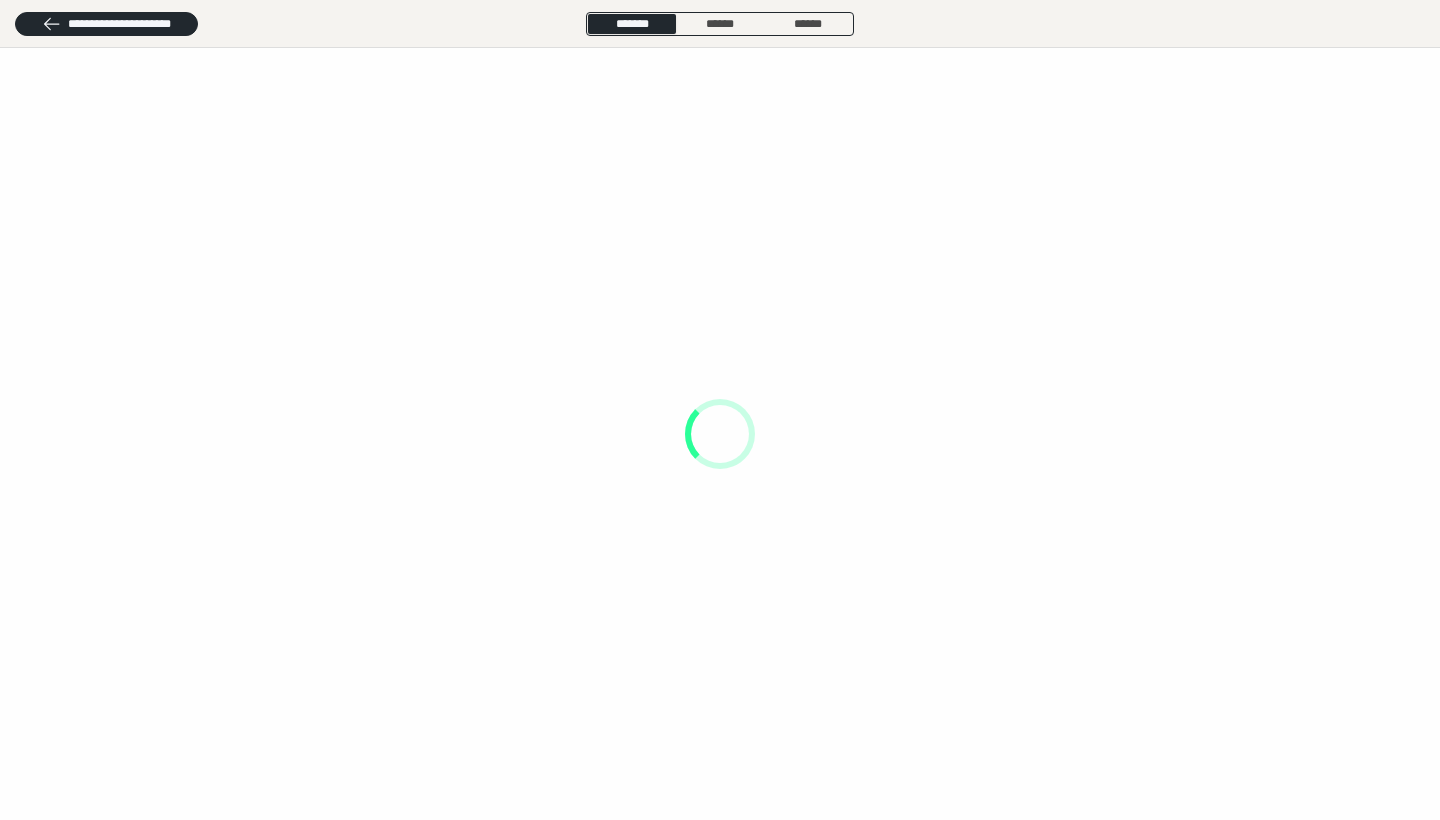 scroll, scrollTop: 0, scrollLeft: 0, axis: both 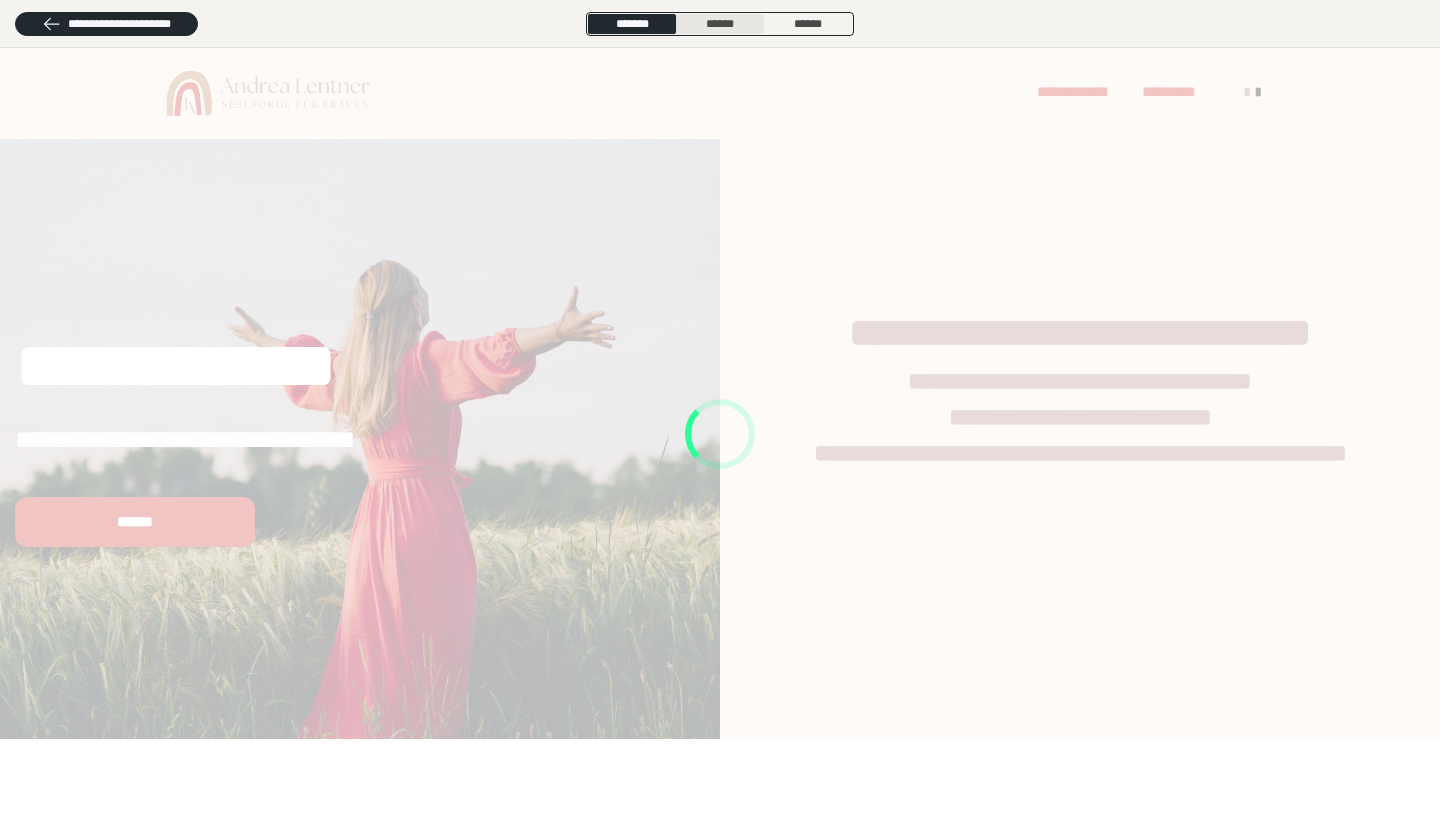 click on "******" at bounding box center (720, 24) 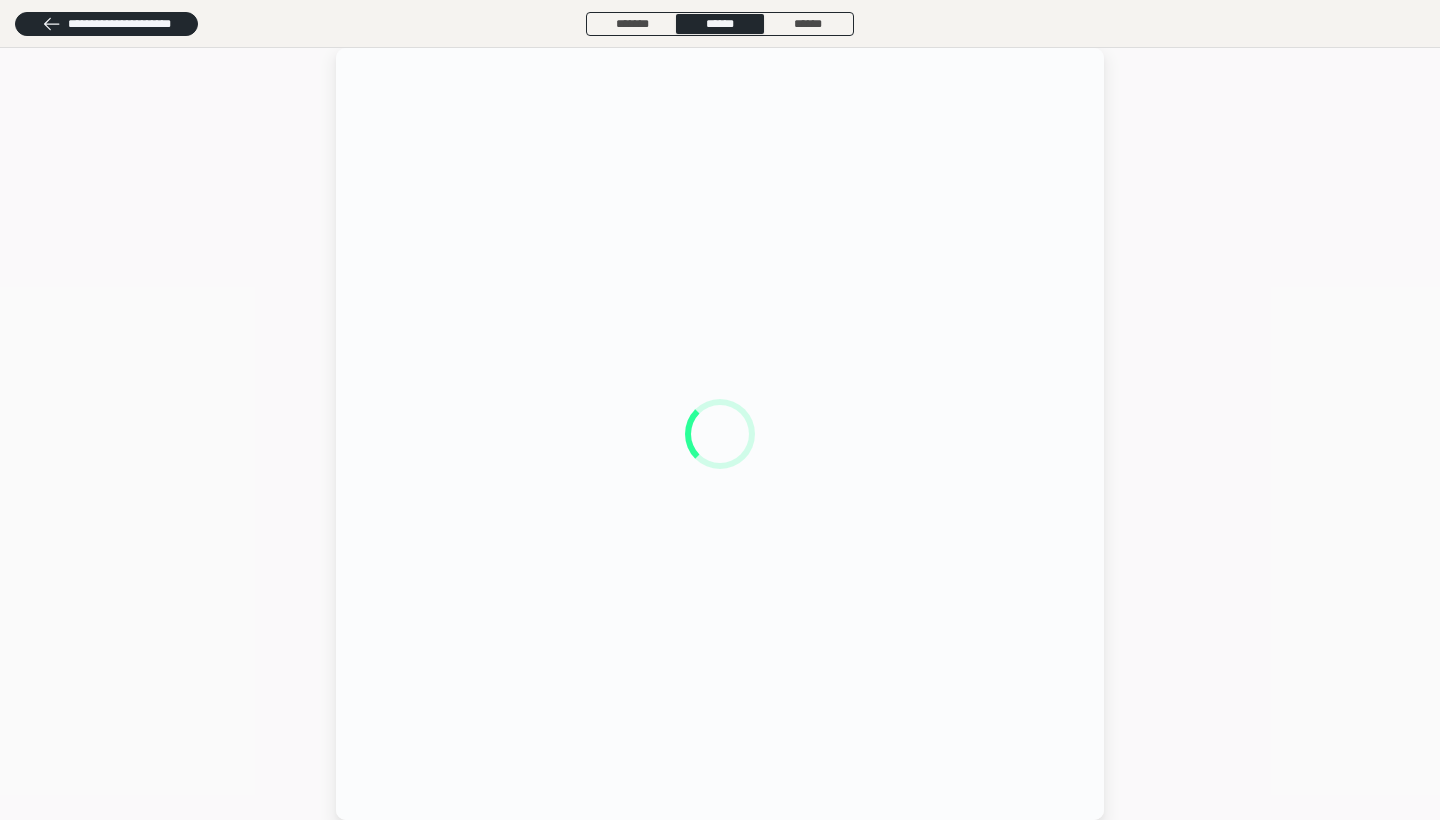 scroll, scrollTop: 0, scrollLeft: 0, axis: both 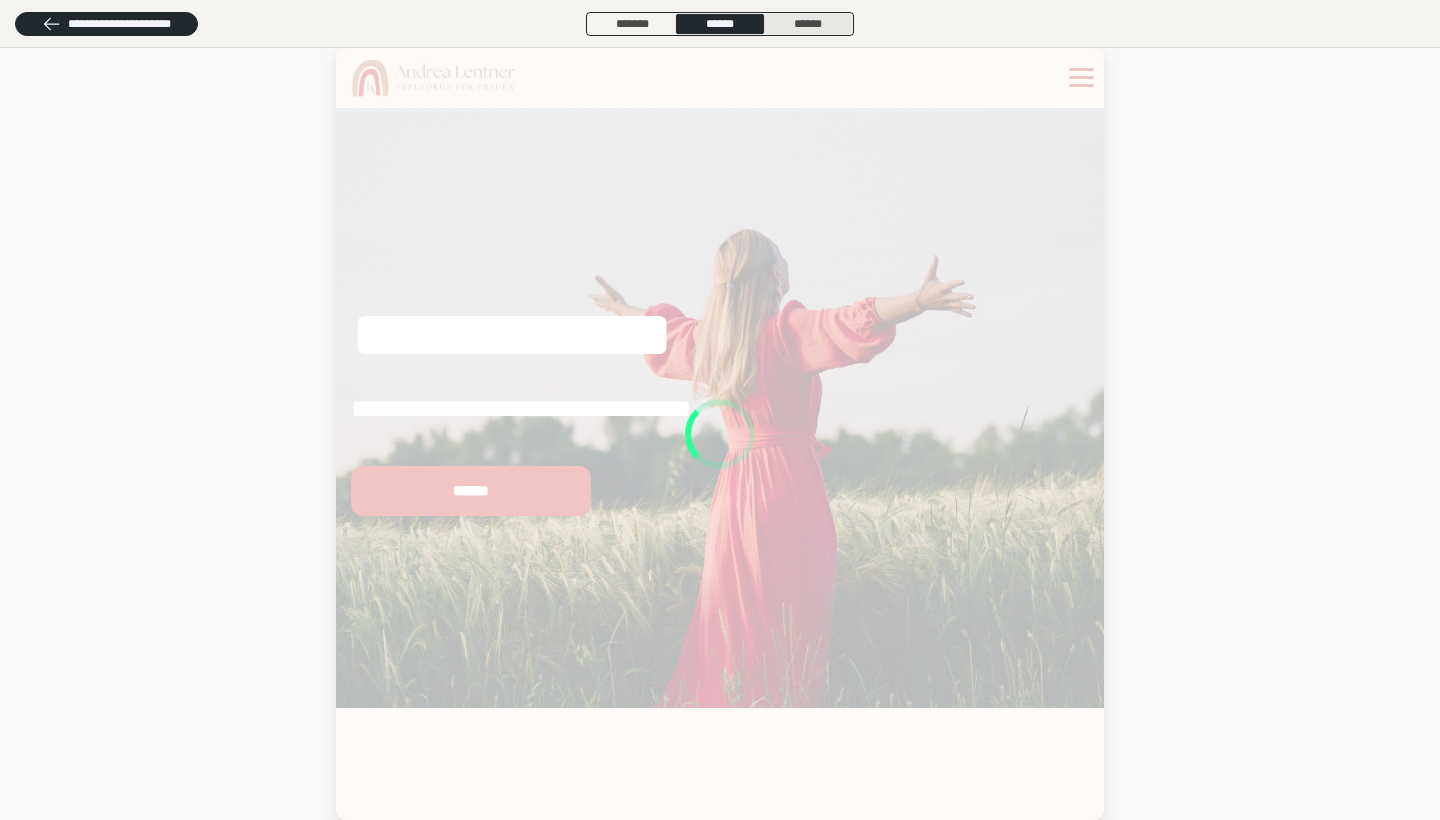 click on "******" at bounding box center (808, 24) 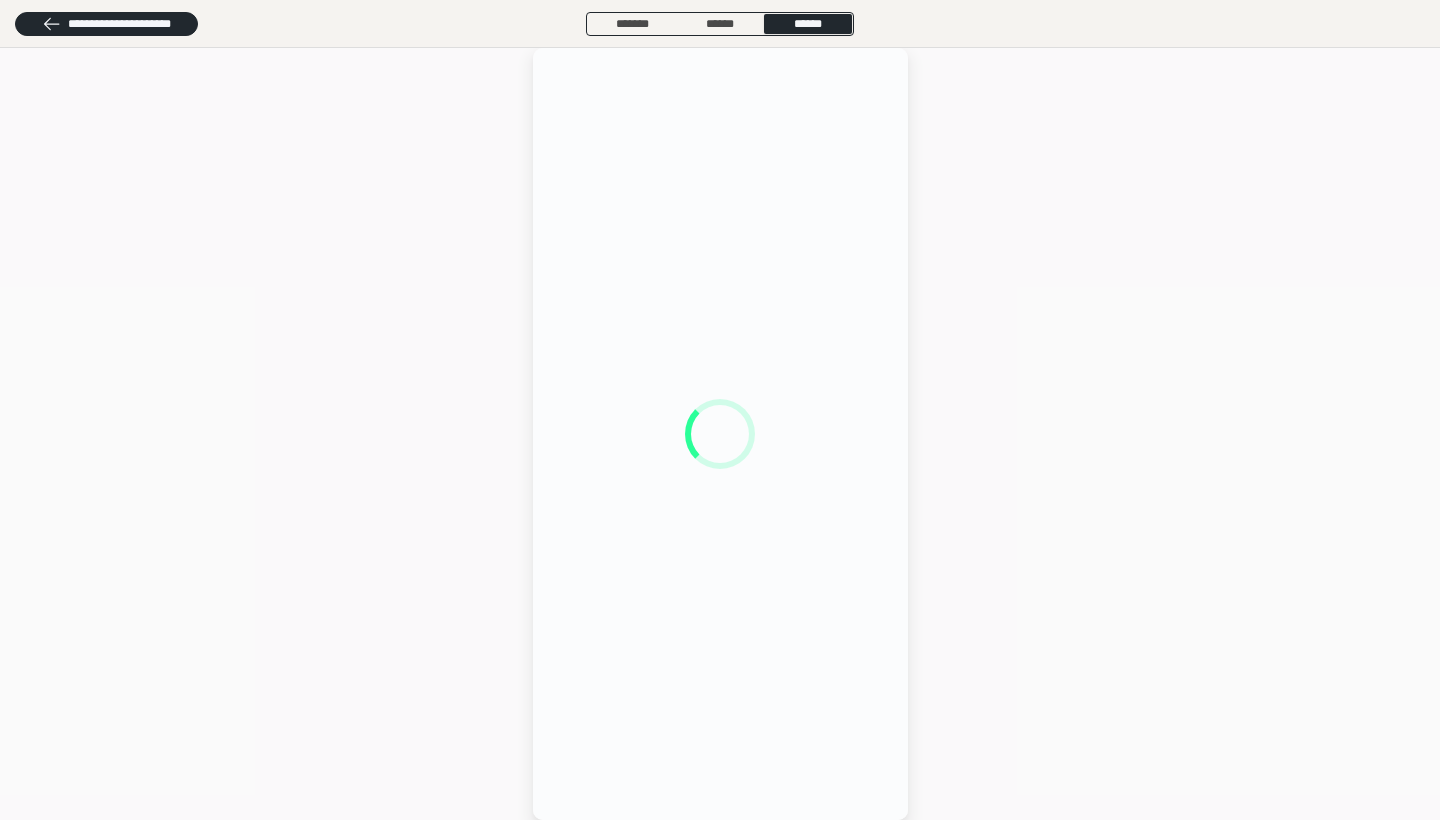 scroll, scrollTop: 0, scrollLeft: 0, axis: both 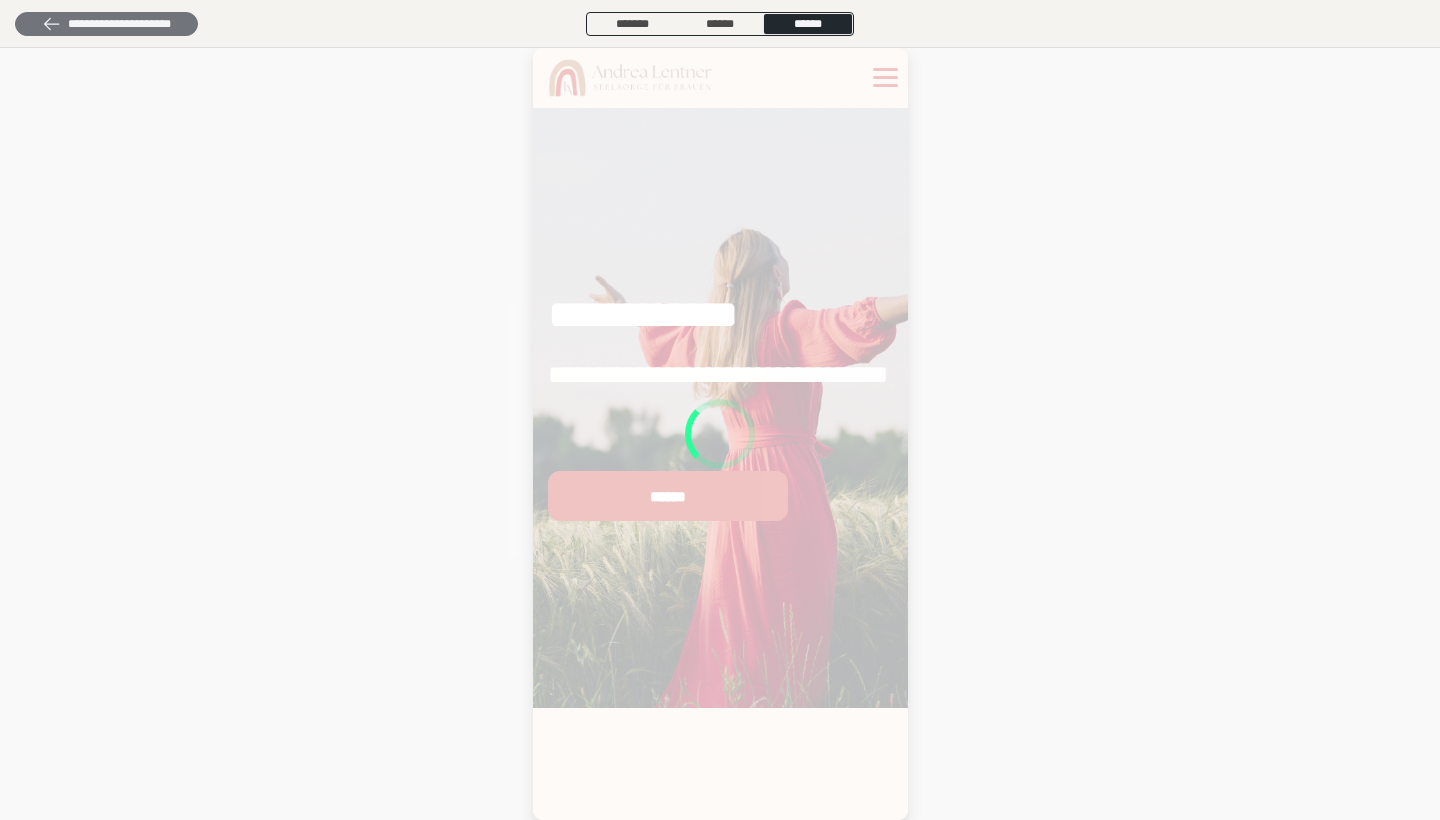 click on "**********" at bounding box center [106, 24] 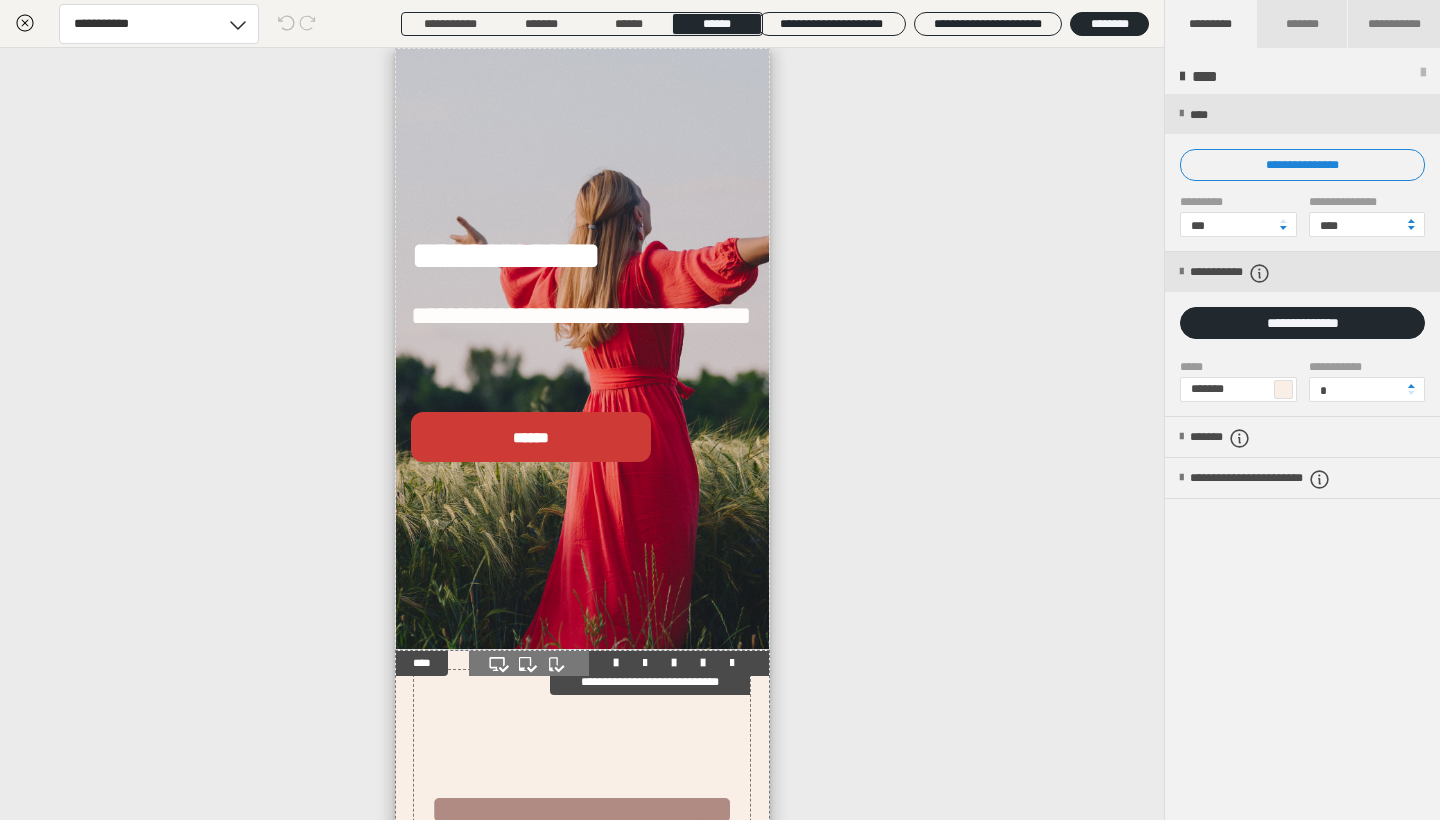 scroll, scrollTop: 0, scrollLeft: 0, axis: both 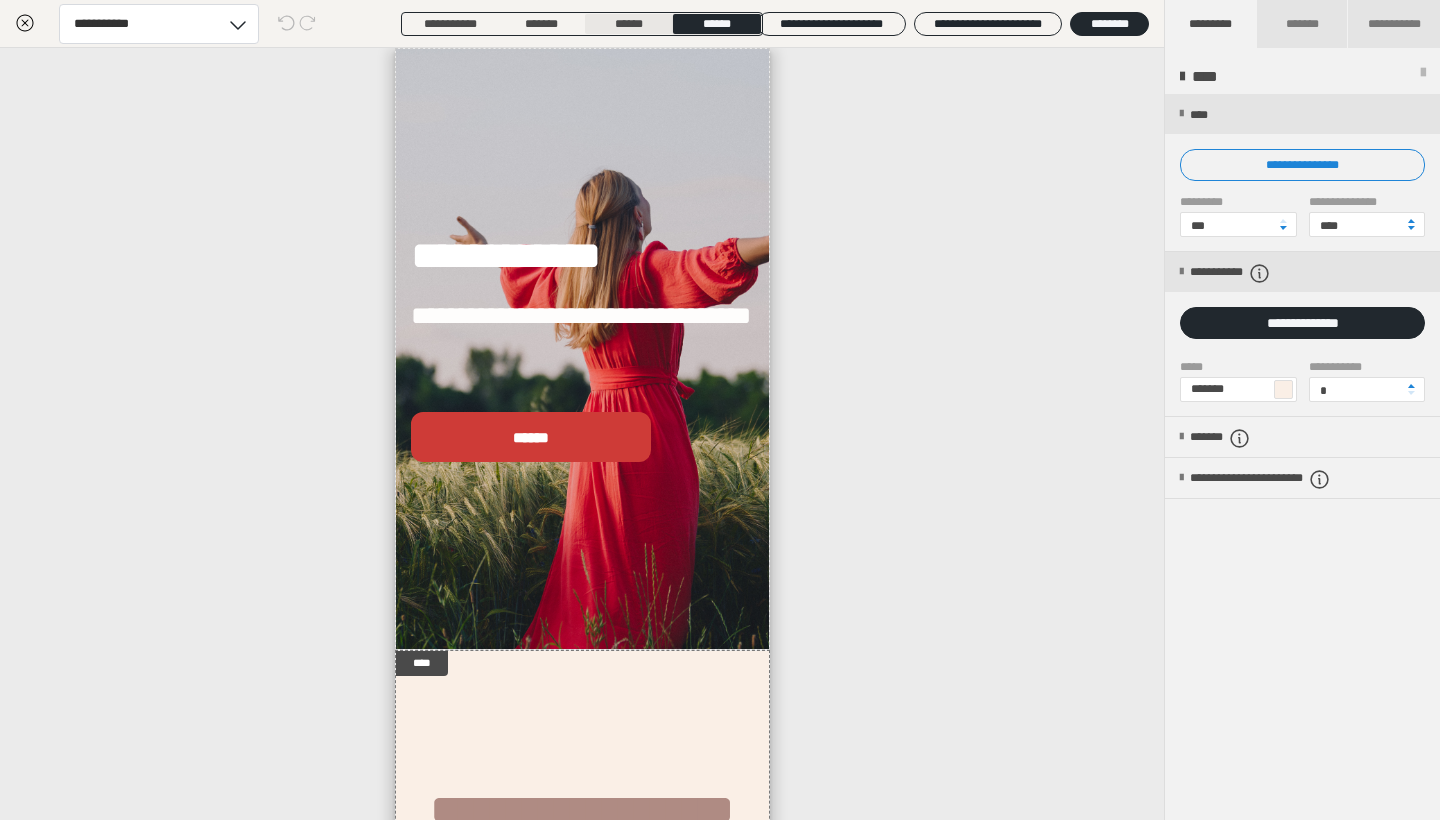 click on "******" at bounding box center [629, 24] 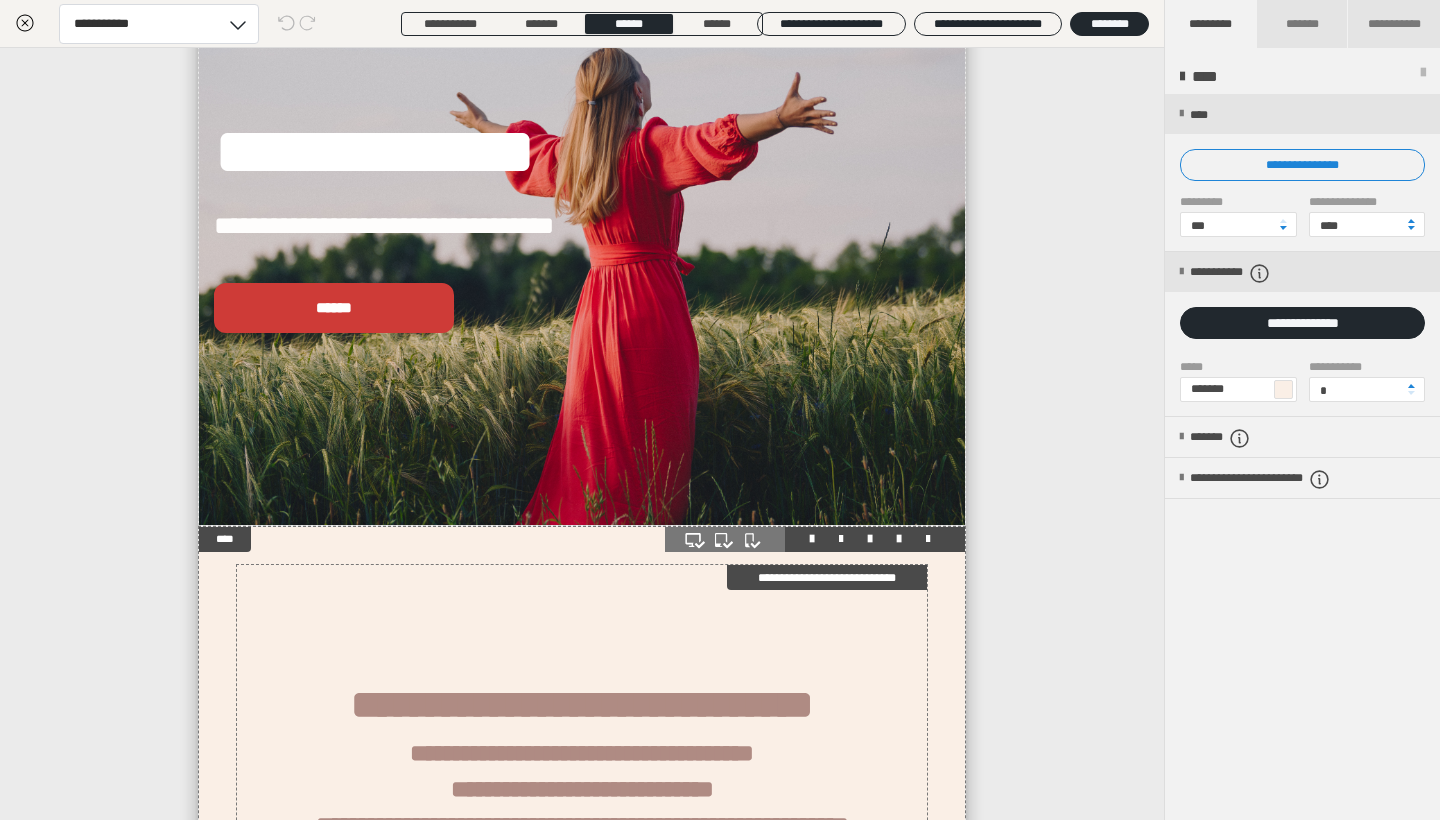 scroll, scrollTop: 98, scrollLeft: 0, axis: vertical 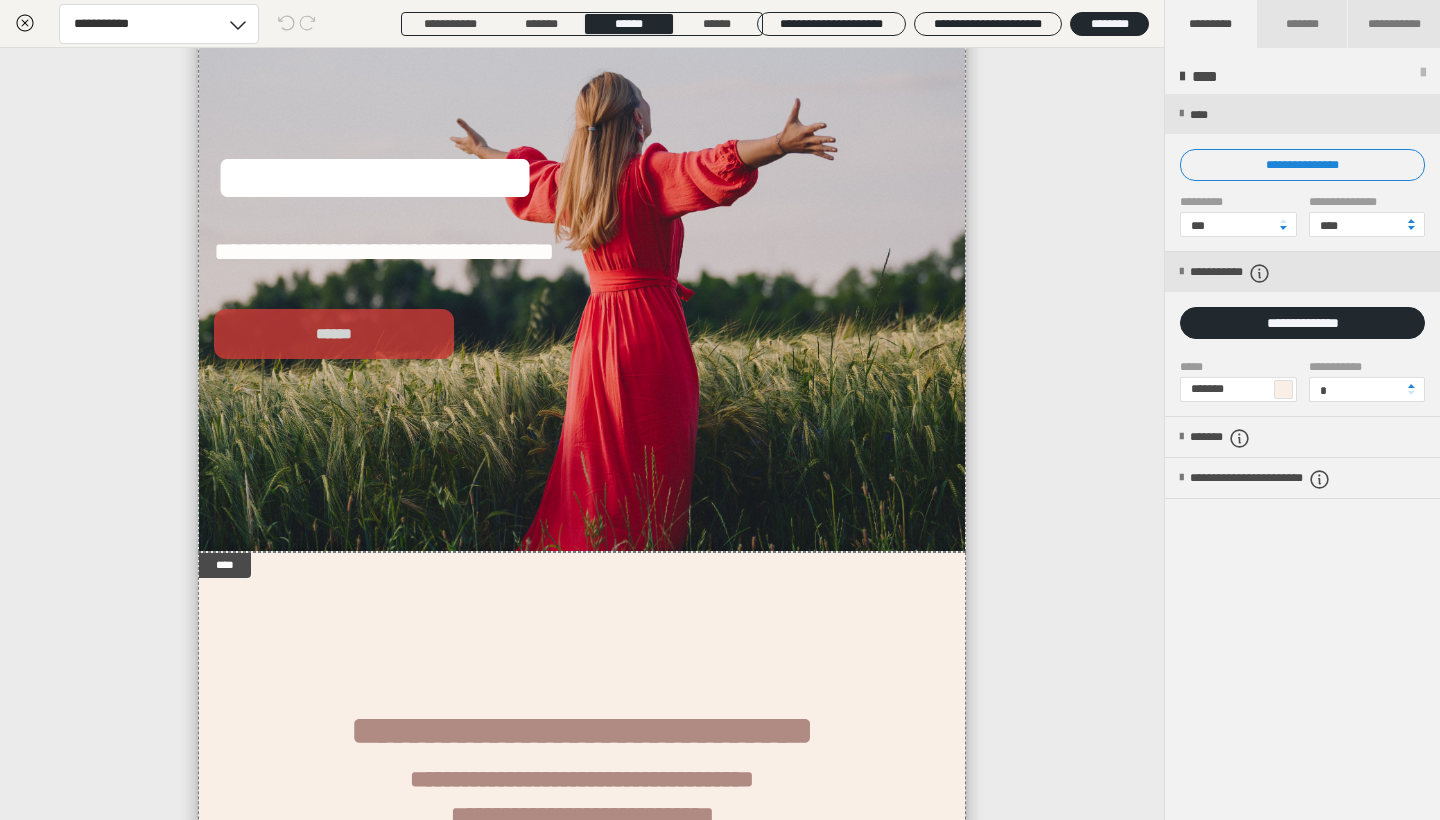 click on "******" at bounding box center [334, 334] 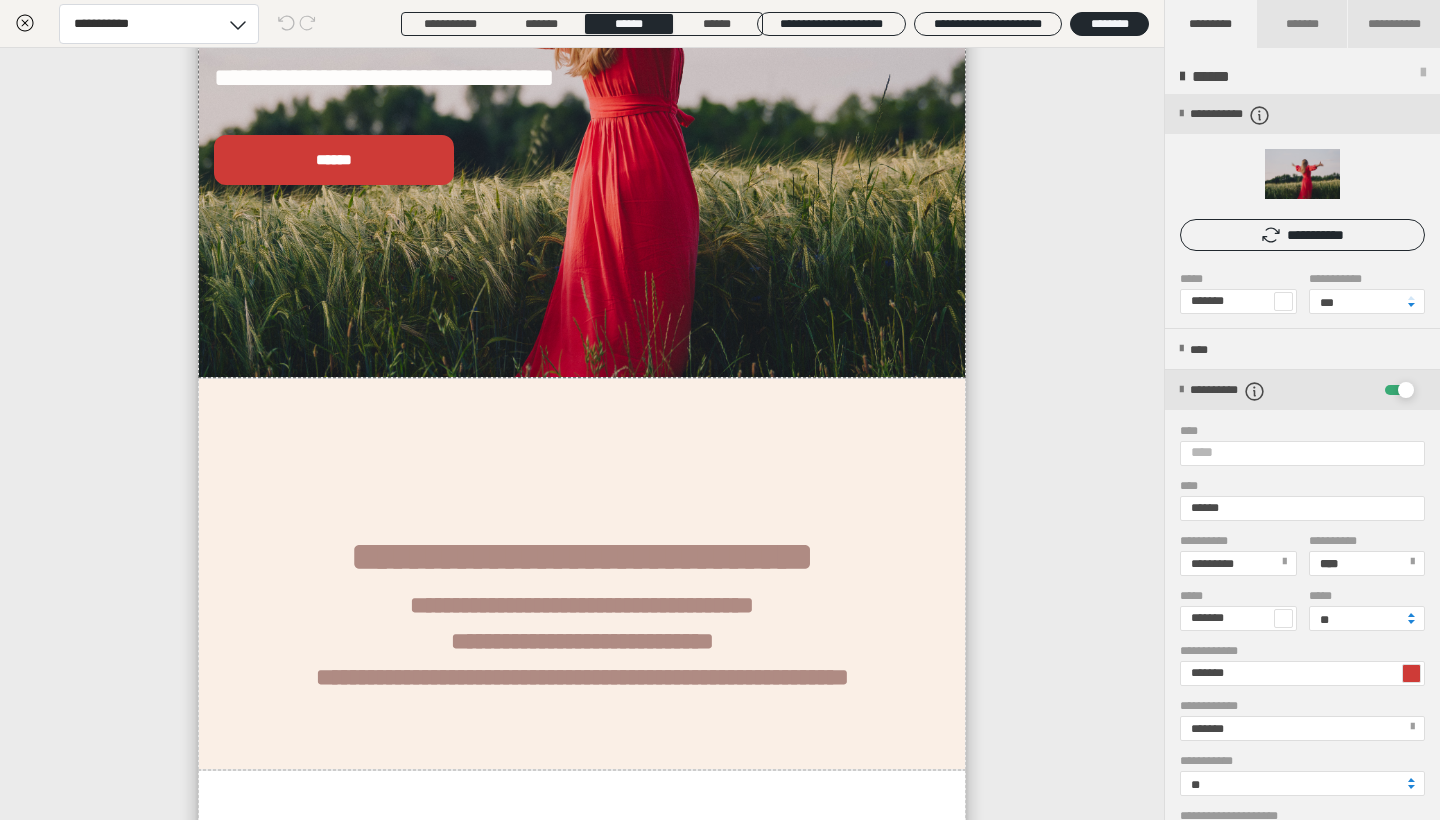 scroll, scrollTop: 275, scrollLeft: 0, axis: vertical 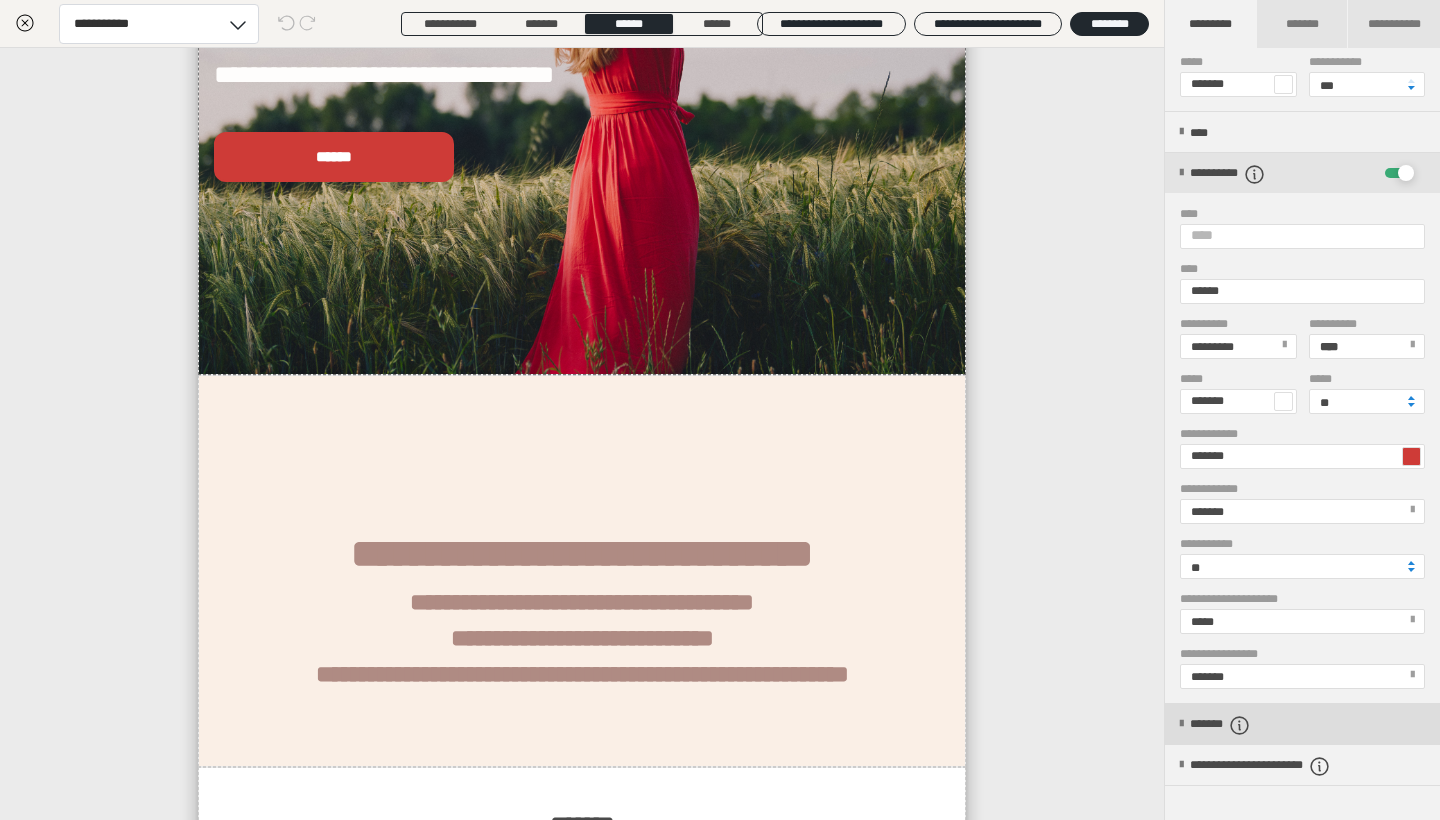 click on "*******" at bounding box center (1302, 724) 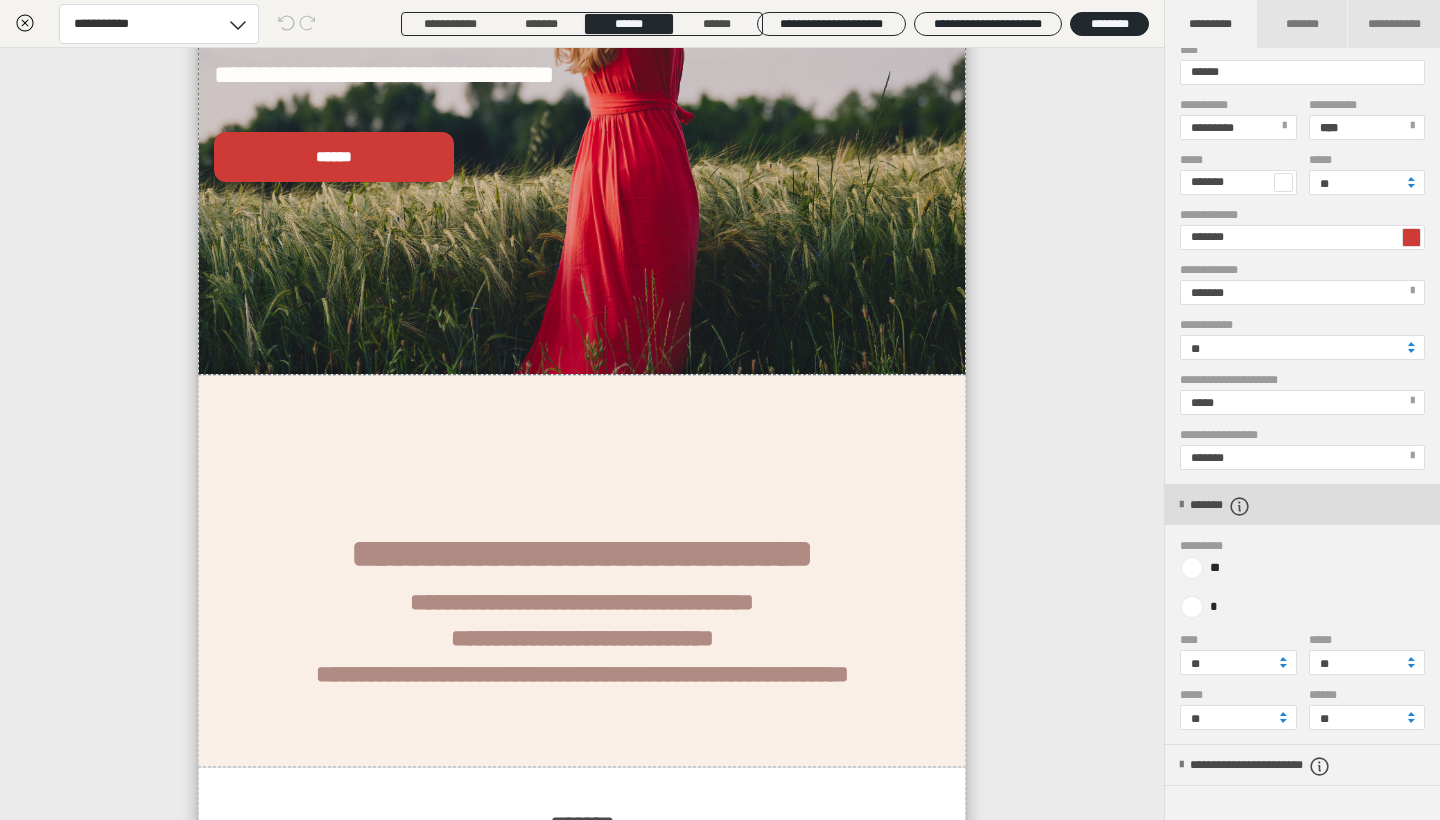 scroll, scrollTop: 443, scrollLeft: 0, axis: vertical 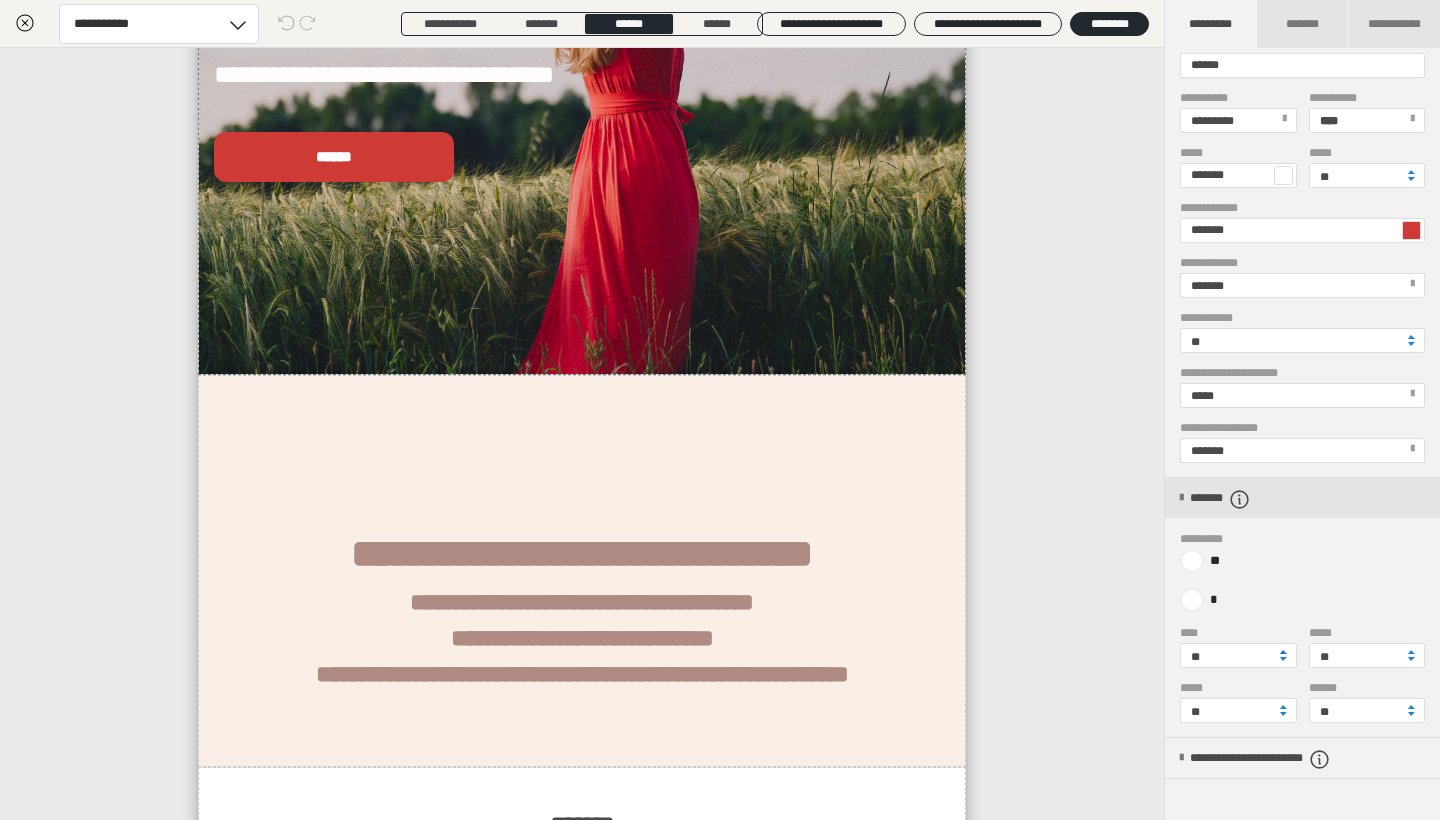 click at bounding box center [1283, 652] 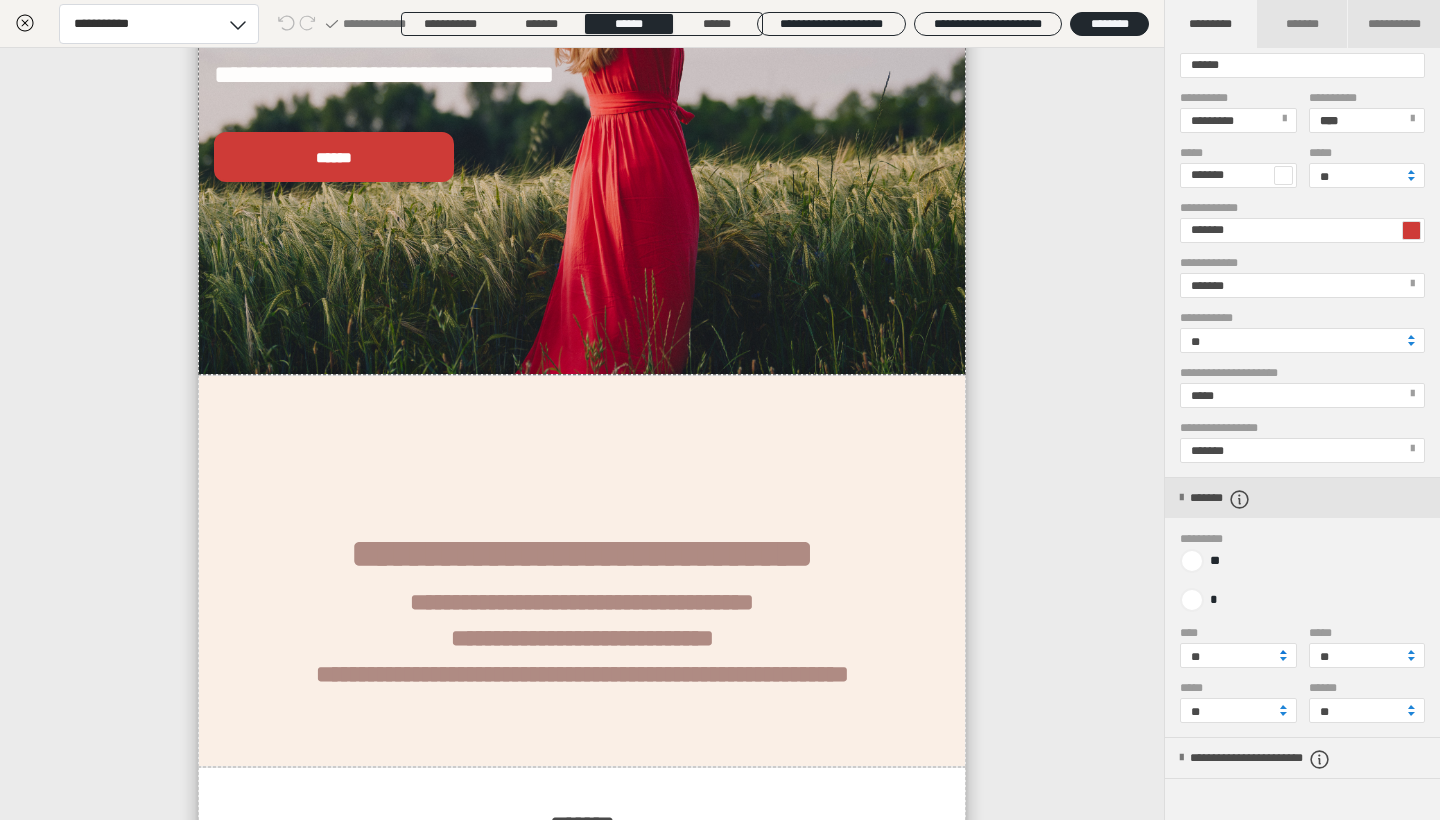 click at bounding box center [1283, 652] 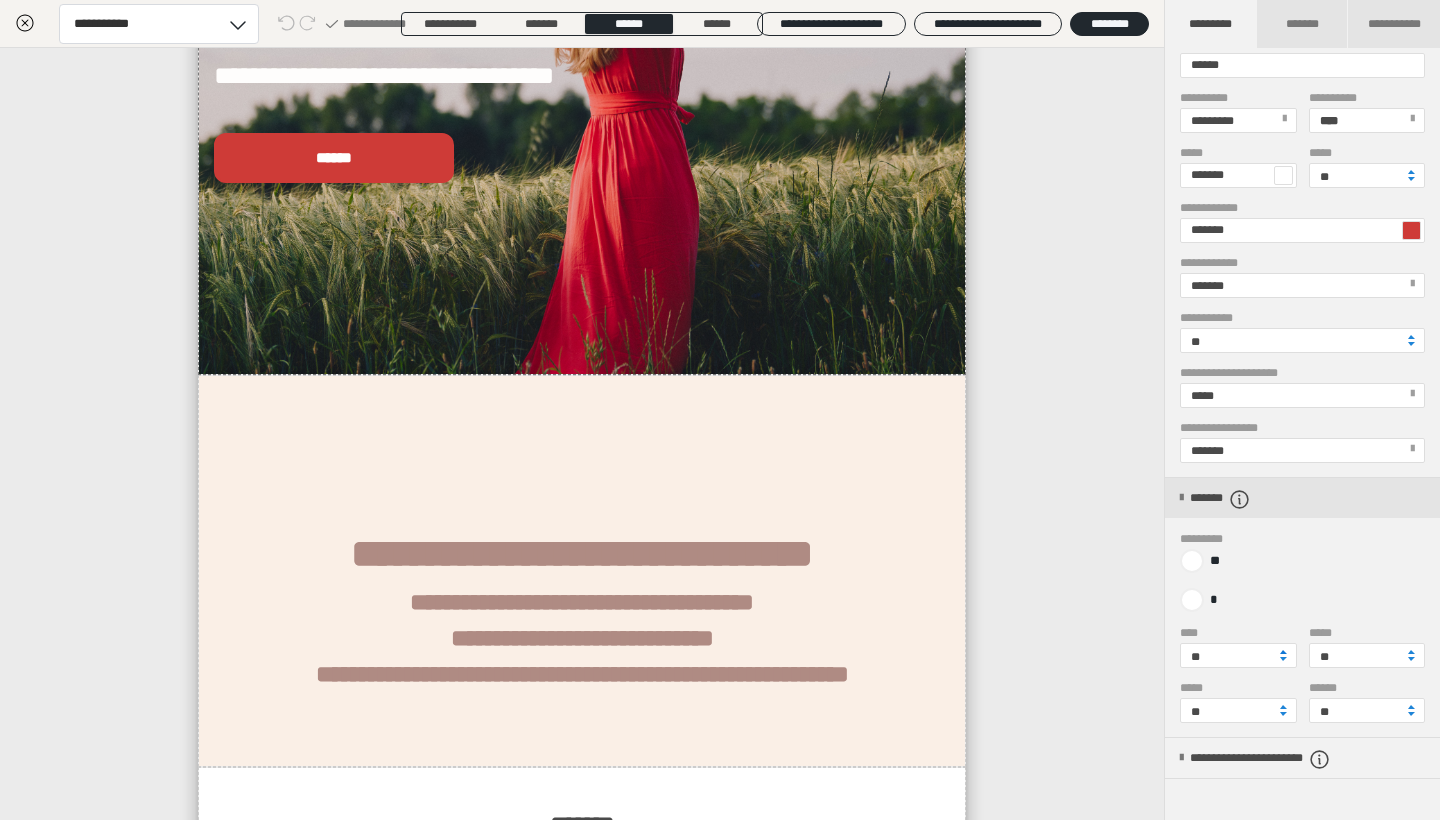 click at bounding box center [1283, 652] 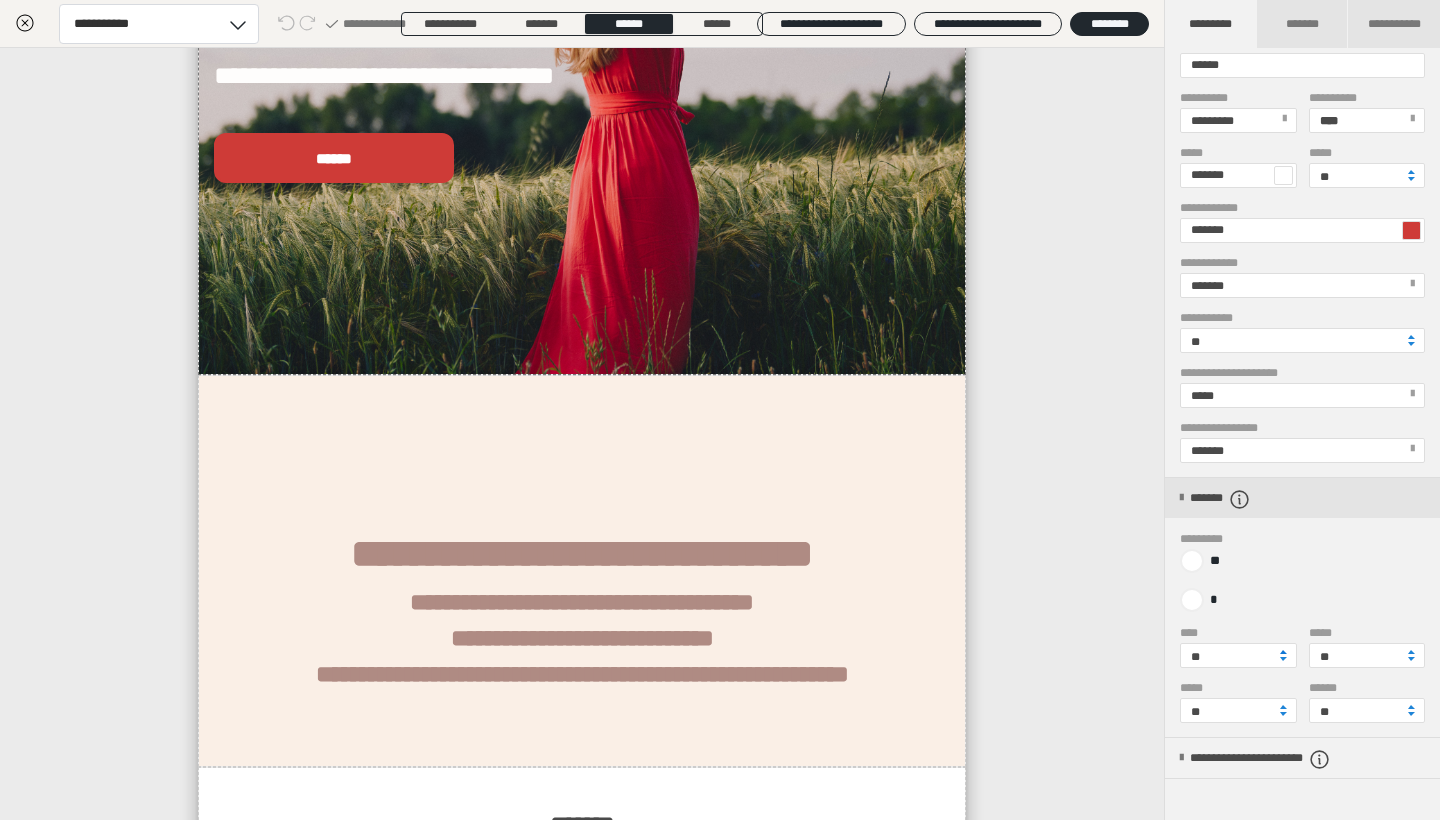 click at bounding box center (1283, 652) 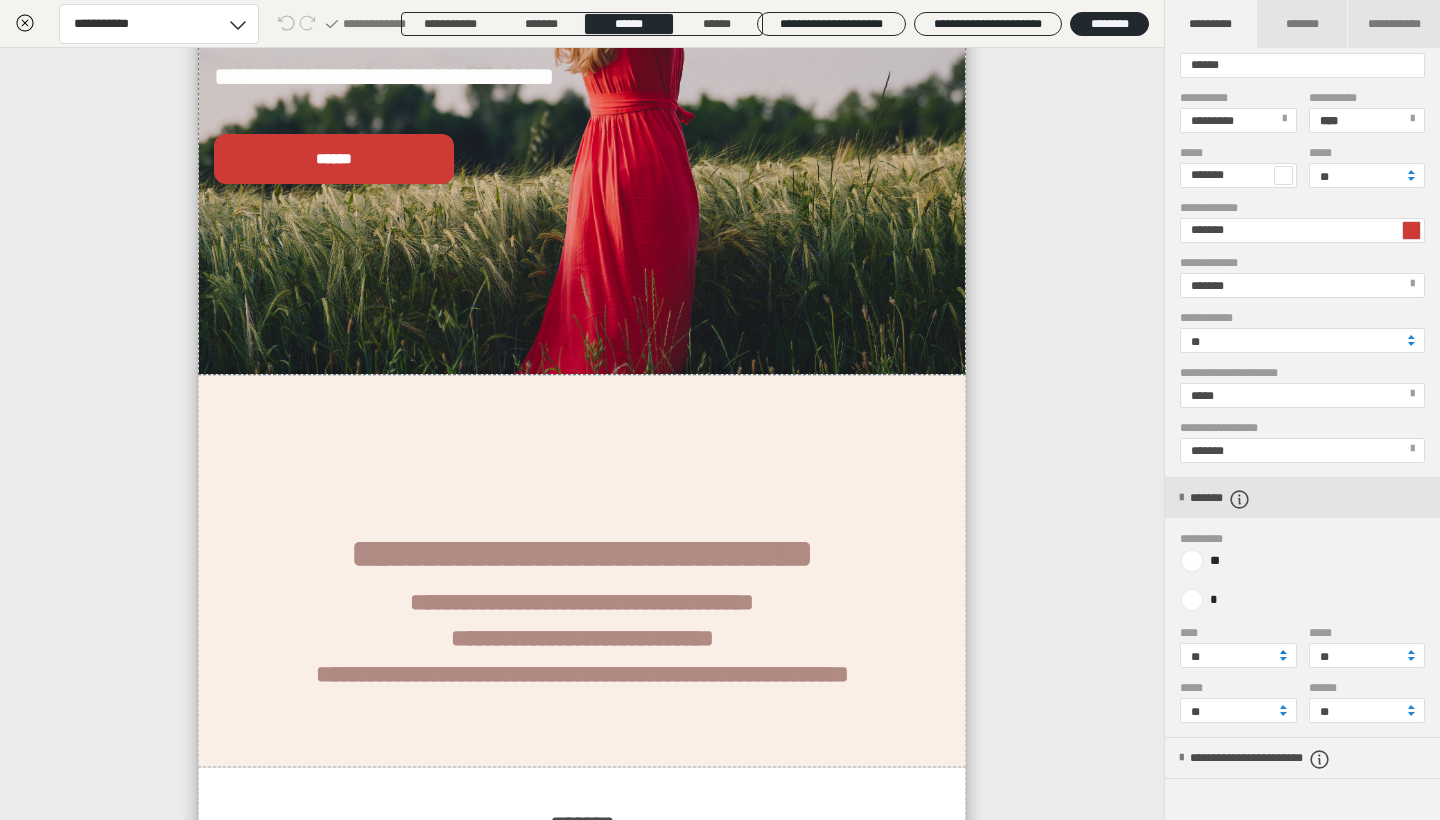 click at bounding box center (1283, 652) 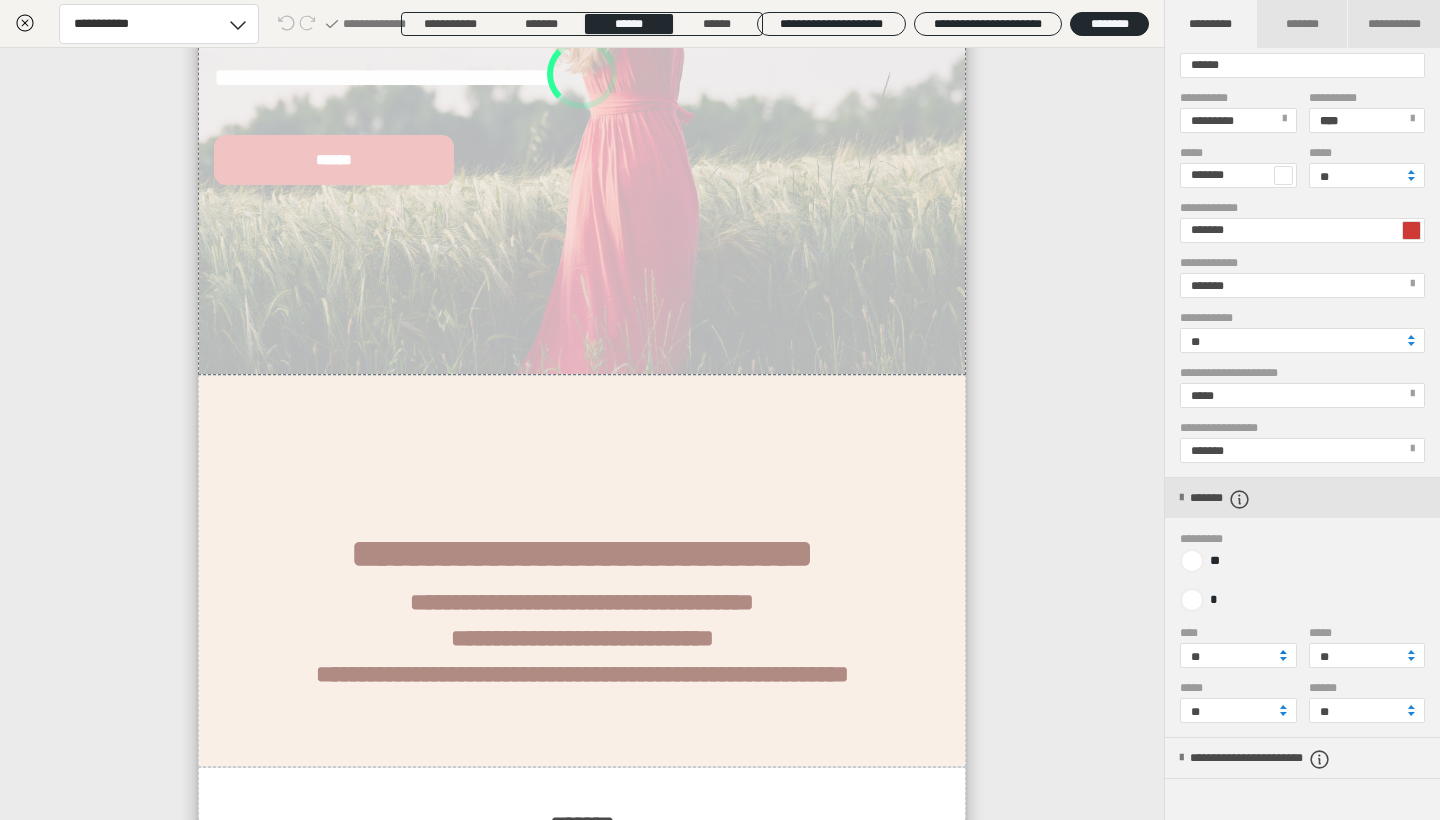 click at bounding box center [1283, 652] 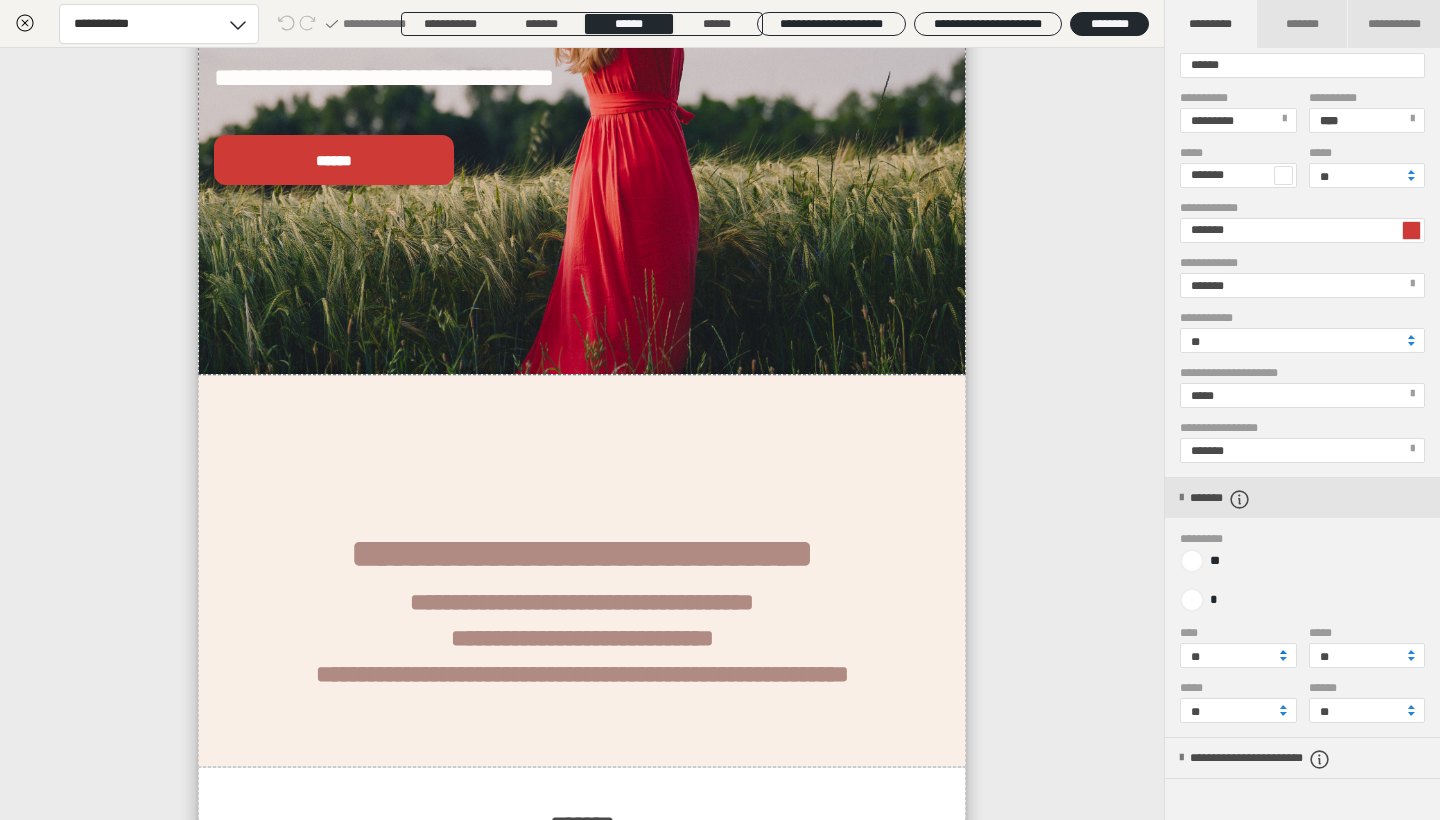 click at bounding box center [1283, 652] 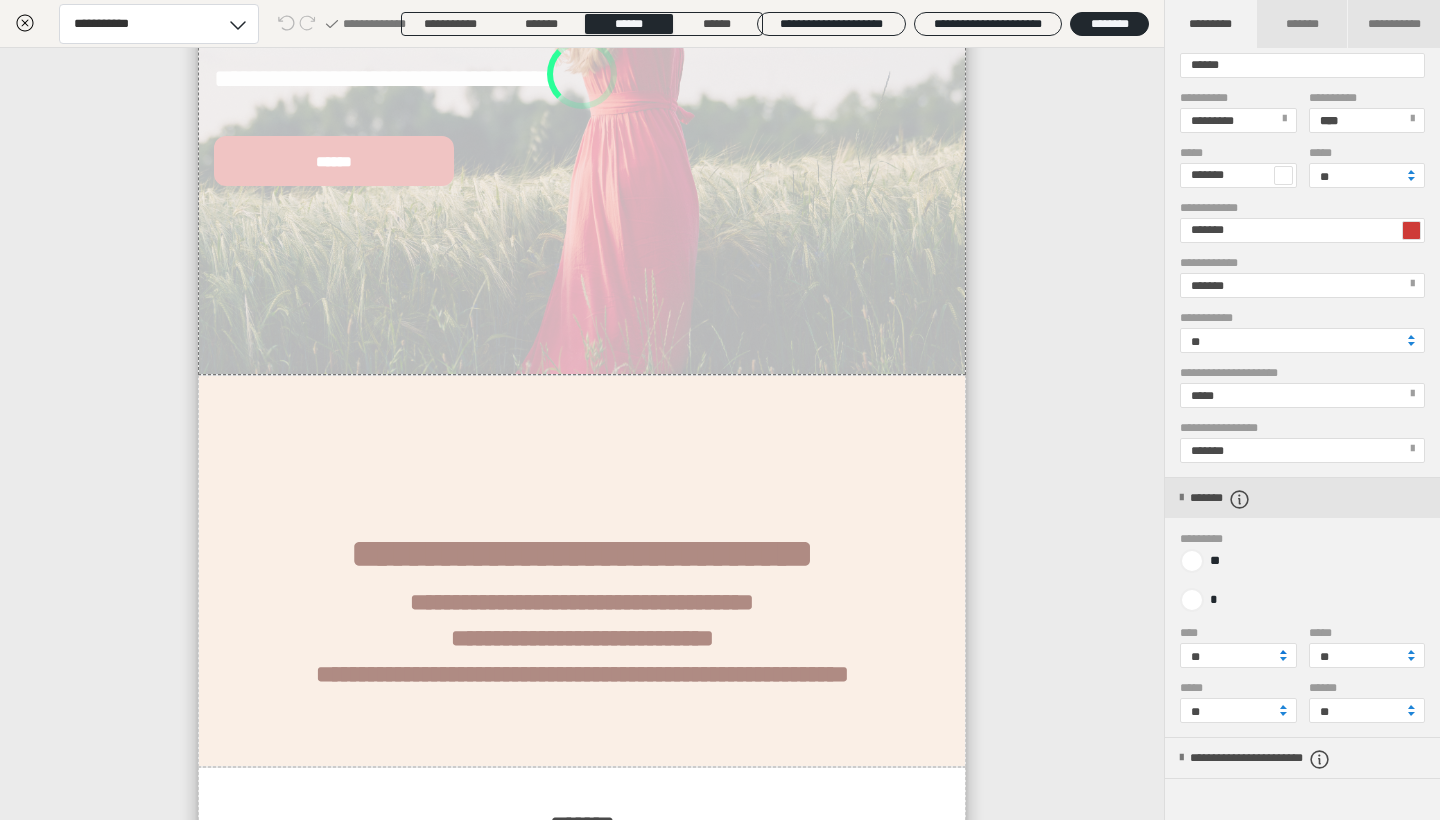 click at bounding box center [1283, 652] 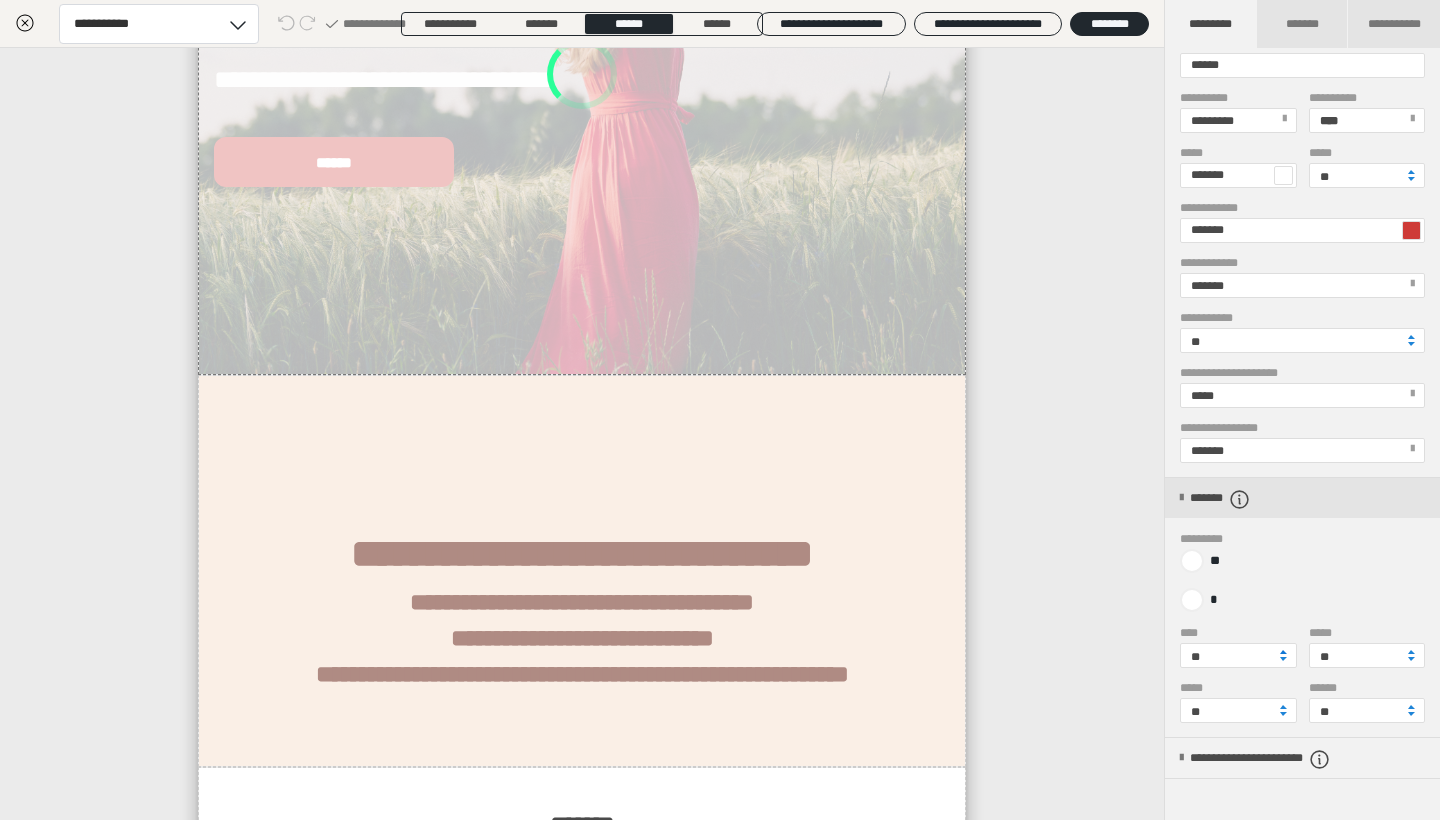 click at bounding box center (1283, 652) 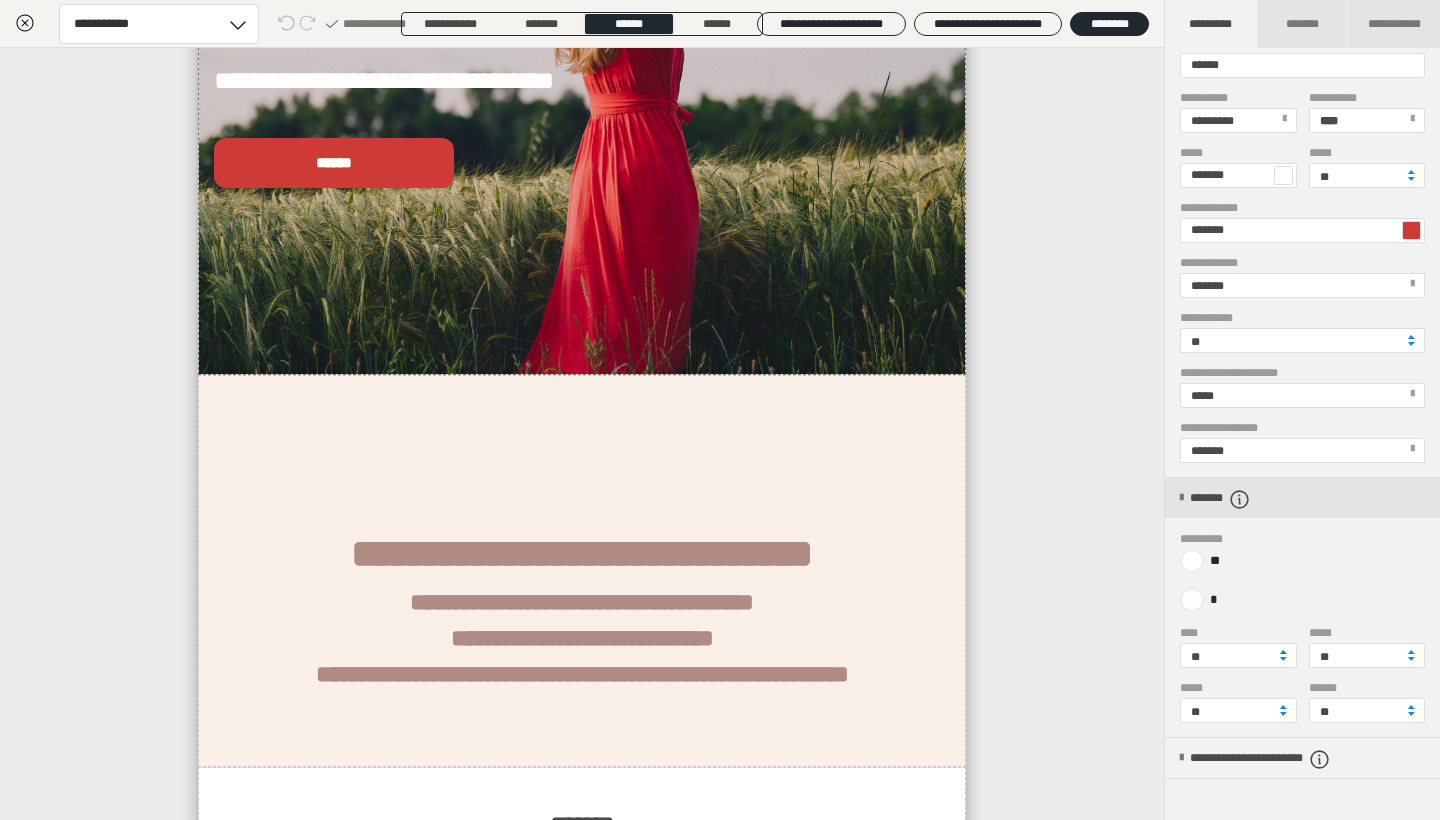 click at bounding box center (1283, 652) 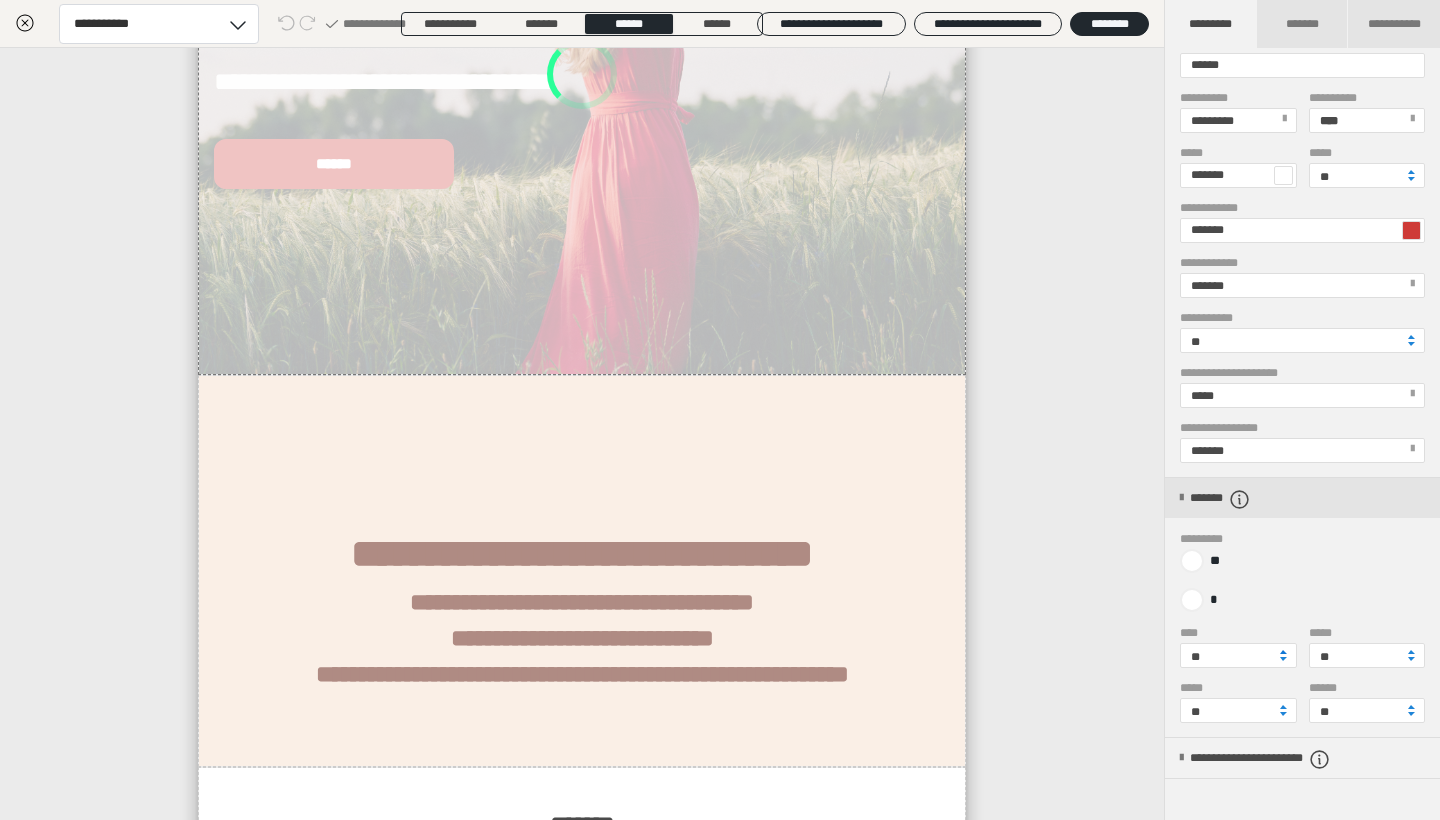 click at bounding box center [1283, 652] 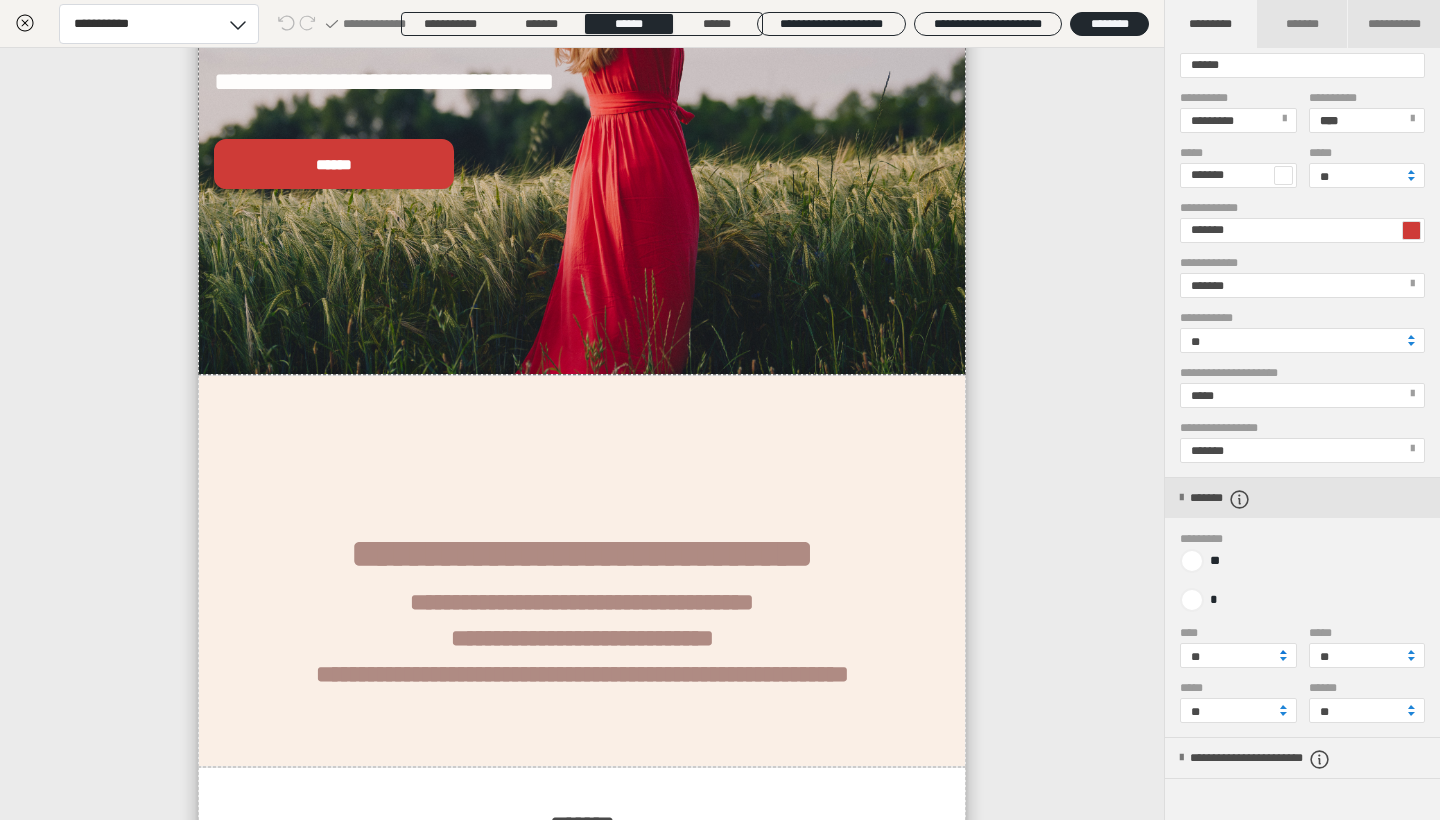 click at bounding box center [1283, 652] 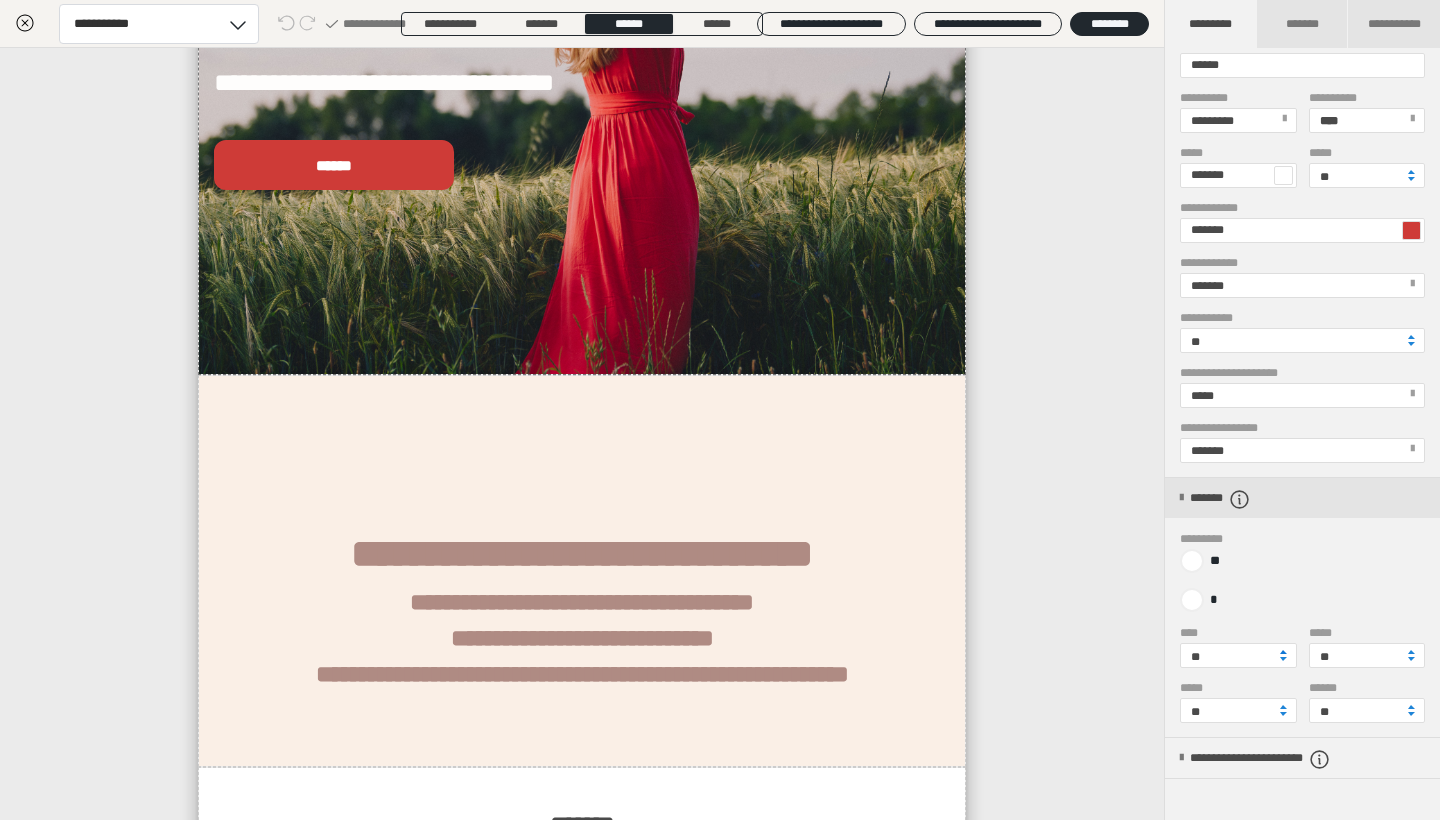 click at bounding box center [1283, 652] 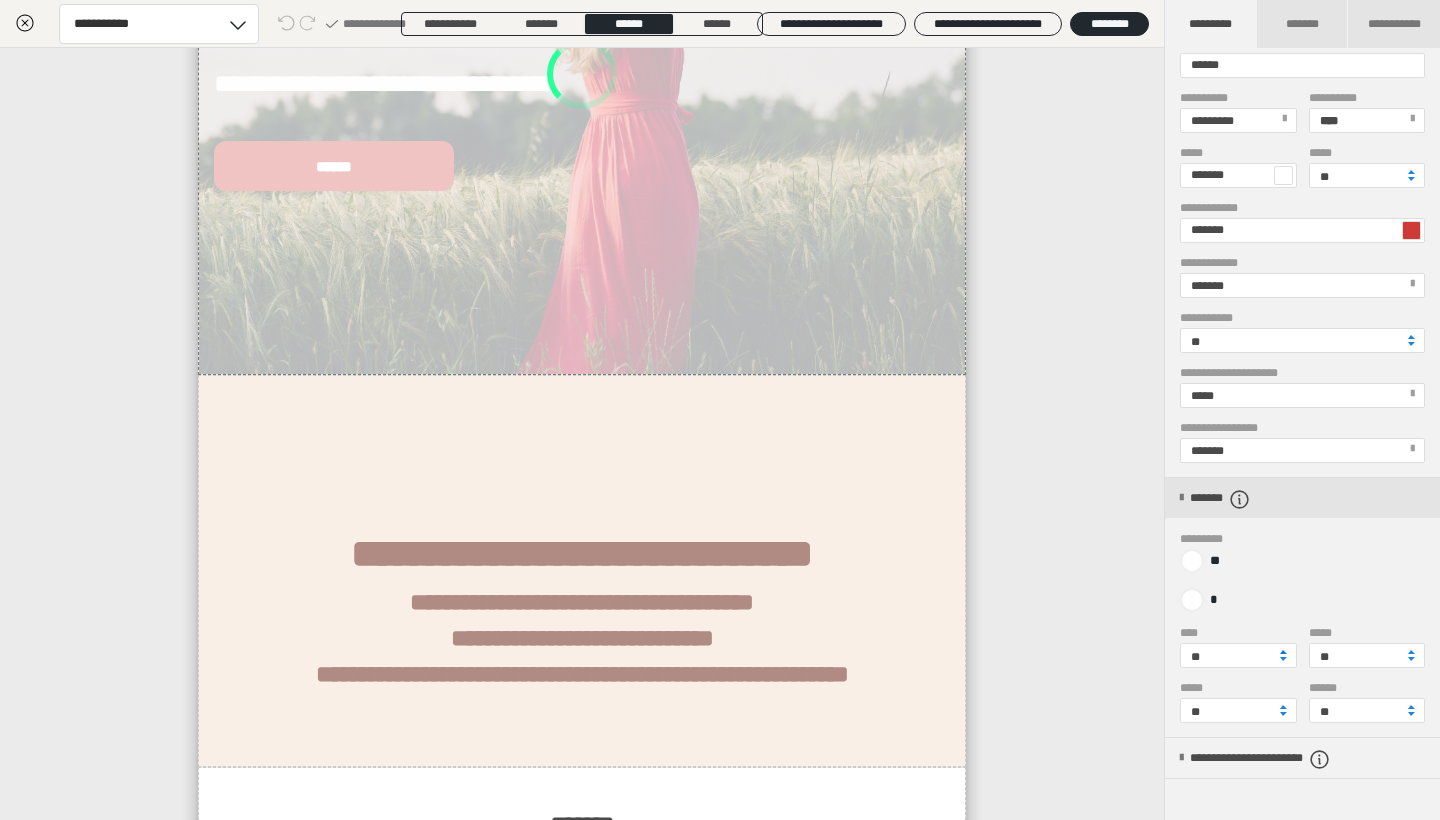 click at bounding box center (1283, 652) 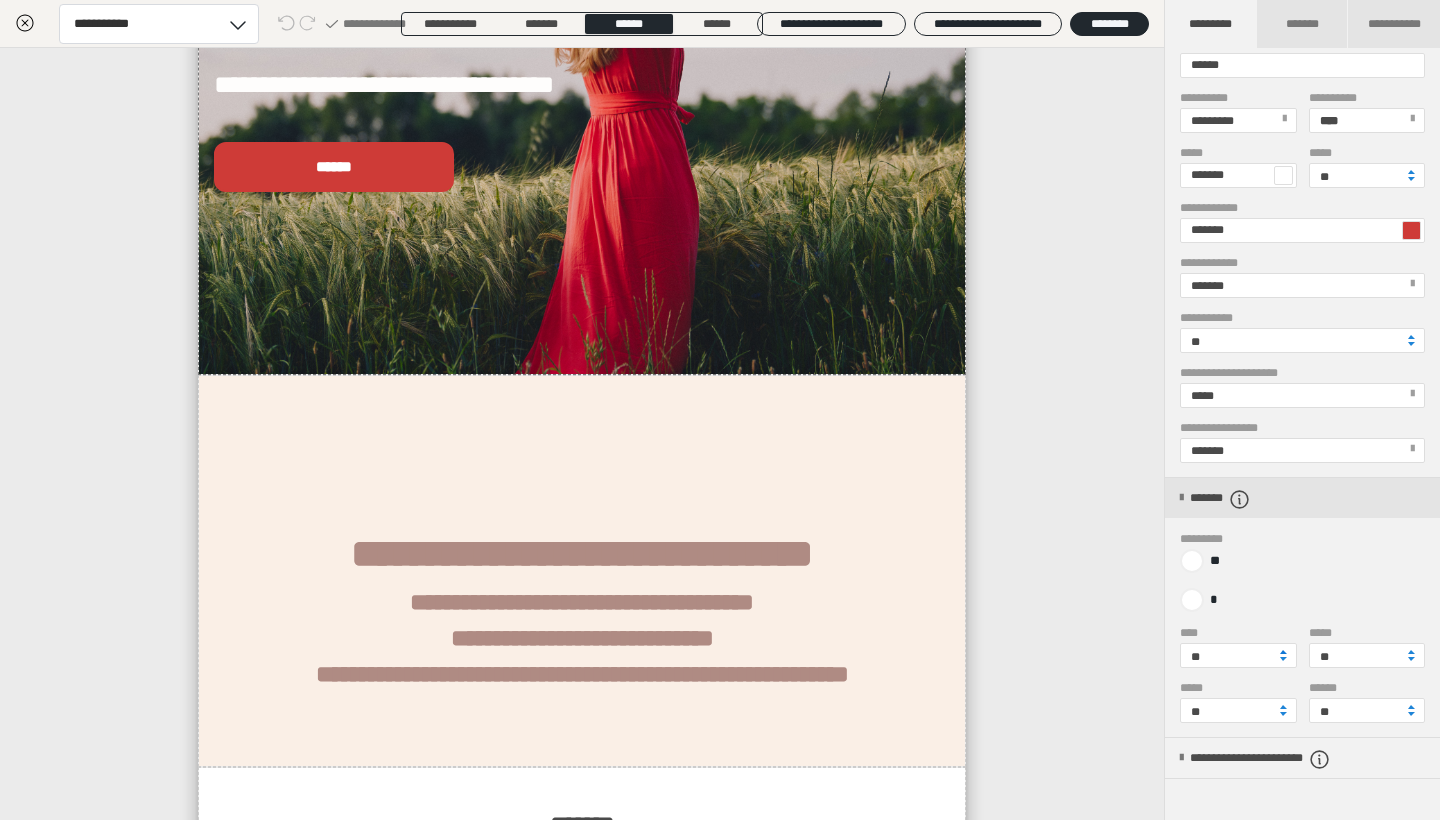 click at bounding box center (1283, 652) 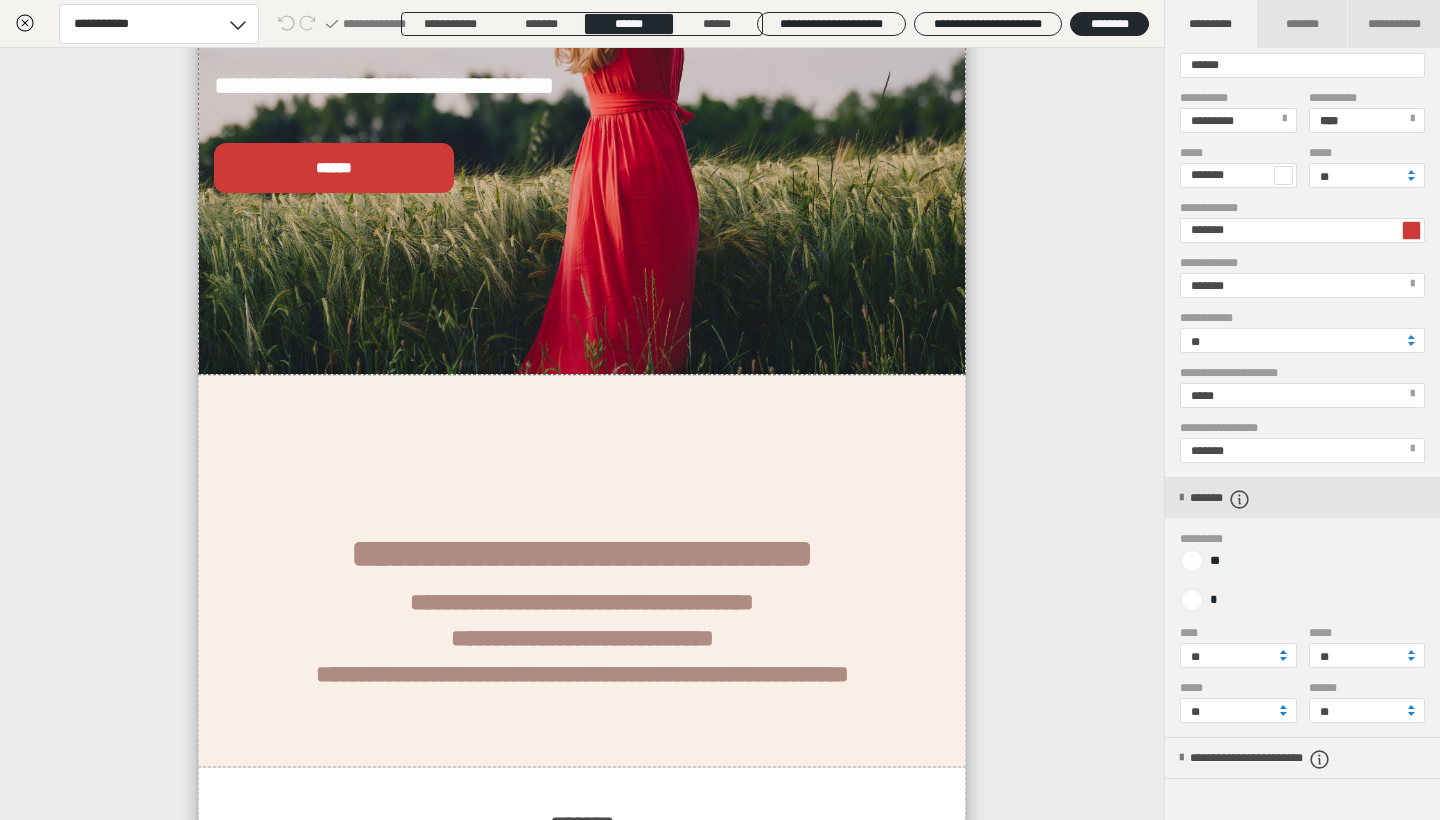 click at bounding box center (1283, 652) 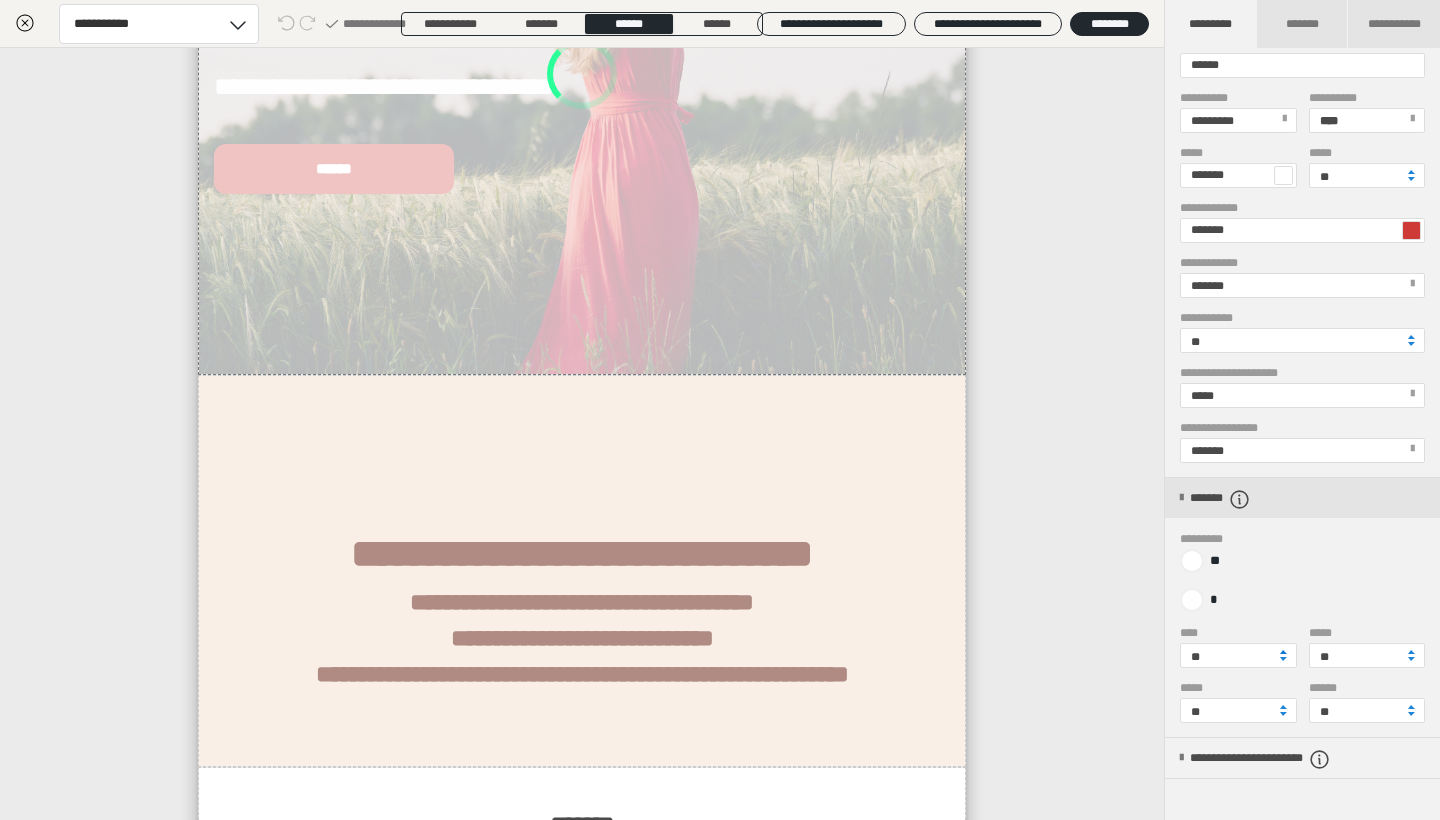 click at bounding box center [1283, 652] 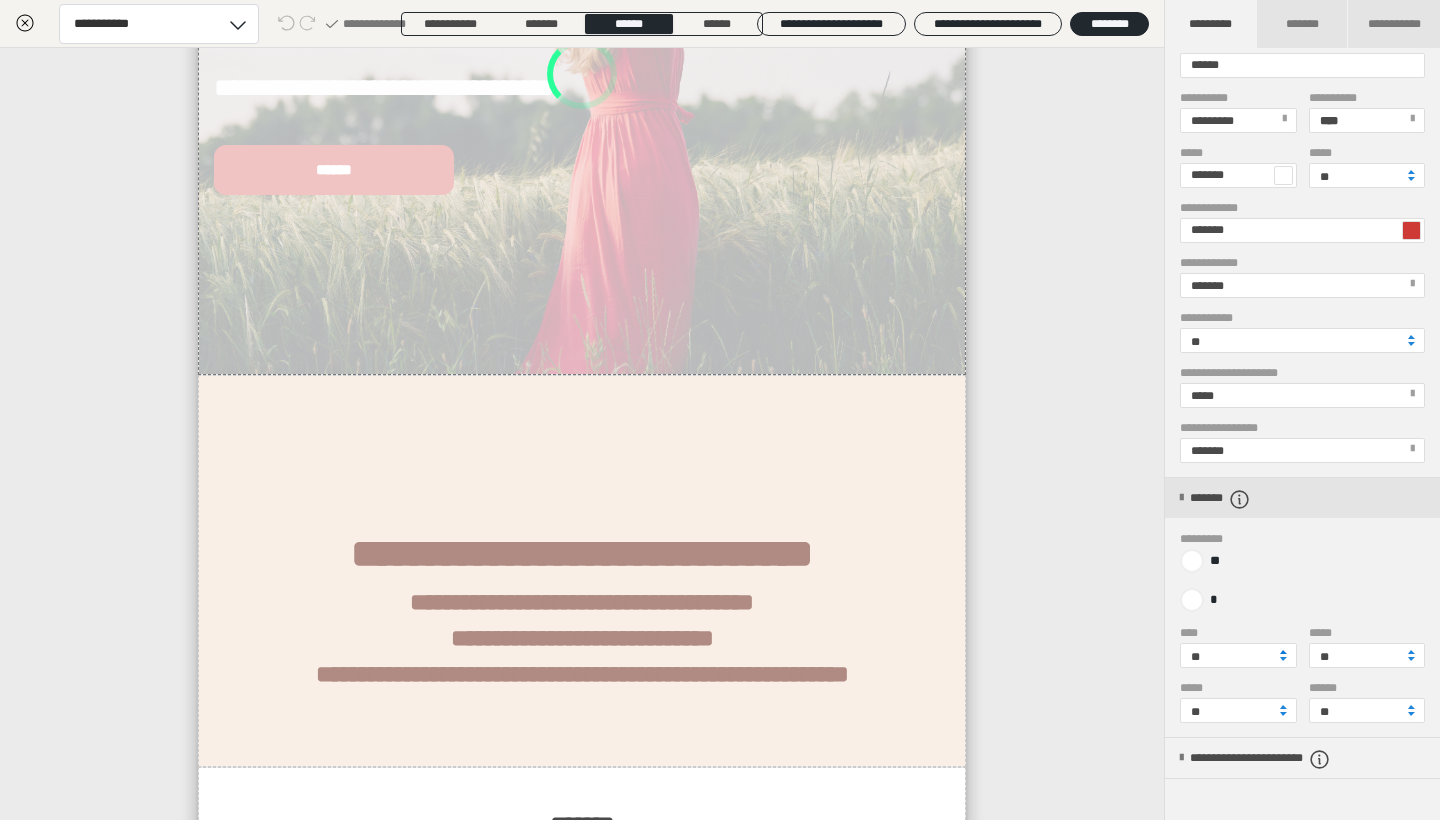click at bounding box center (1283, 652) 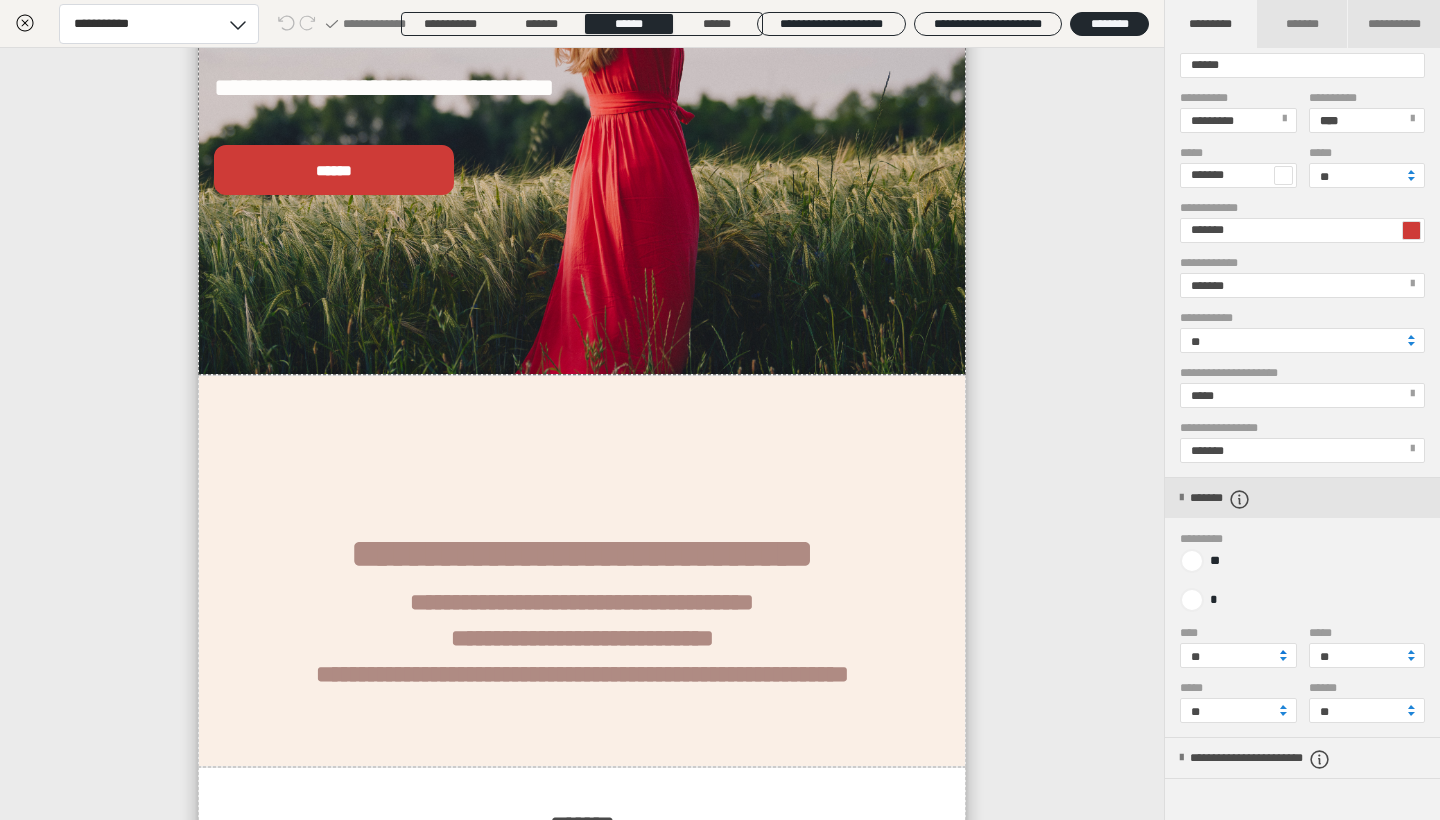 click at bounding box center [1283, 652] 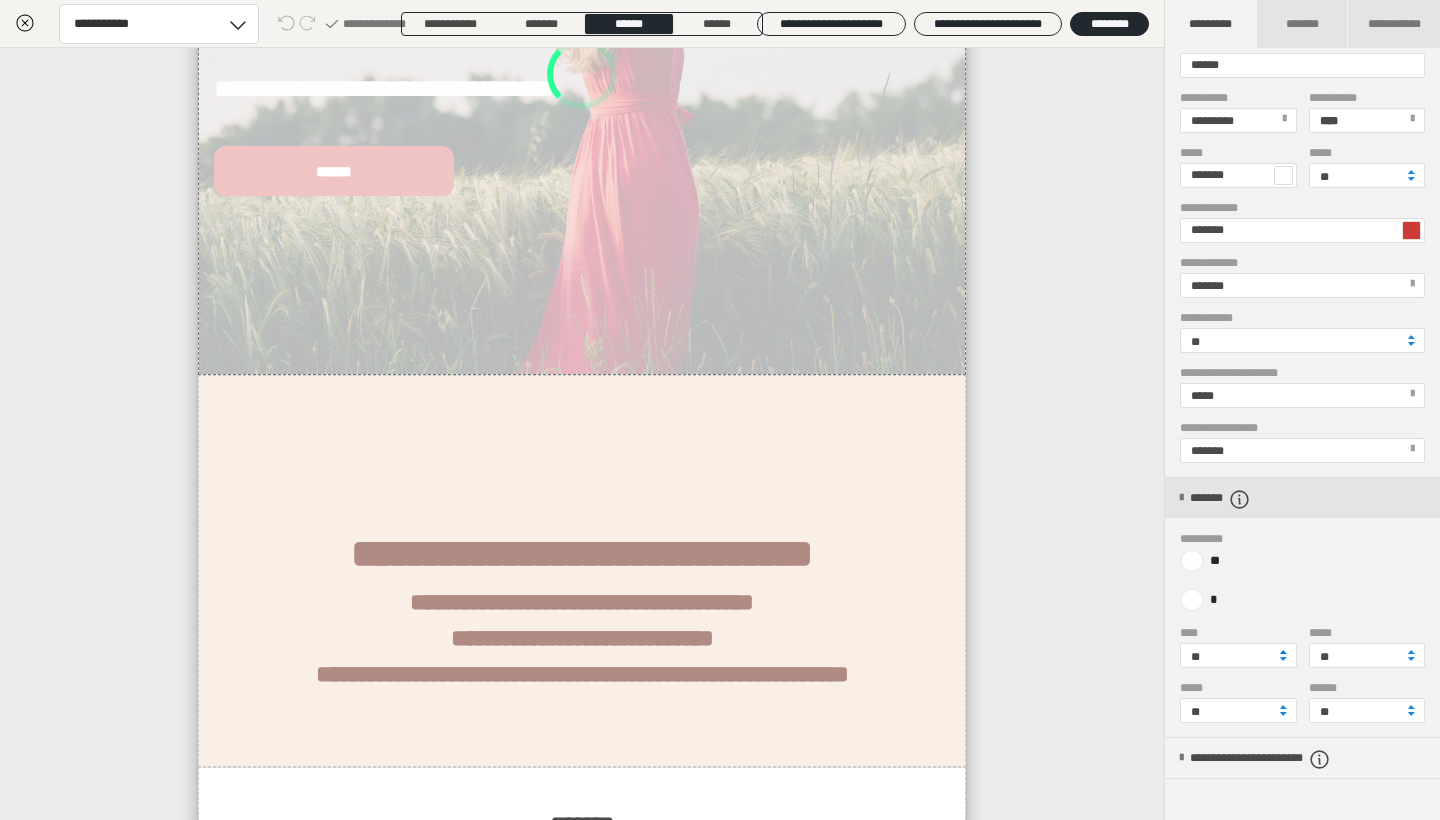 click at bounding box center [1283, 652] 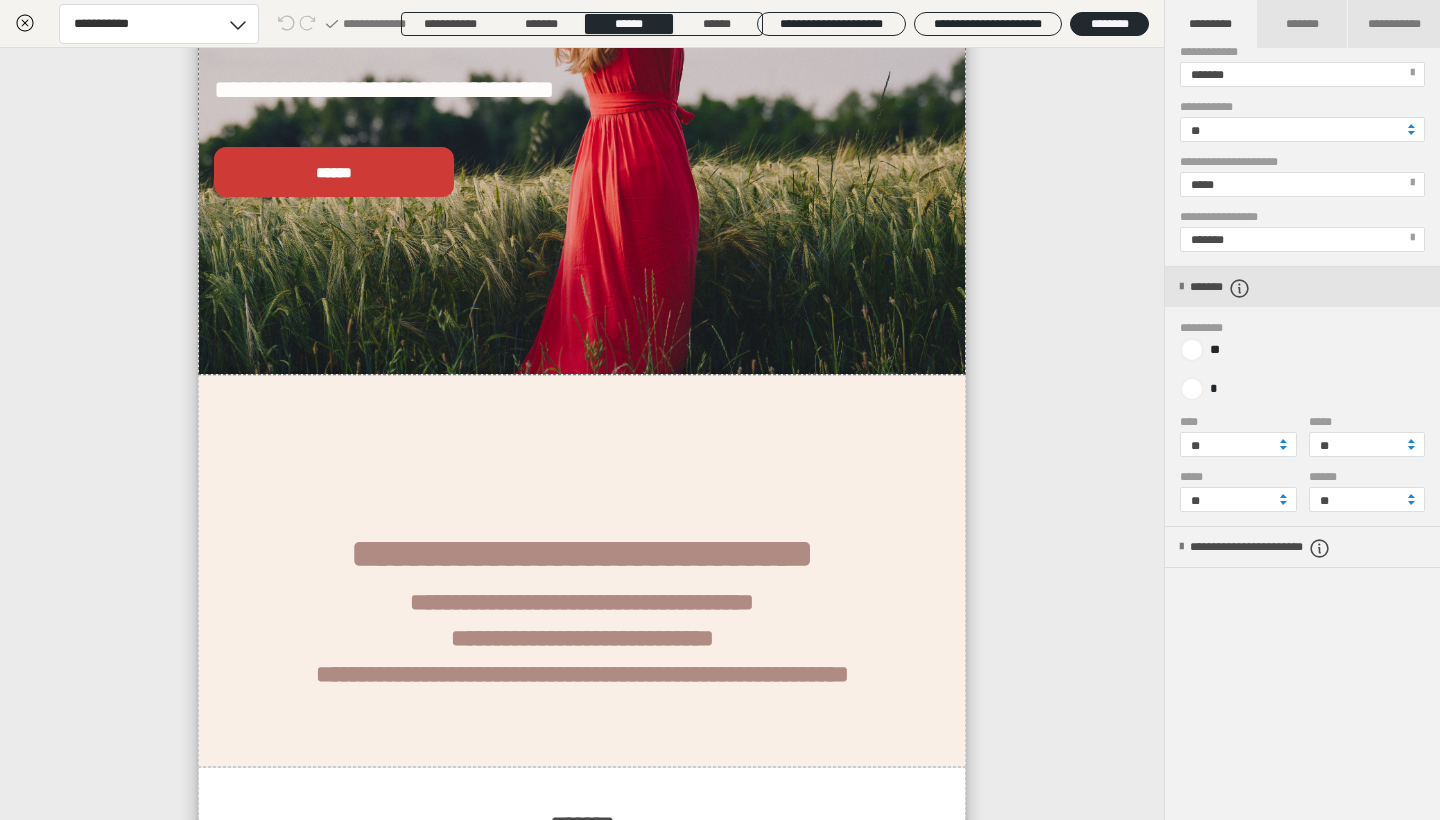 scroll, scrollTop: 654, scrollLeft: 0, axis: vertical 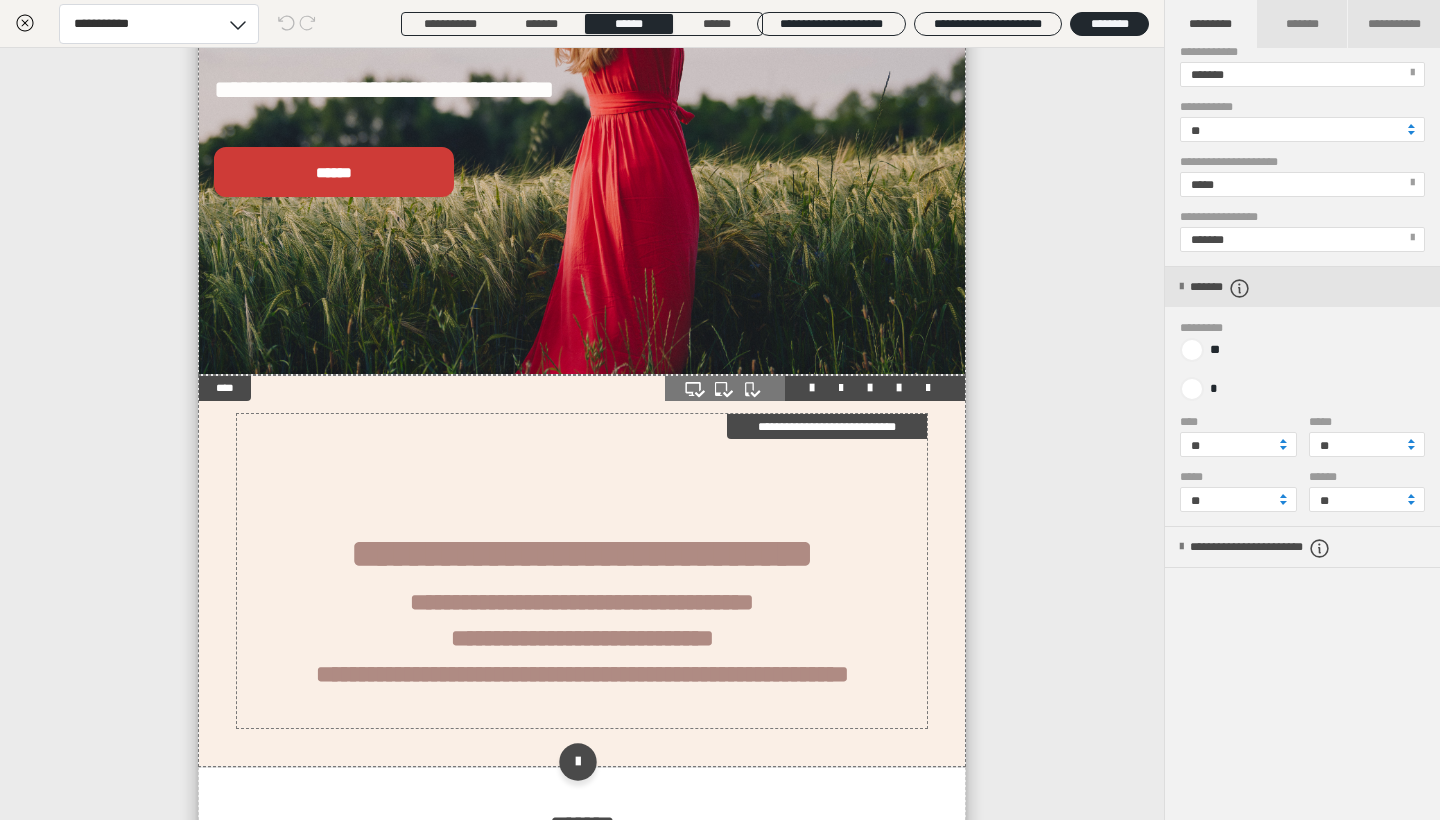 click on "**********" at bounding box center (582, 553) 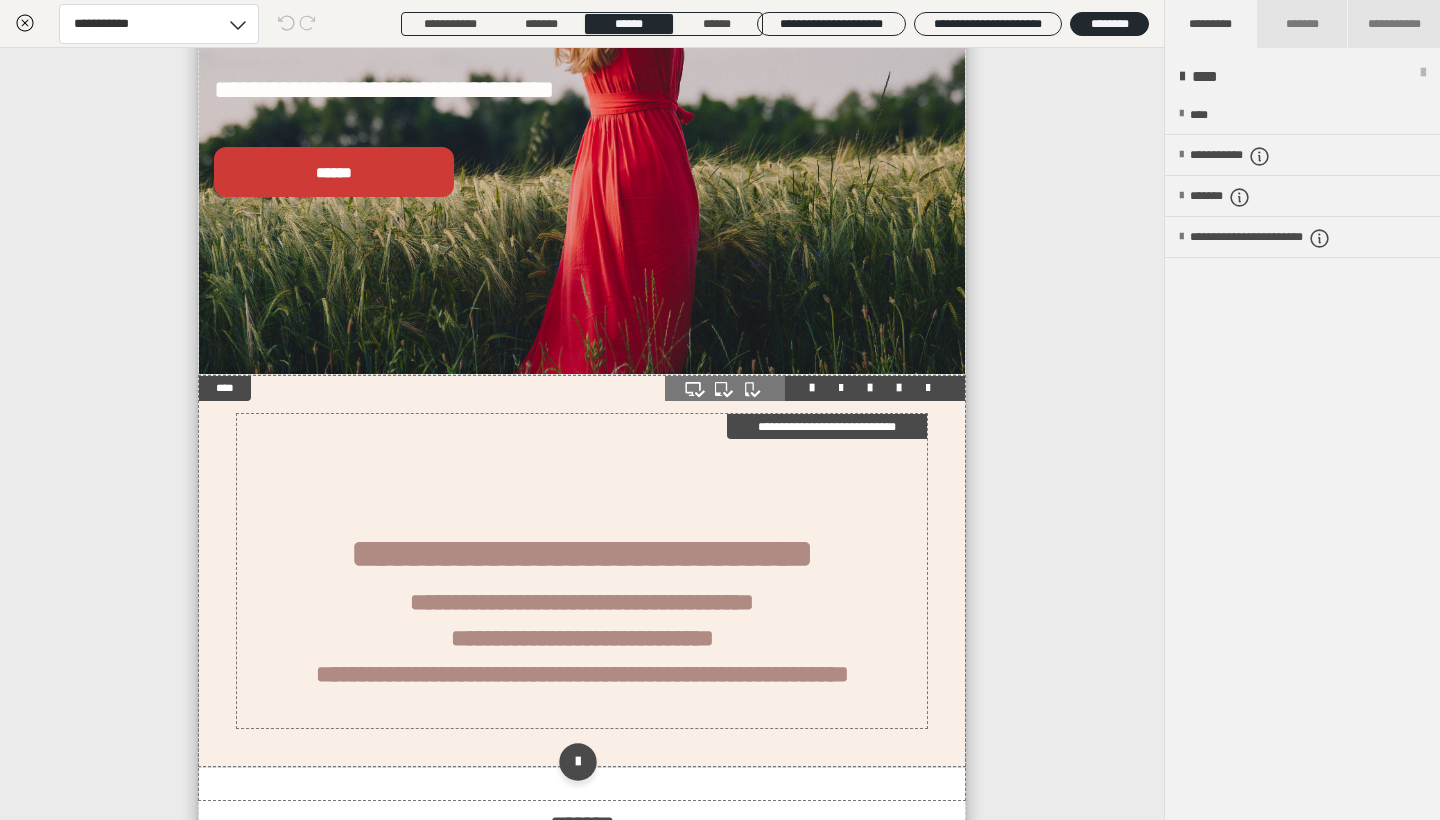 click on "**********" at bounding box center (582, 553) 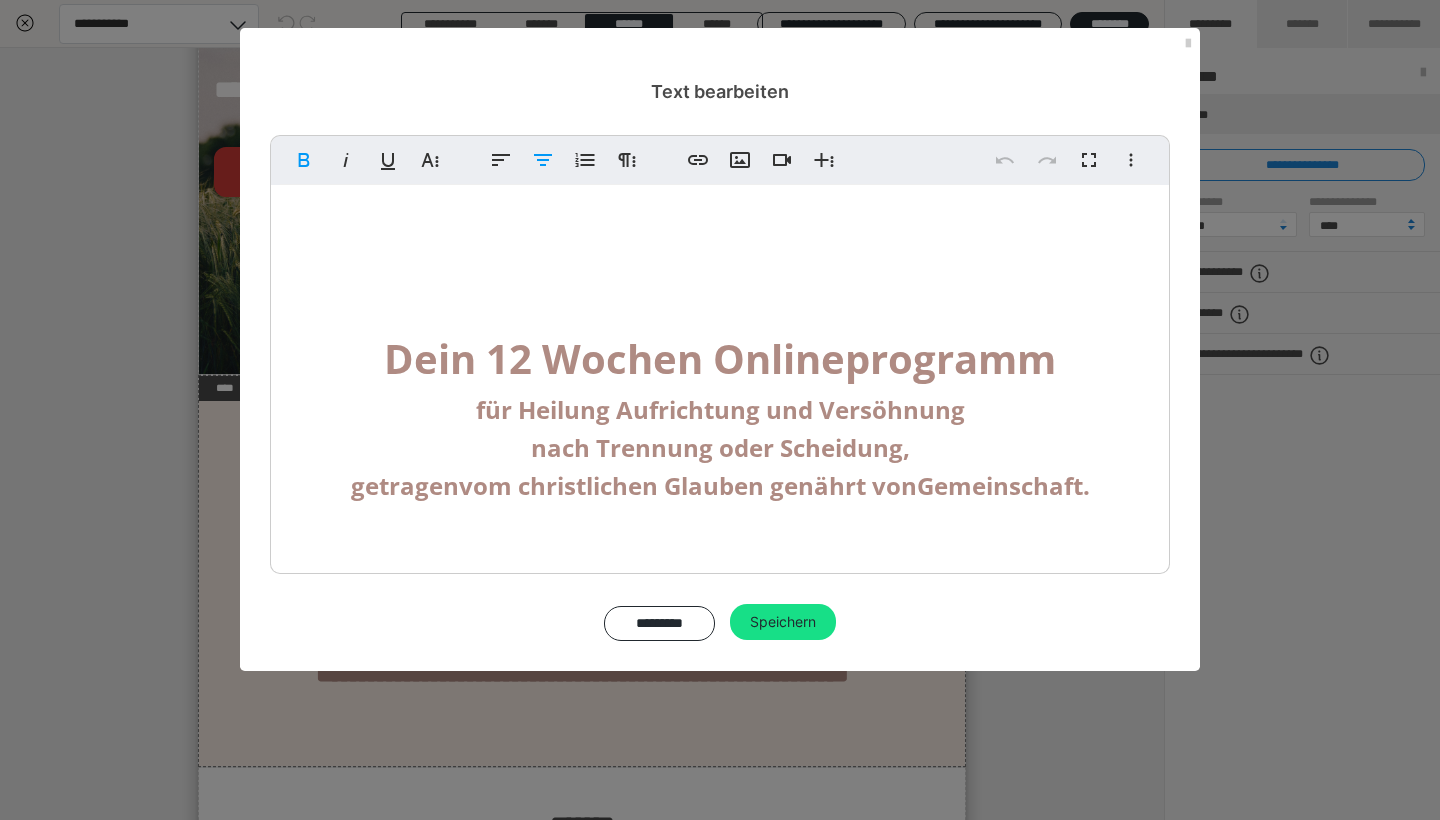 click on "Dein 12 Wochen Onlineprogramm" at bounding box center [720, 358] 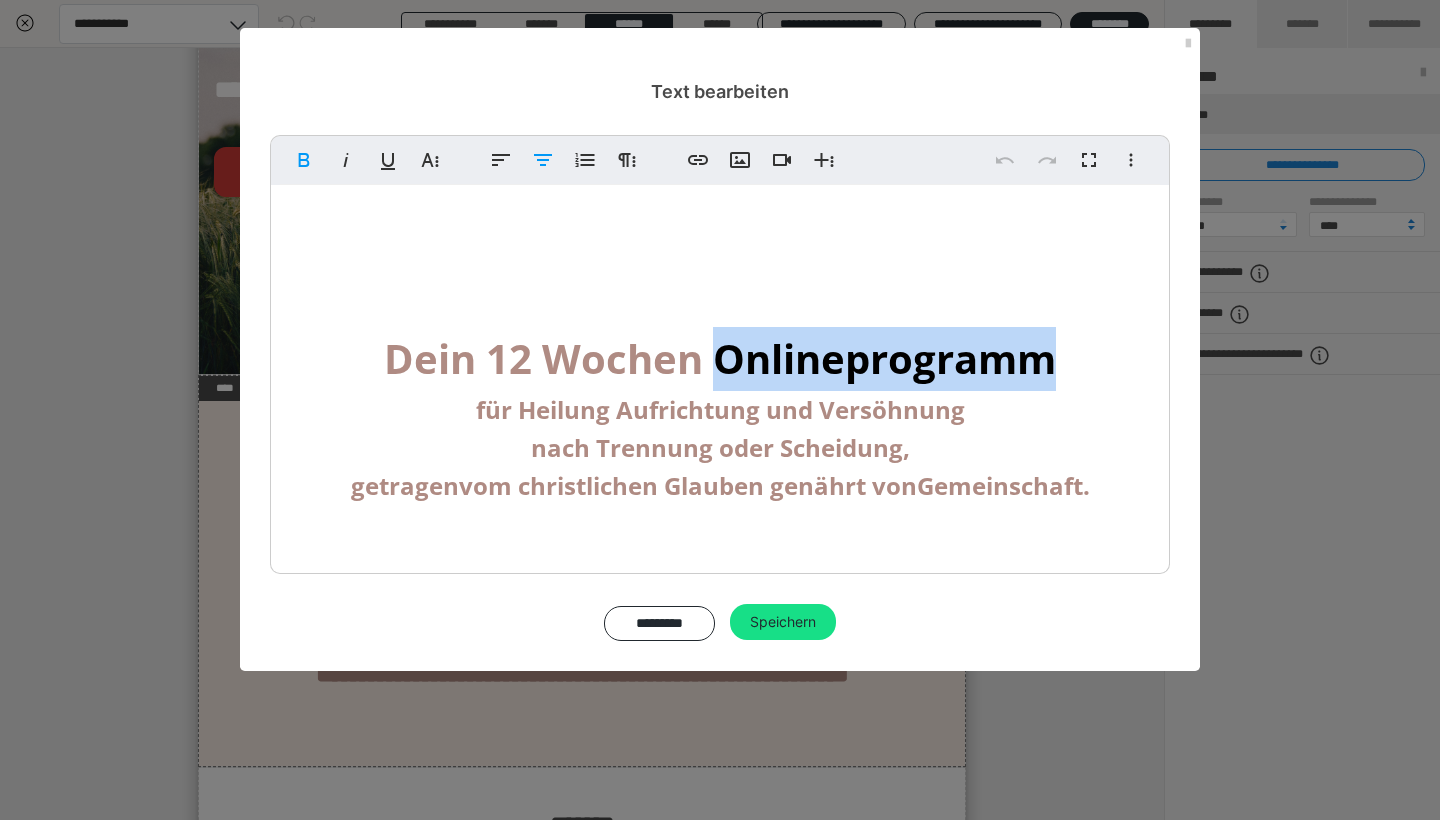 click on "Dein 12 Wochen Onlineprogramm" at bounding box center (720, 358) 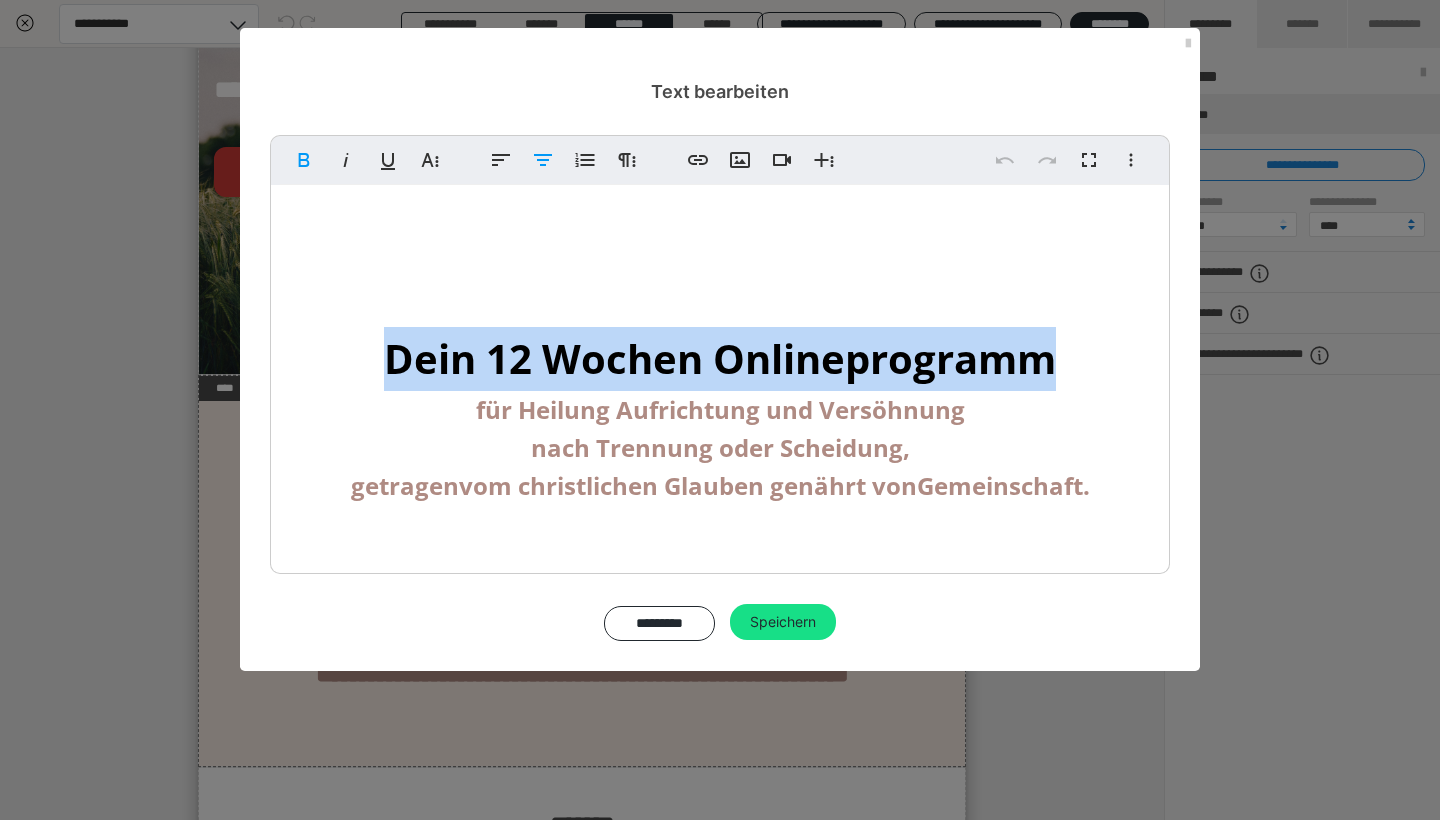 click on "Dein 12 Wochen Onlineprogramm" at bounding box center (720, 358) 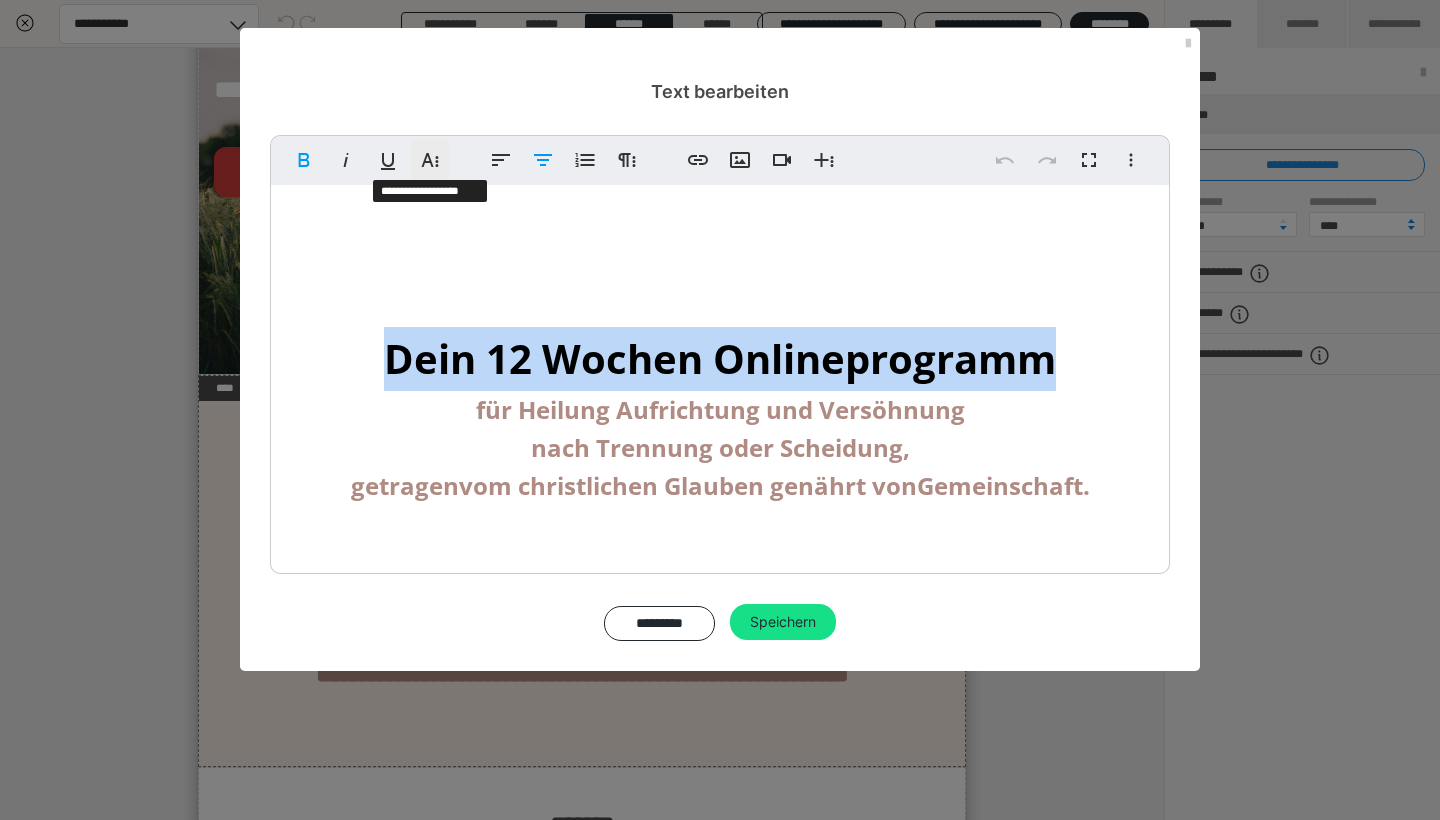 click 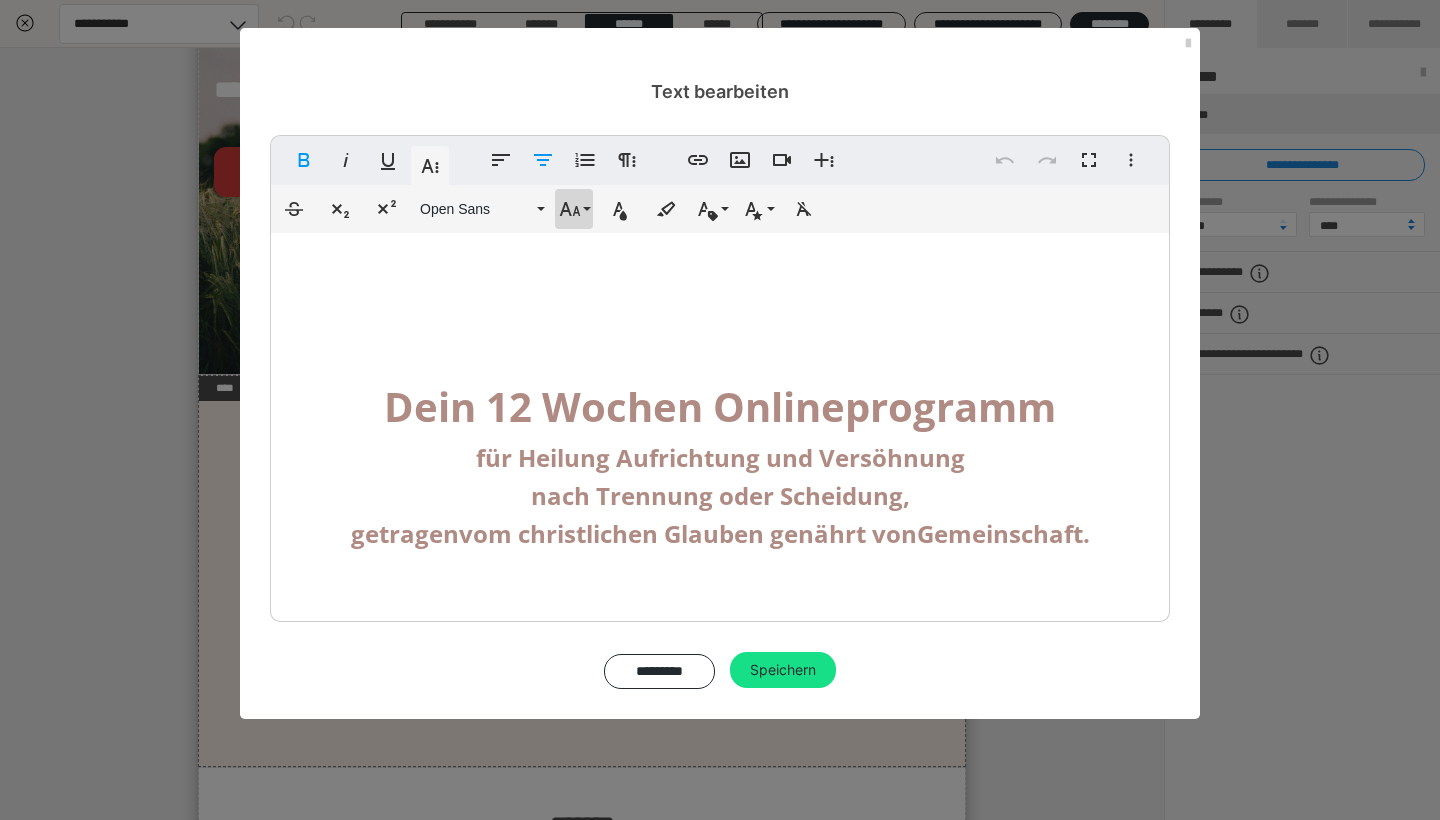 click on "Schriftgröße" at bounding box center (574, 209) 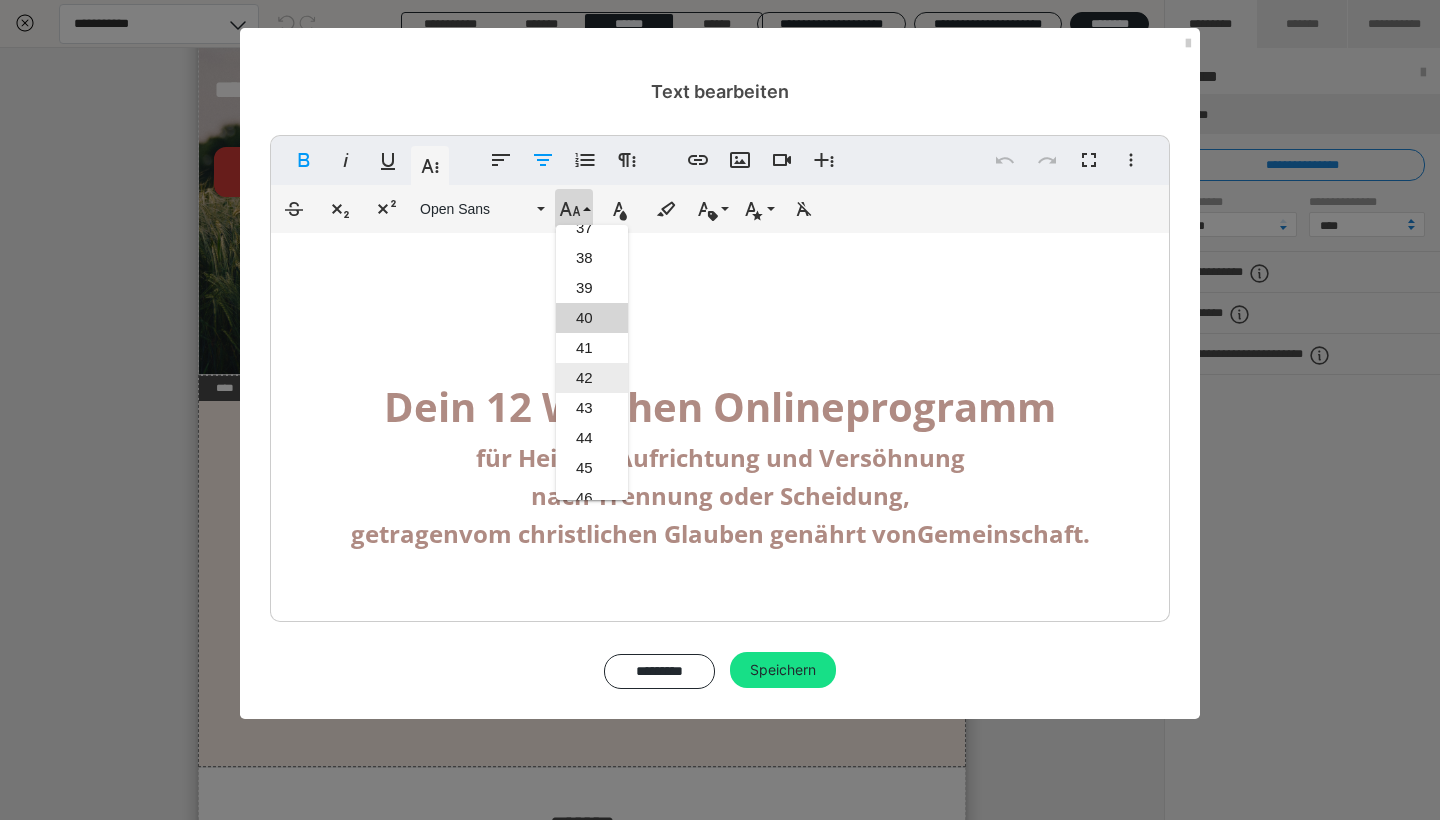 scroll, scrollTop: 1083, scrollLeft: 0, axis: vertical 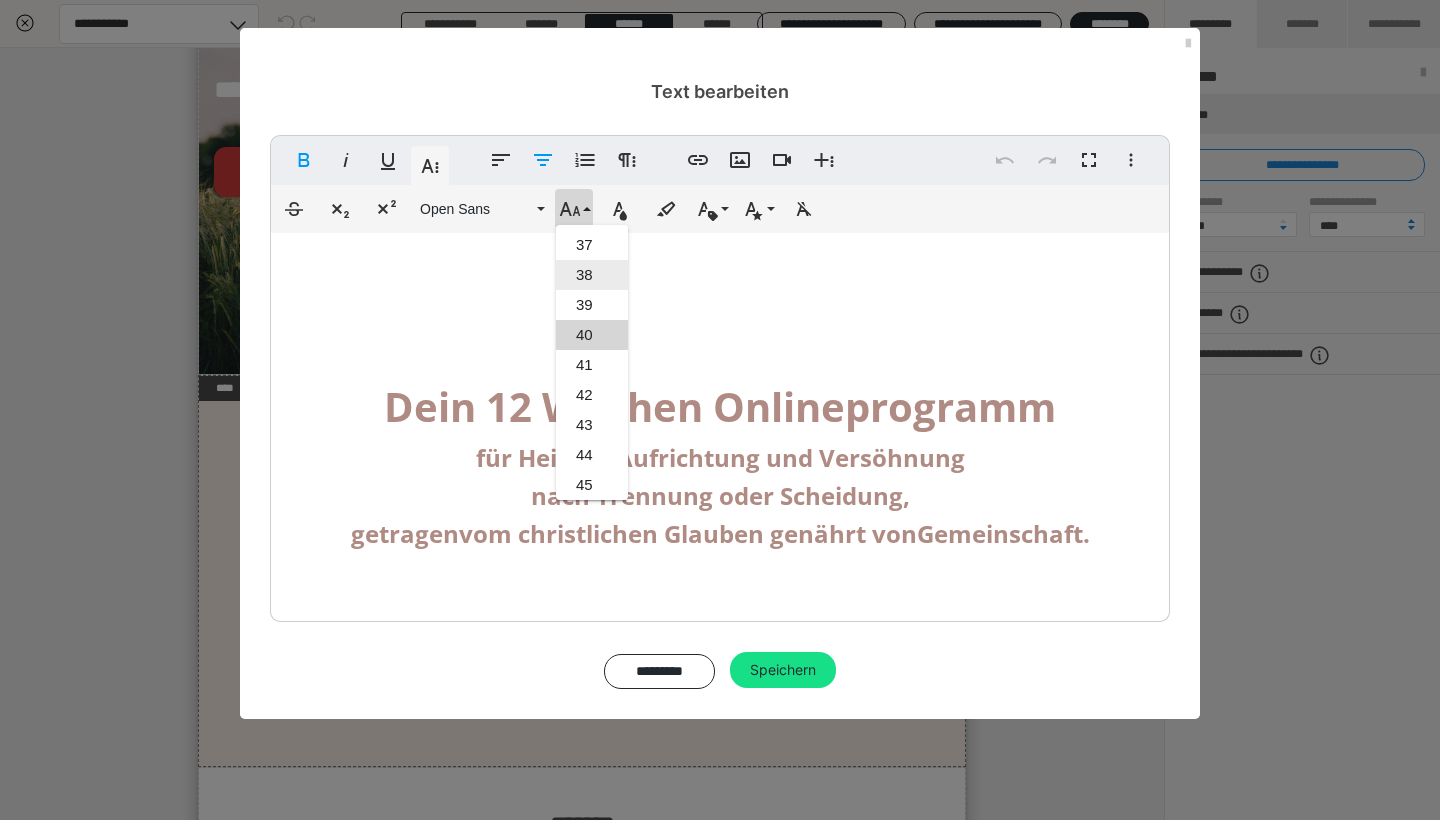 click on "38" at bounding box center (592, 275) 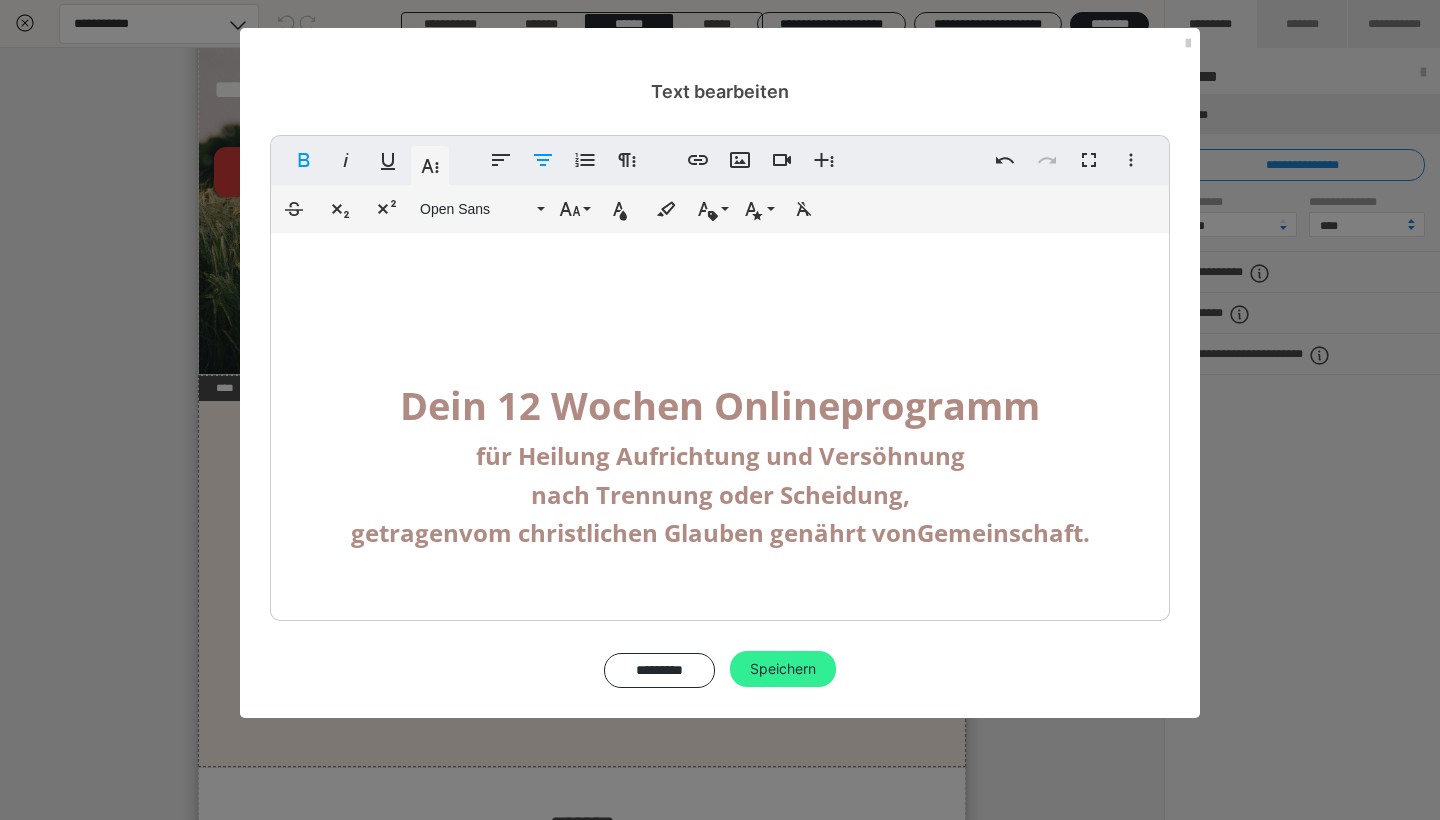 click on "Speichern" at bounding box center (783, 669) 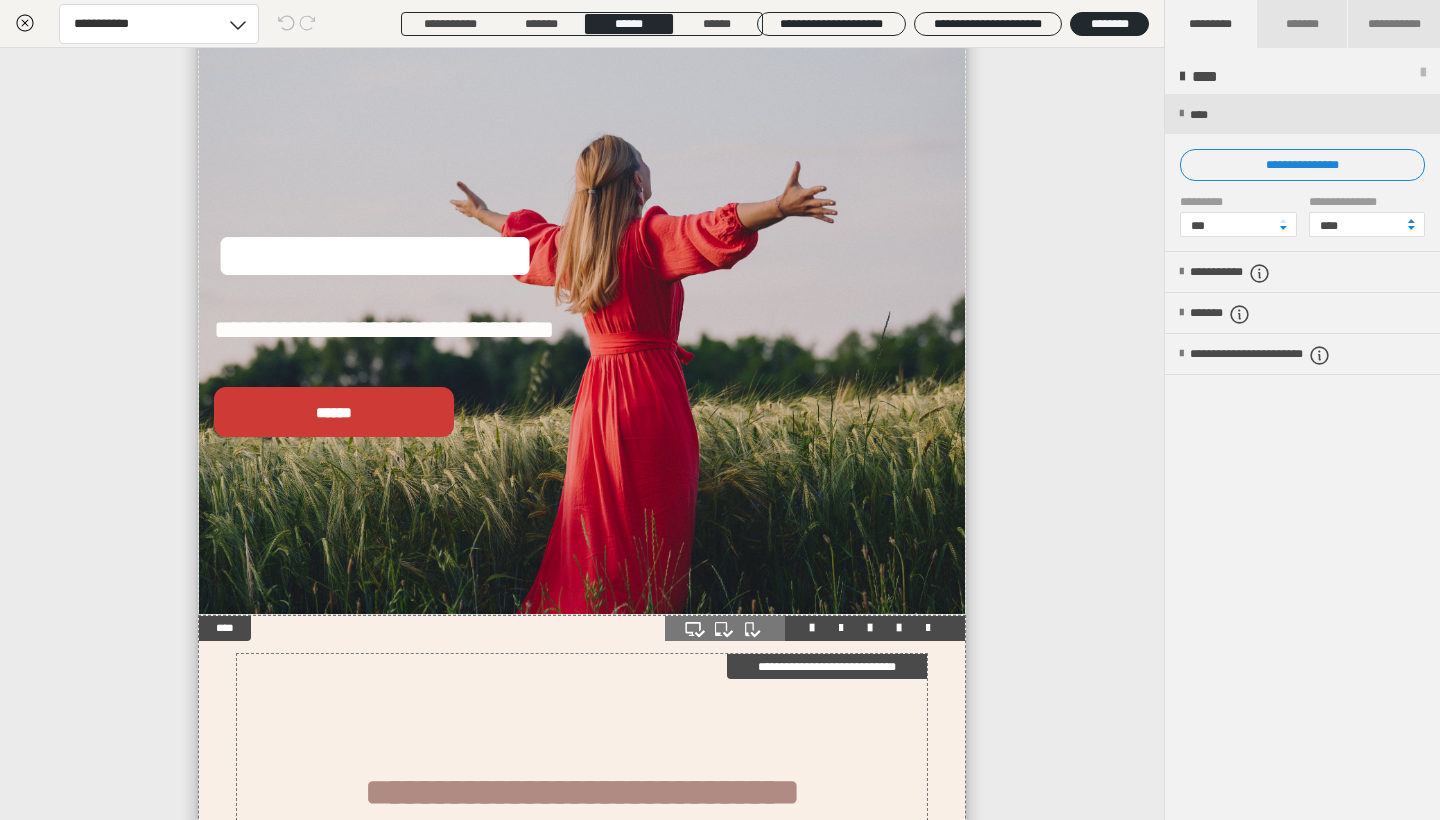 scroll, scrollTop: 34, scrollLeft: 0, axis: vertical 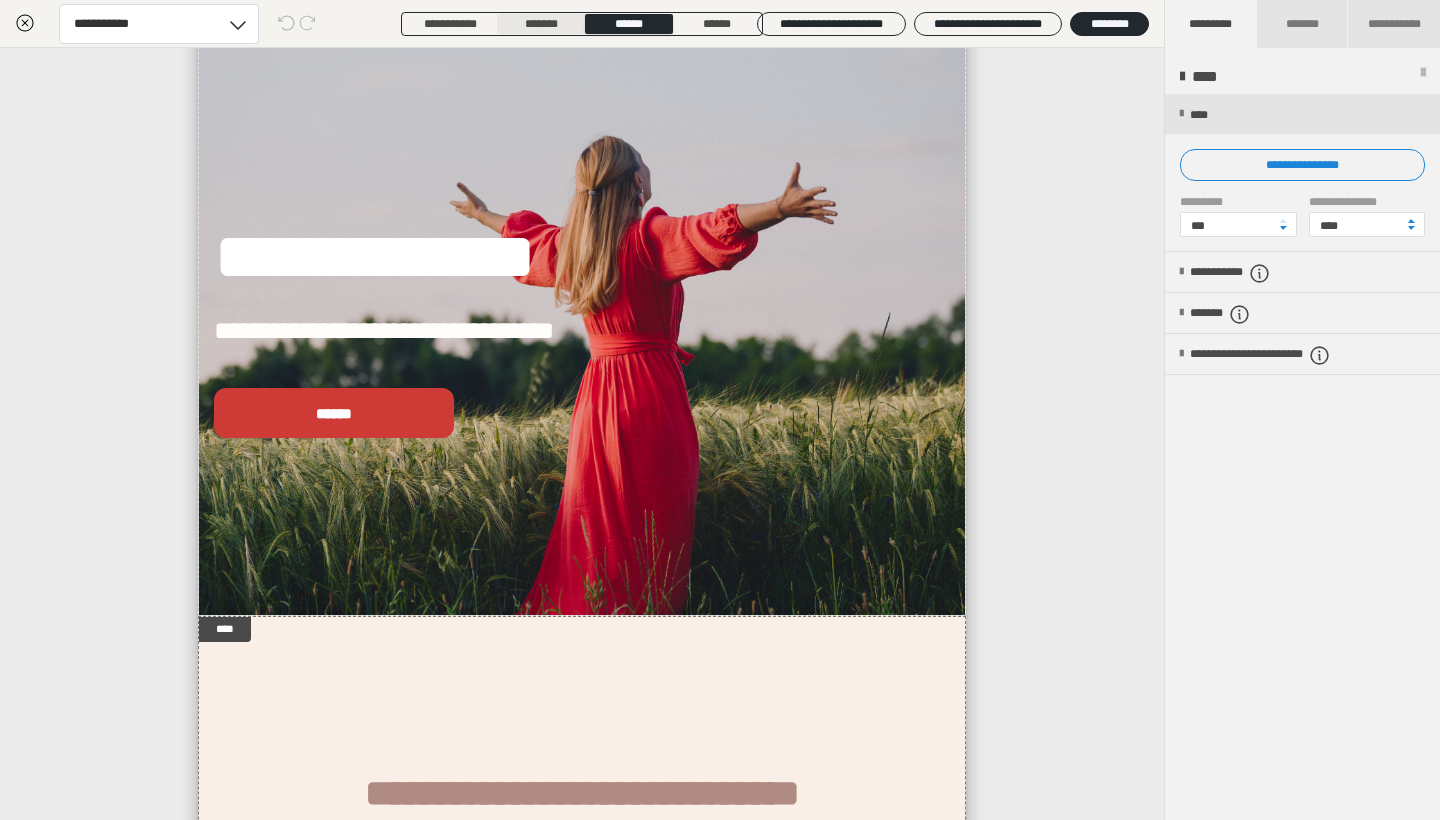 click on "*******" at bounding box center (541, 24) 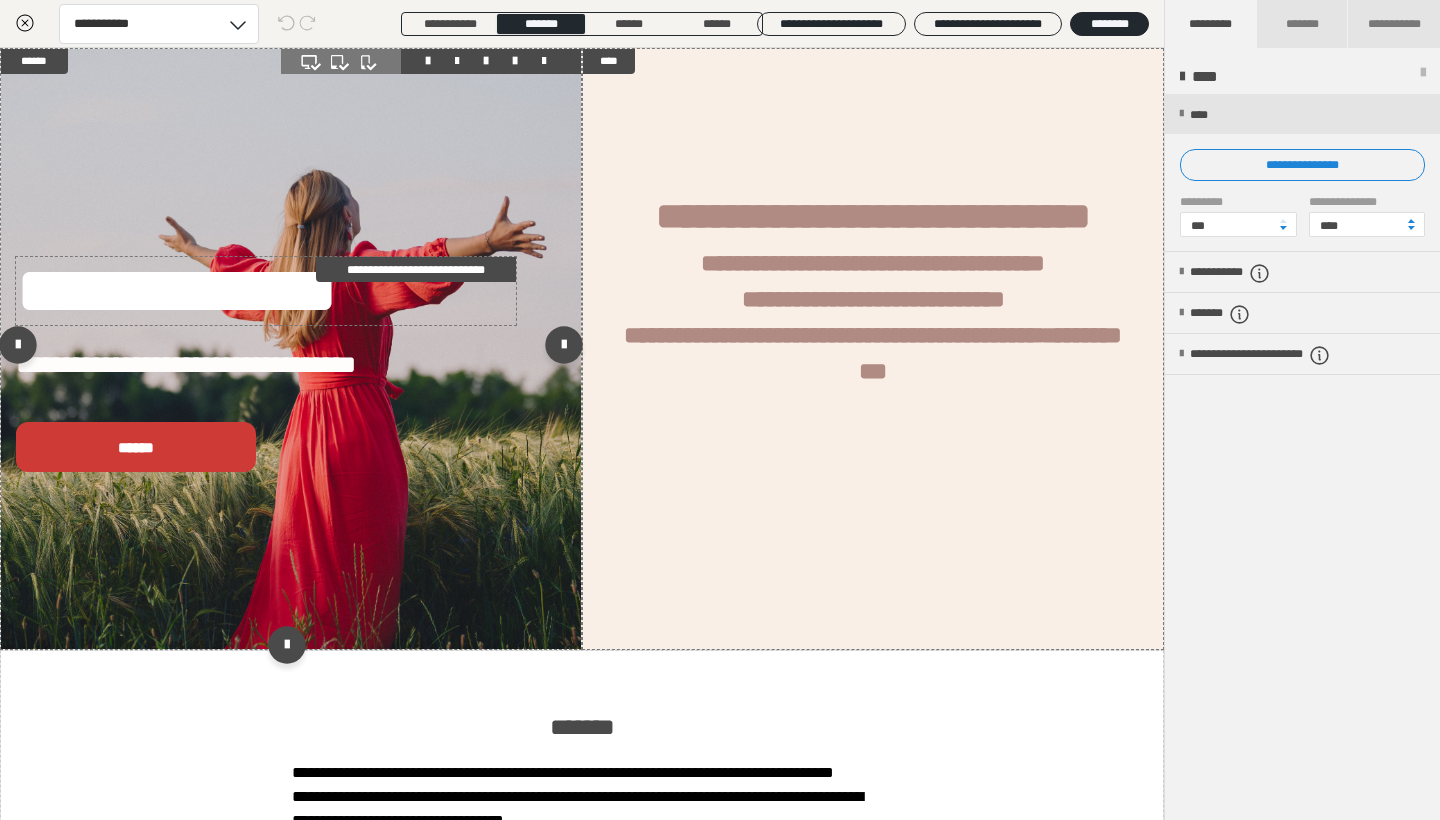 scroll, scrollTop: 0, scrollLeft: 0, axis: both 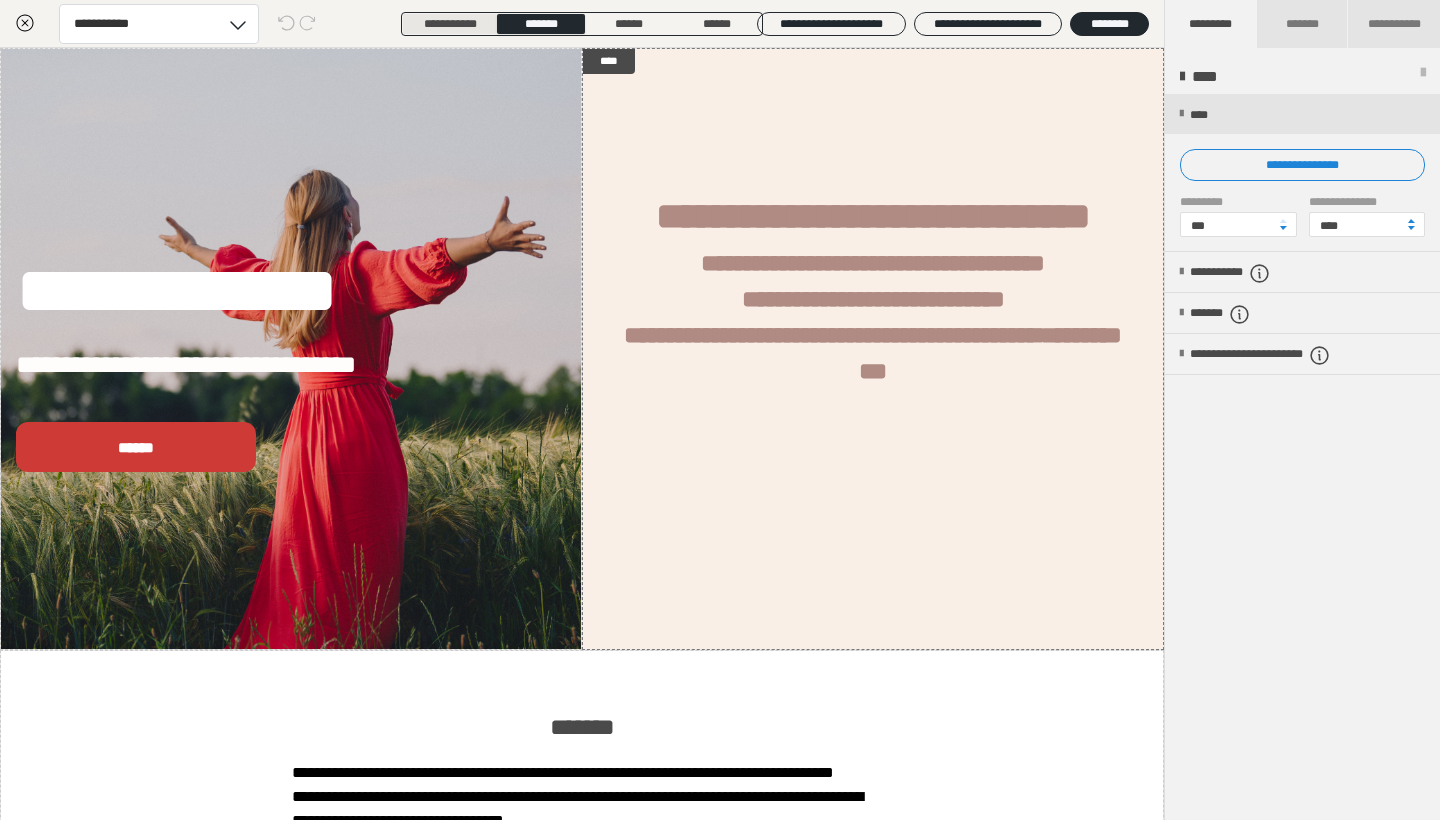 click on "**********" at bounding box center (450, 24) 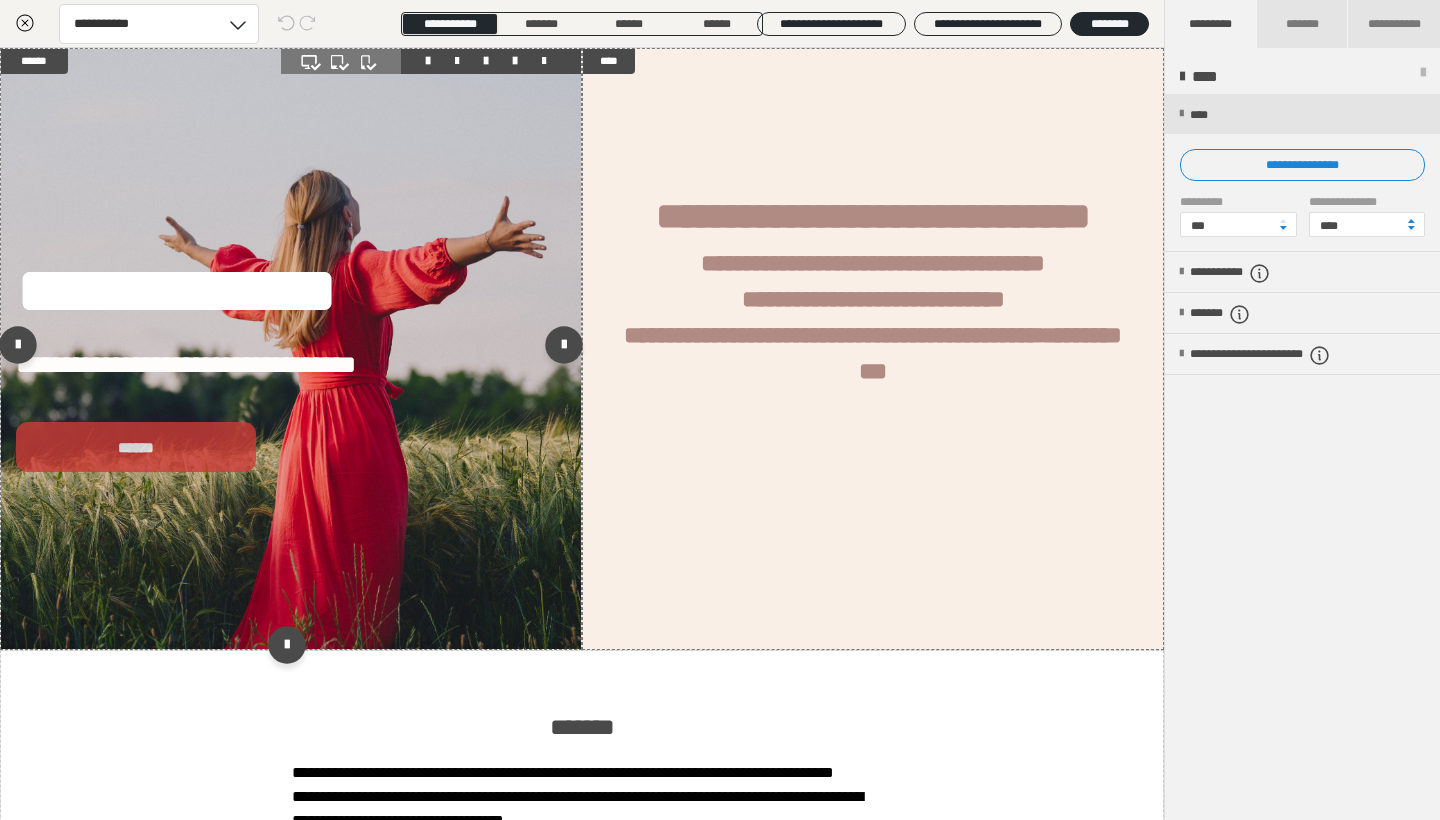click on "******" at bounding box center (136, 447) 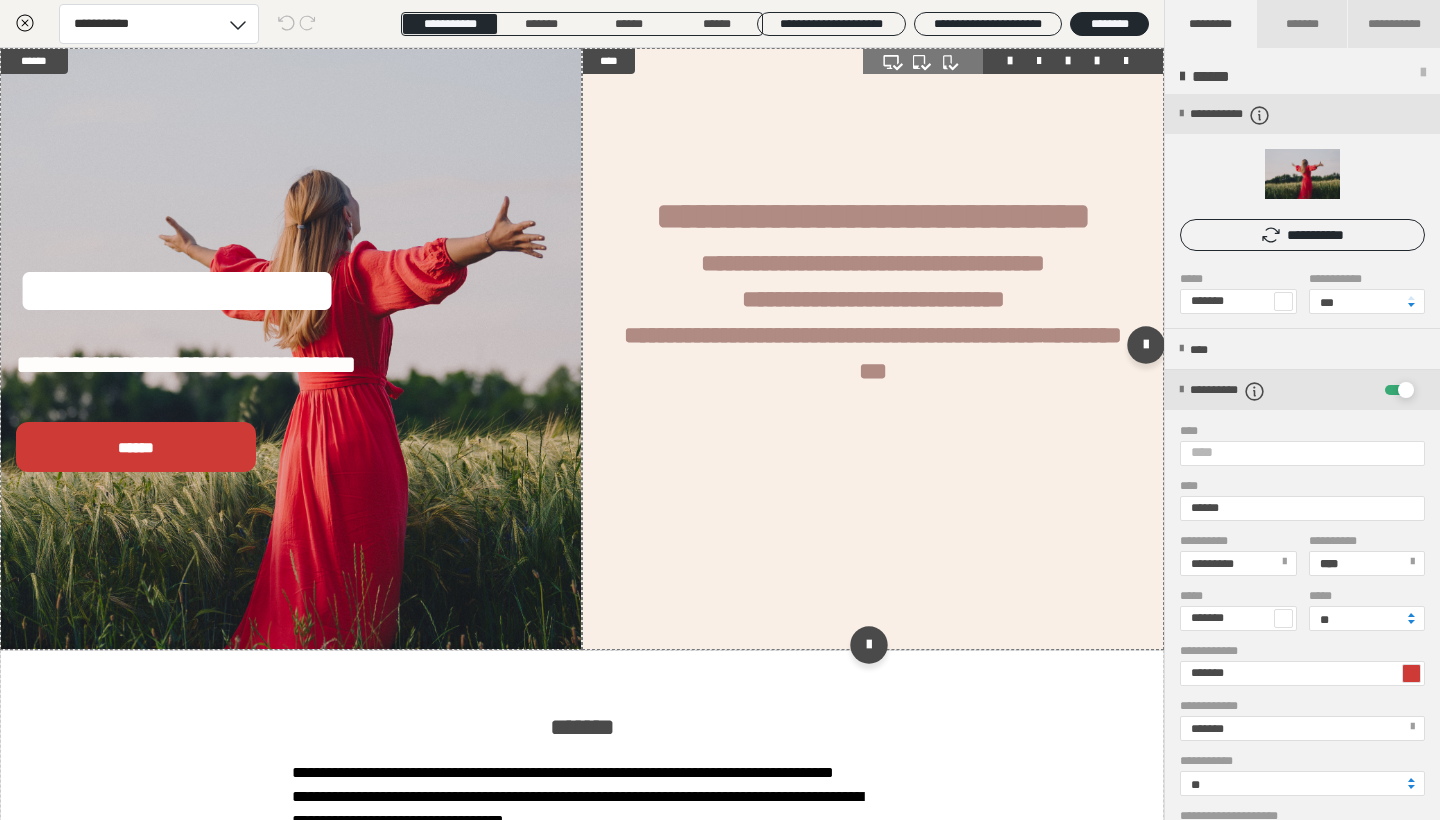 click on "**********" at bounding box center [873, 349] 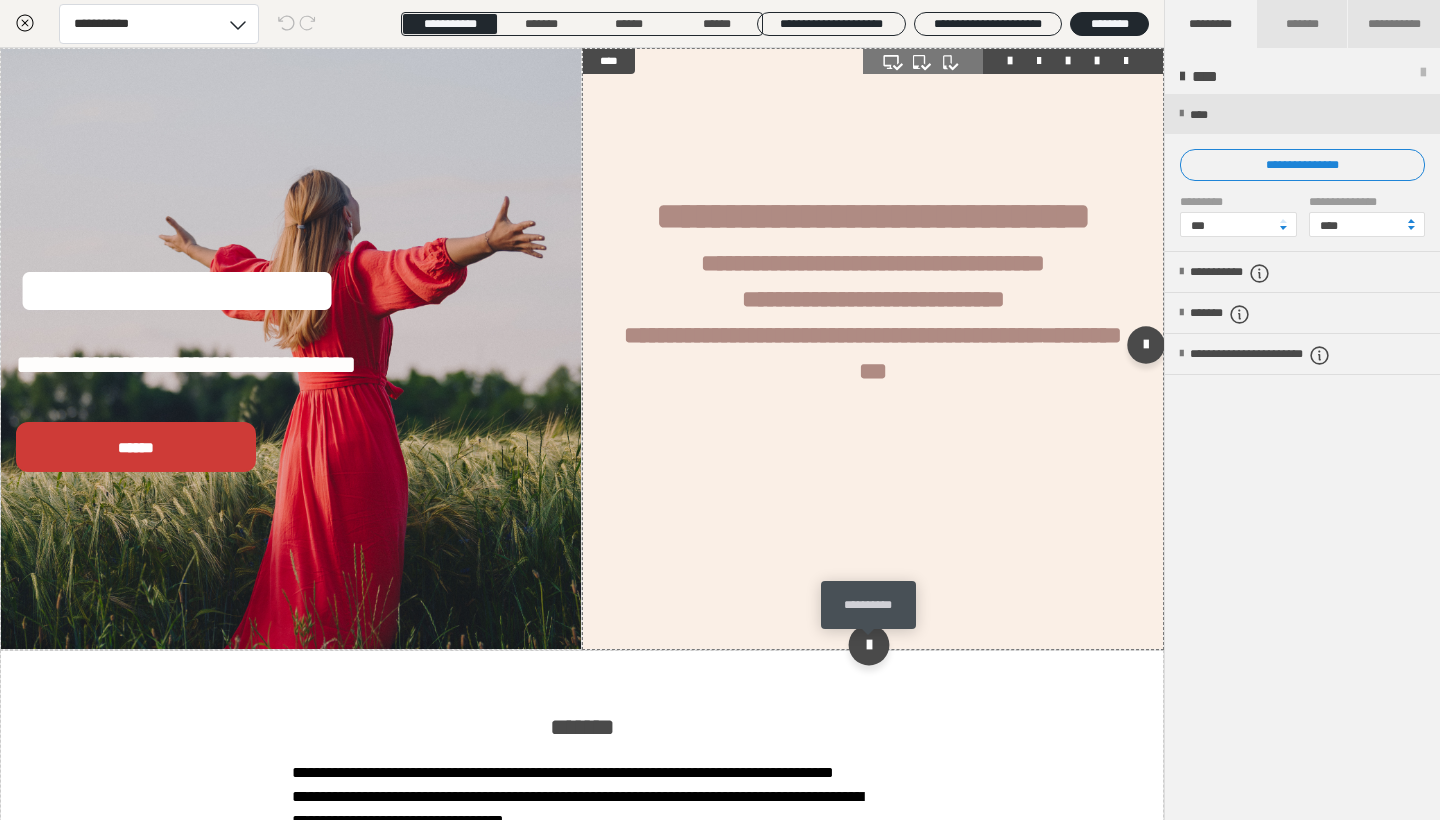 click at bounding box center (868, 644) 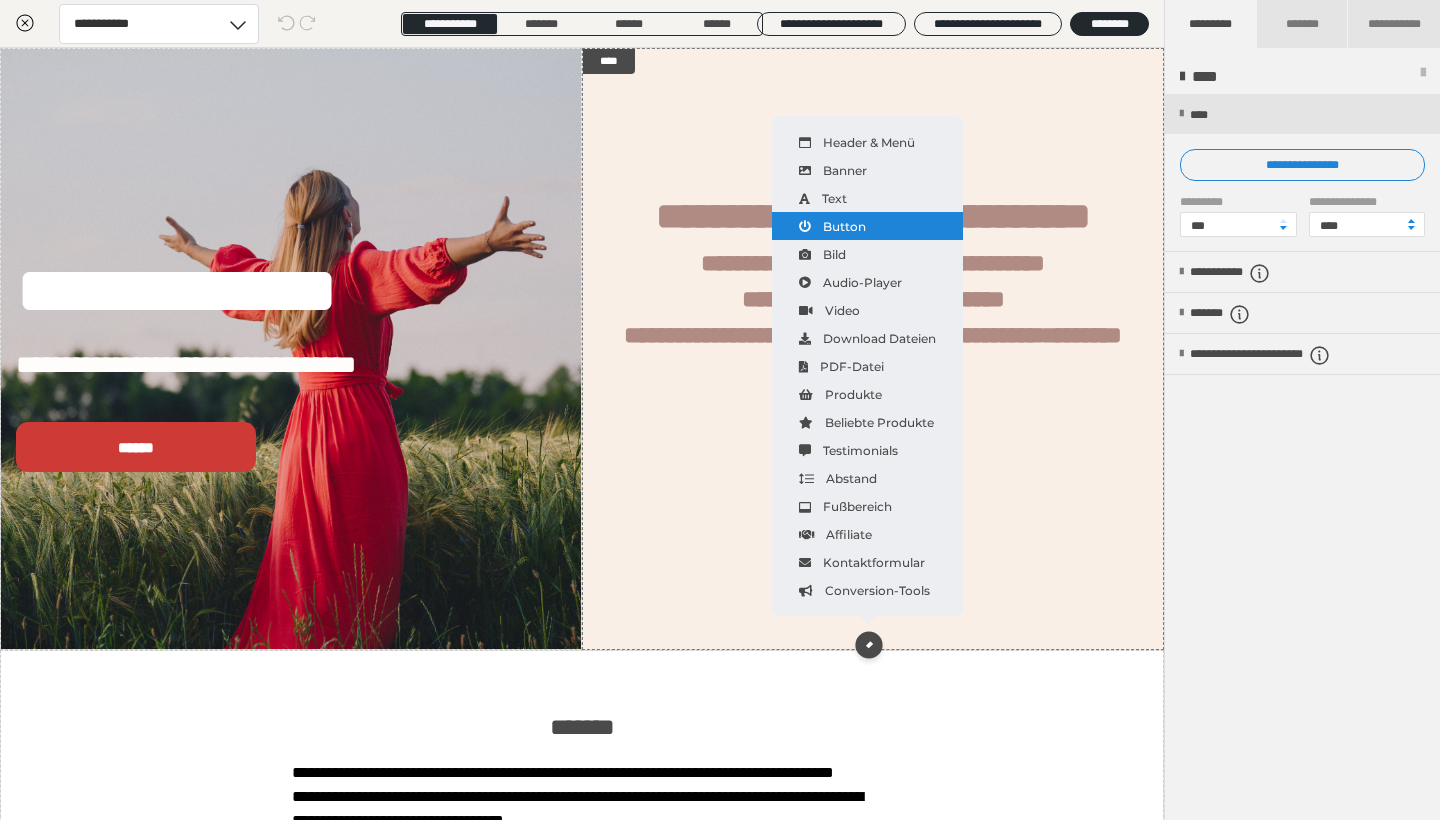 click on "Button" at bounding box center (867, 226) 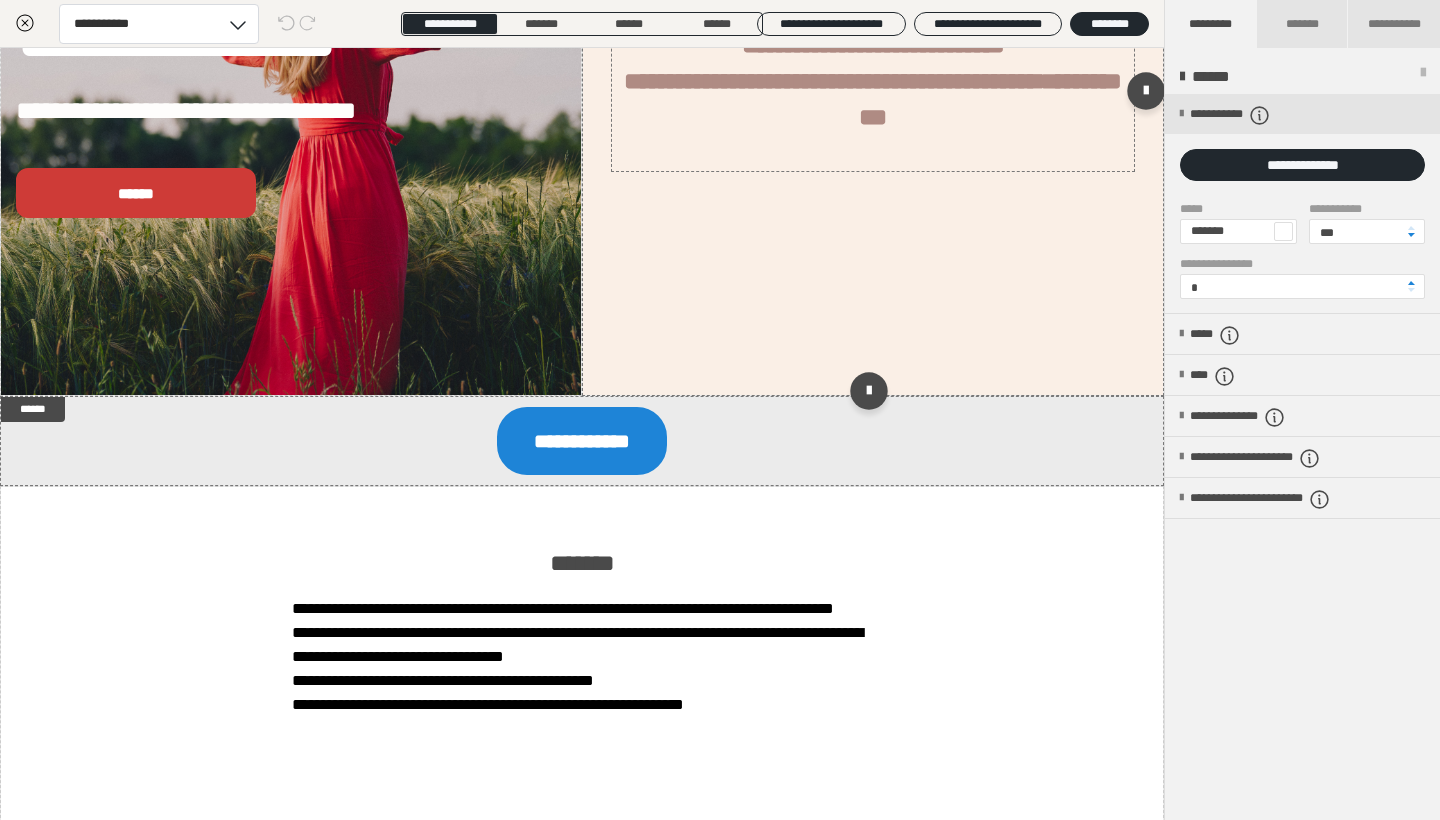 scroll, scrollTop: 0, scrollLeft: 0, axis: both 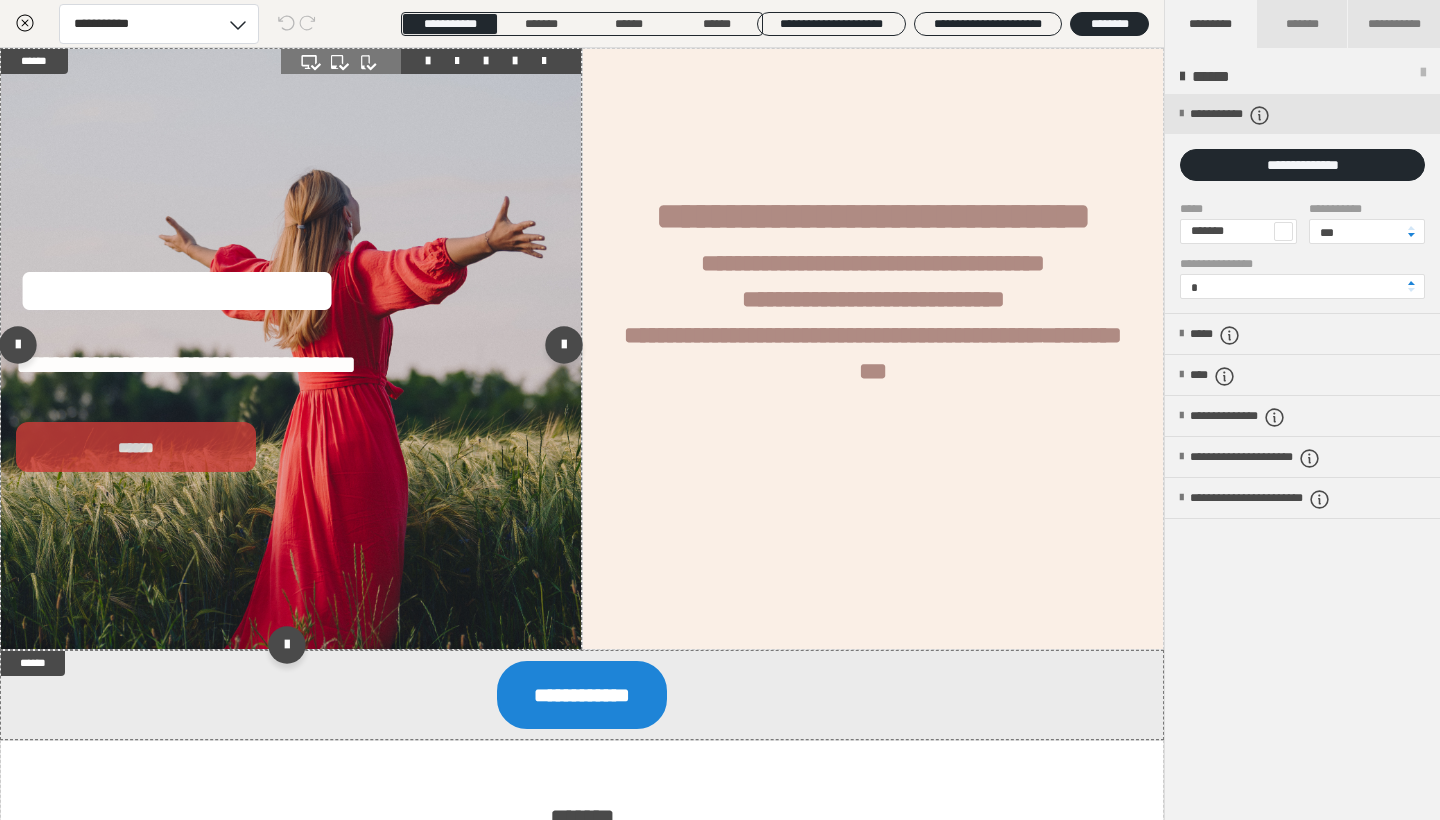 click on "******" at bounding box center [136, 447] 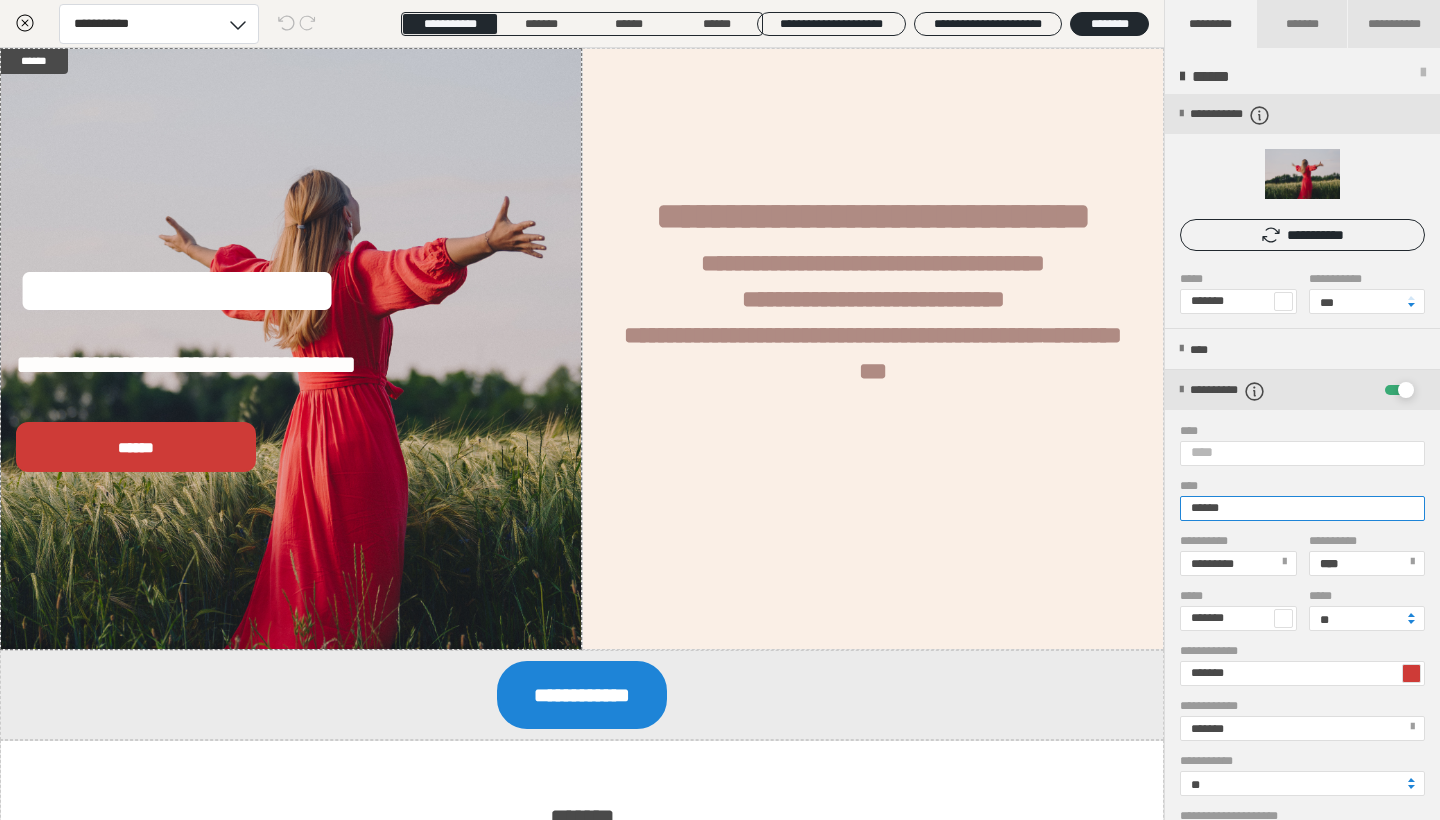 click on "******" at bounding box center [1302, 508] 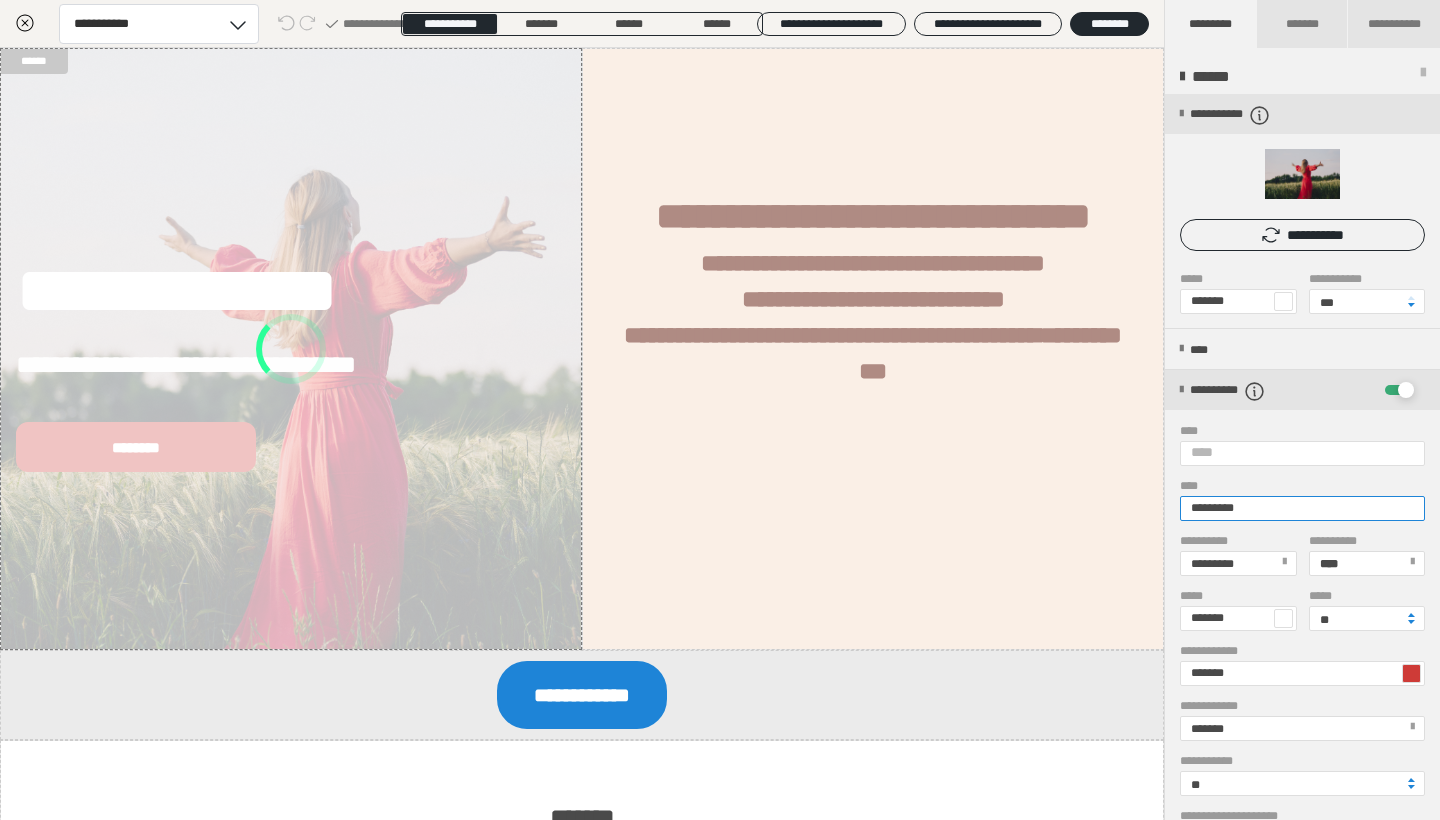 type on "**********" 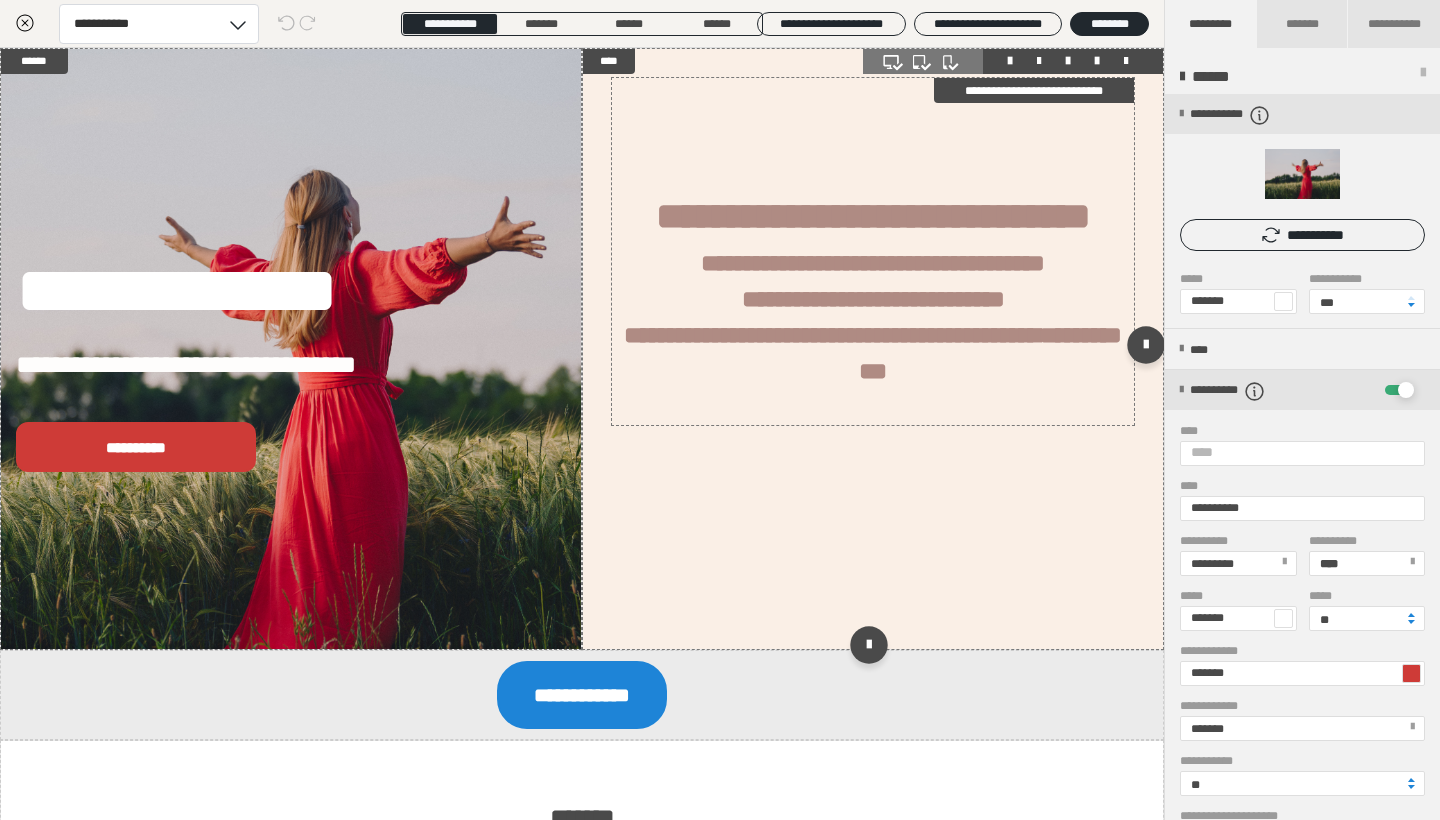 click at bounding box center (873, 415) 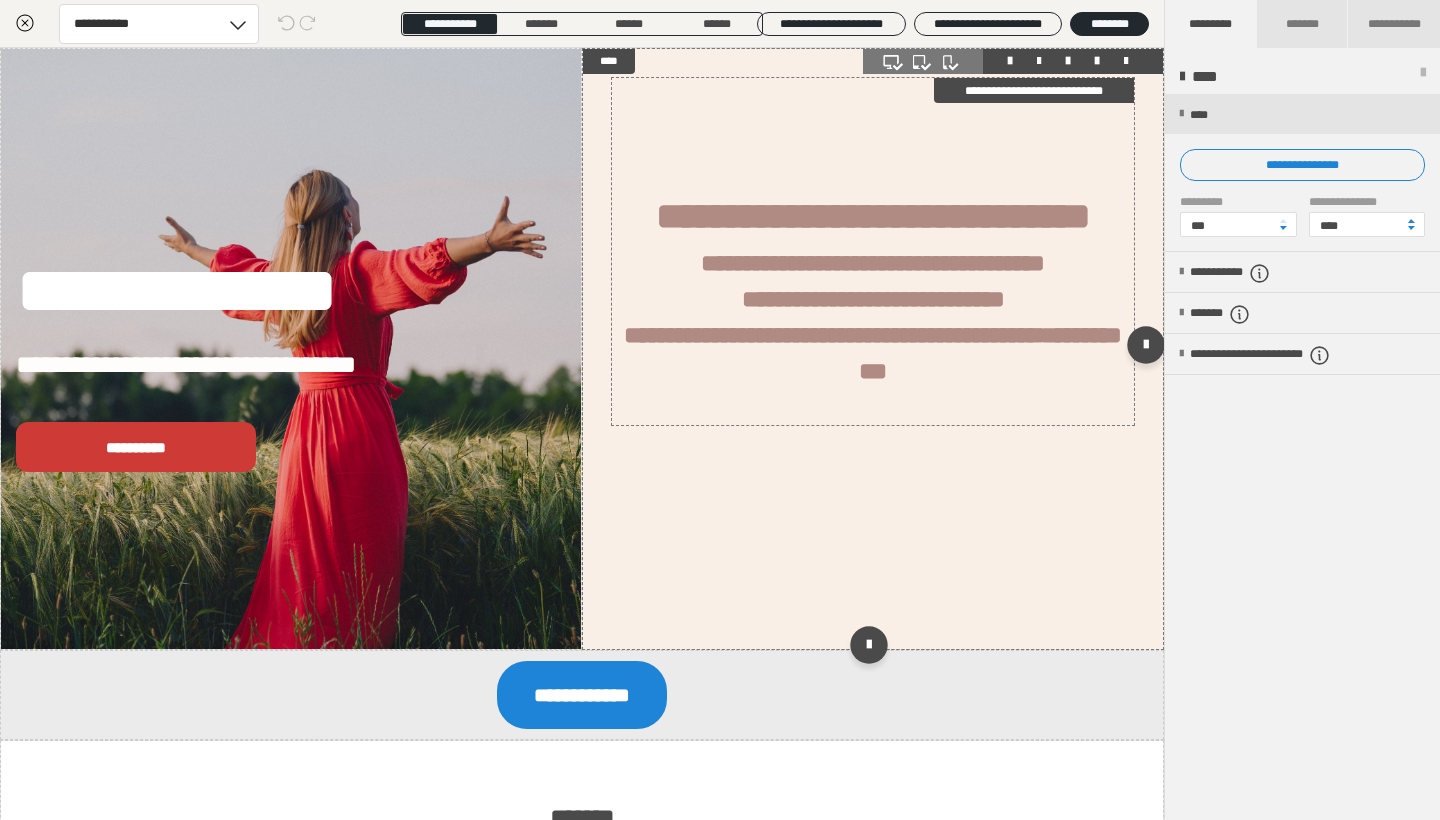 click at bounding box center [873, 415] 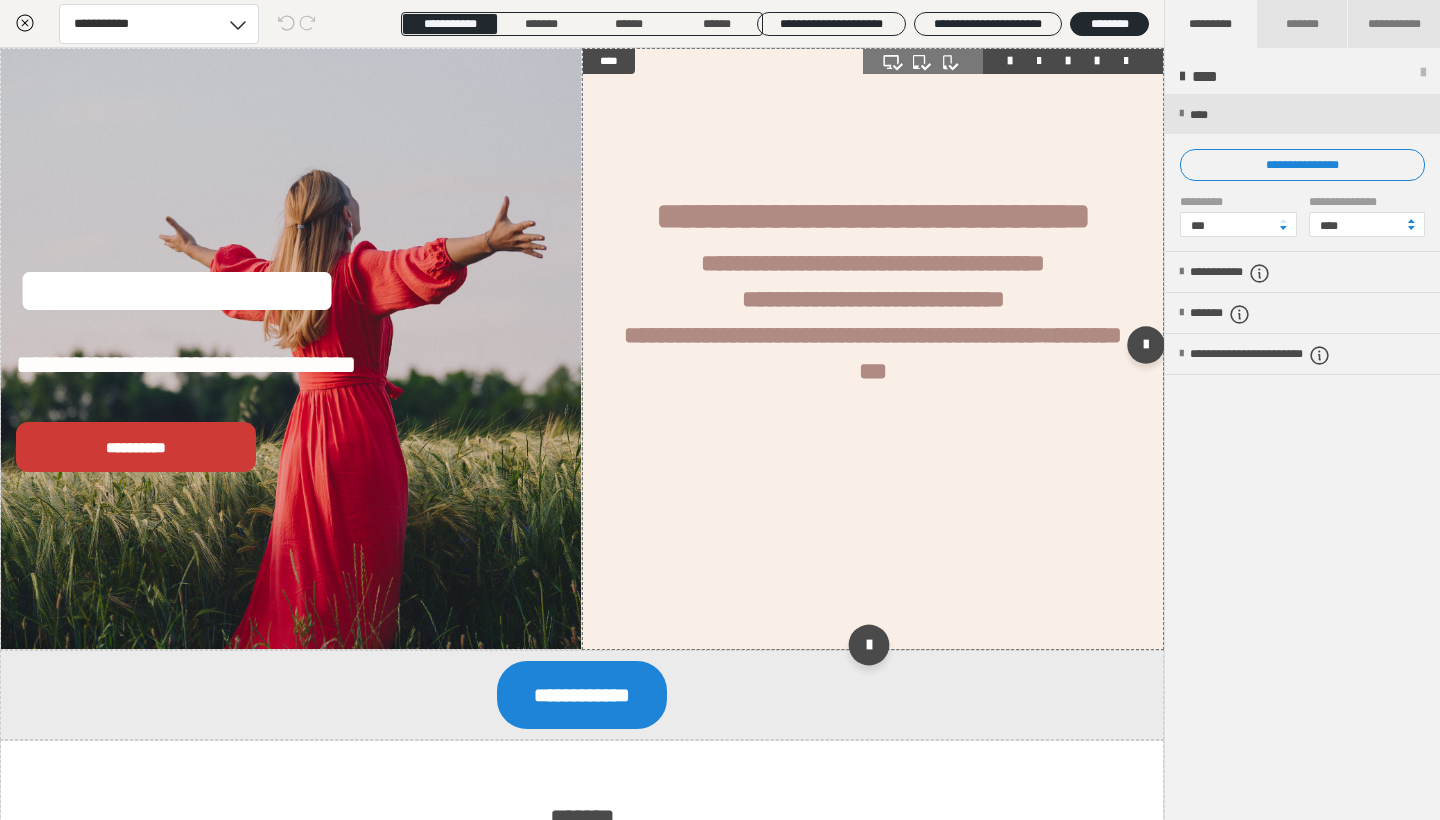 click at bounding box center (868, 644) 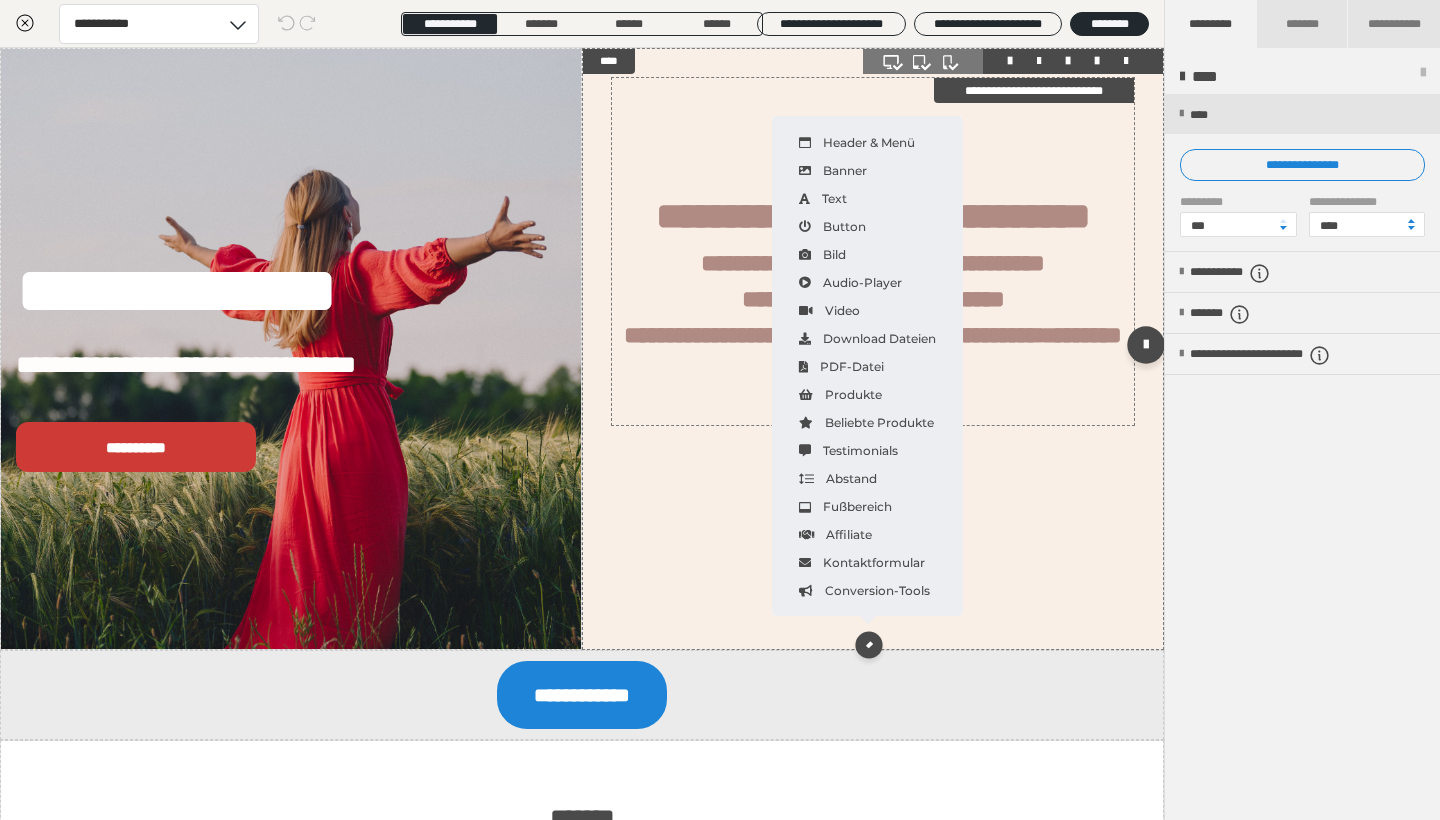 click on "**********" at bounding box center [831, 335] 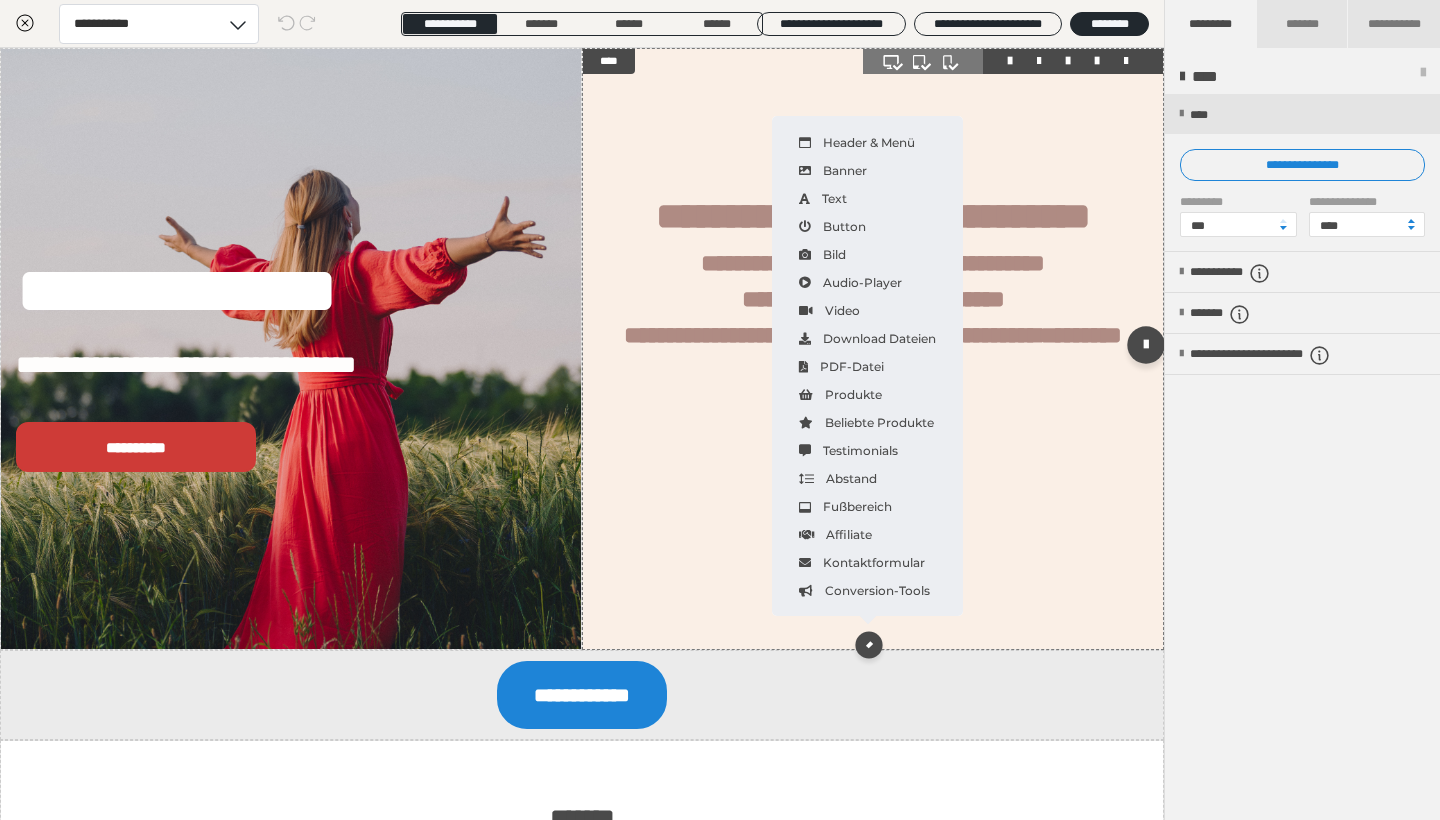 click on "**********" at bounding box center (873, 349) 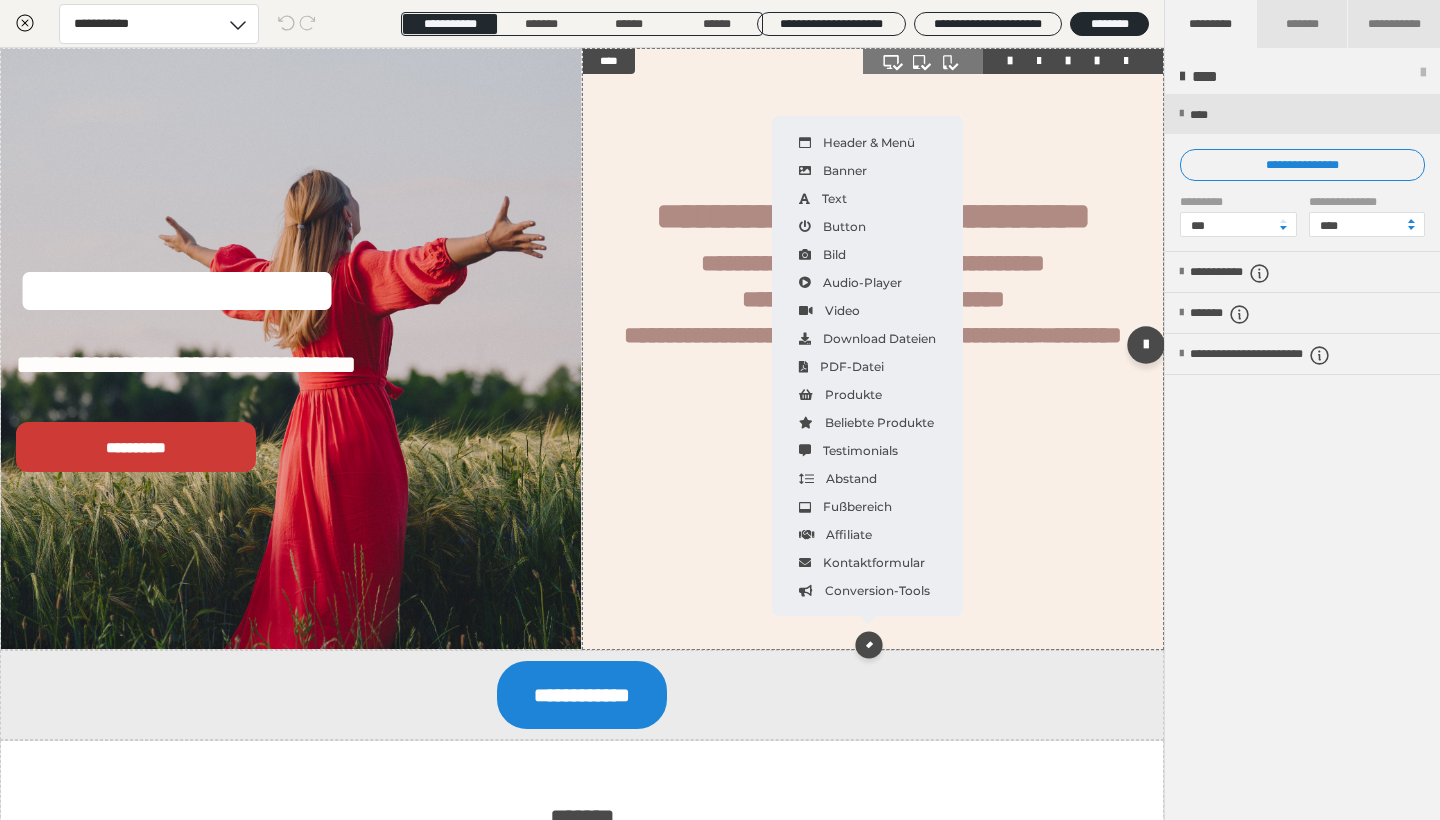 click on "**********" at bounding box center (873, 349) 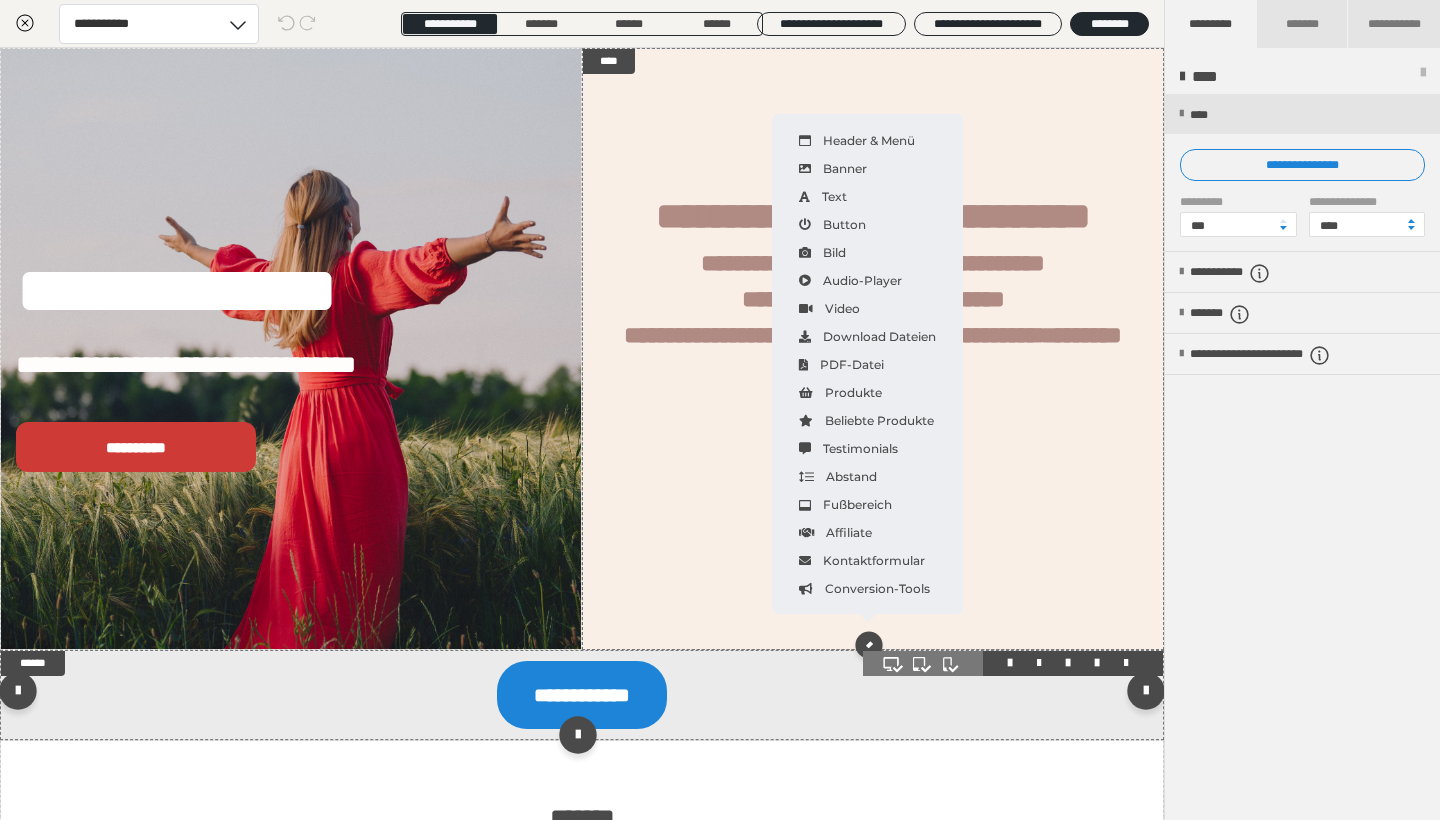 scroll, scrollTop: 18, scrollLeft: 0, axis: vertical 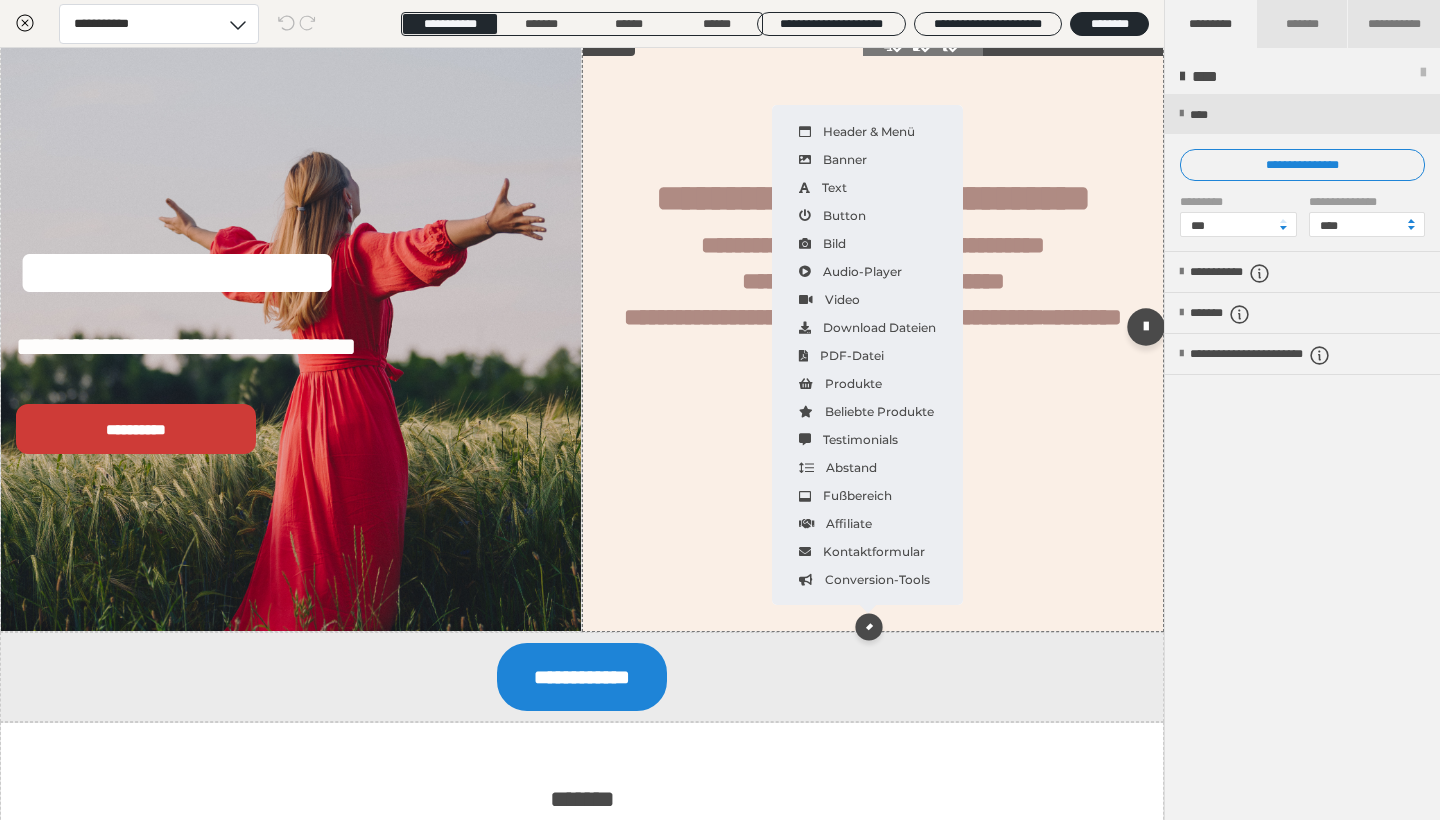 click on "**********" at bounding box center (873, 331) 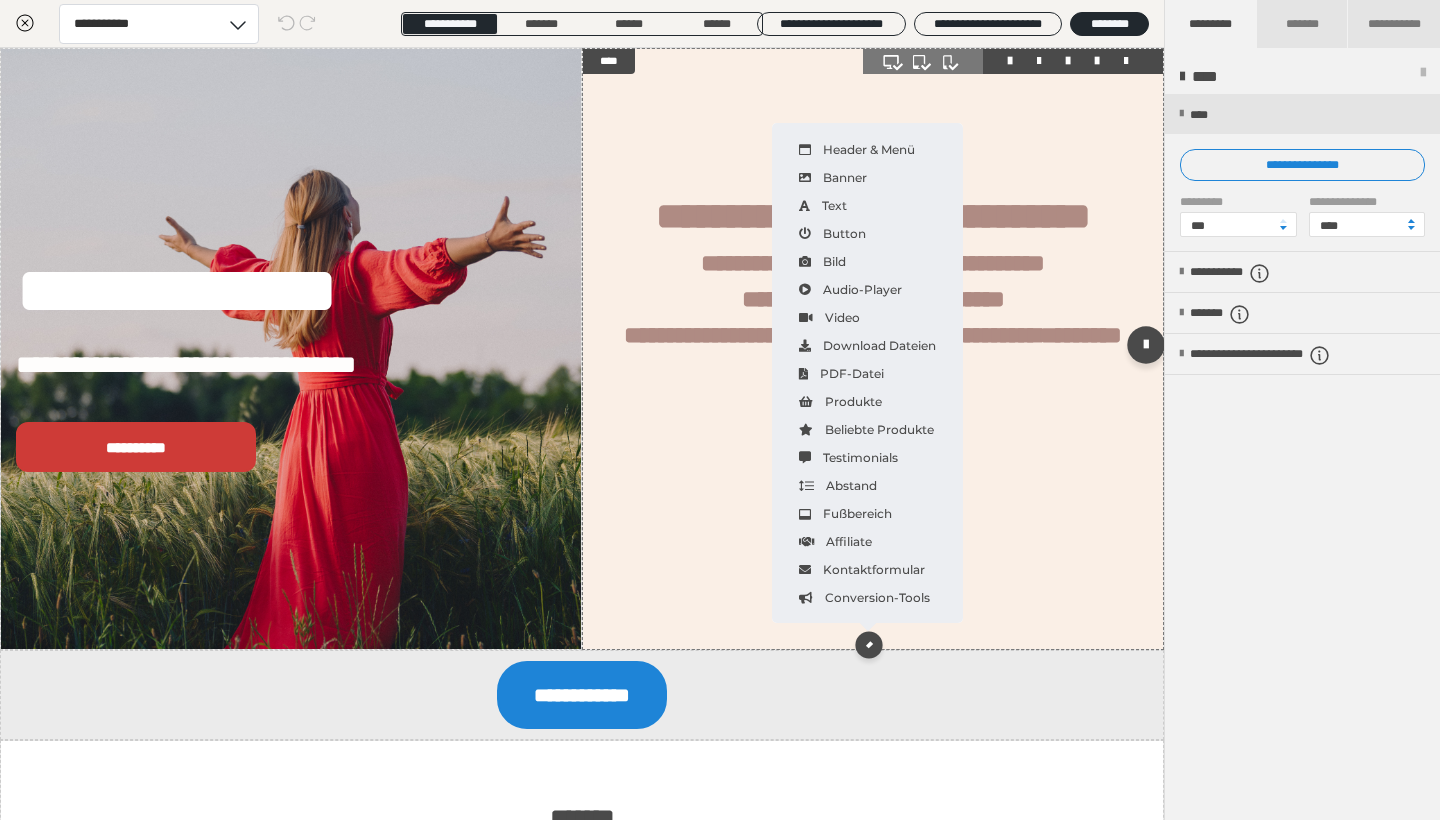 scroll, scrollTop: 0, scrollLeft: 0, axis: both 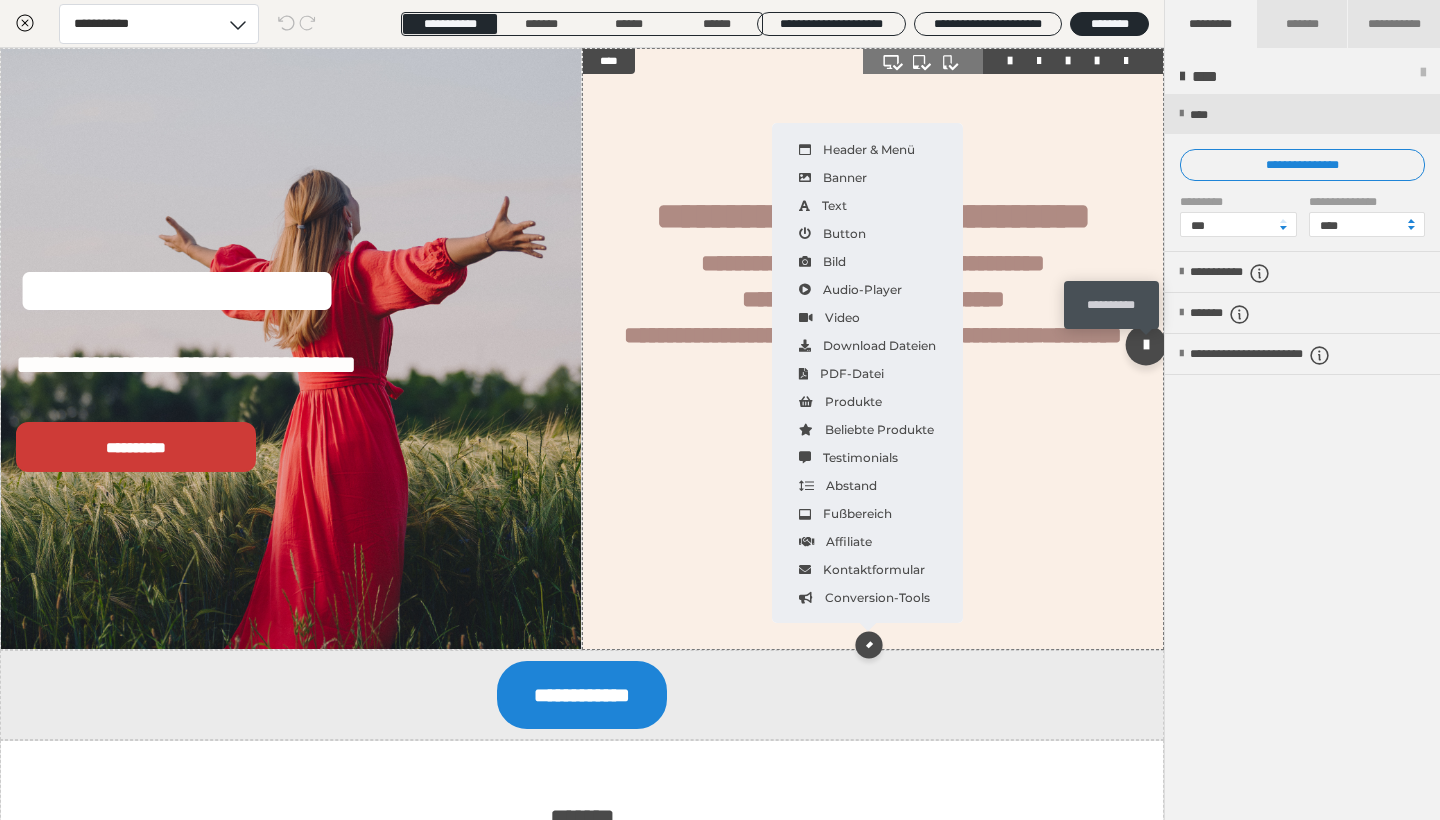 click at bounding box center (1146, 344) 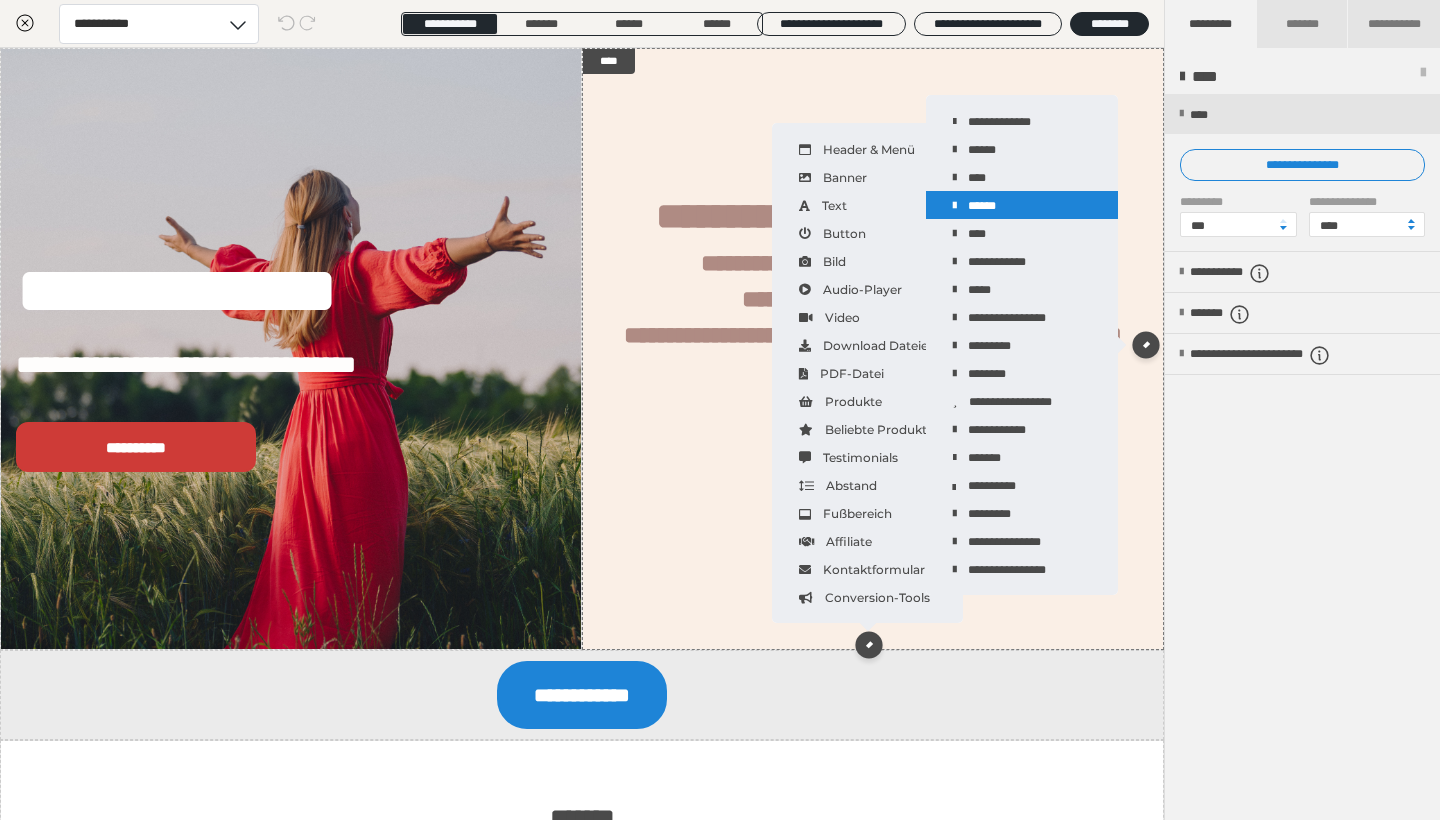 click on "******" at bounding box center [1022, 205] 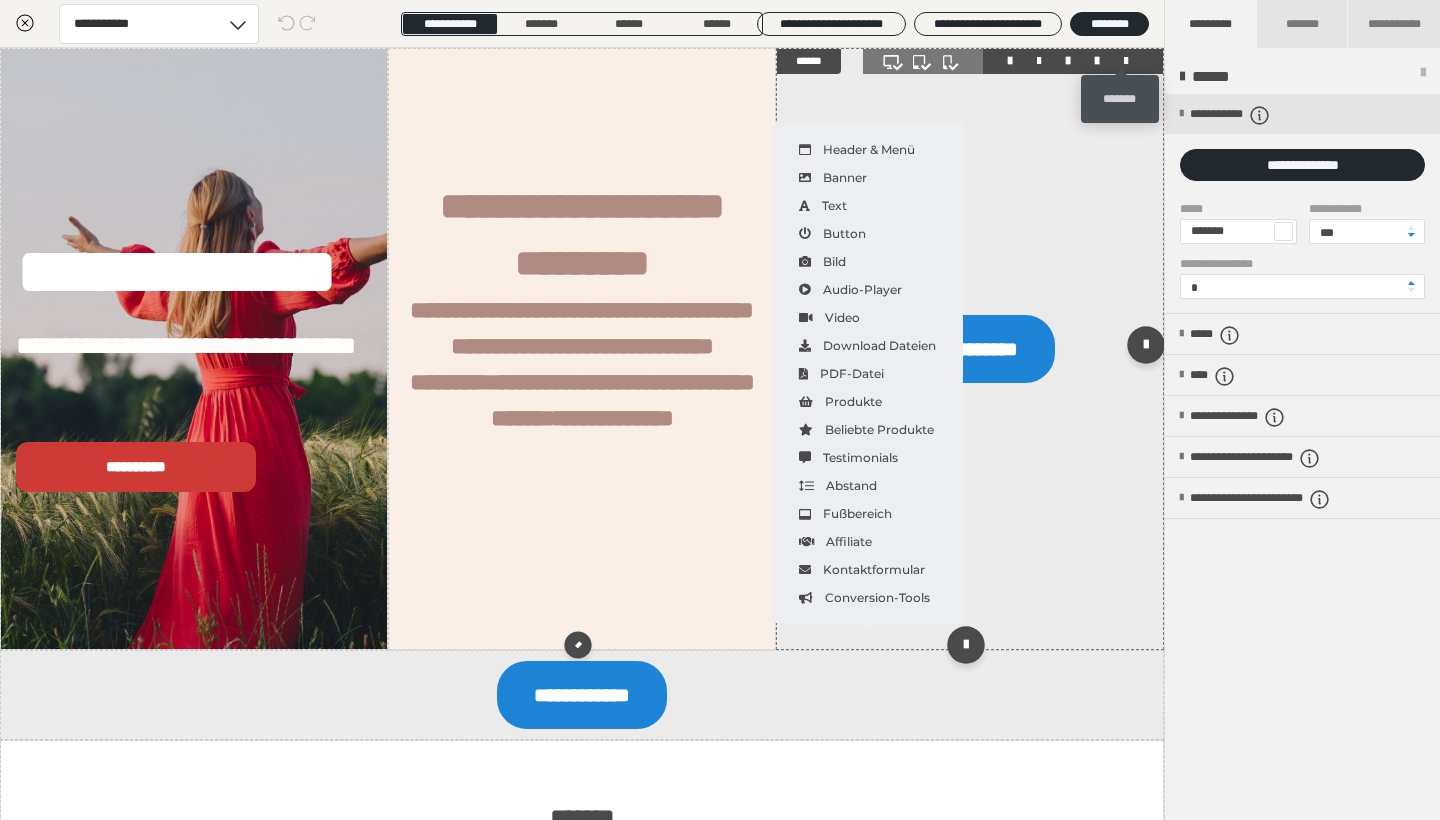 click at bounding box center [1126, 61] 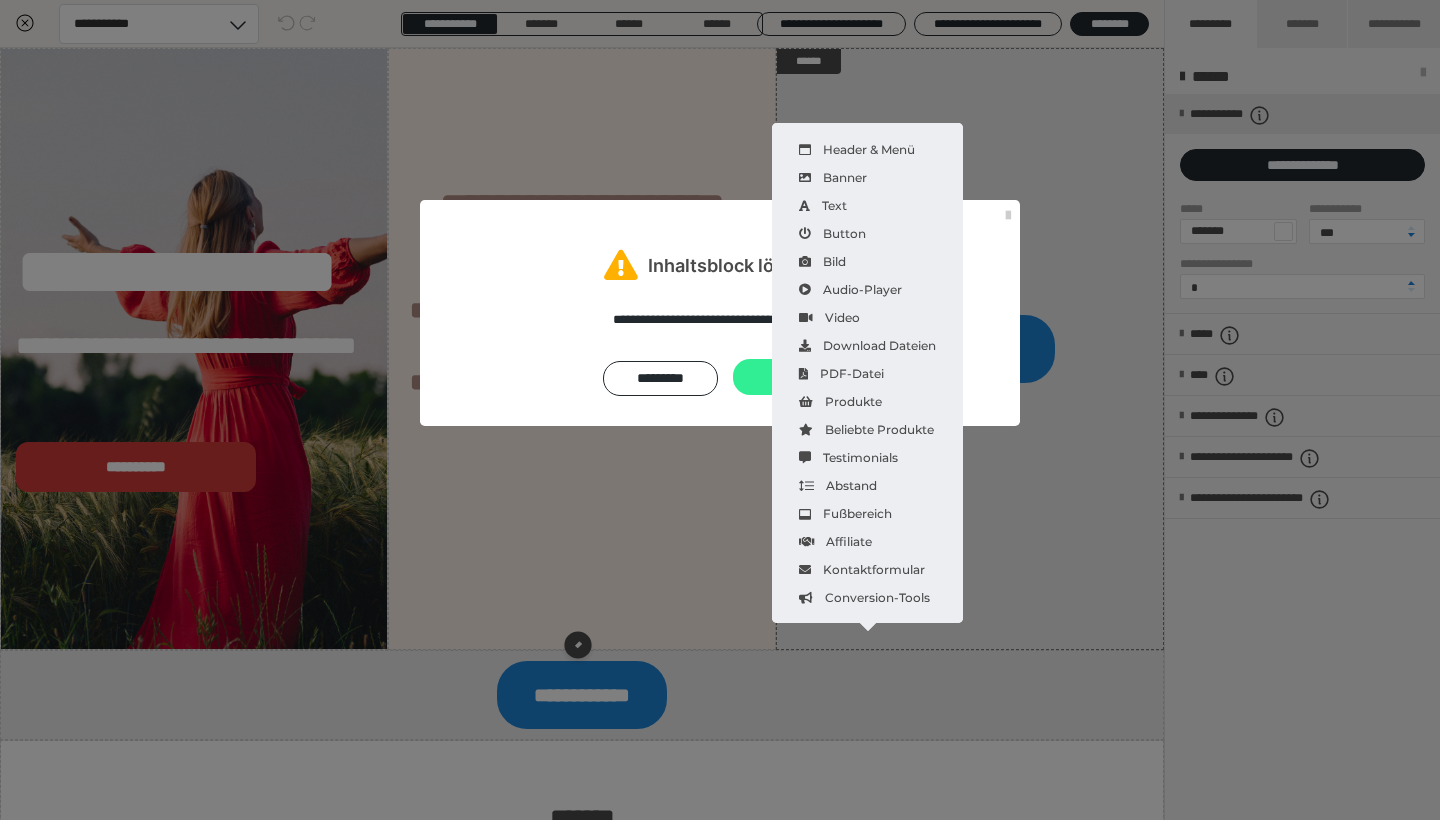 click on "Ja" at bounding box center (785, 377) 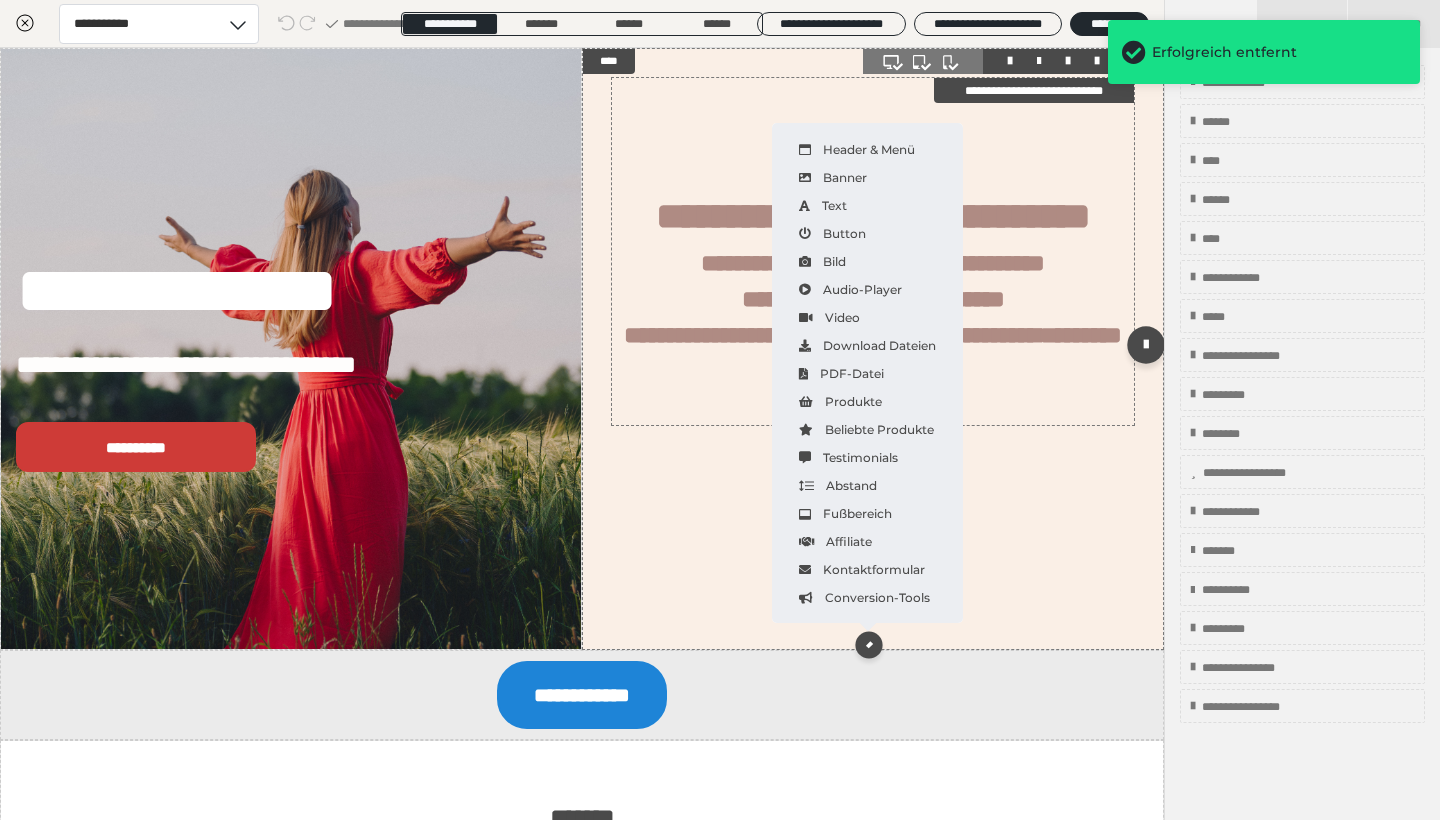 click on "**********" at bounding box center (873, 288) 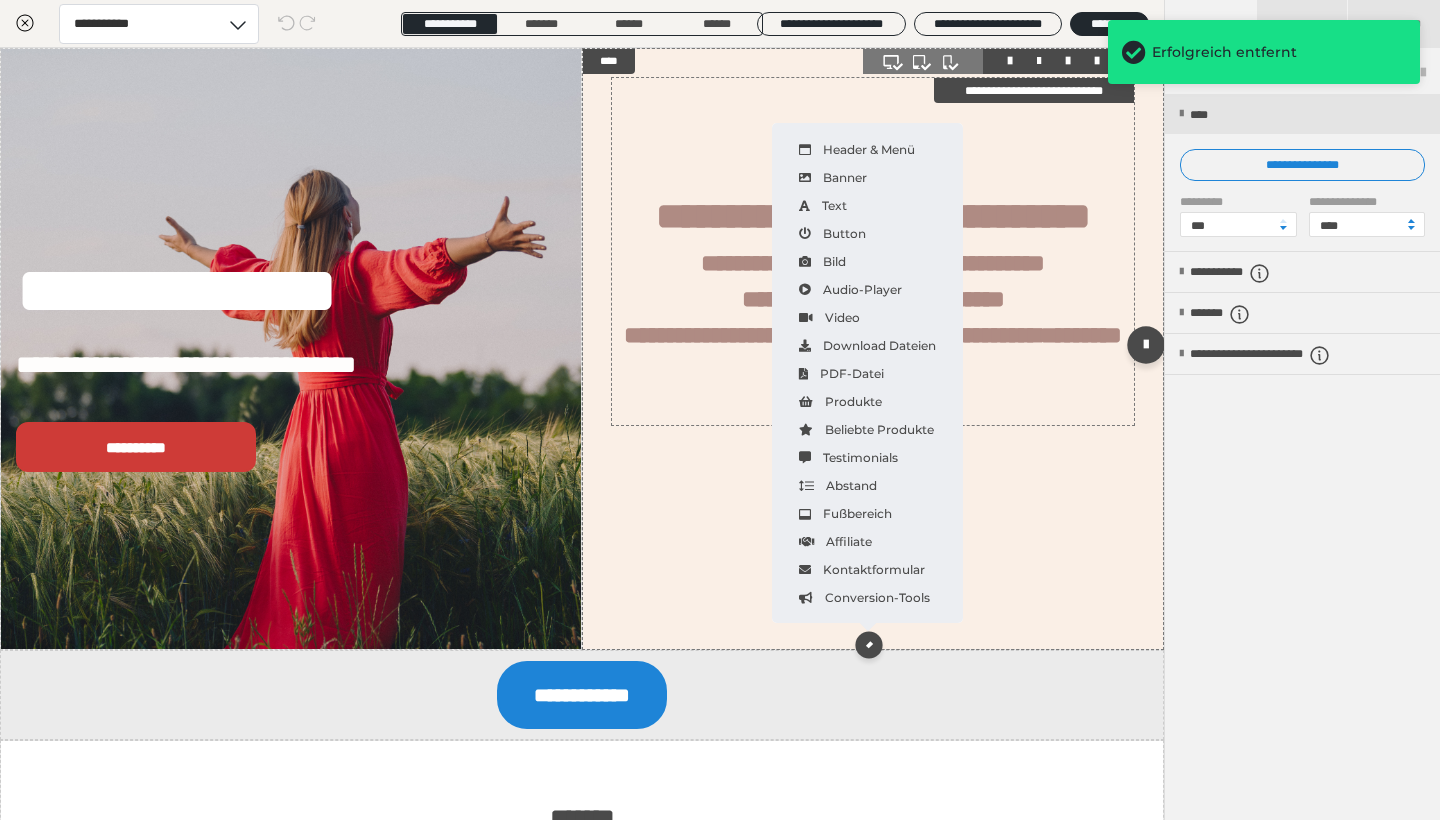 click on "**********" at bounding box center (873, 288) 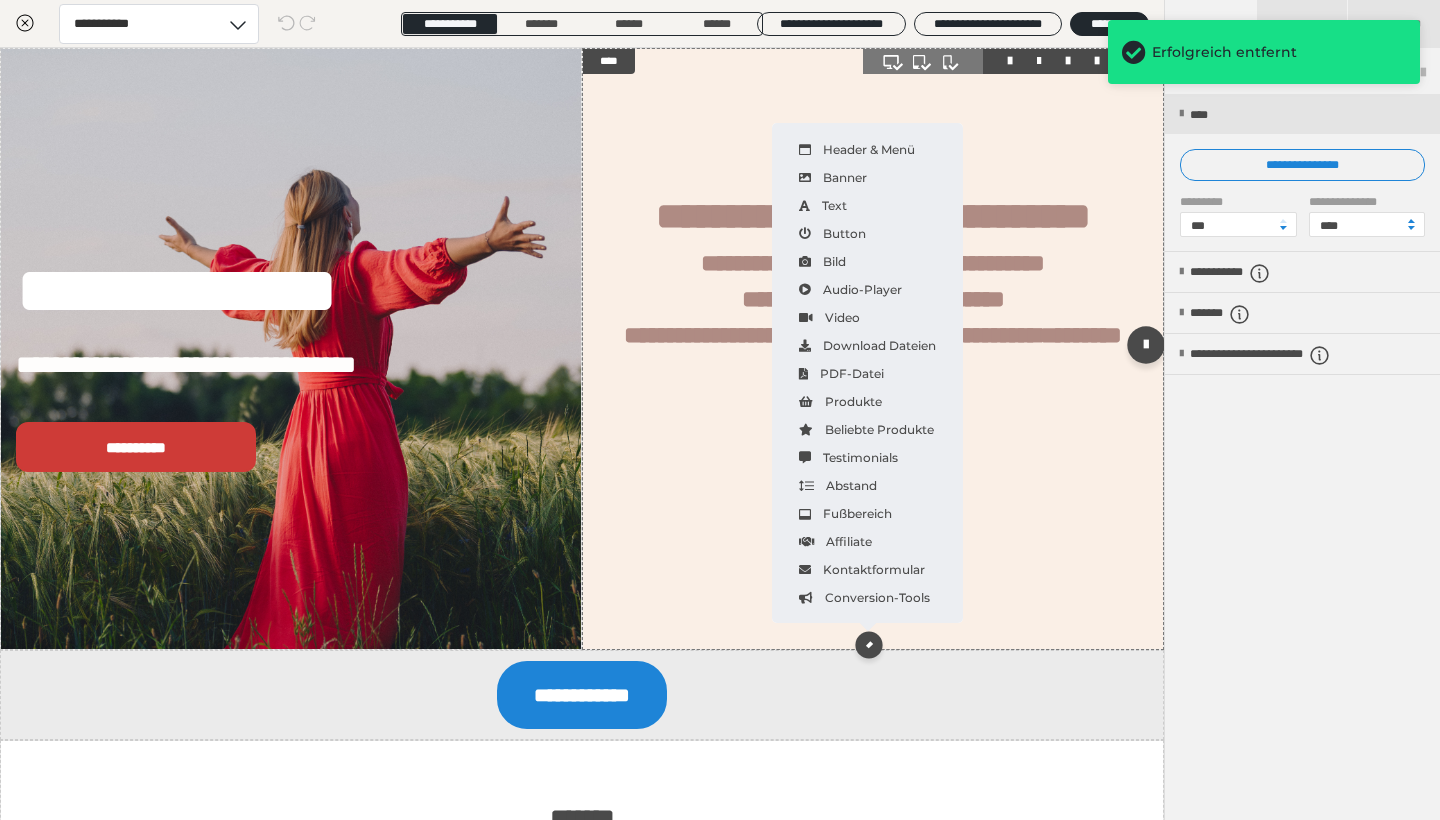 click on "**********" at bounding box center [873, 349] 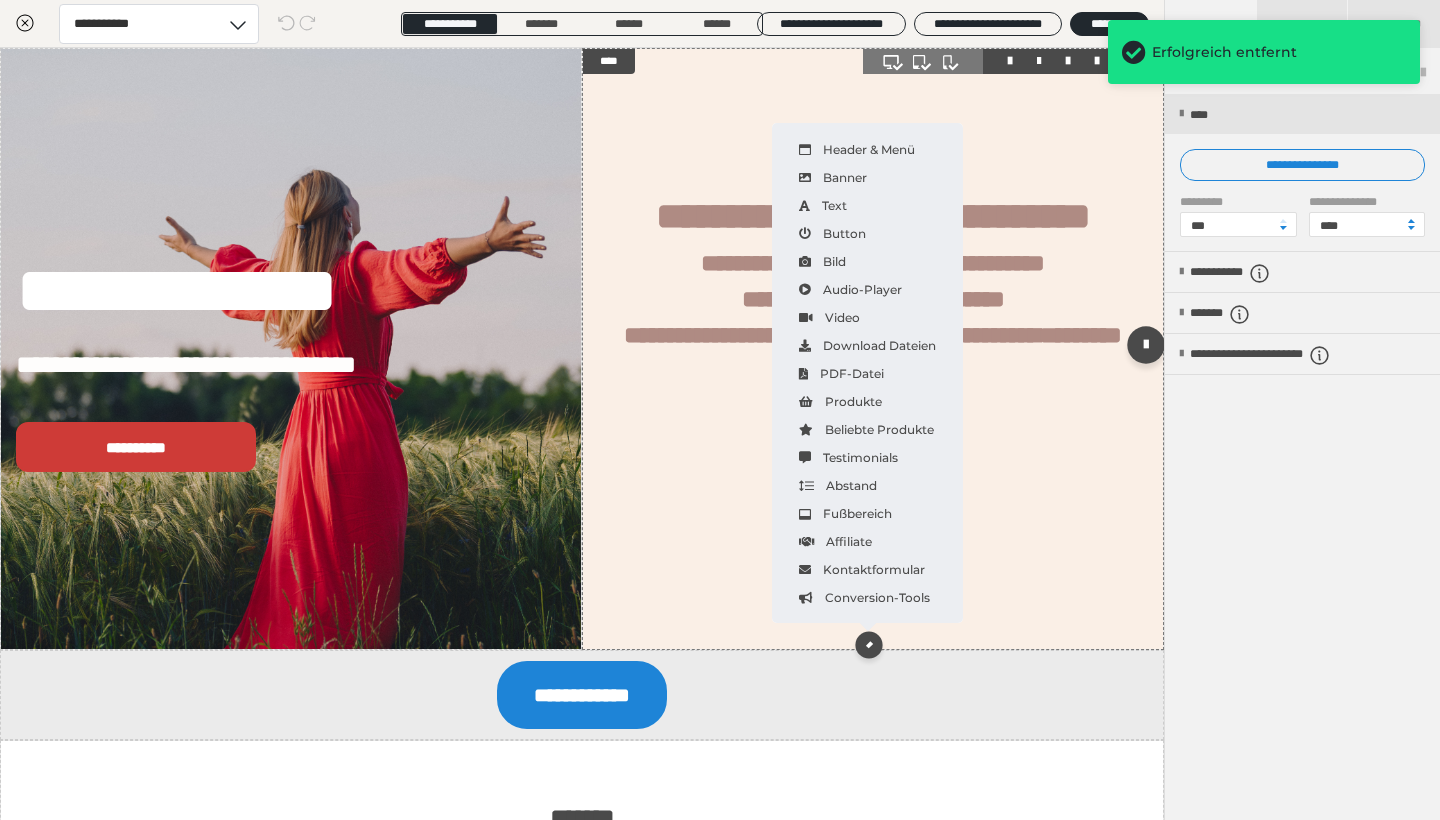 click on "**********" at bounding box center [873, 349] 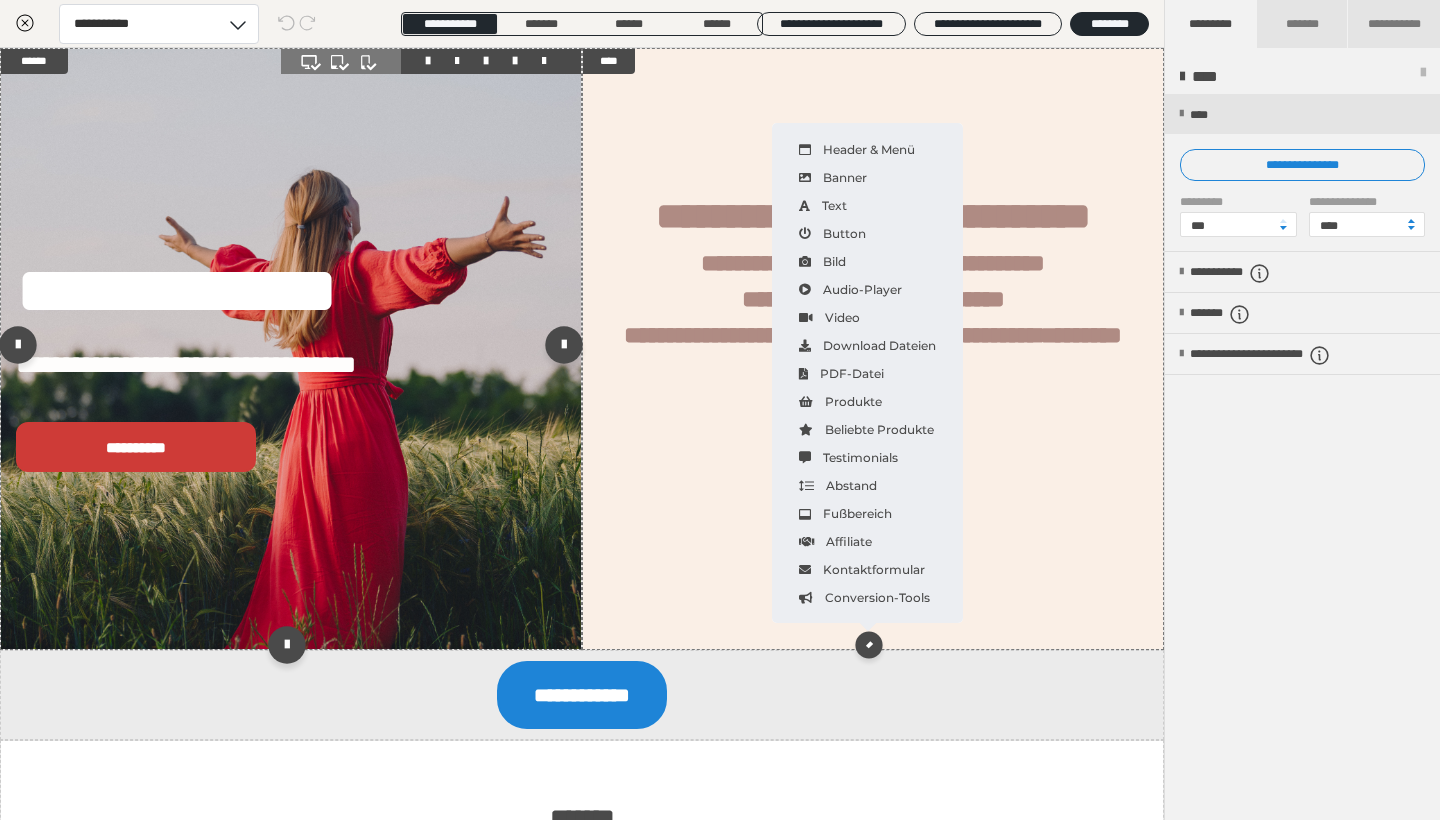 click at bounding box center [291, 349] 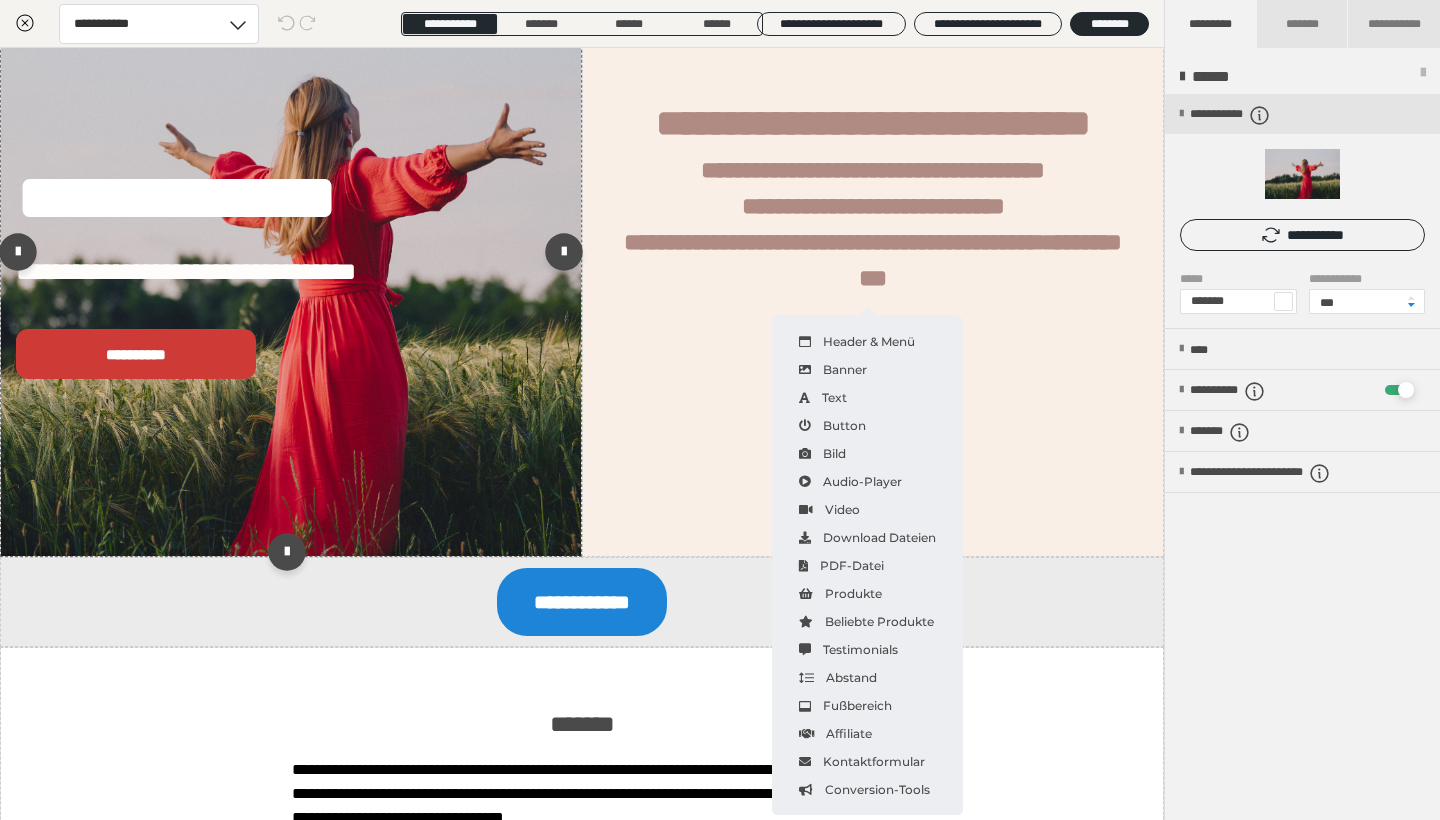 scroll, scrollTop: 96, scrollLeft: 0, axis: vertical 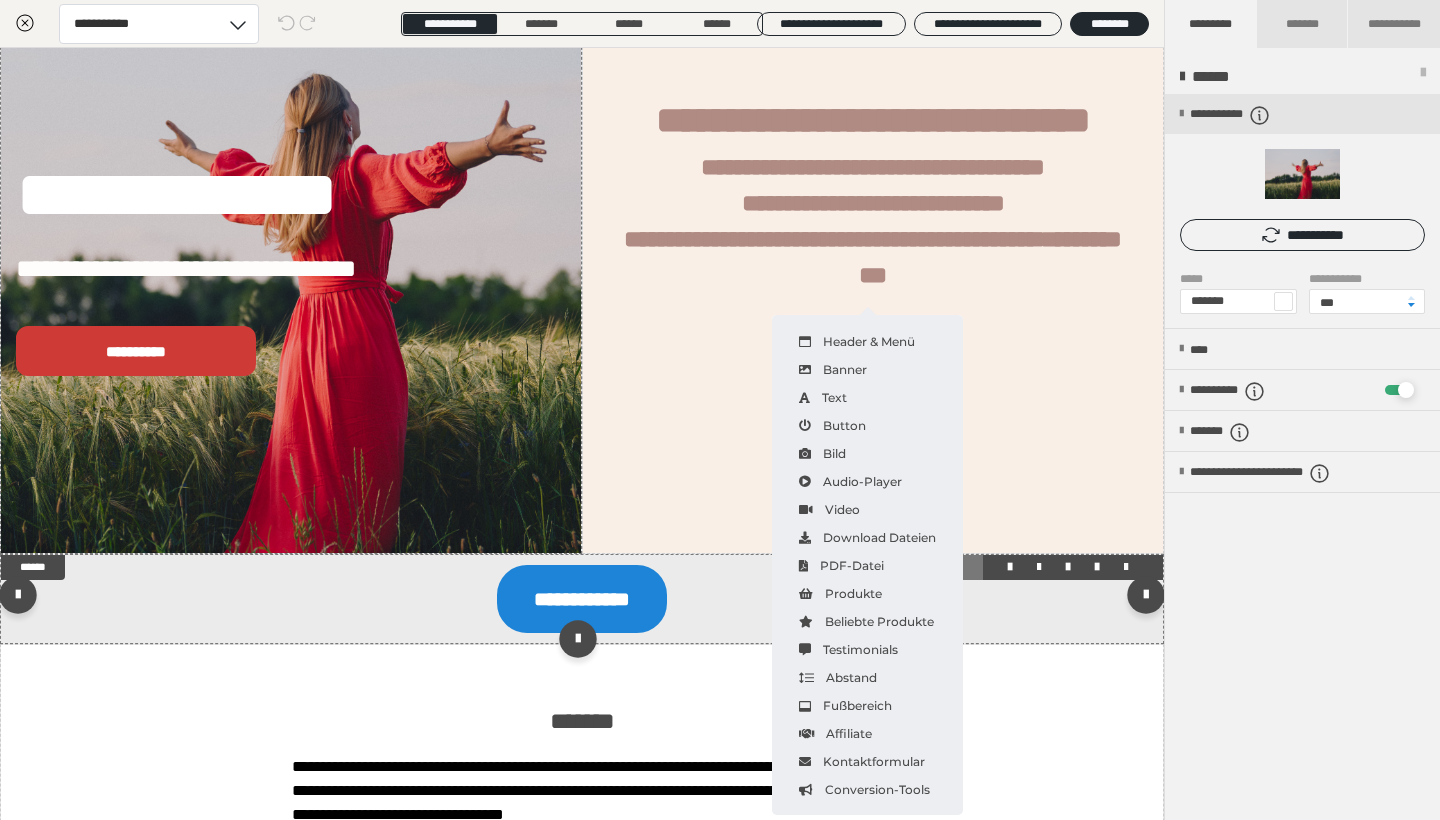 click at bounding box center [1126, 567] 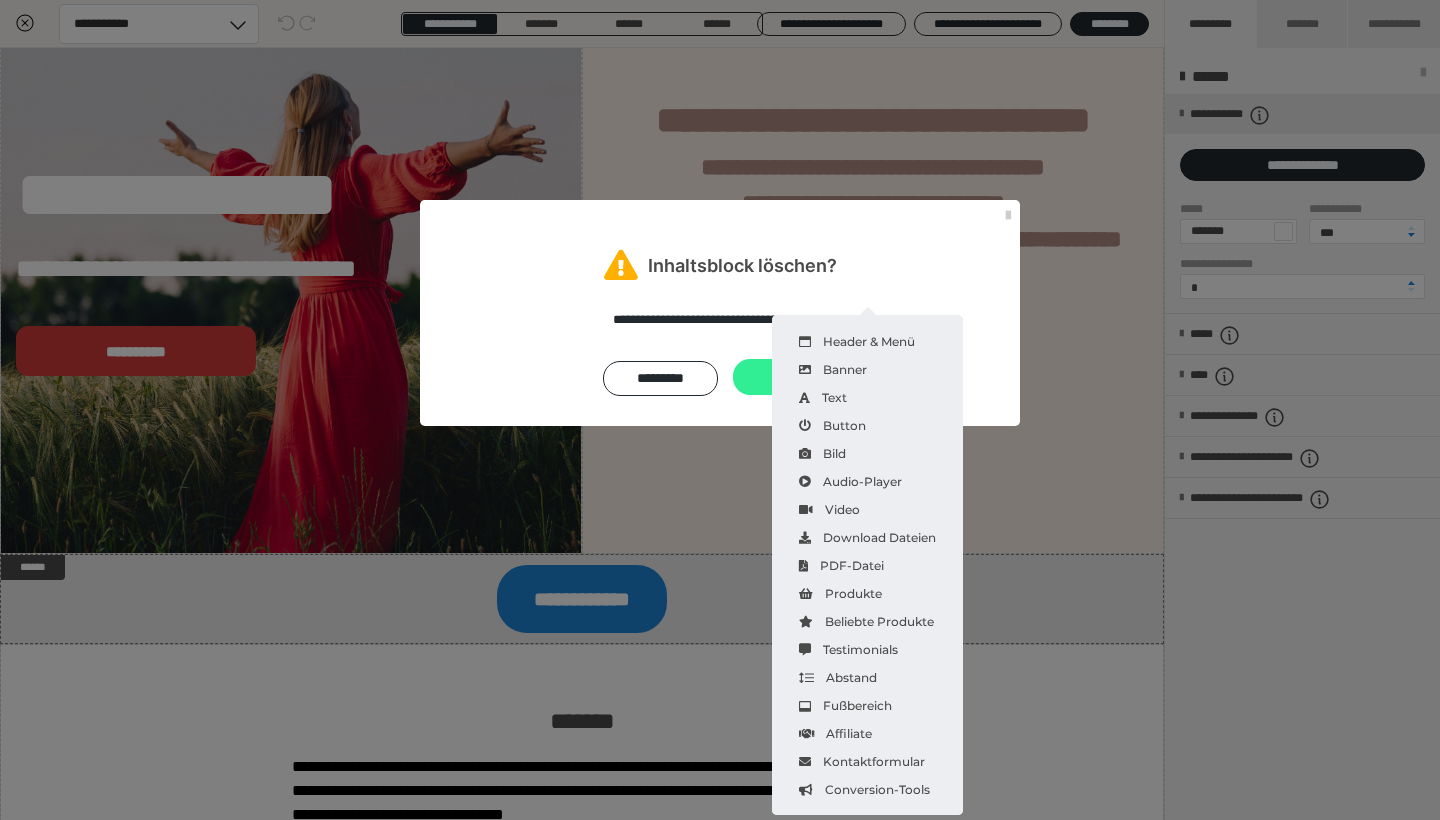 click on "Ja" at bounding box center [785, 377] 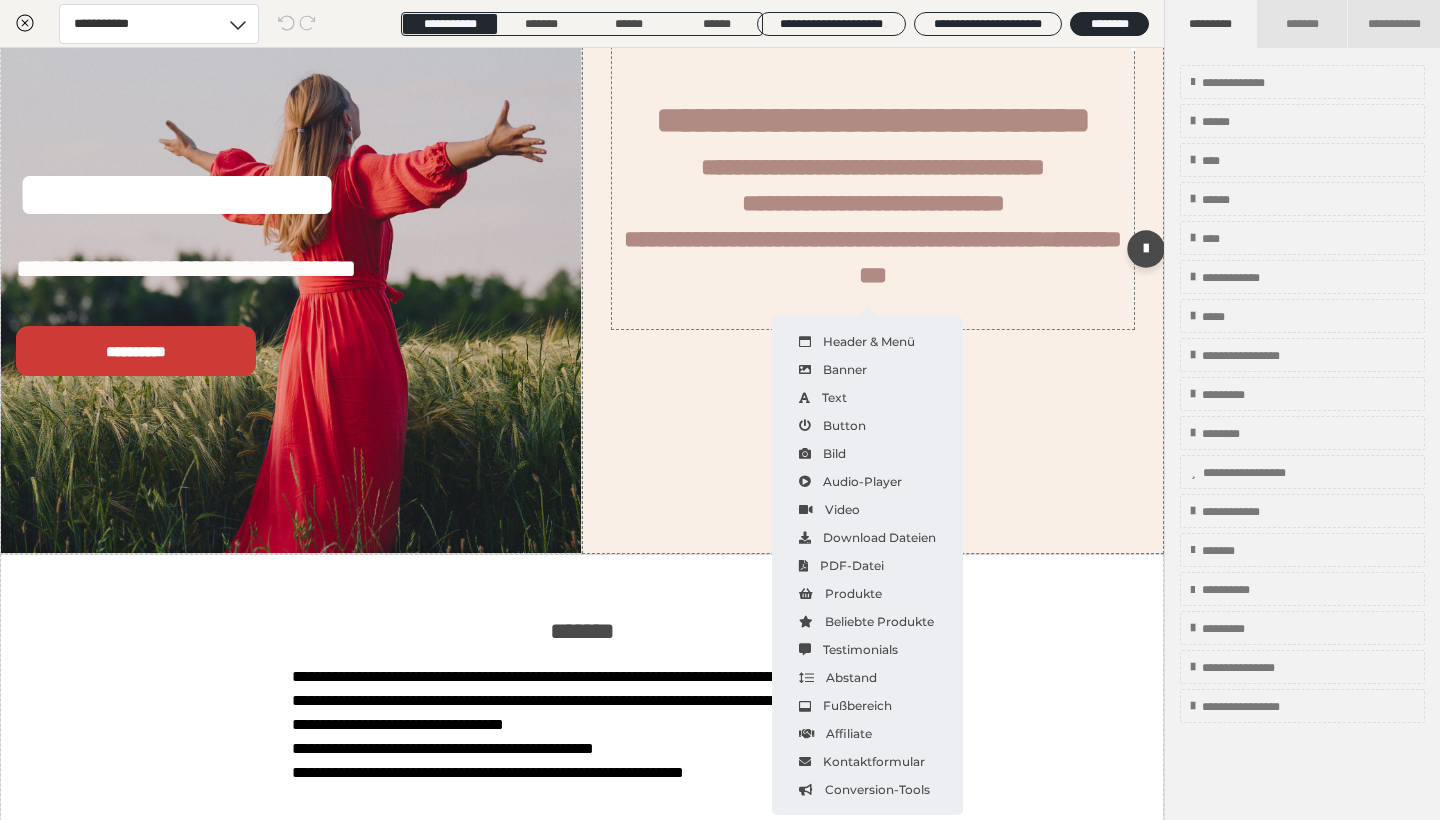 click at bounding box center [873, 319] 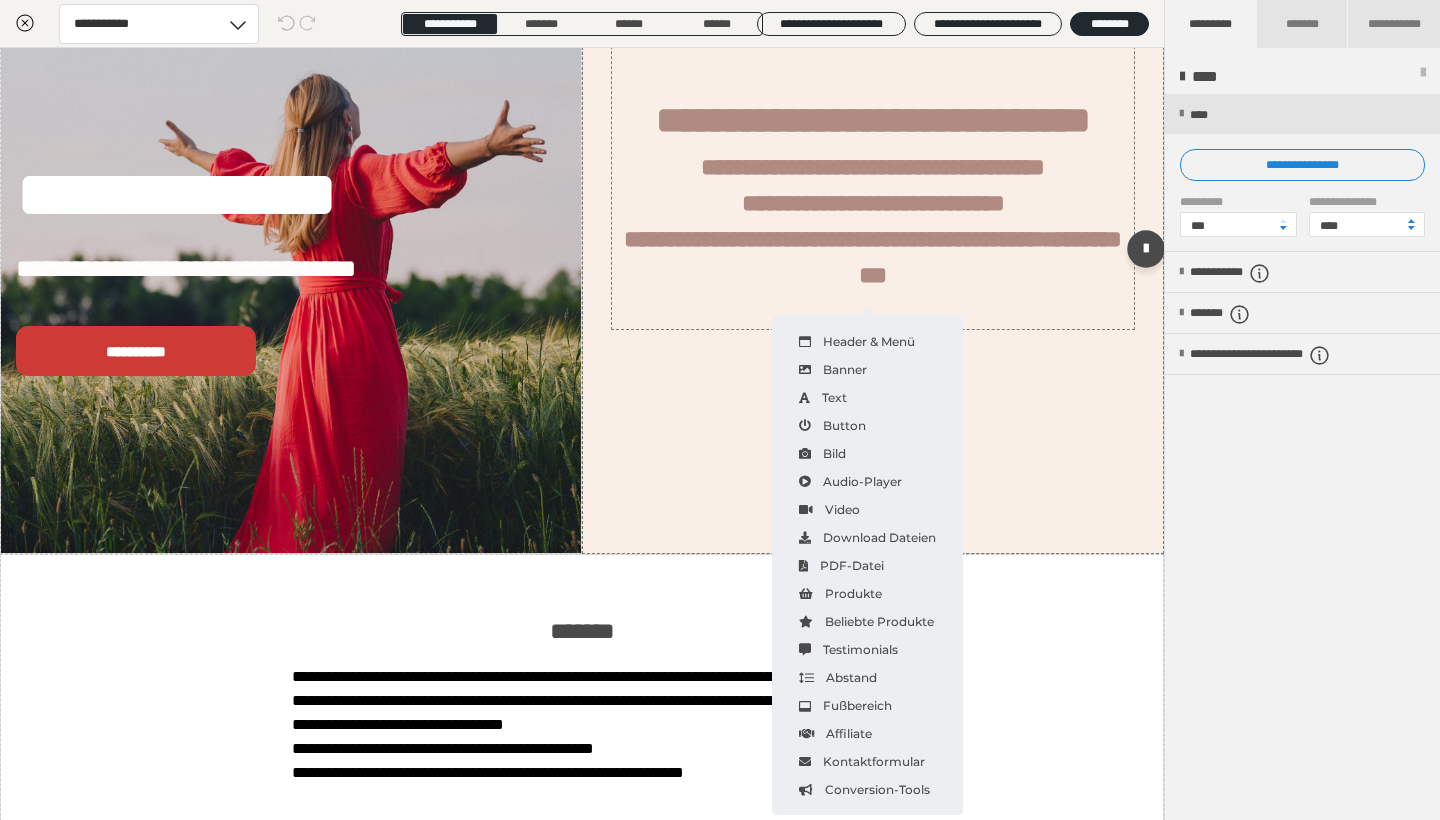 click on "**********" at bounding box center [873, 155] 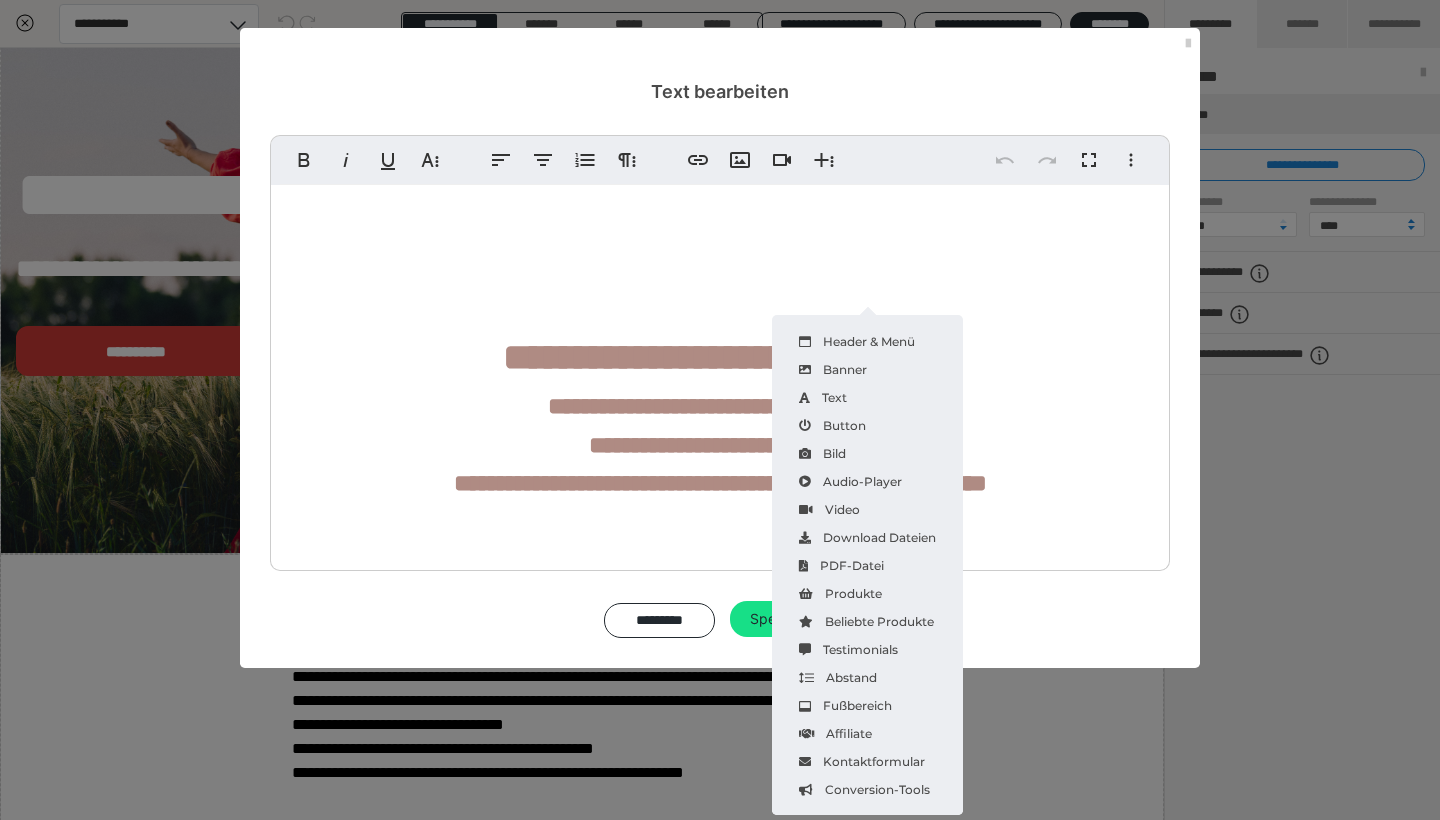 click at bounding box center [720, 566] 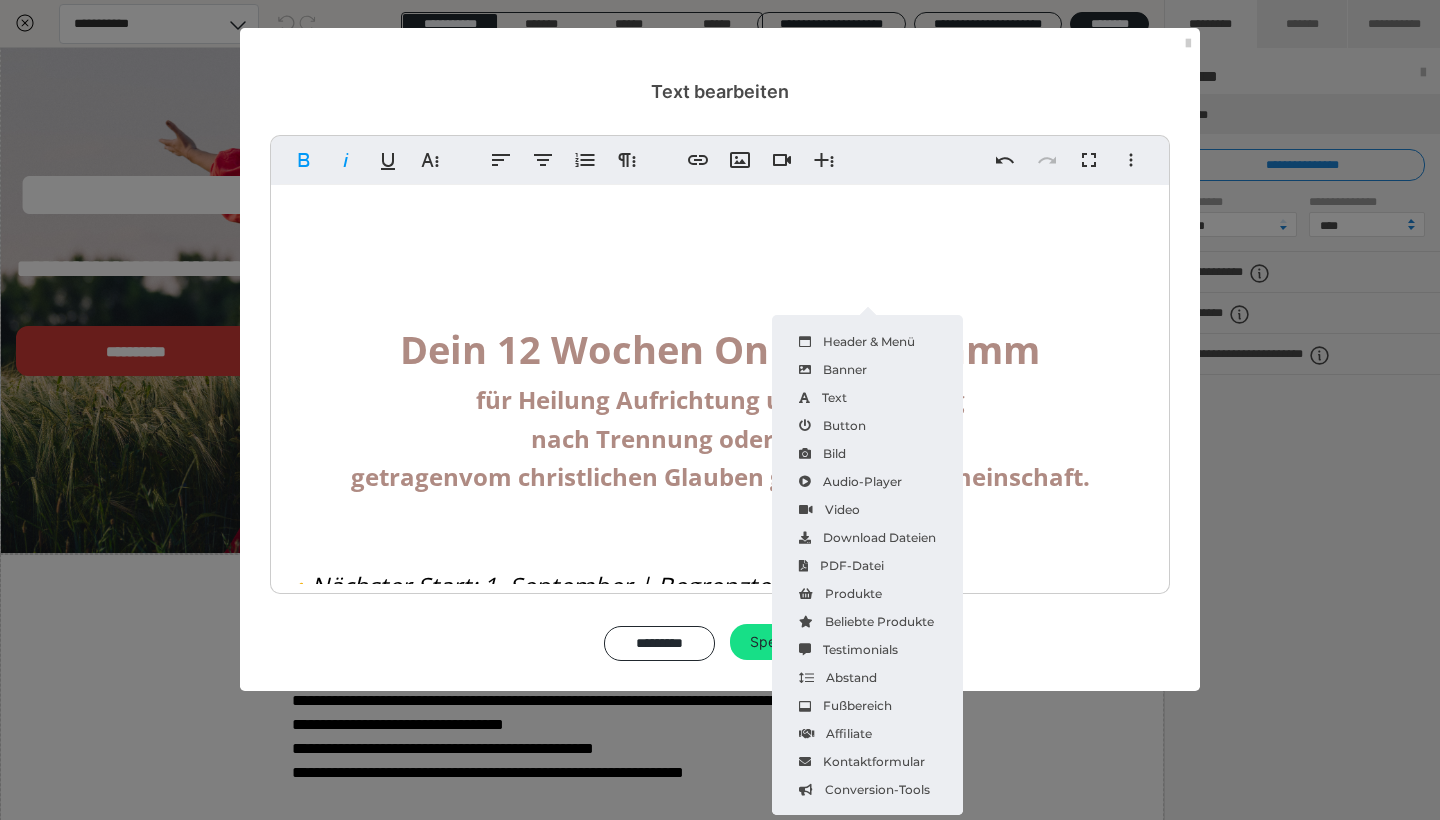 scroll, scrollTop: 63, scrollLeft: 0, axis: vertical 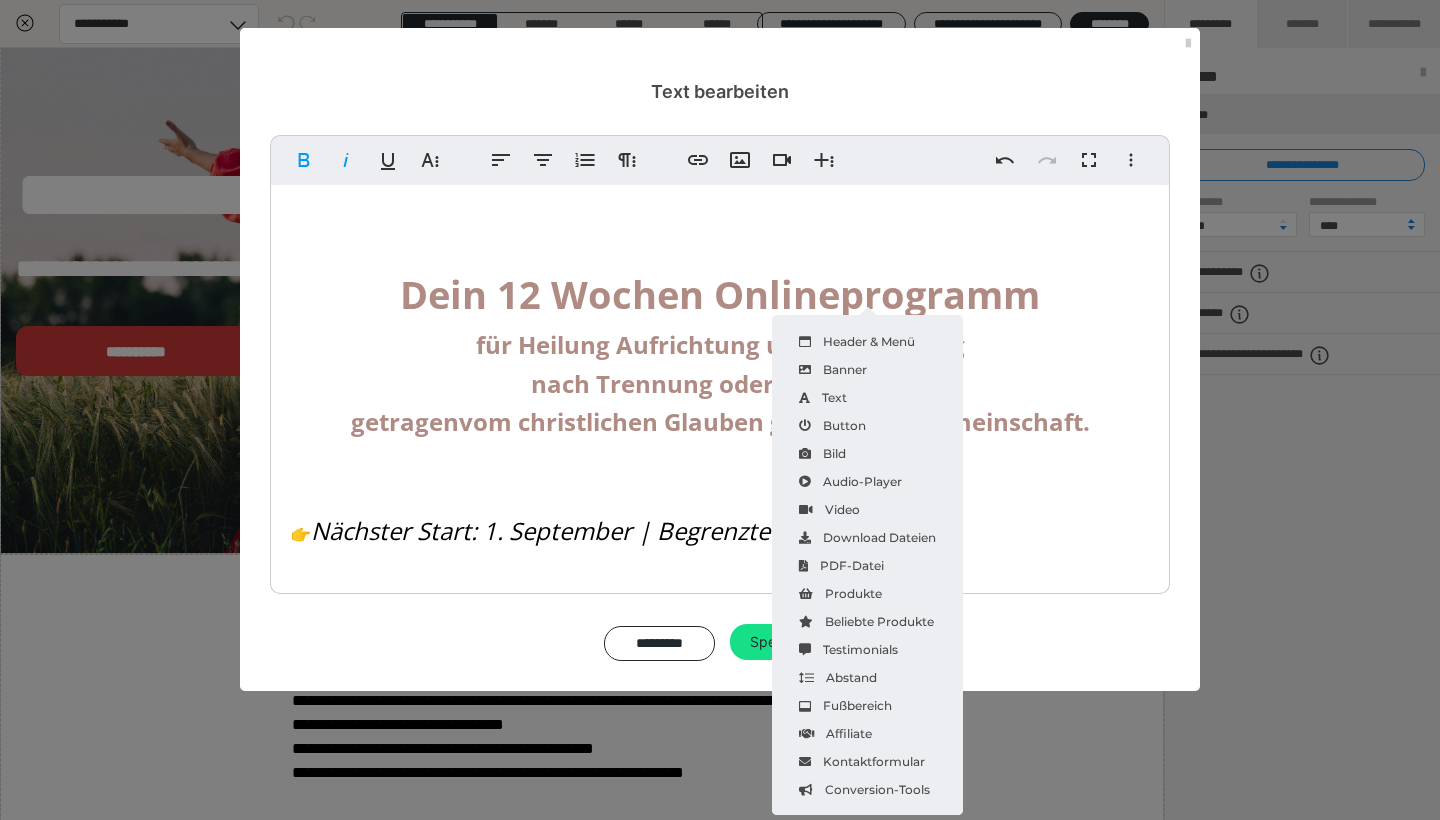 click on "Nächster Start: 1. September | Begrenzte Plätze" at bounding box center [576, 530] 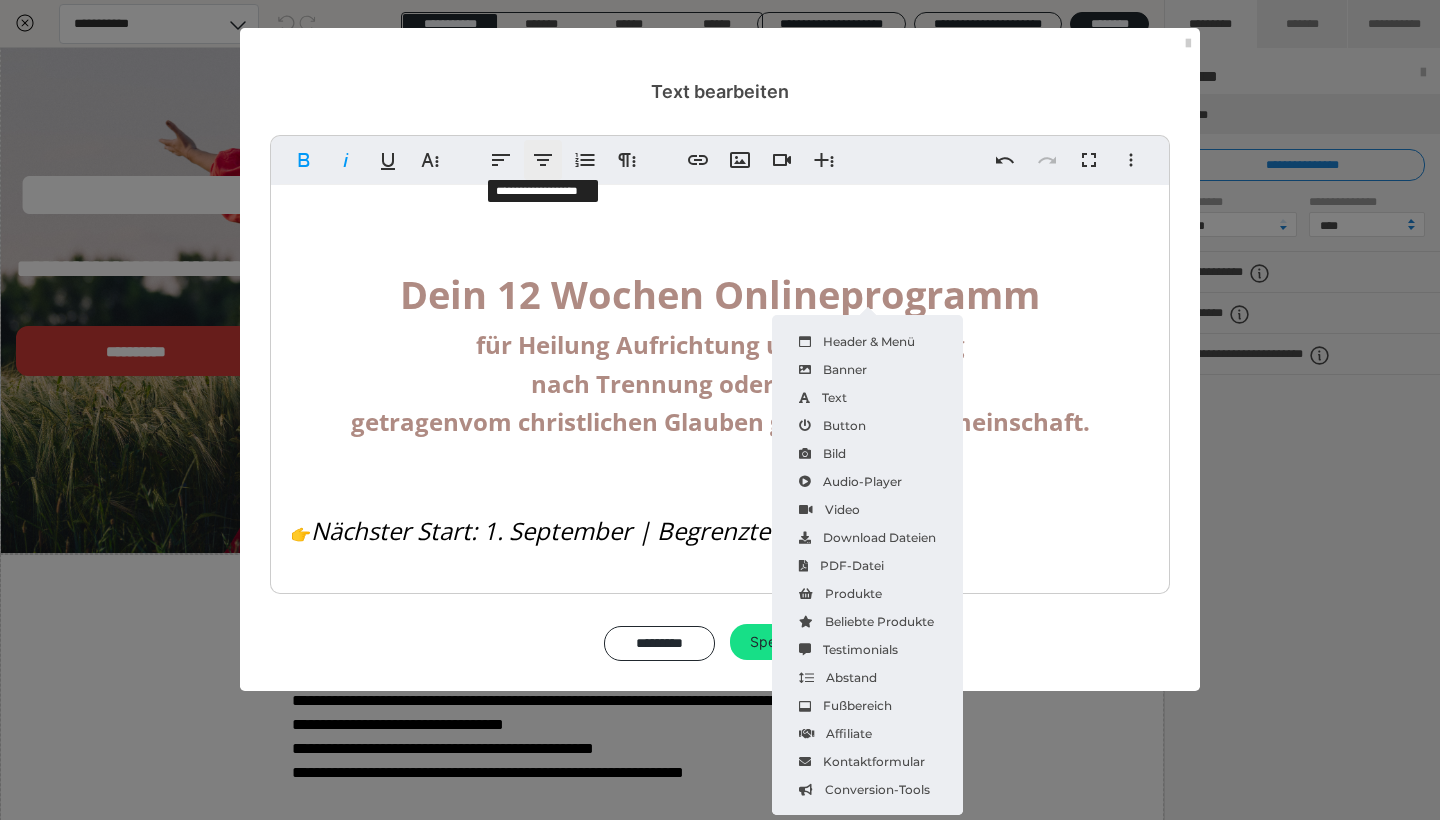 click 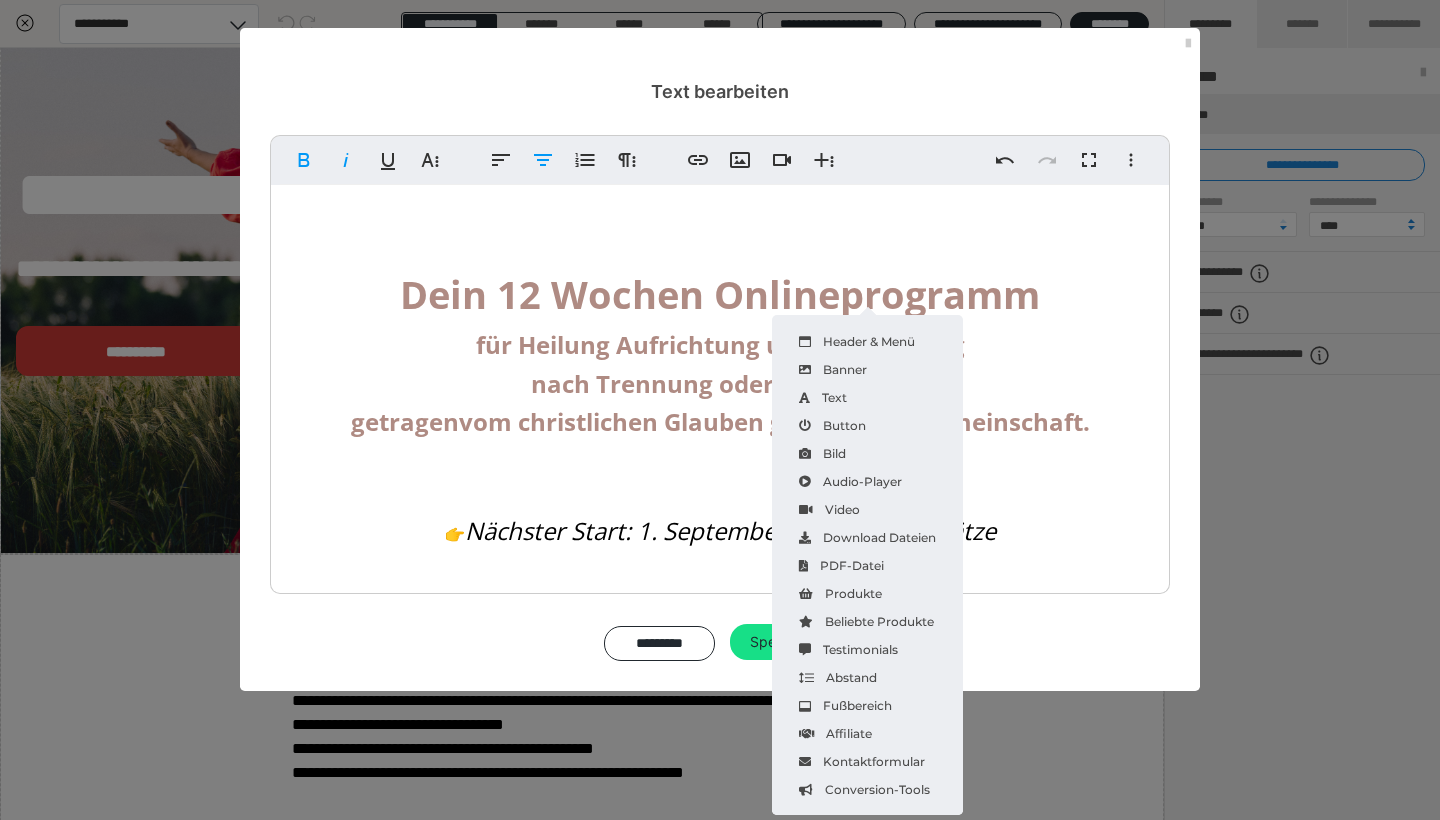 click at bounding box center [720, 561] 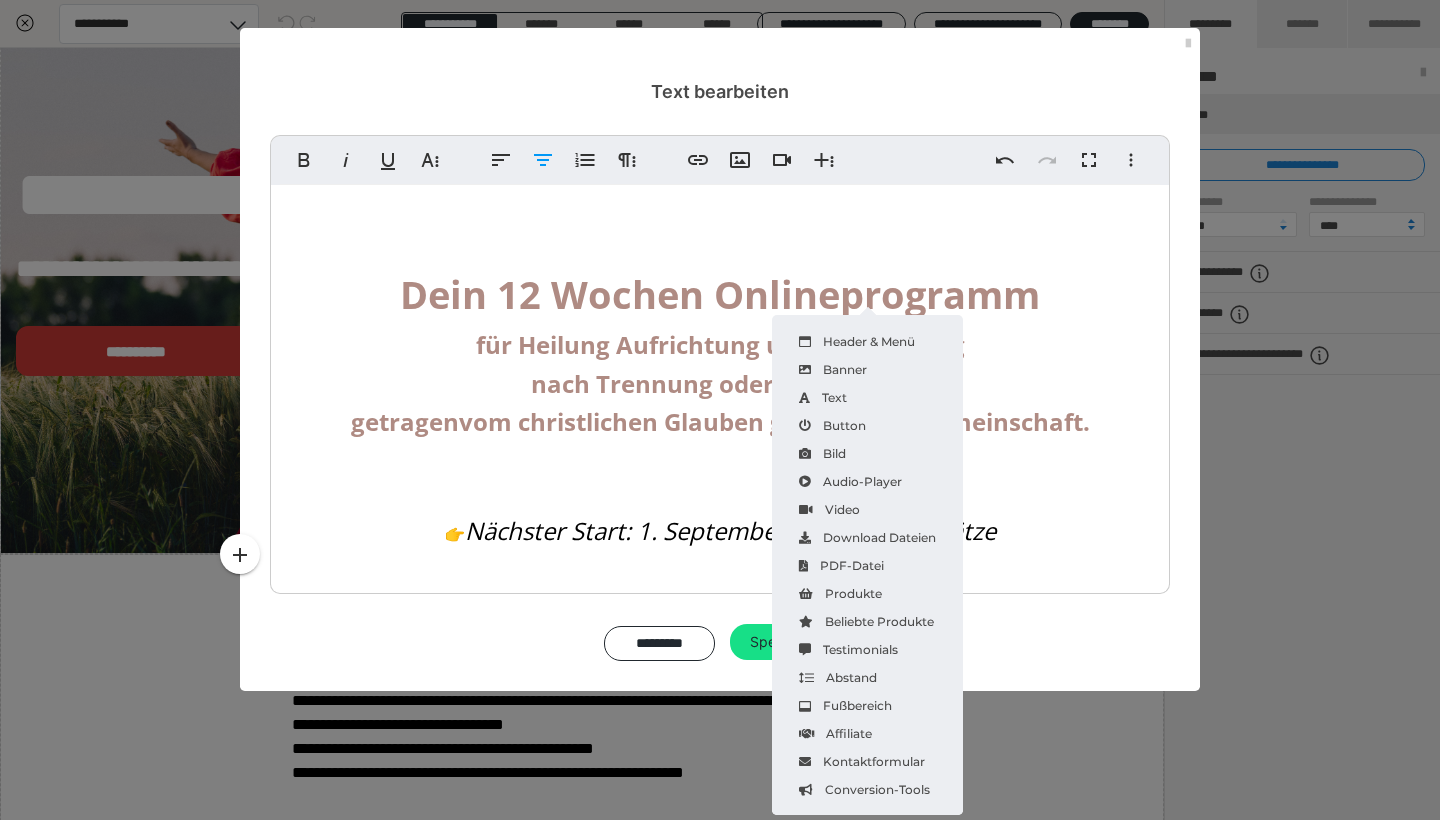click on "Nächster Start: 1. September | Begrenzte Plätze" at bounding box center [730, 530] 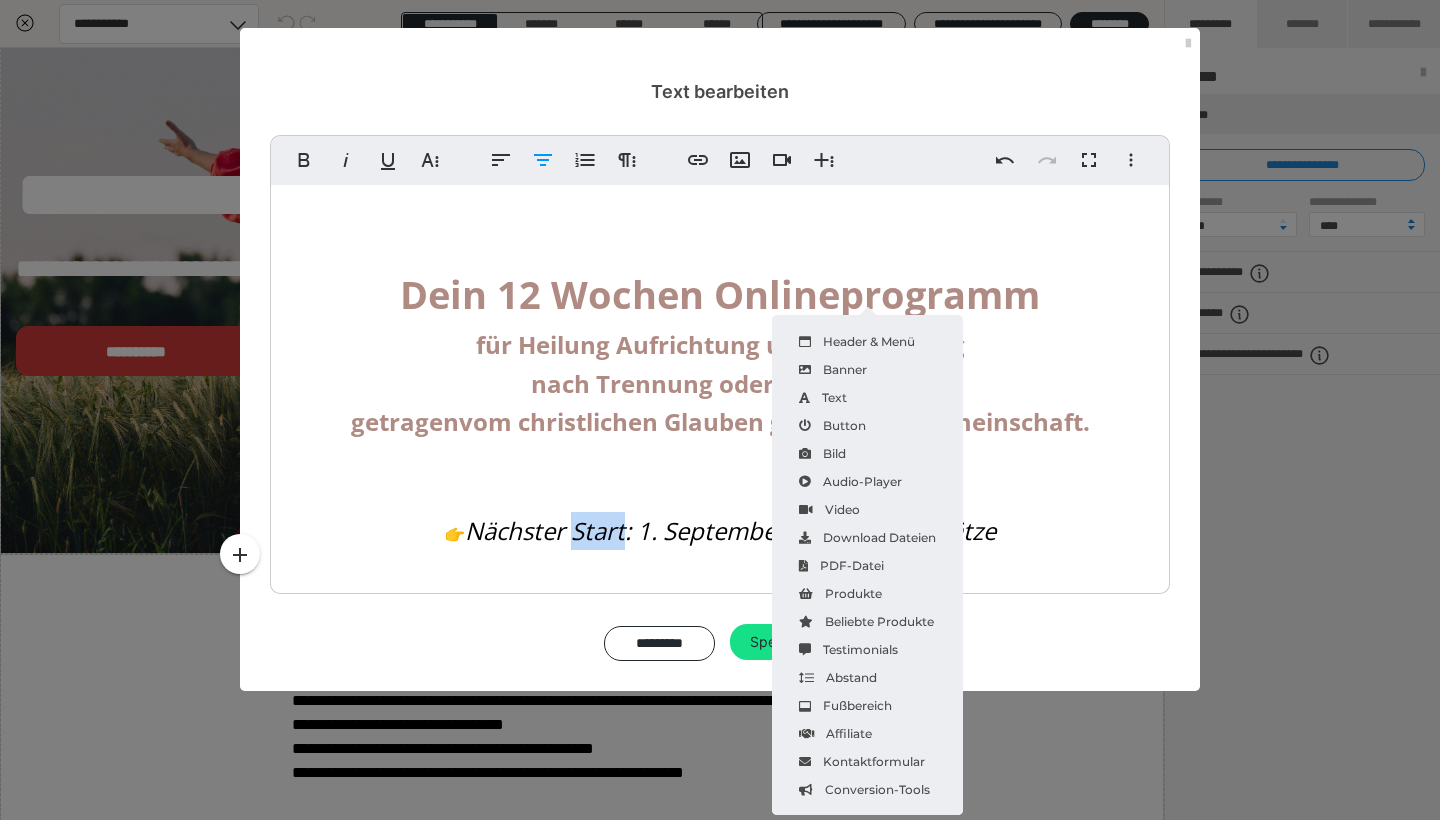 click on "Nächster Start: 1. September | Begrenzte Plätze" at bounding box center [730, 530] 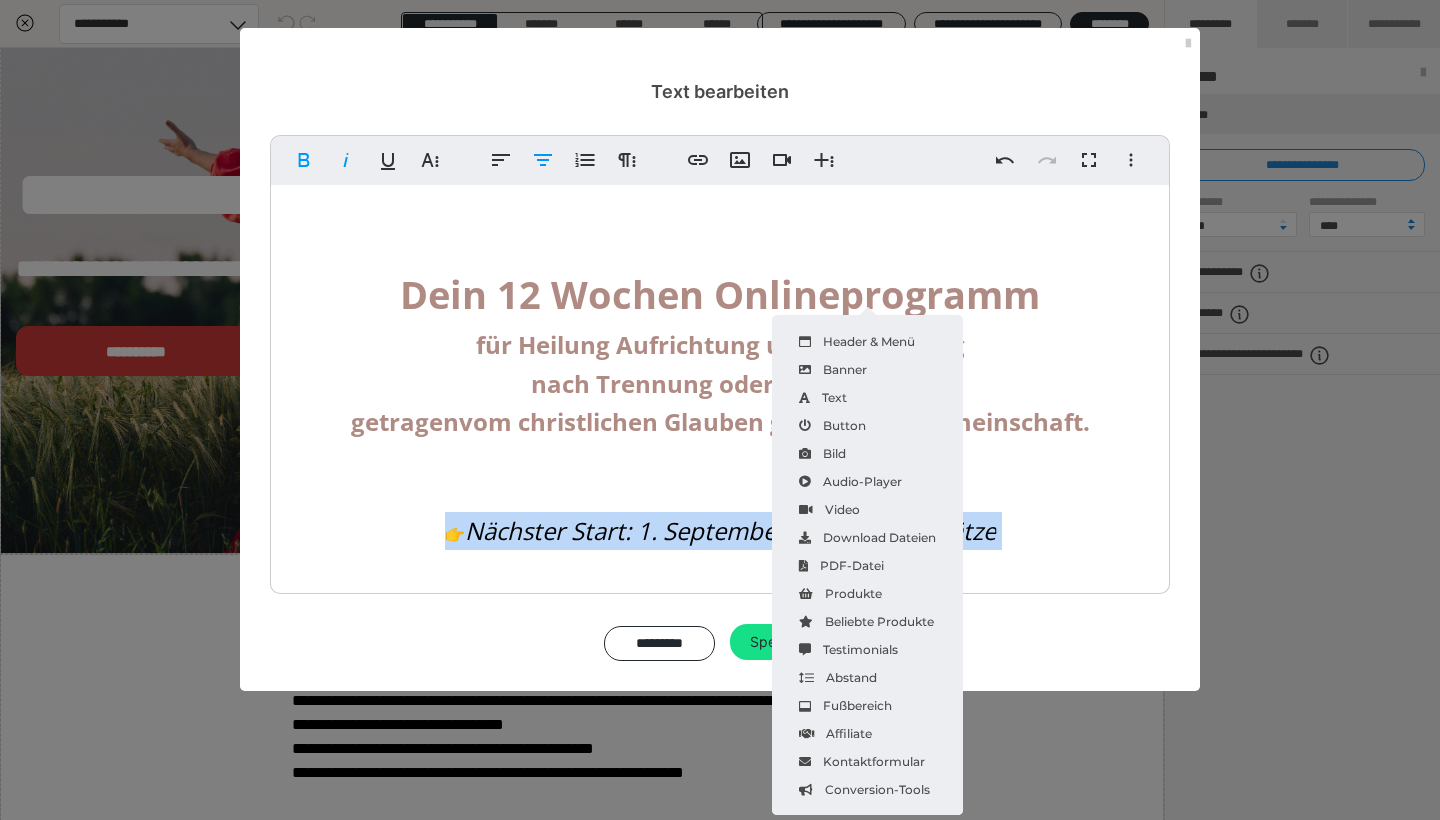 click on "Nächster Start: 1. September | Begrenzte Plätze" at bounding box center (730, 530) 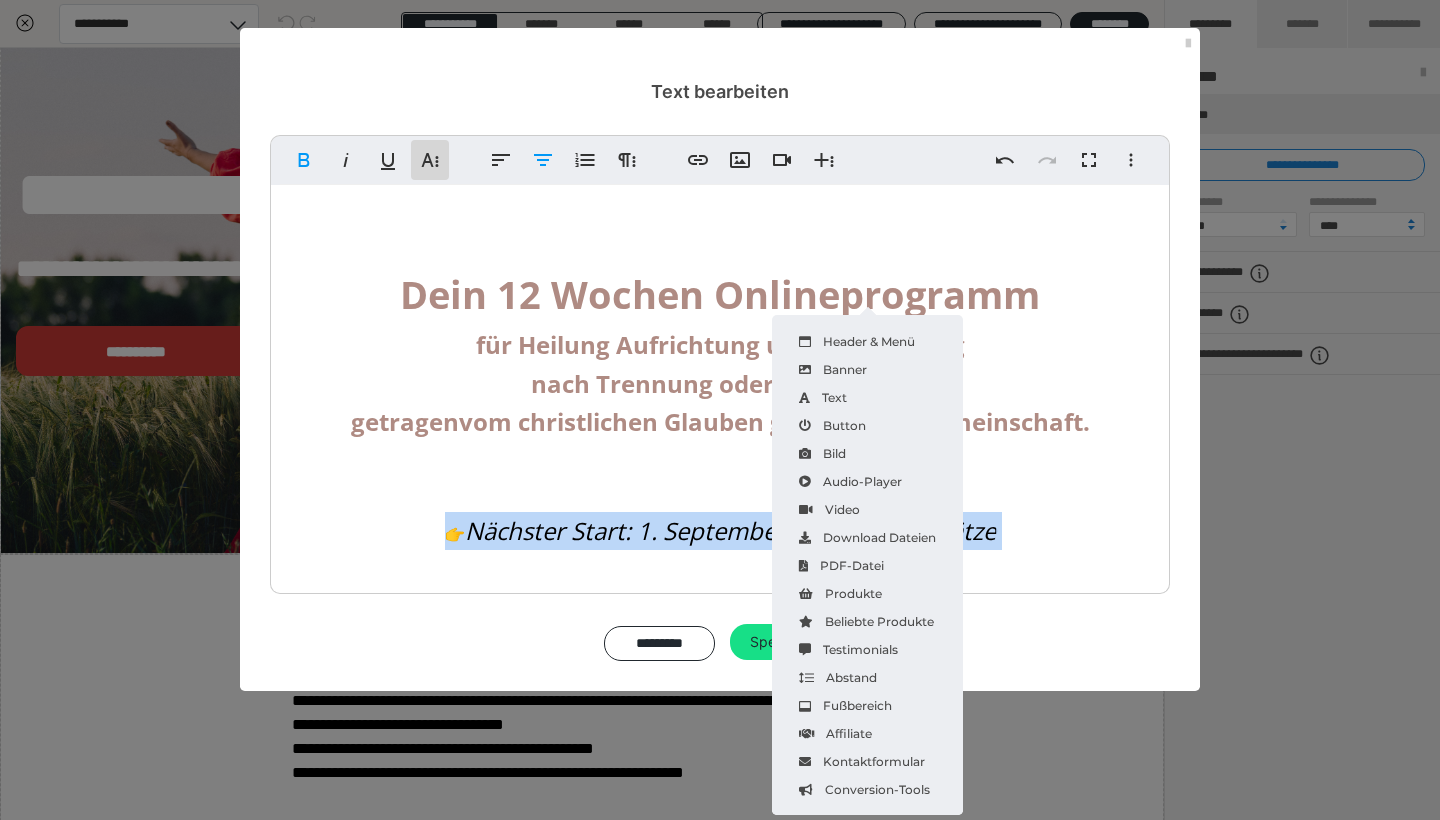 click 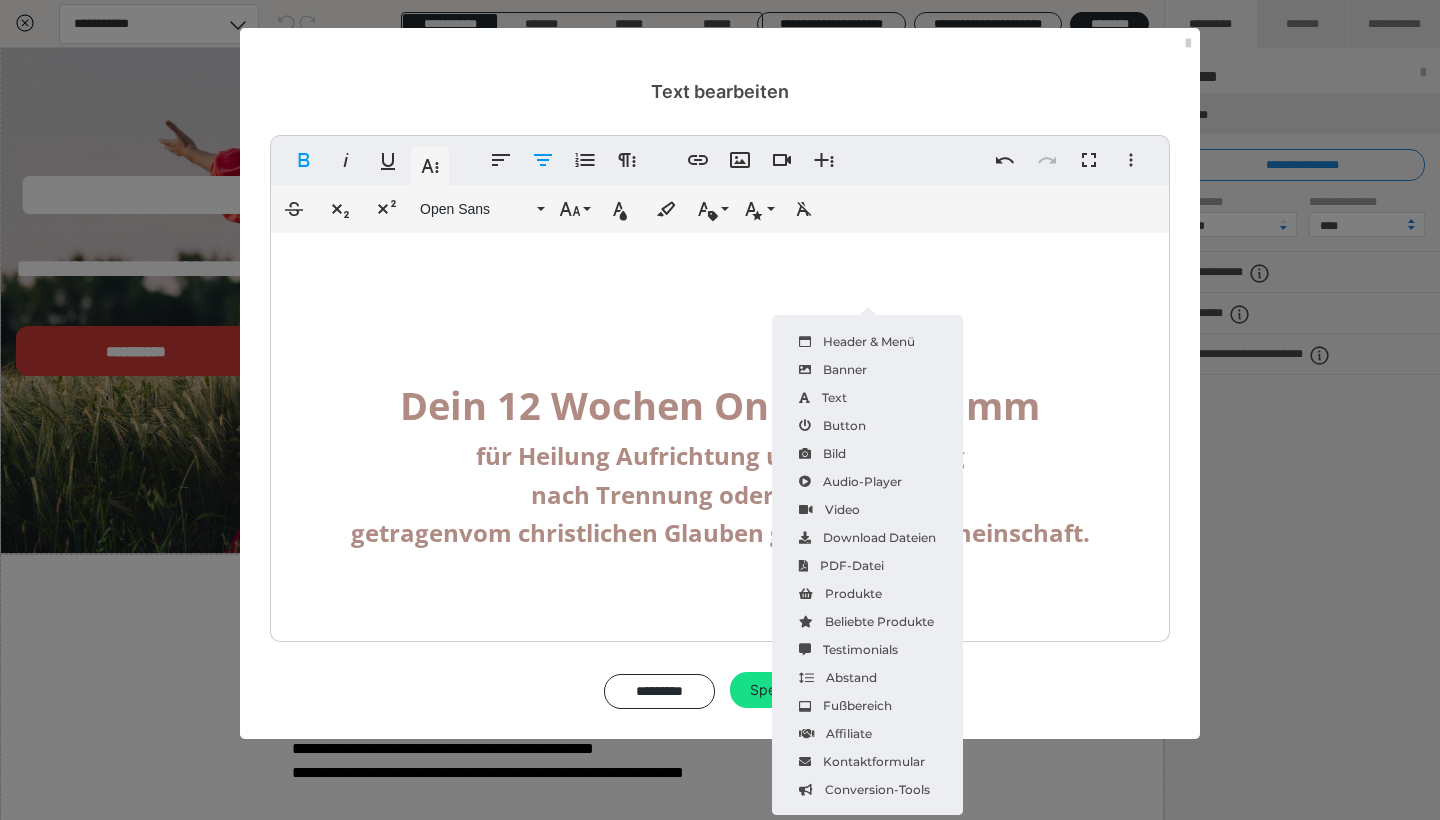 scroll, scrollTop: 63, scrollLeft: 0, axis: vertical 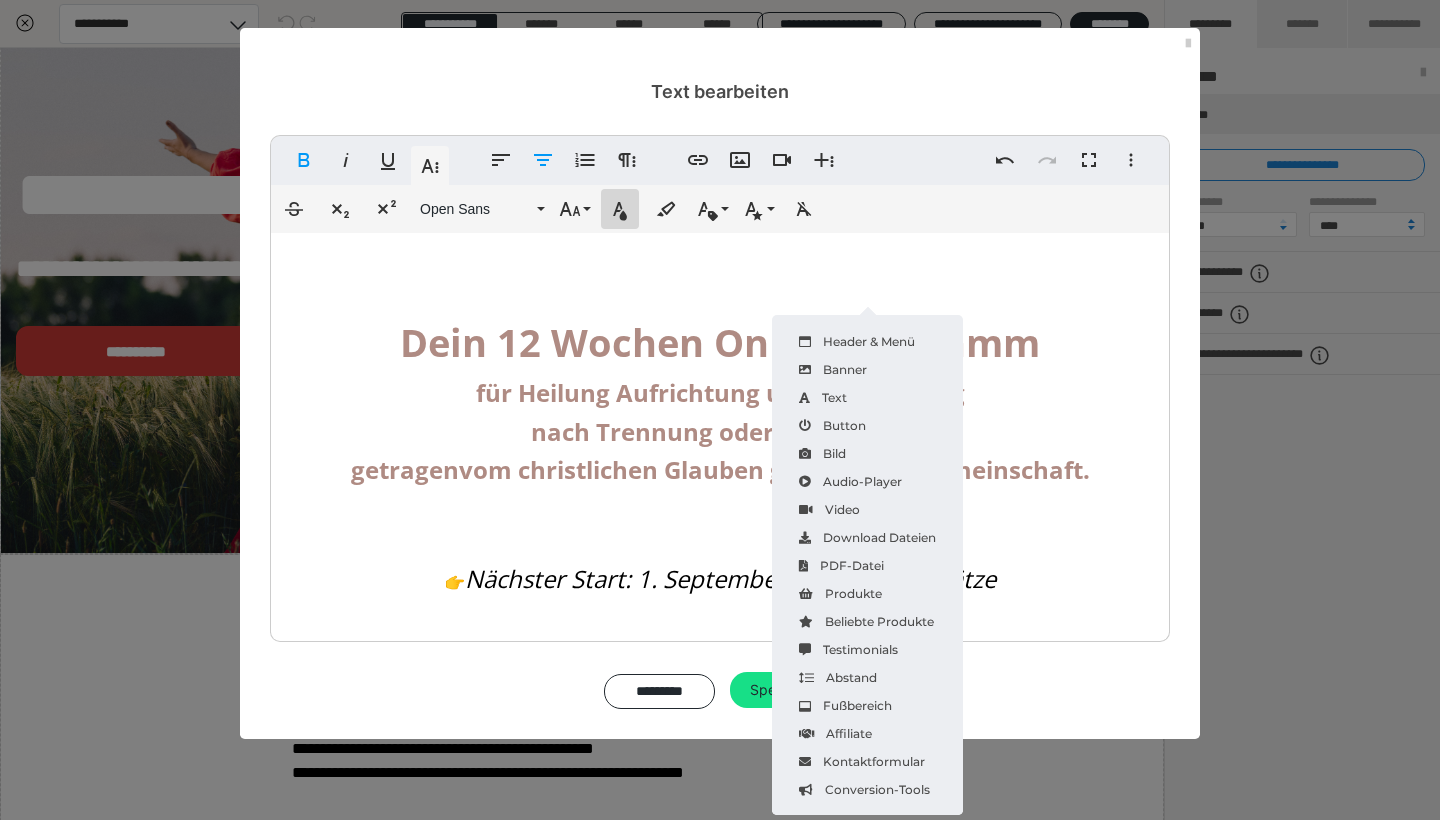 click 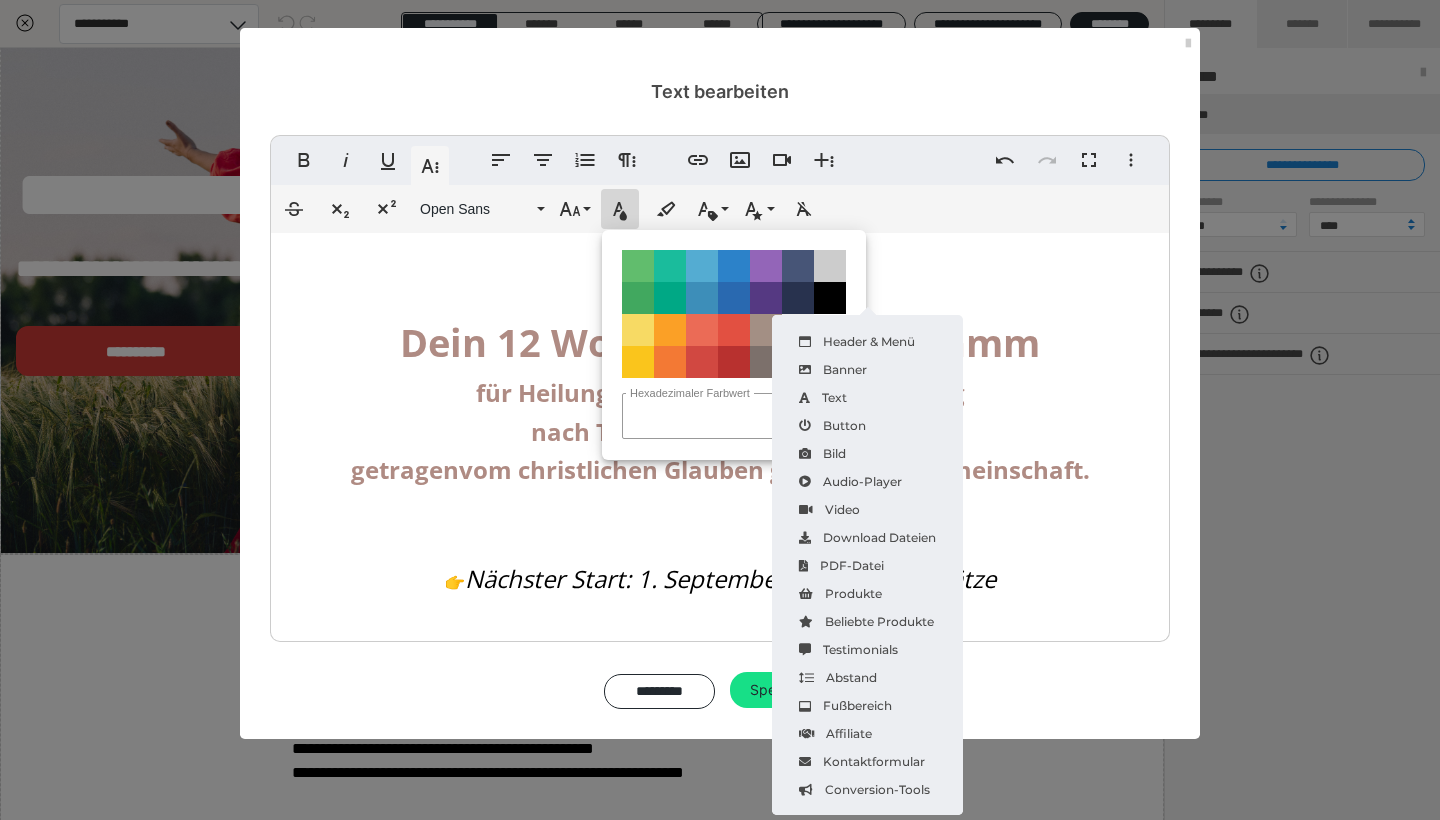click on "Color#B8312F" at bounding box center [734, 362] 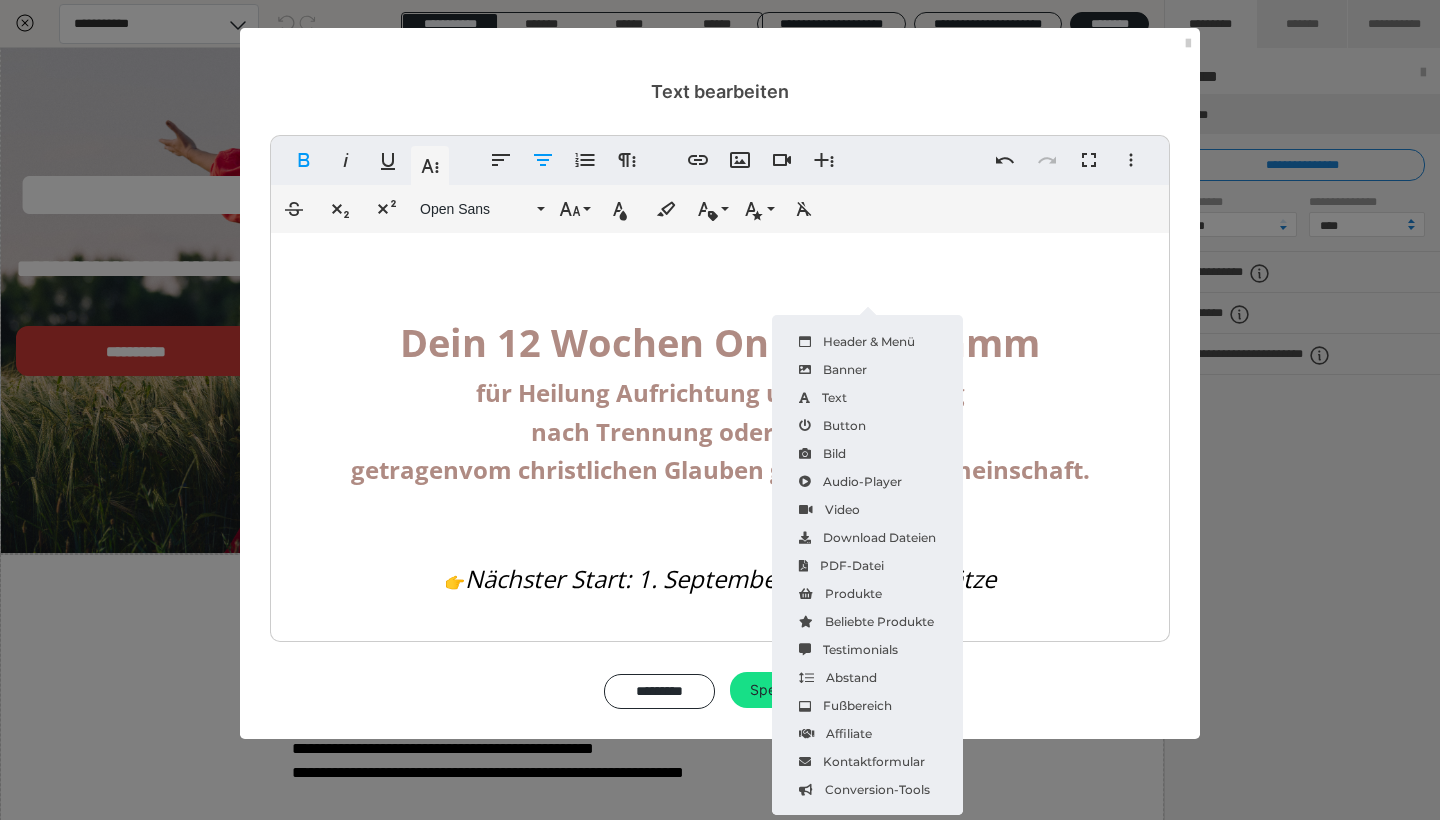 click on "Nächster Start: 1. September | Begrenzte Plätze" at bounding box center (730, 578) 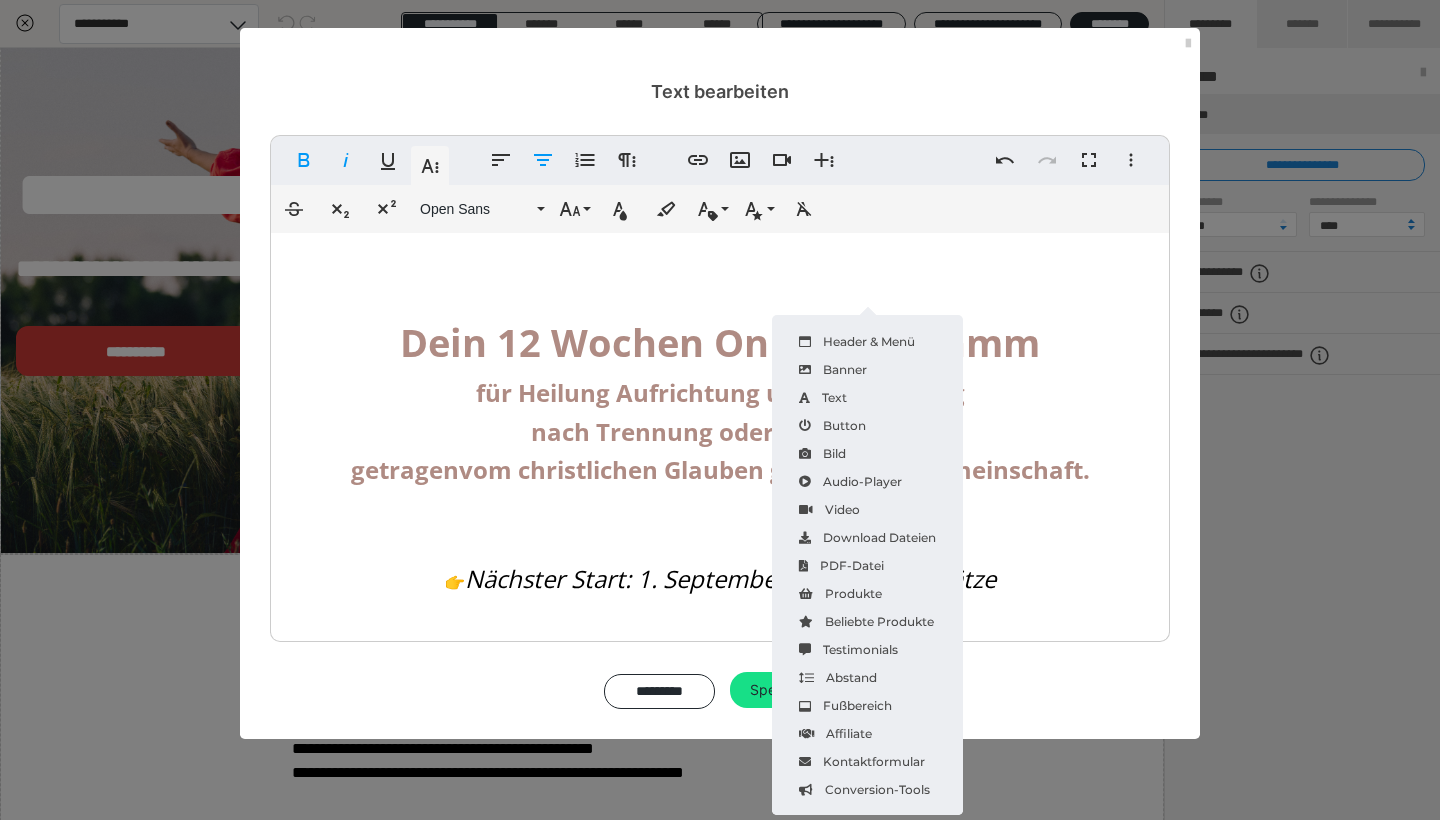 click on "Nächster Start: 1. September | Begrenzte Plätze" at bounding box center [730, 578] 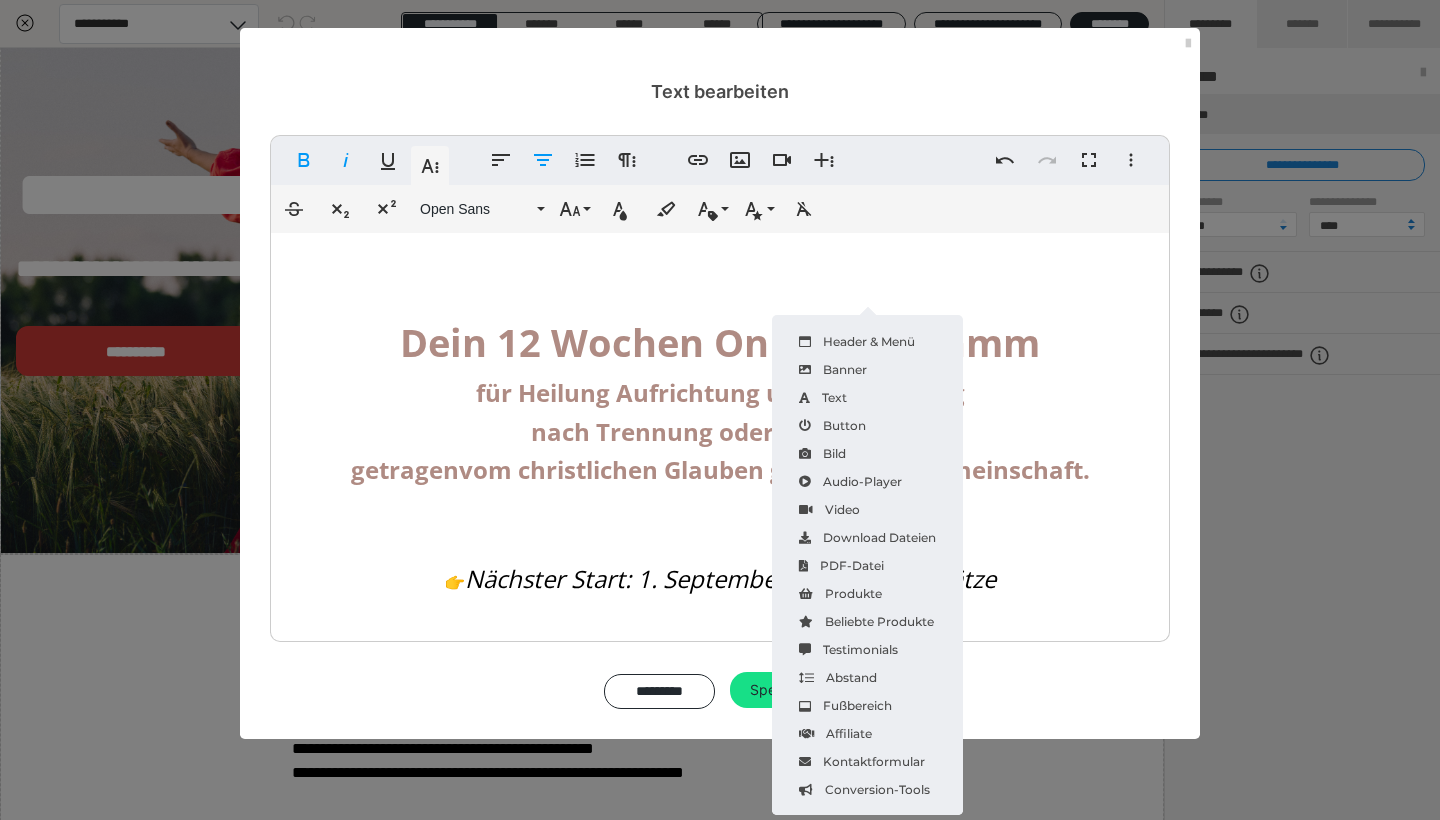 click on "Nächster Start: 1. September | Begrenzte Plätze" at bounding box center [730, 578] 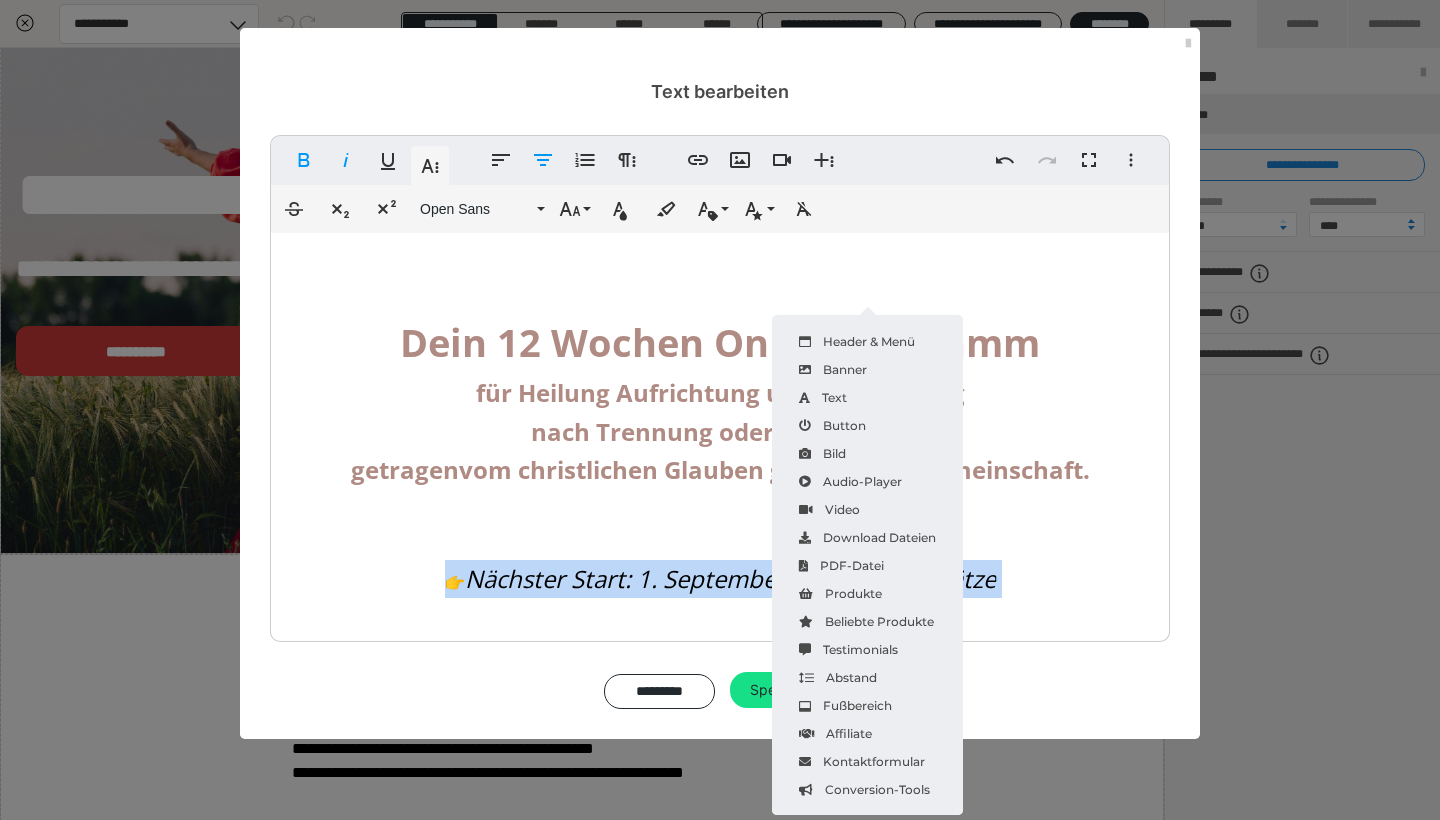 click on "Nächster Start: 1. September | Begrenzte Plätze" at bounding box center (730, 578) 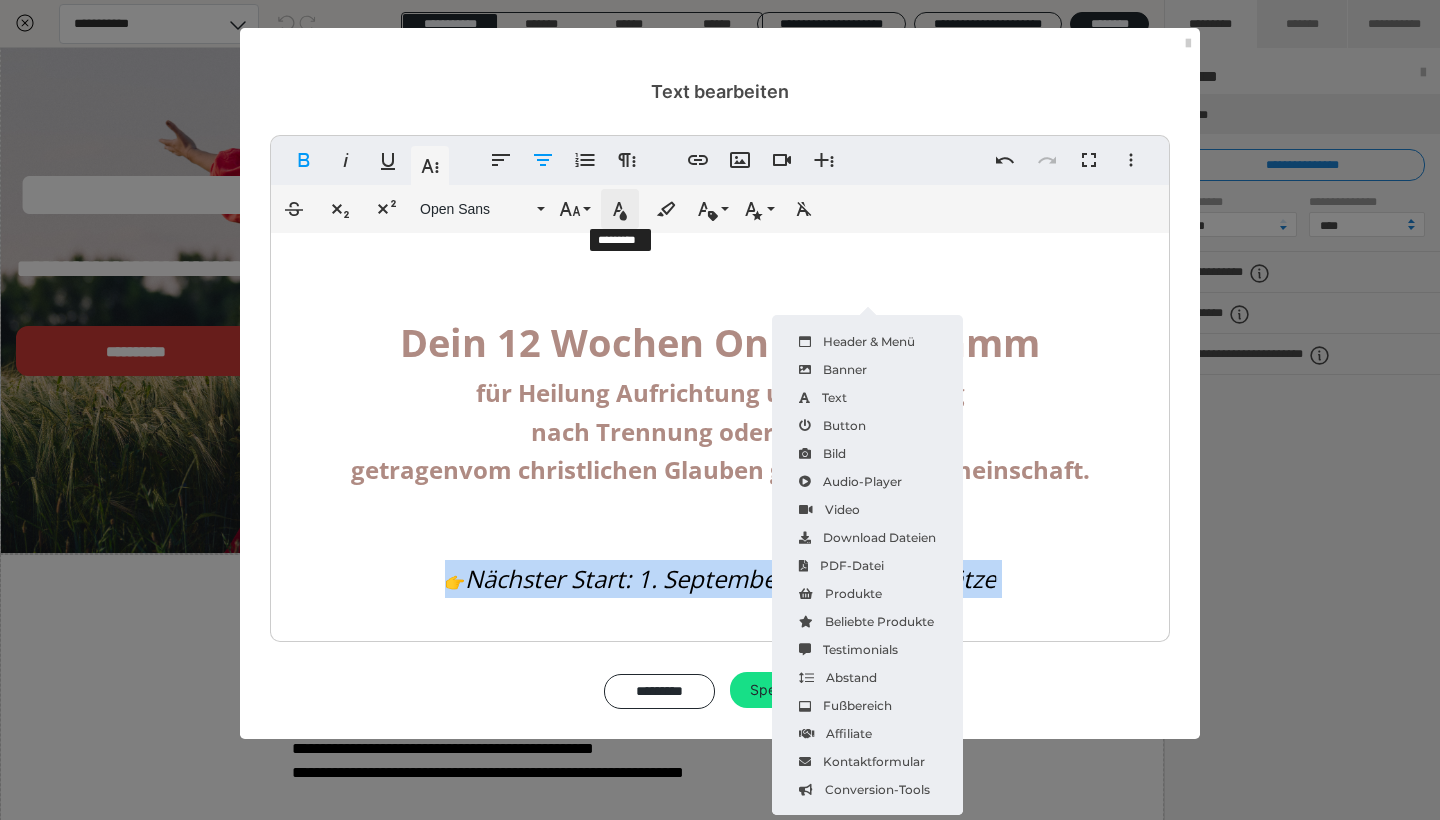 click 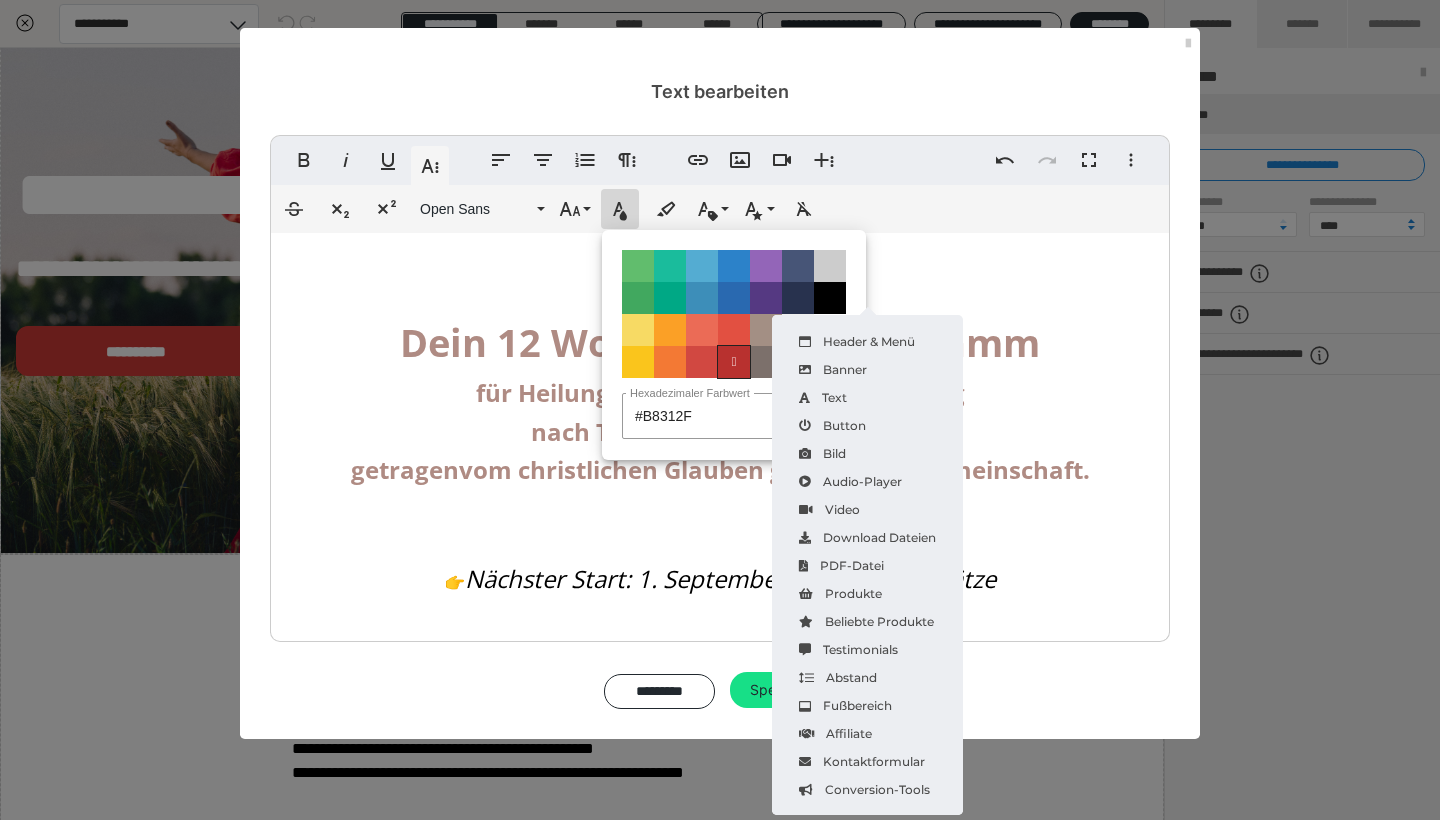 click on "" at bounding box center (734, 362) 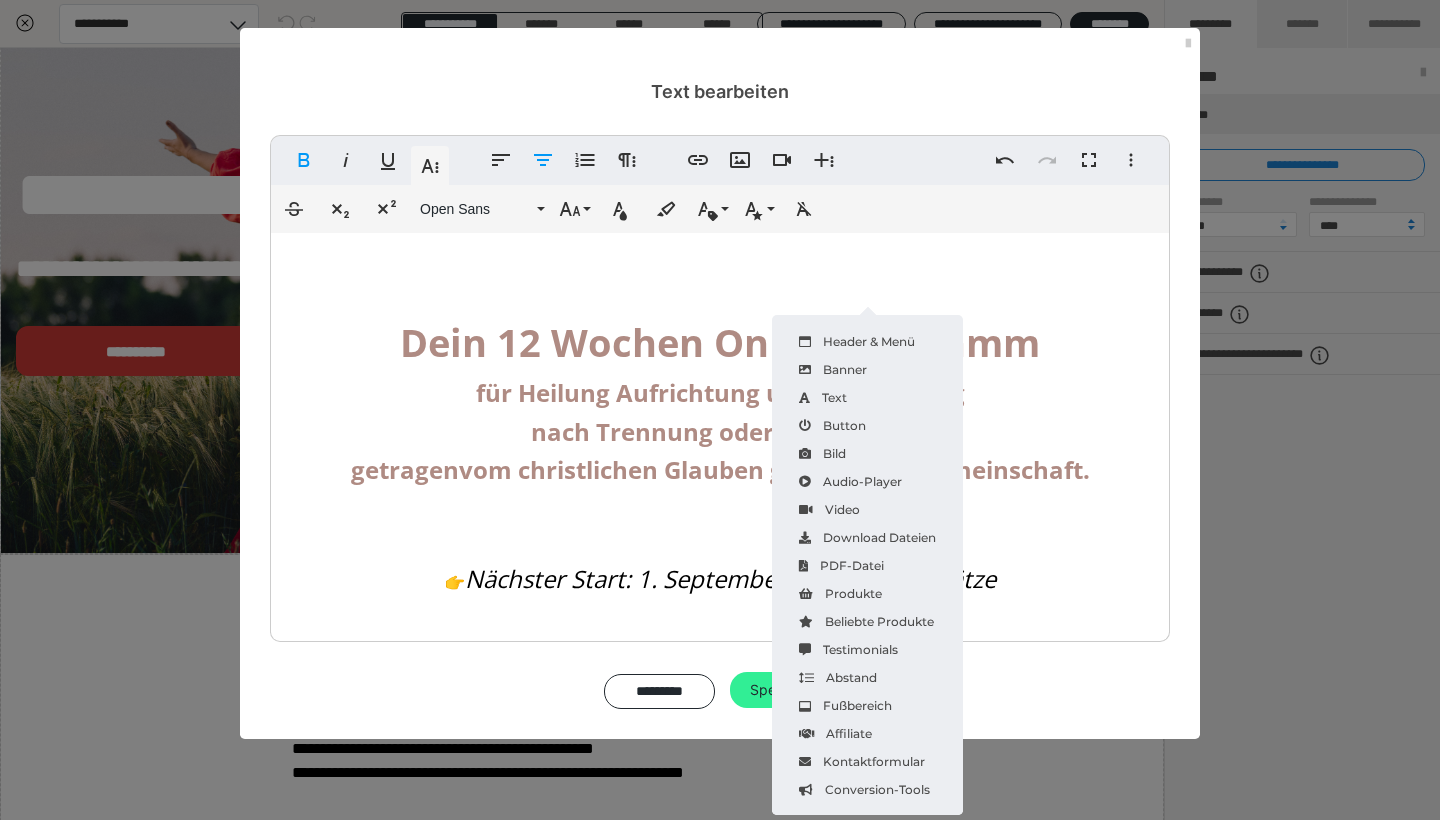 click on "Speichern" at bounding box center [783, 690] 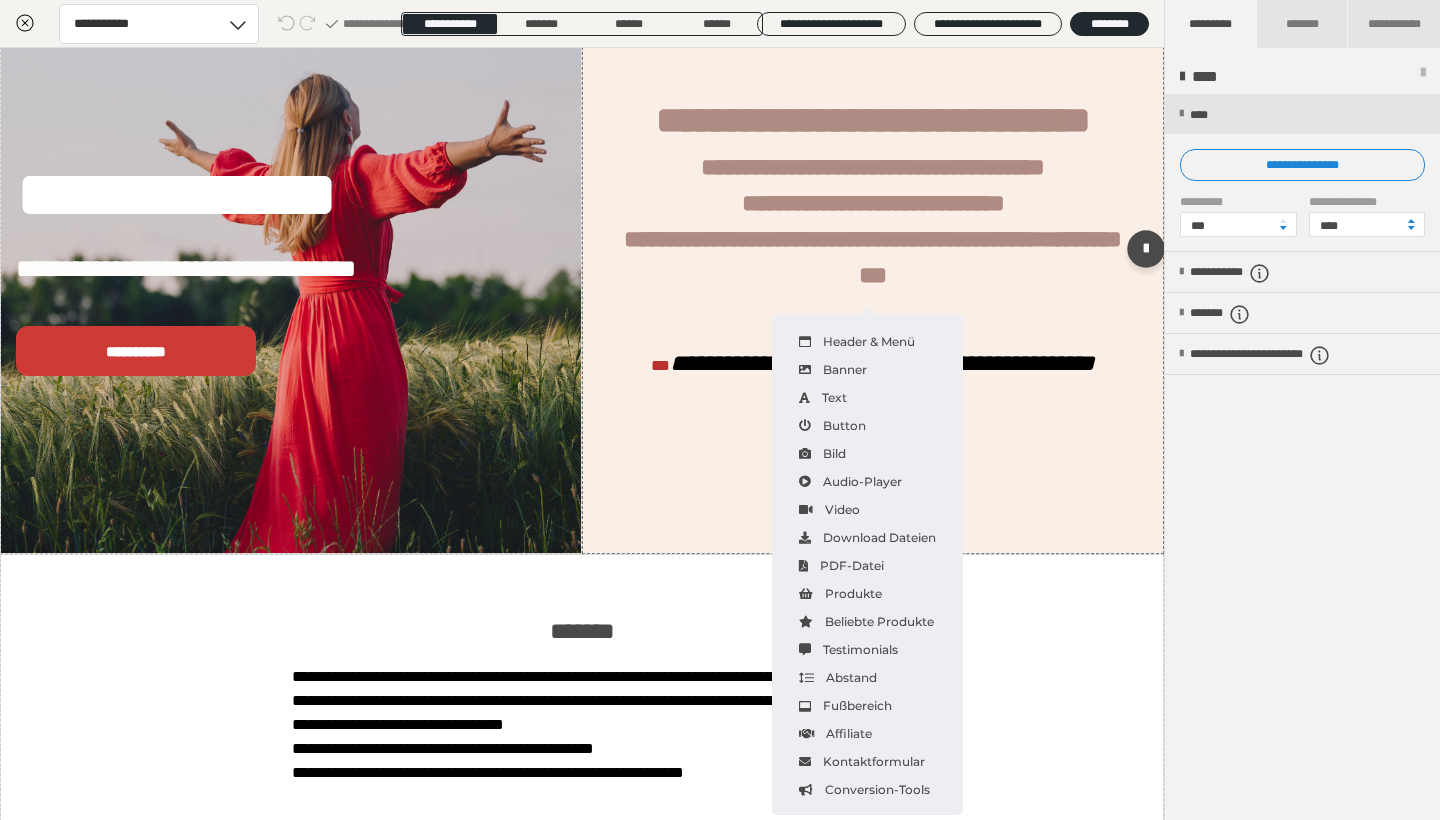 click on "**********" at bounding box center [873, 253] 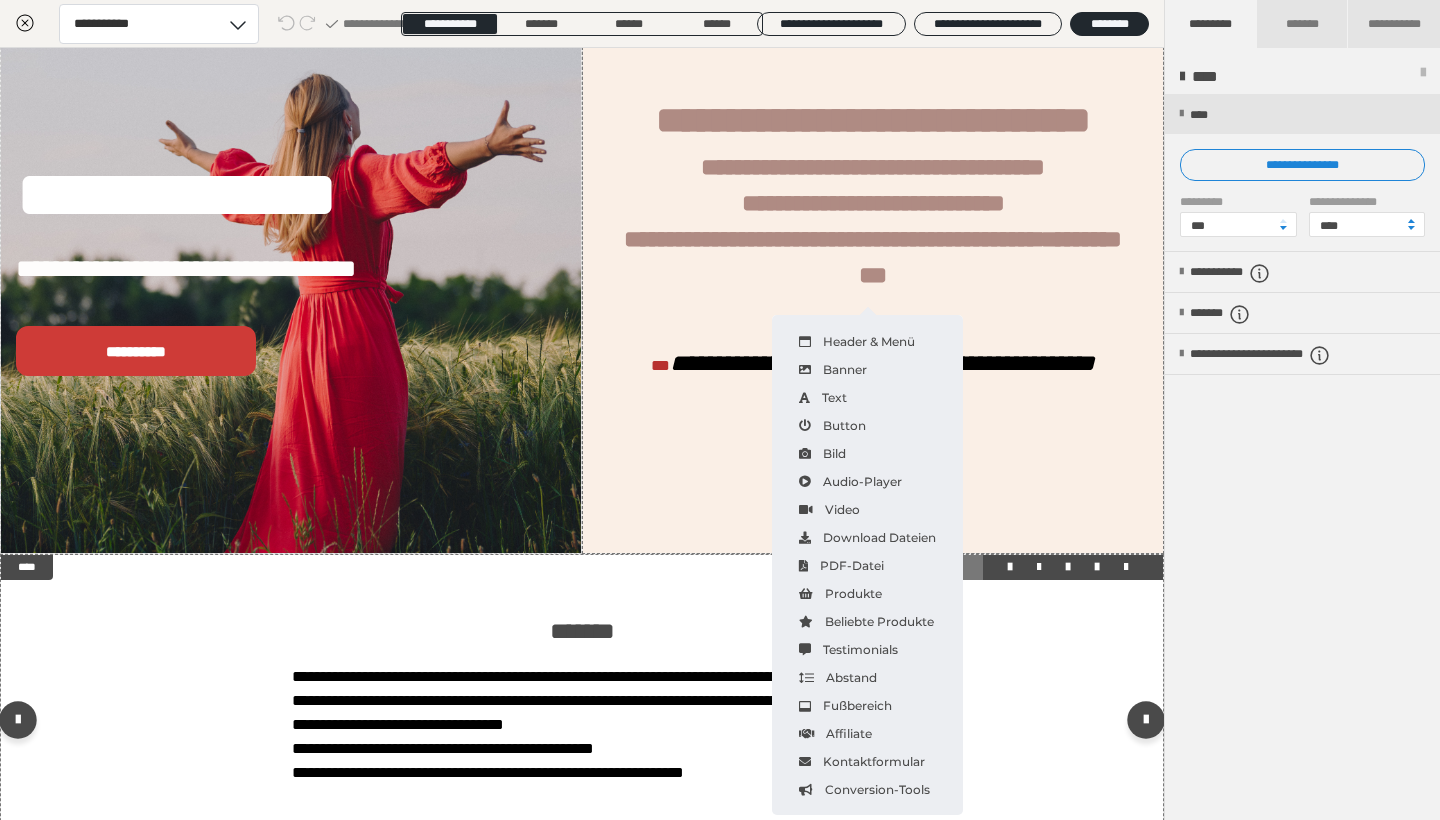 click at bounding box center (582, 725) 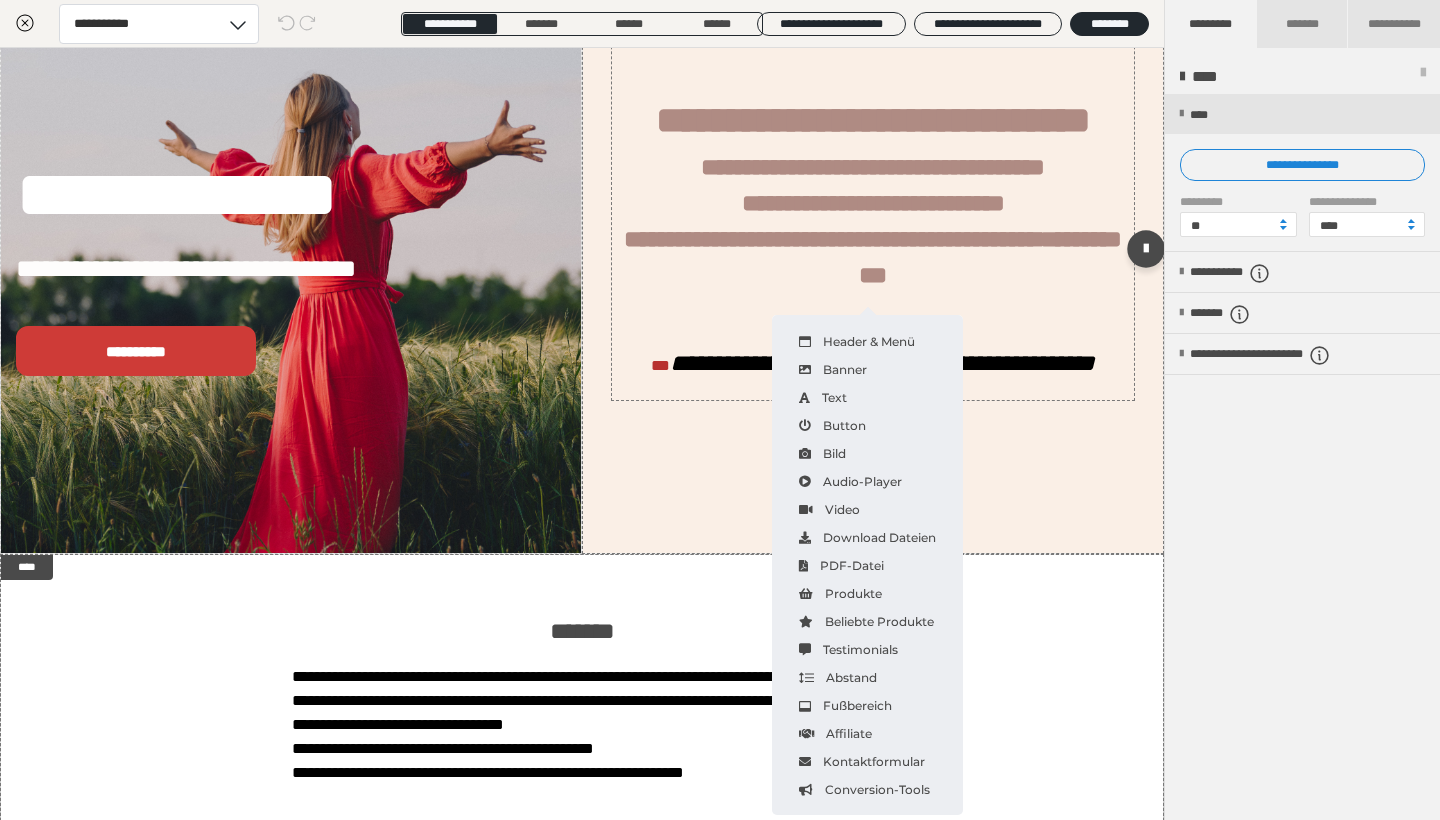 click on "**********" at bounding box center (882, 363) 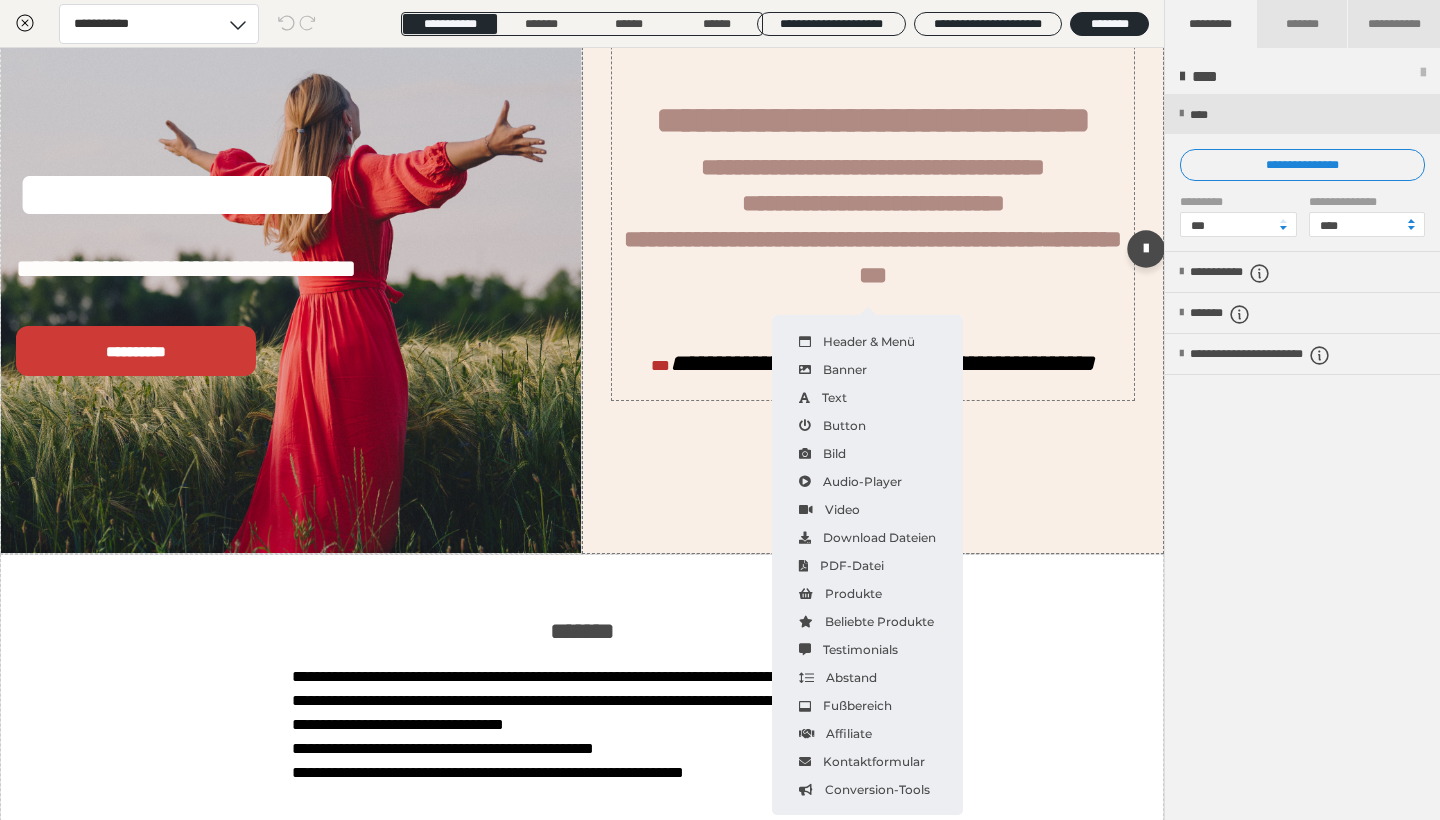 click on "**********" at bounding box center [882, 363] 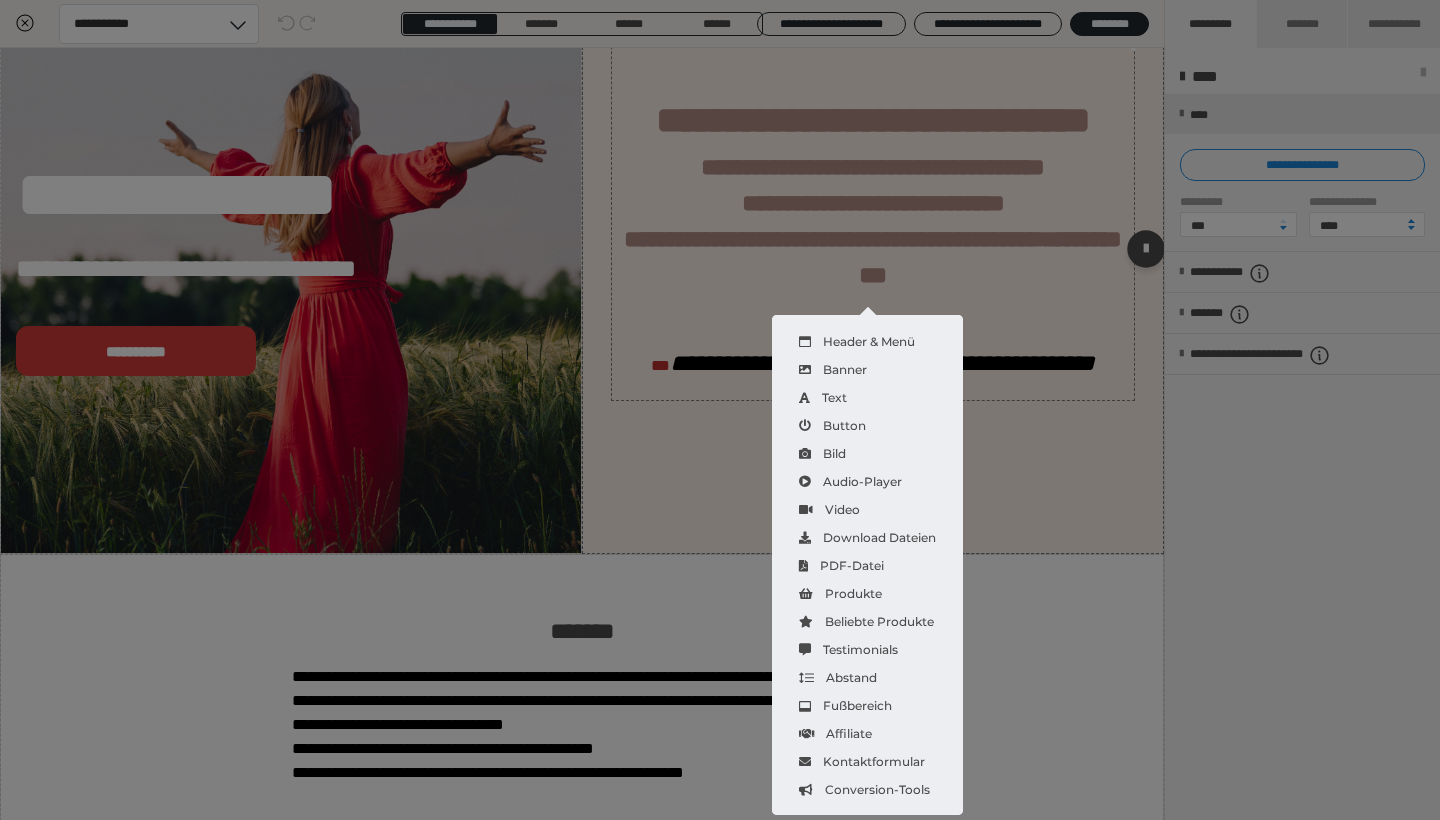 click on "**********" at bounding box center [720, 365] 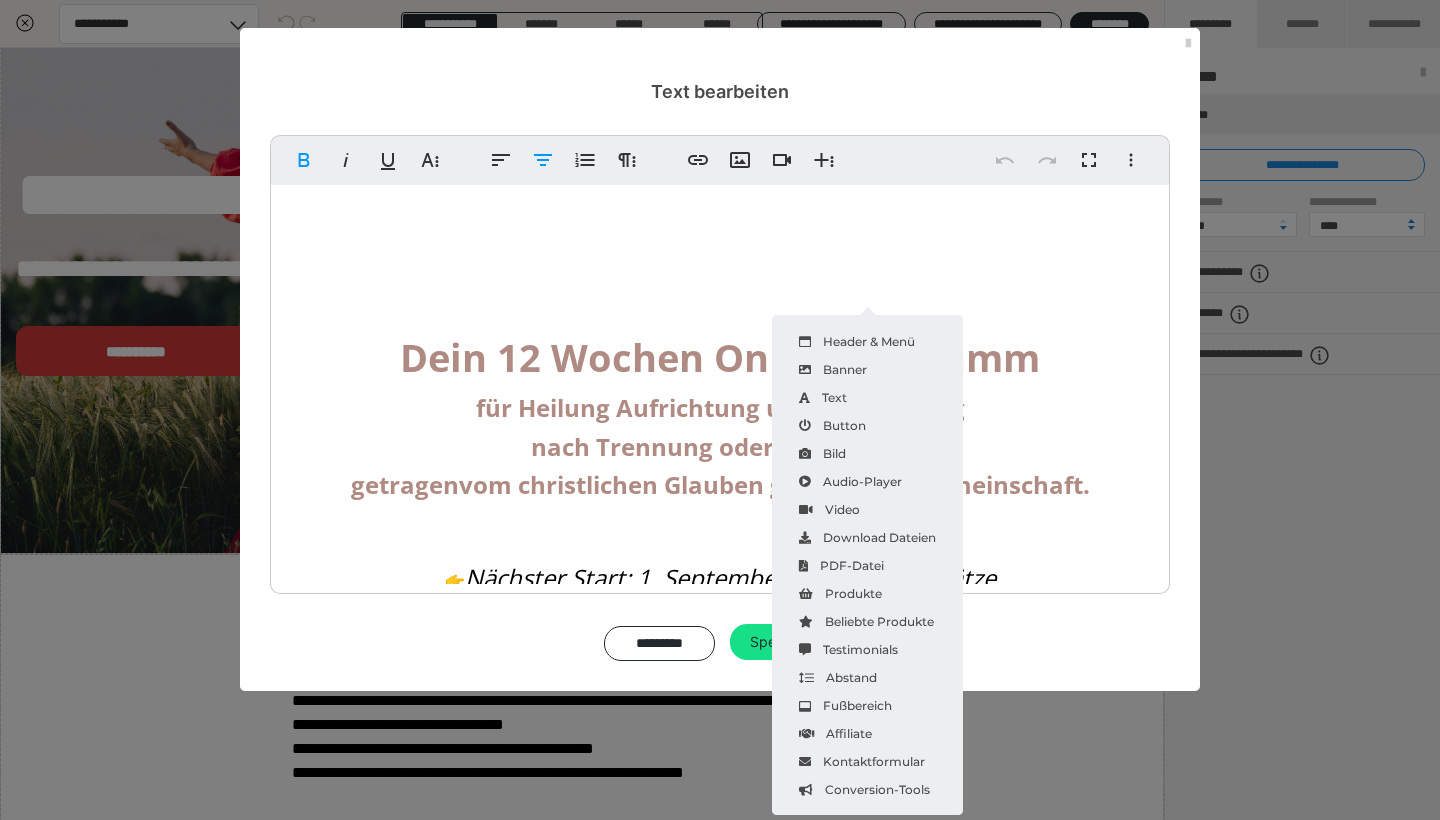 click on "Dein 12 Wochen Onlineprogramm  für Heilung Aufrichtung und Versöhnung  nach Trennung oder Scheidung, getragen  vom christlichen Glauben genährt von  Gemeinschaft. 👉  Nächster Start: 1. September | Begrenzte Plätze" at bounding box center [720, 412] 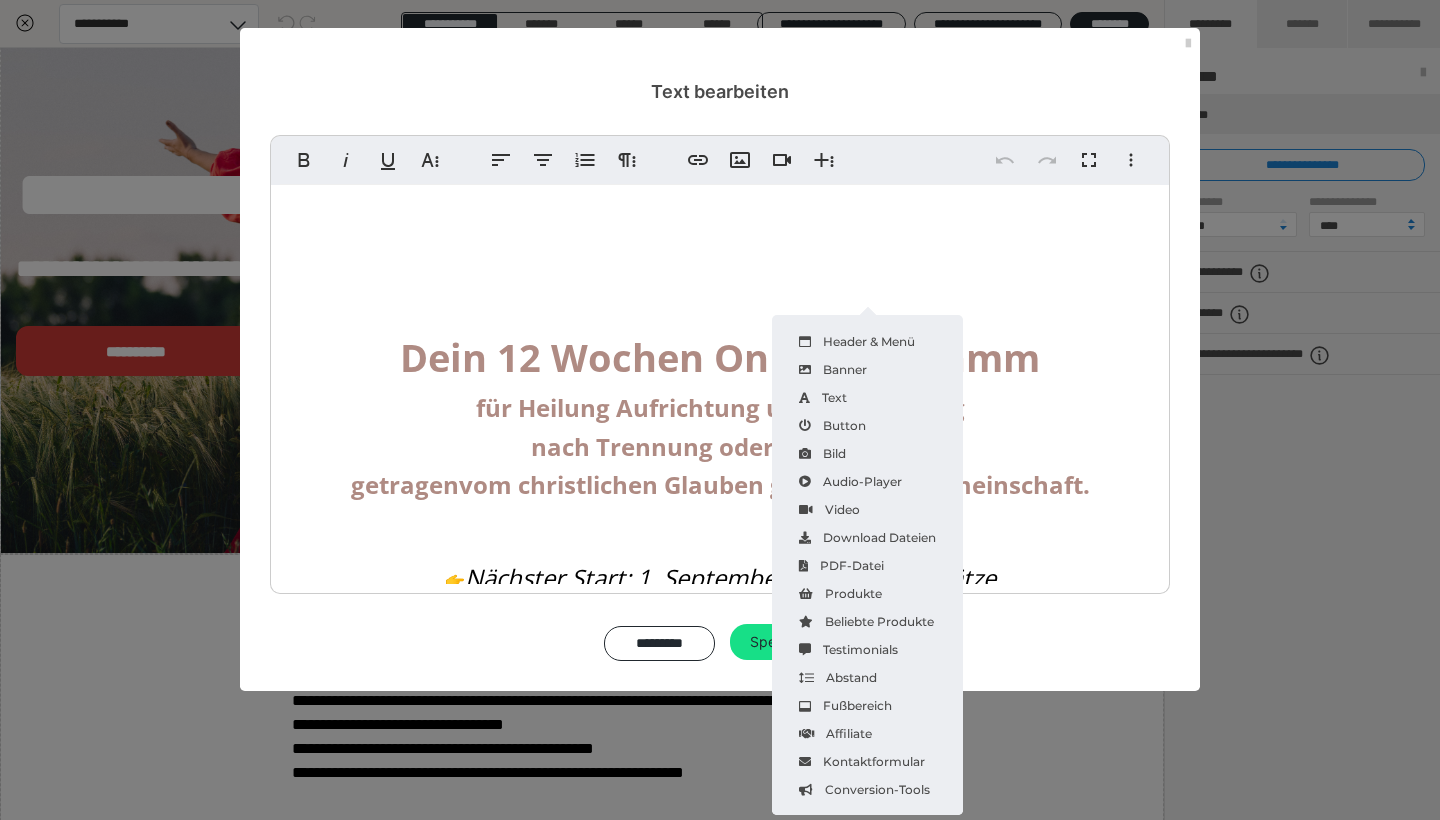 click on "👉  Nächster Start: 1. September | Begrenzte Plätze" at bounding box center (720, 578) 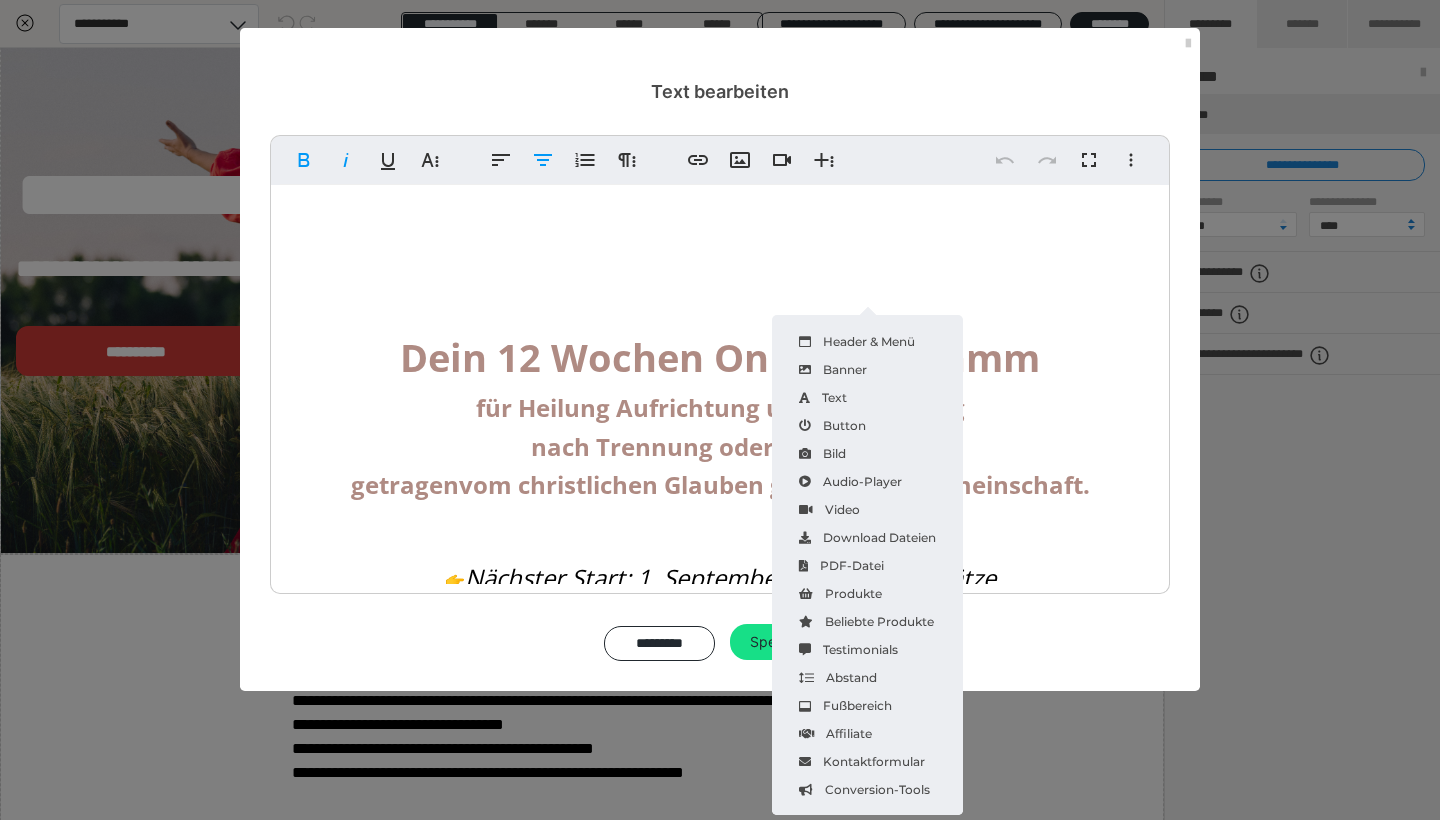 click on "**********" at bounding box center [720, 410] 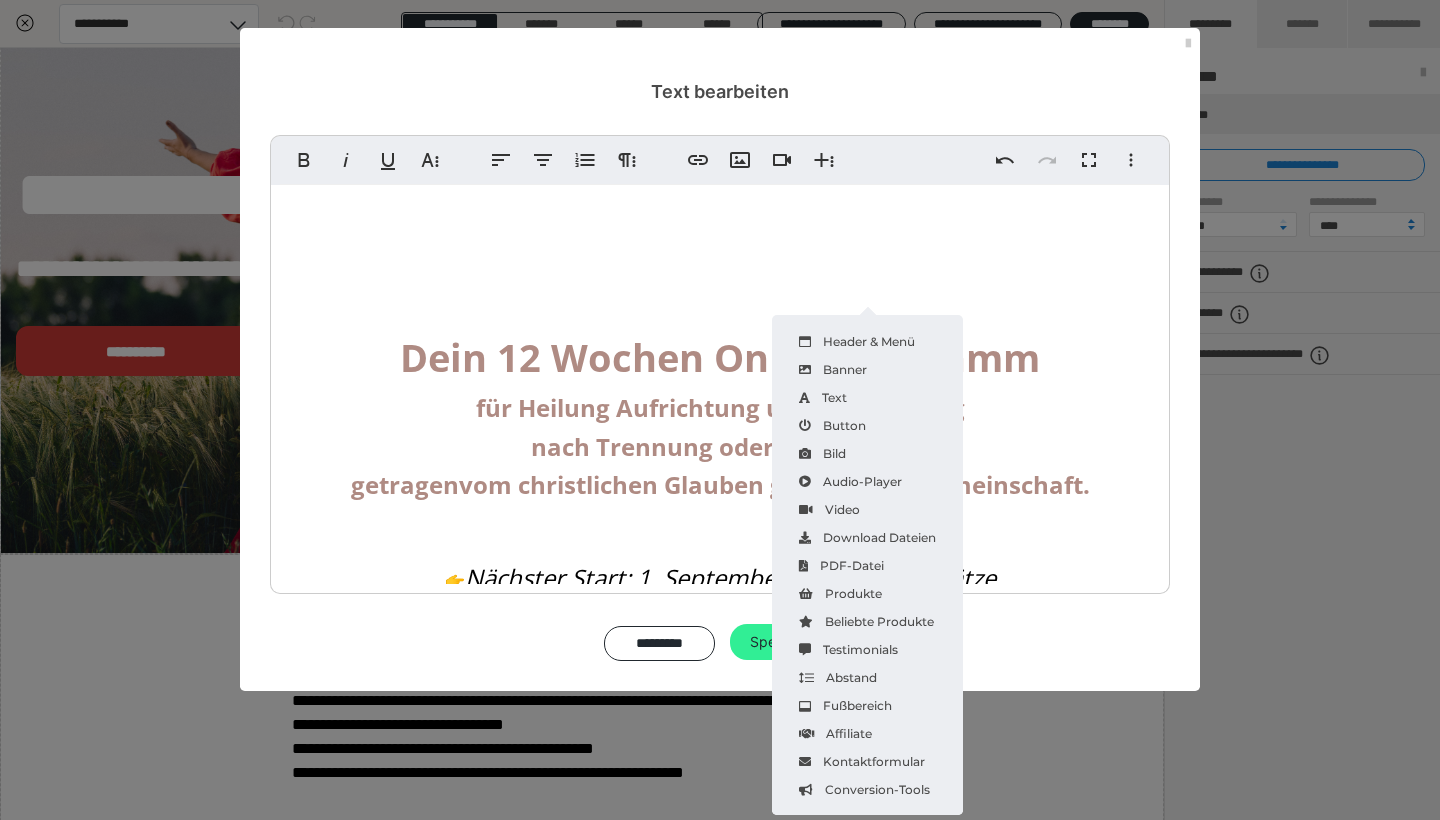 click on "Speichern" at bounding box center (783, 642) 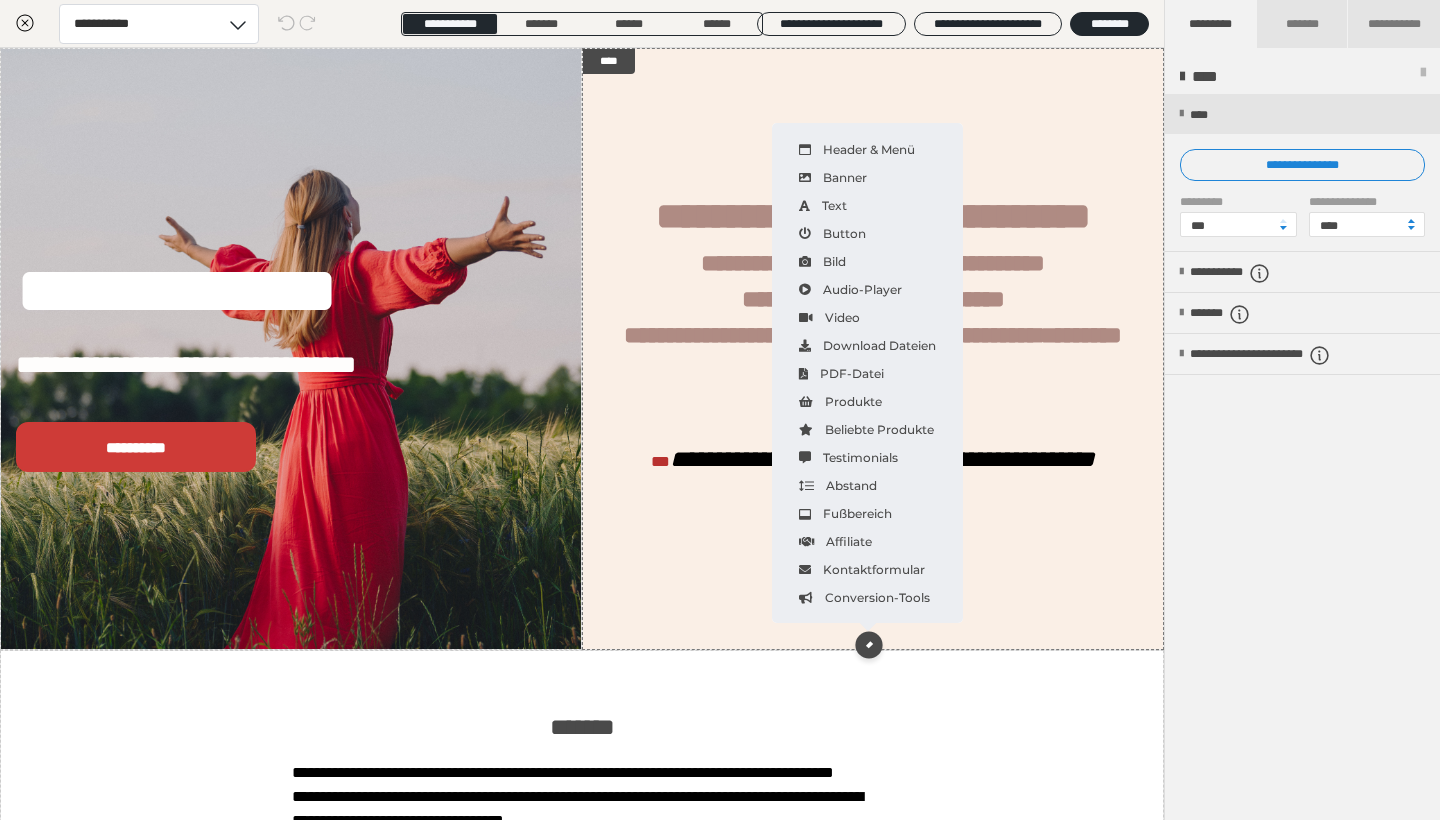 scroll, scrollTop: 0, scrollLeft: 0, axis: both 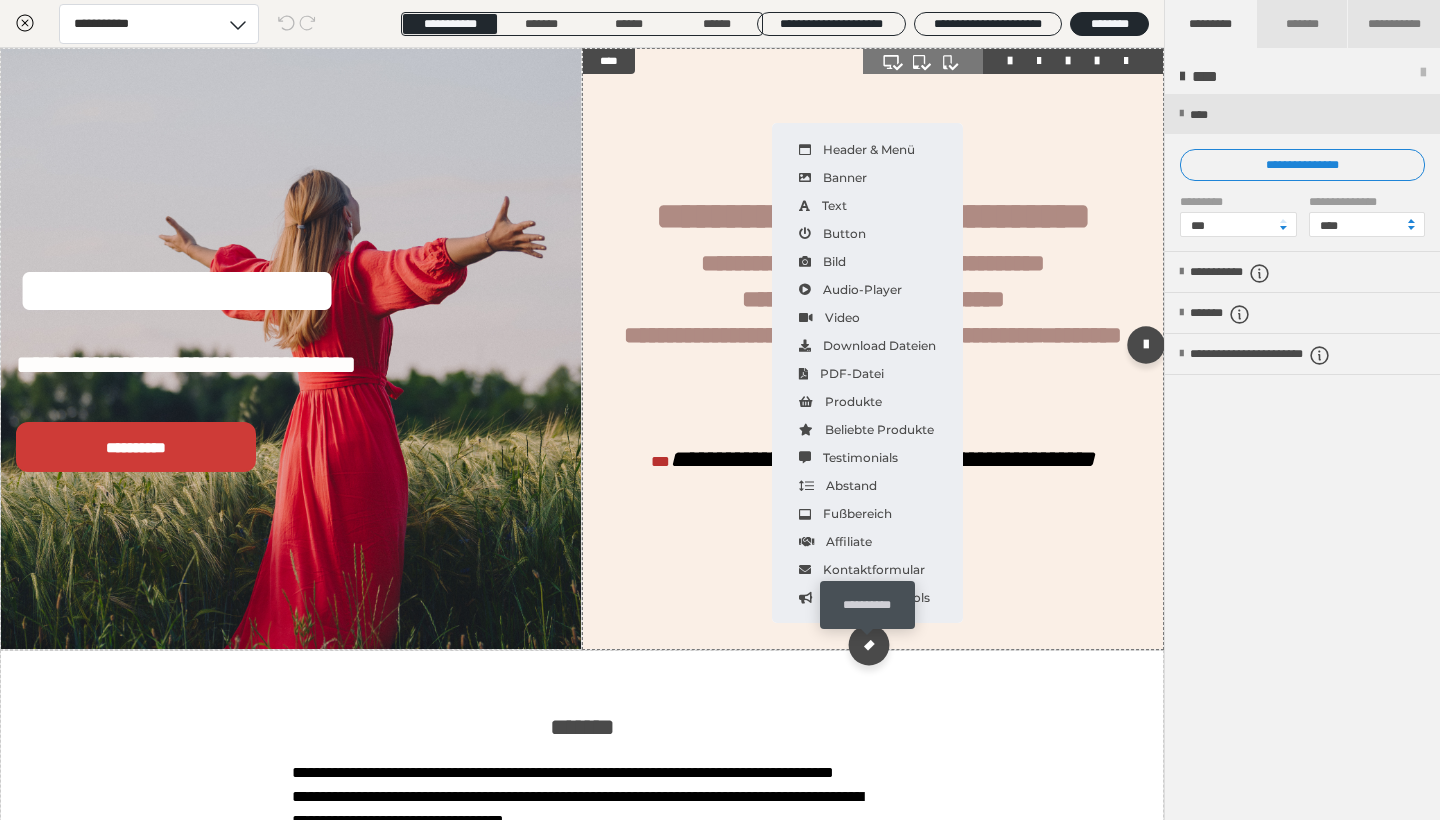 click at bounding box center [868, 644] 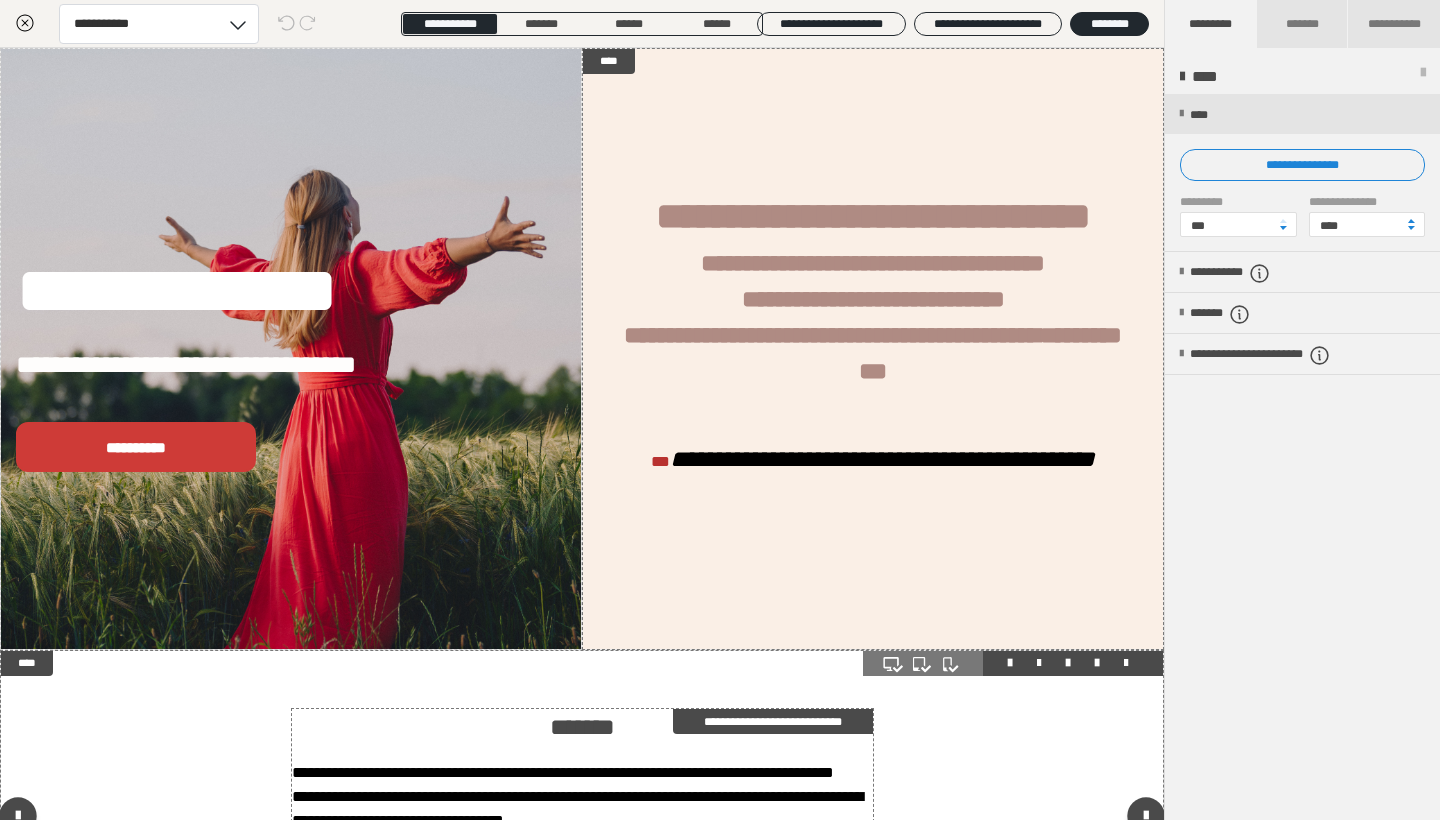 scroll, scrollTop: 64, scrollLeft: 0, axis: vertical 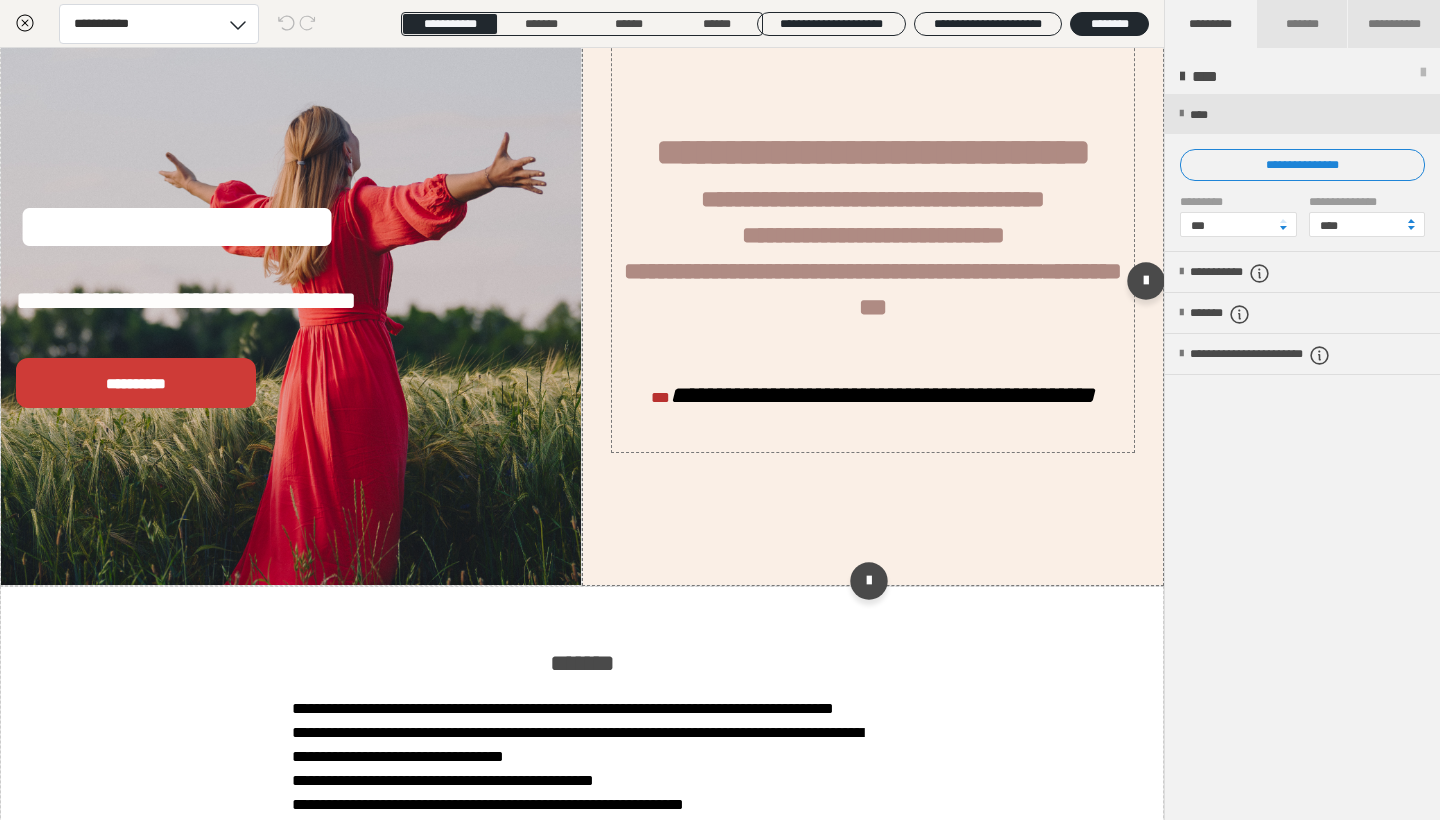 click at bounding box center [873, 423] 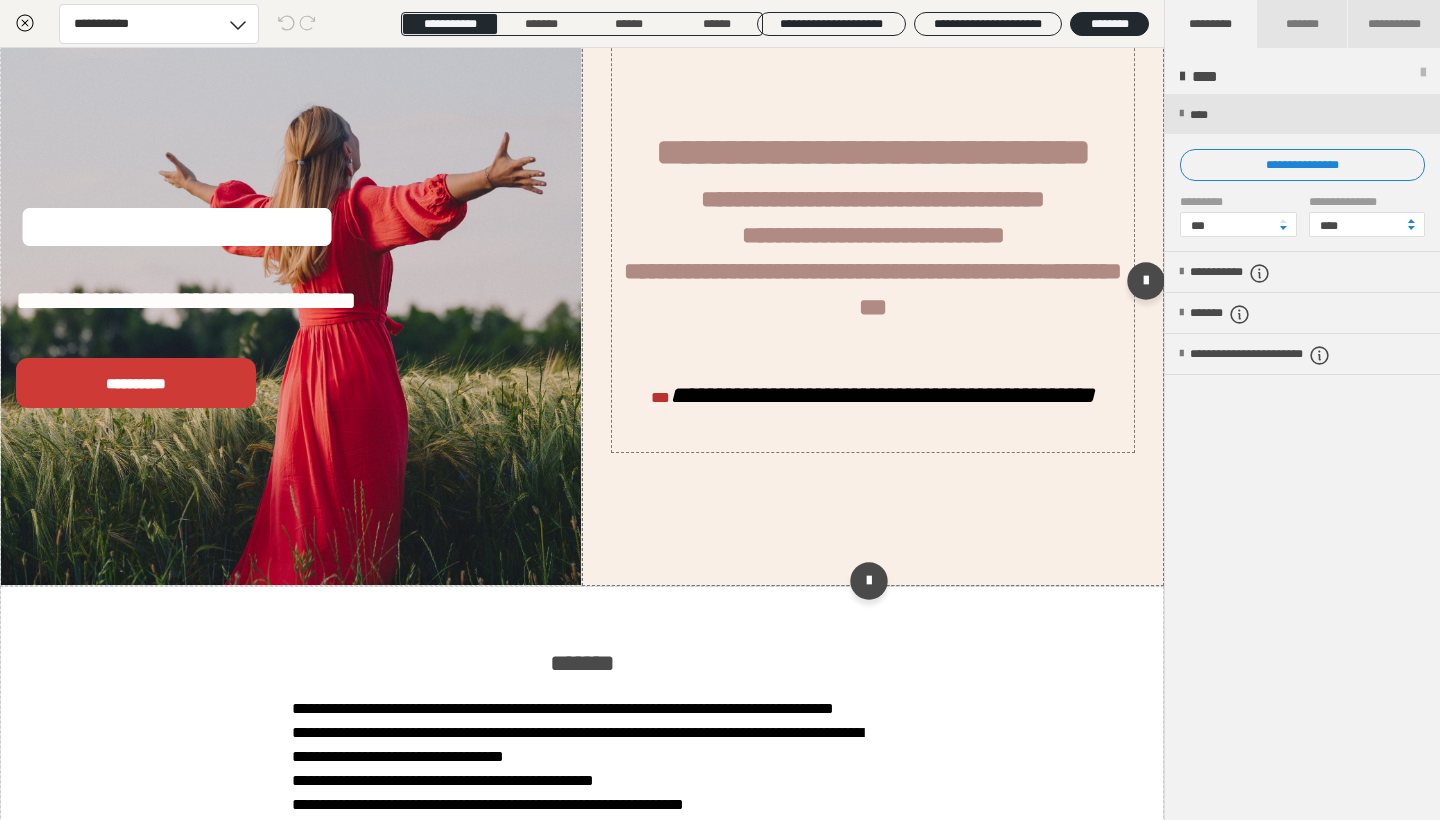 click at bounding box center (873, 423) 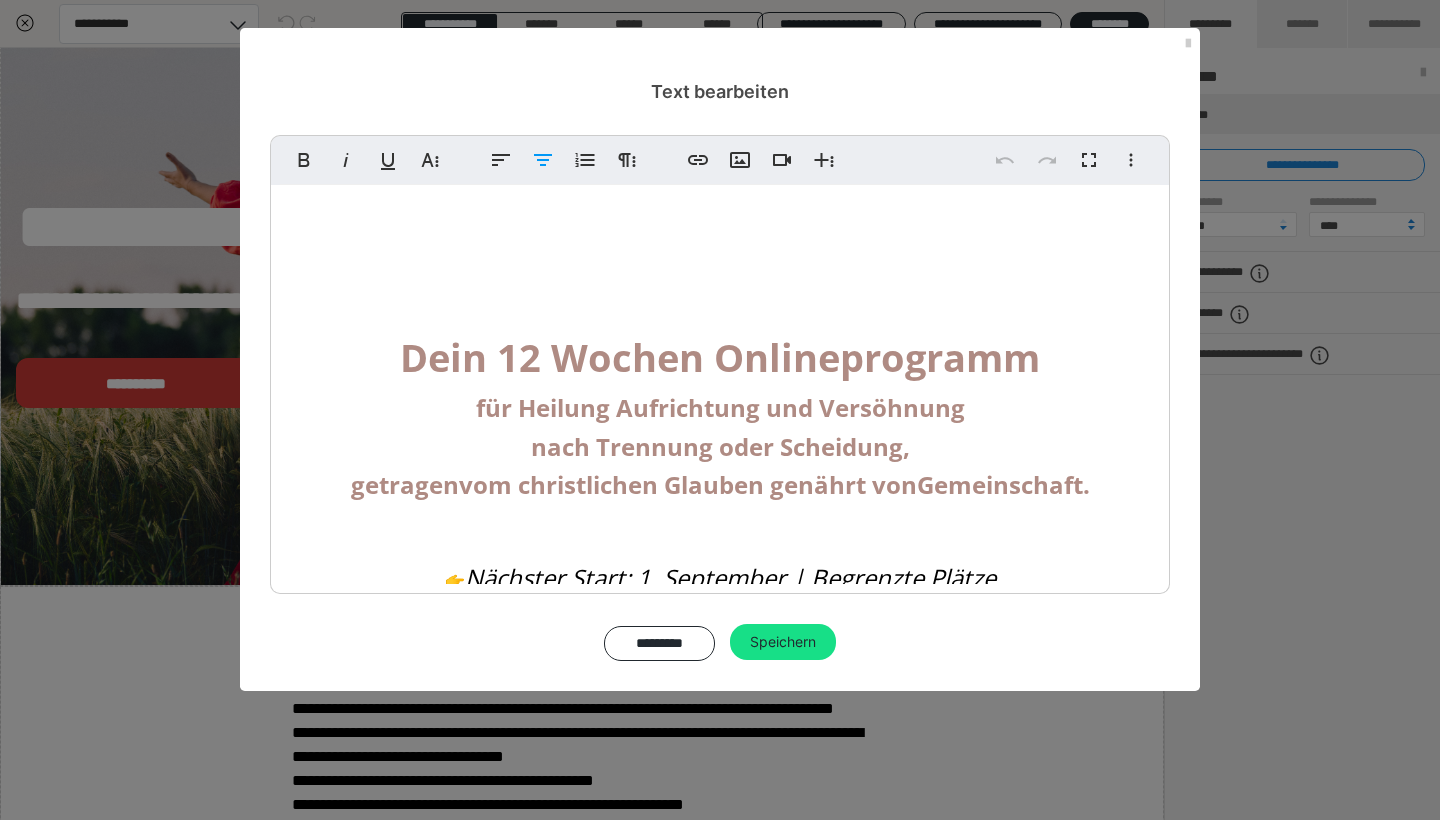 click at bounding box center [720, 532] 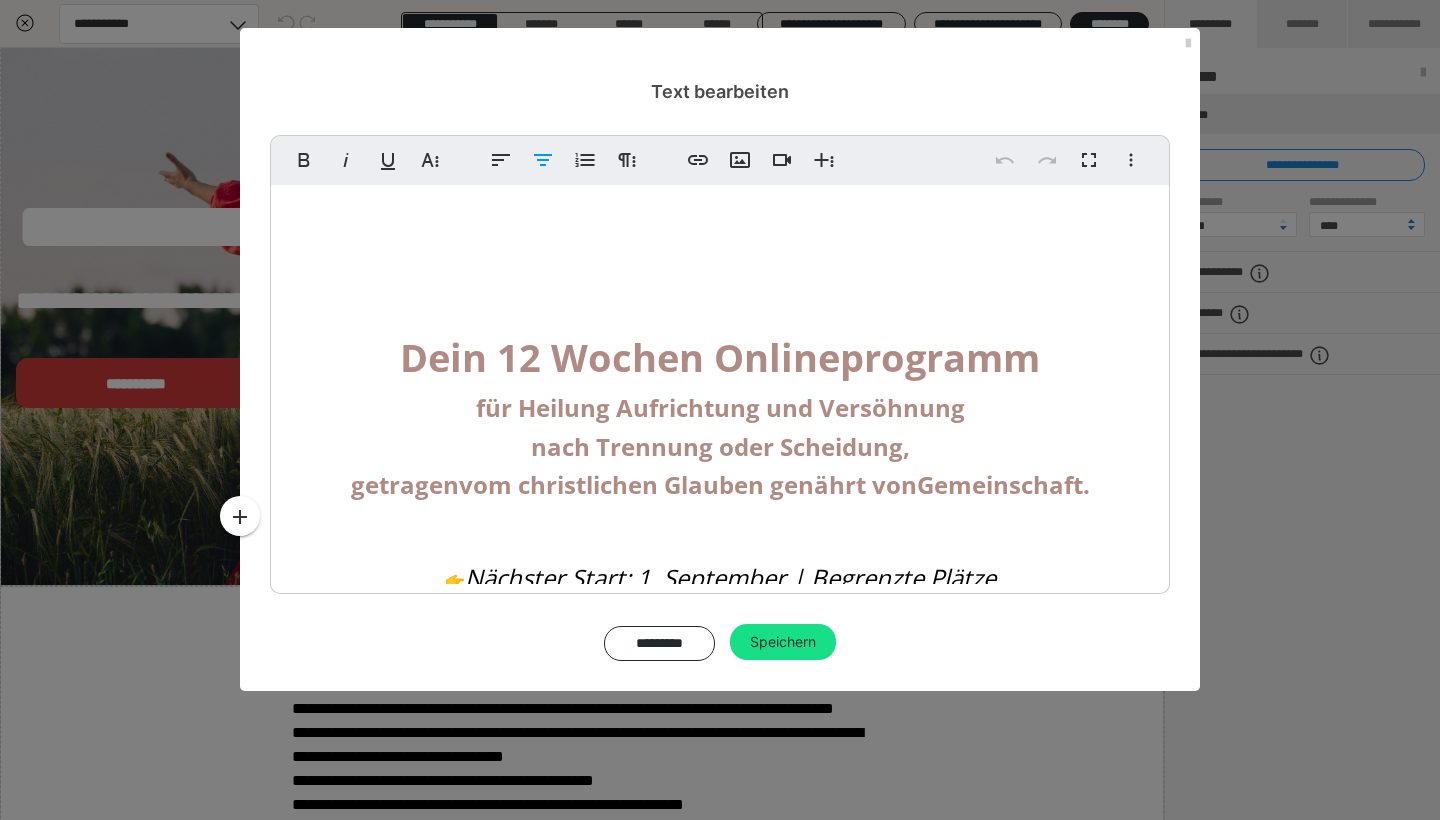 scroll, scrollTop: 73, scrollLeft: 0, axis: vertical 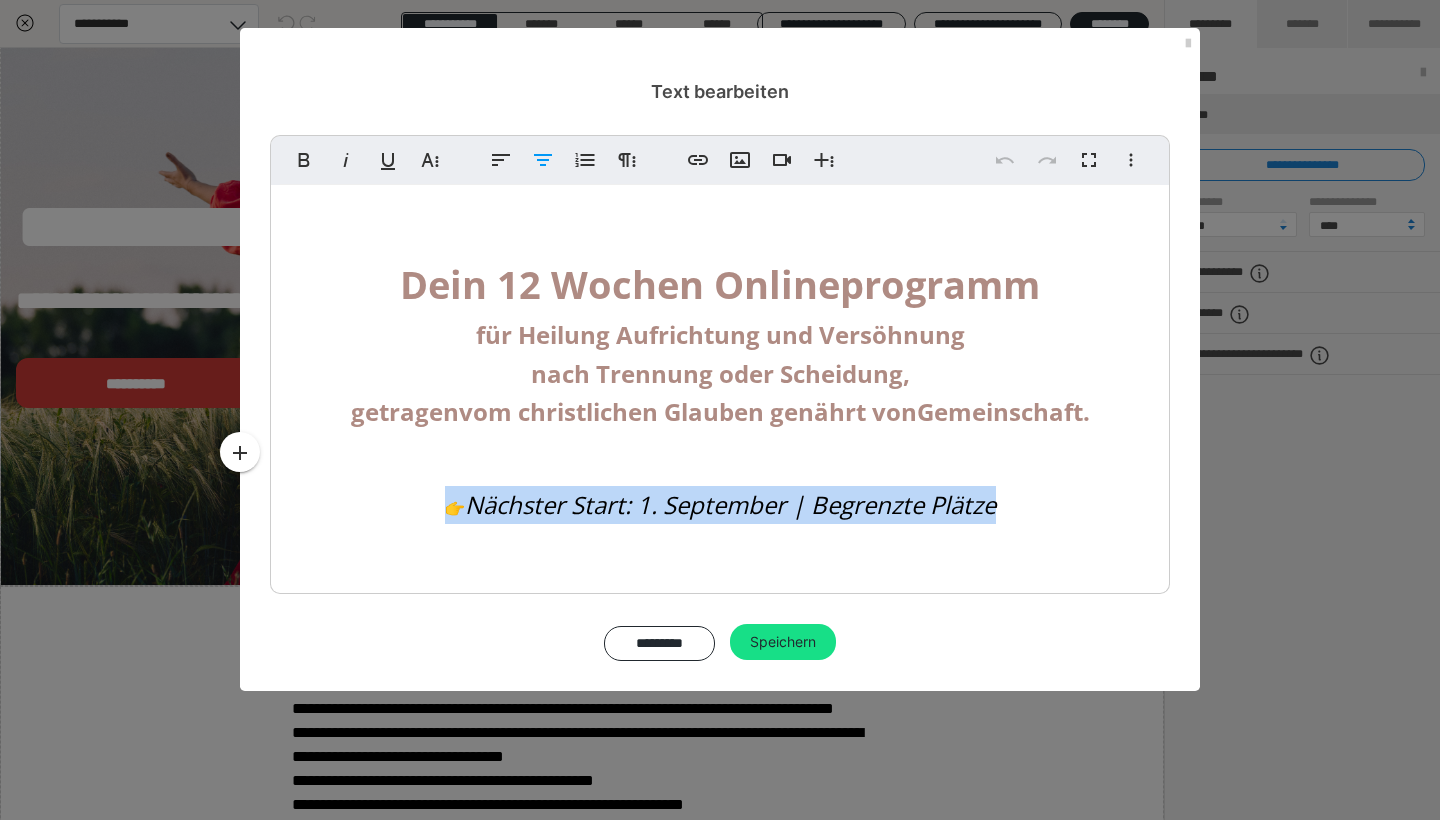 drag, startPoint x: 1019, startPoint y: 508, endPoint x: 438, endPoint y: 509, distance: 581.00085 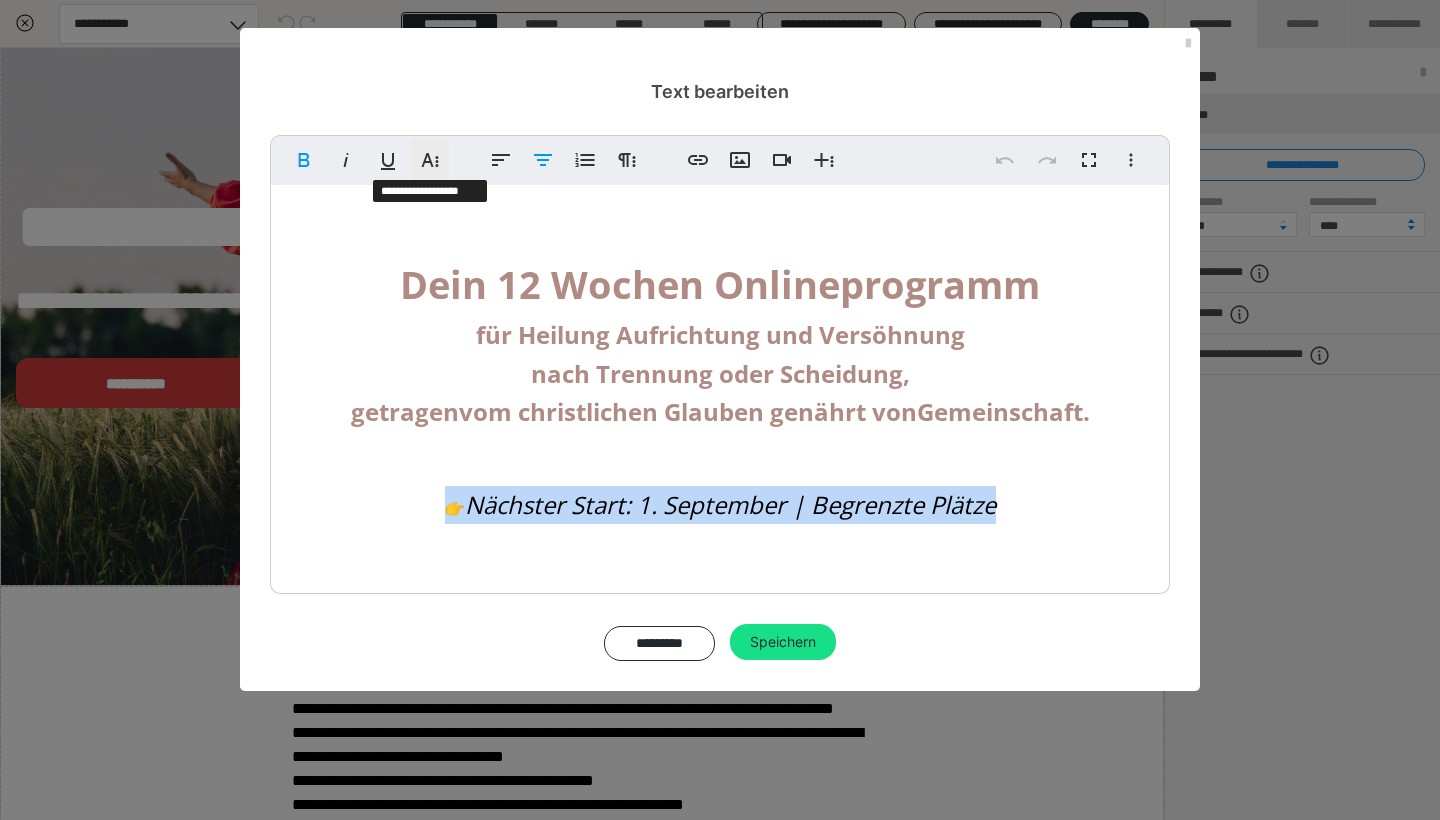 click 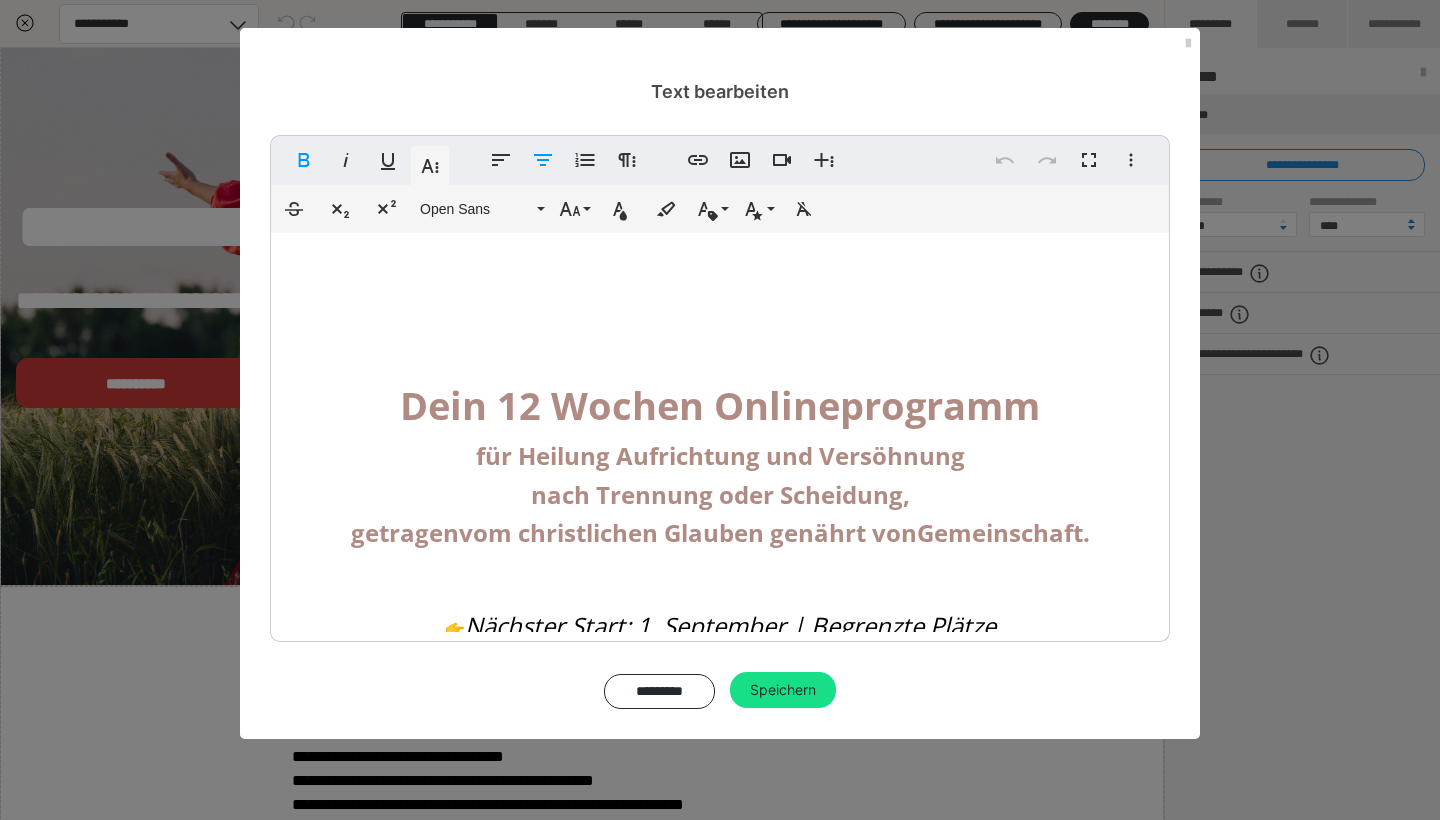 scroll, scrollTop: 73, scrollLeft: 0, axis: vertical 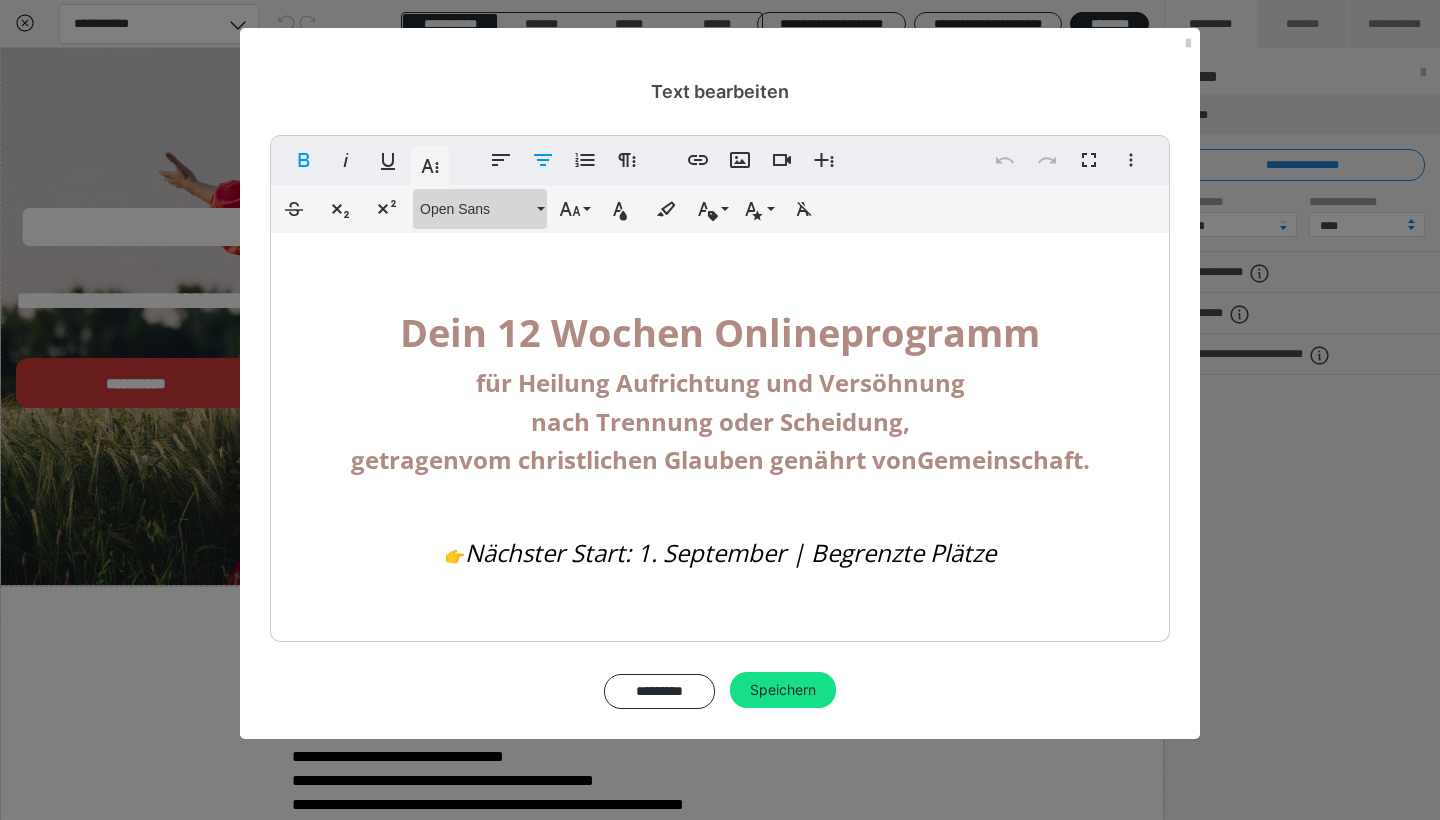 click on "Open Sans" at bounding box center [476, 209] 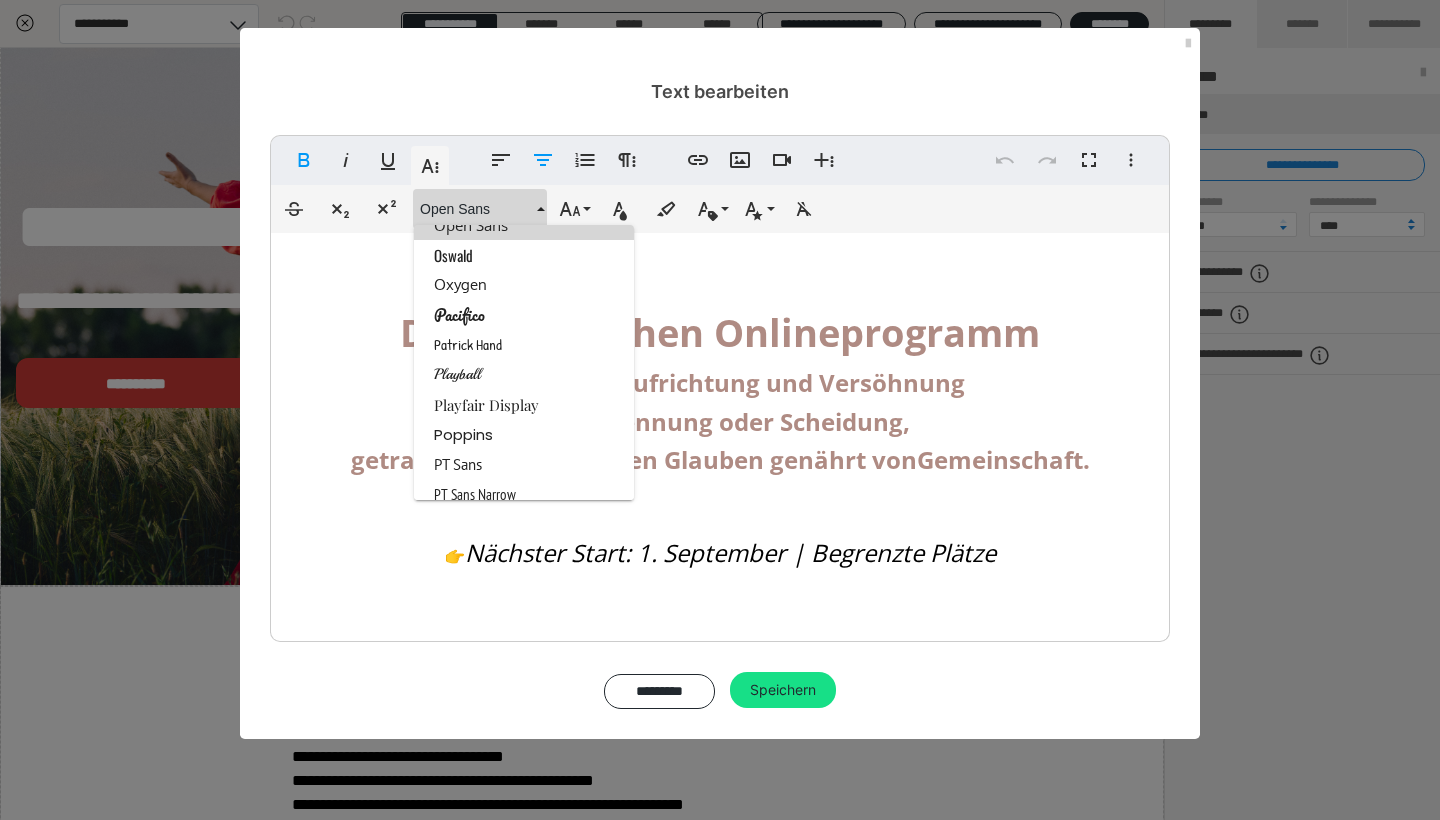 click on "Open Sans" at bounding box center (524, 225) 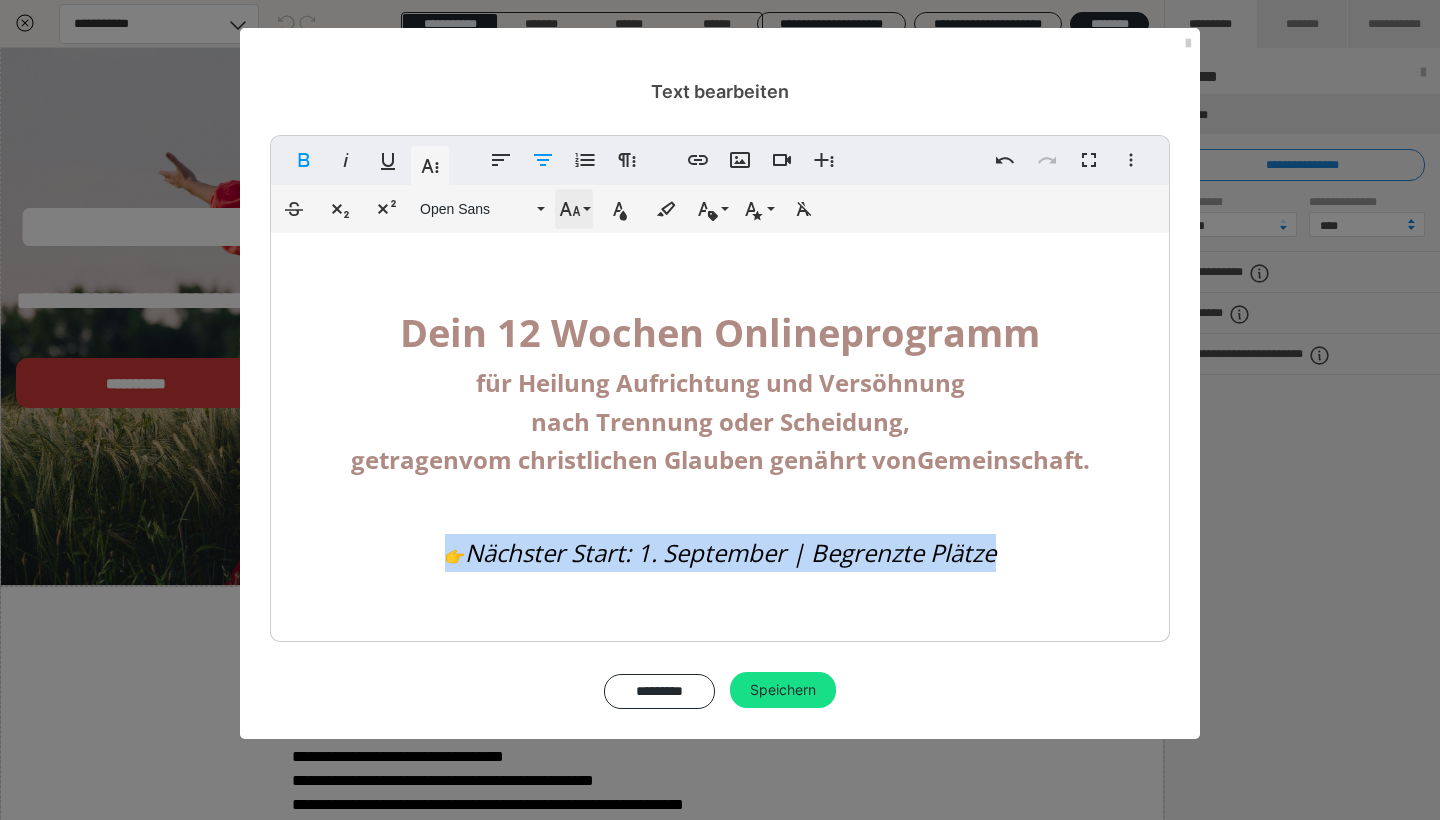 click on "Schriftgröße" at bounding box center (574, 209) 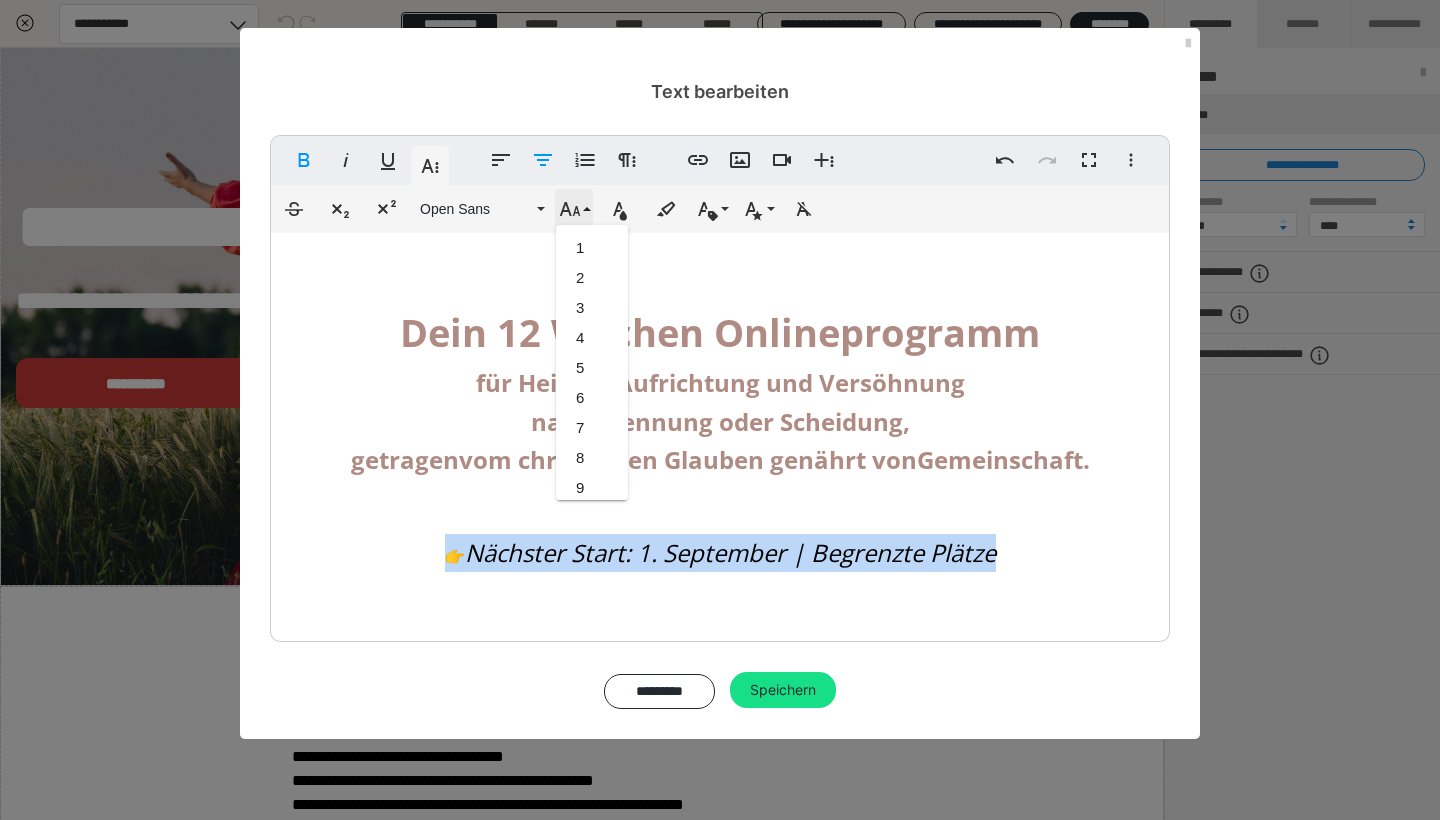 scroll, scrollTop: 473, scrollLeft: 0, axis: vertical 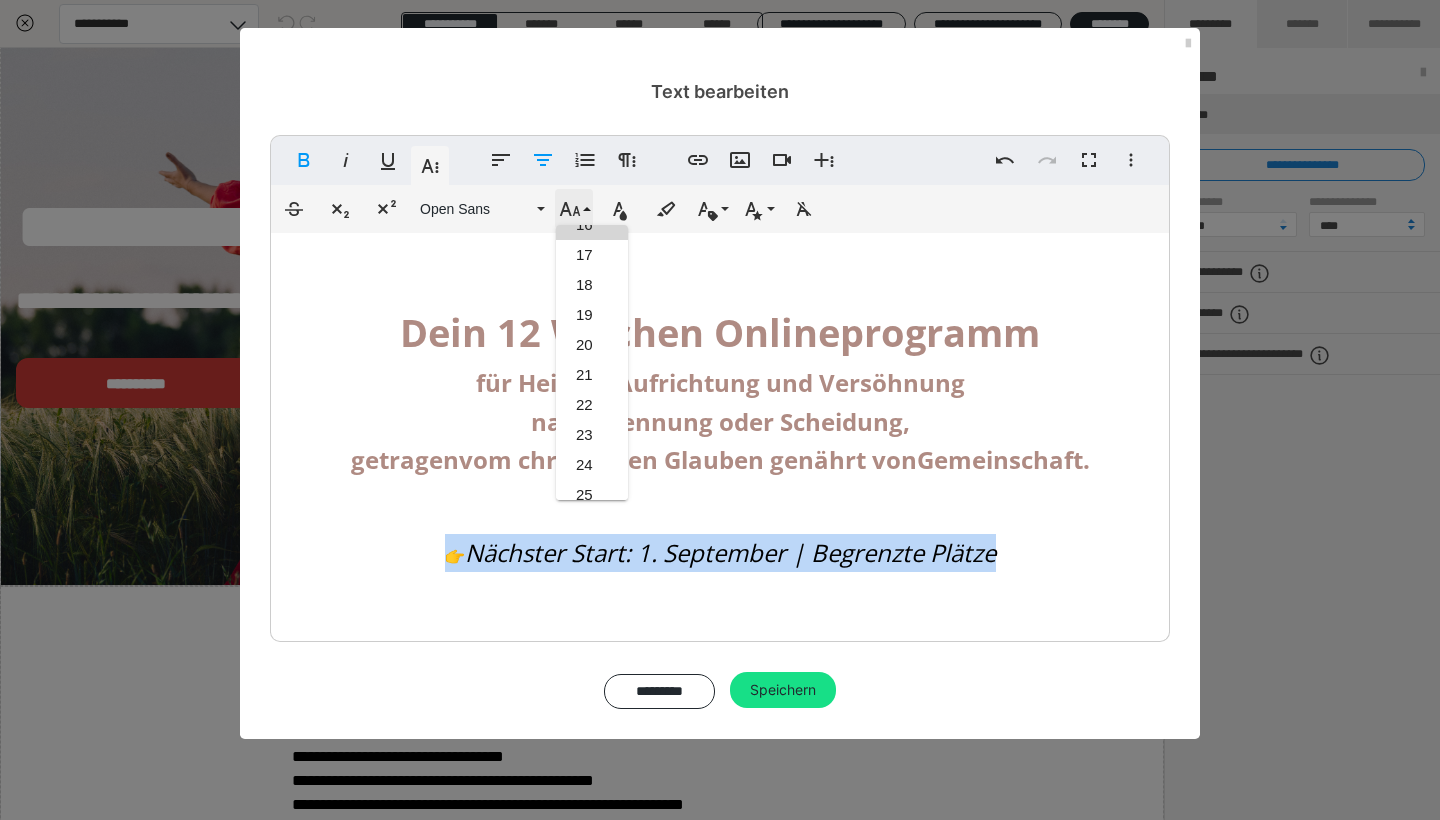 click on "Schriftgröße" at bounding box center (574, 209) 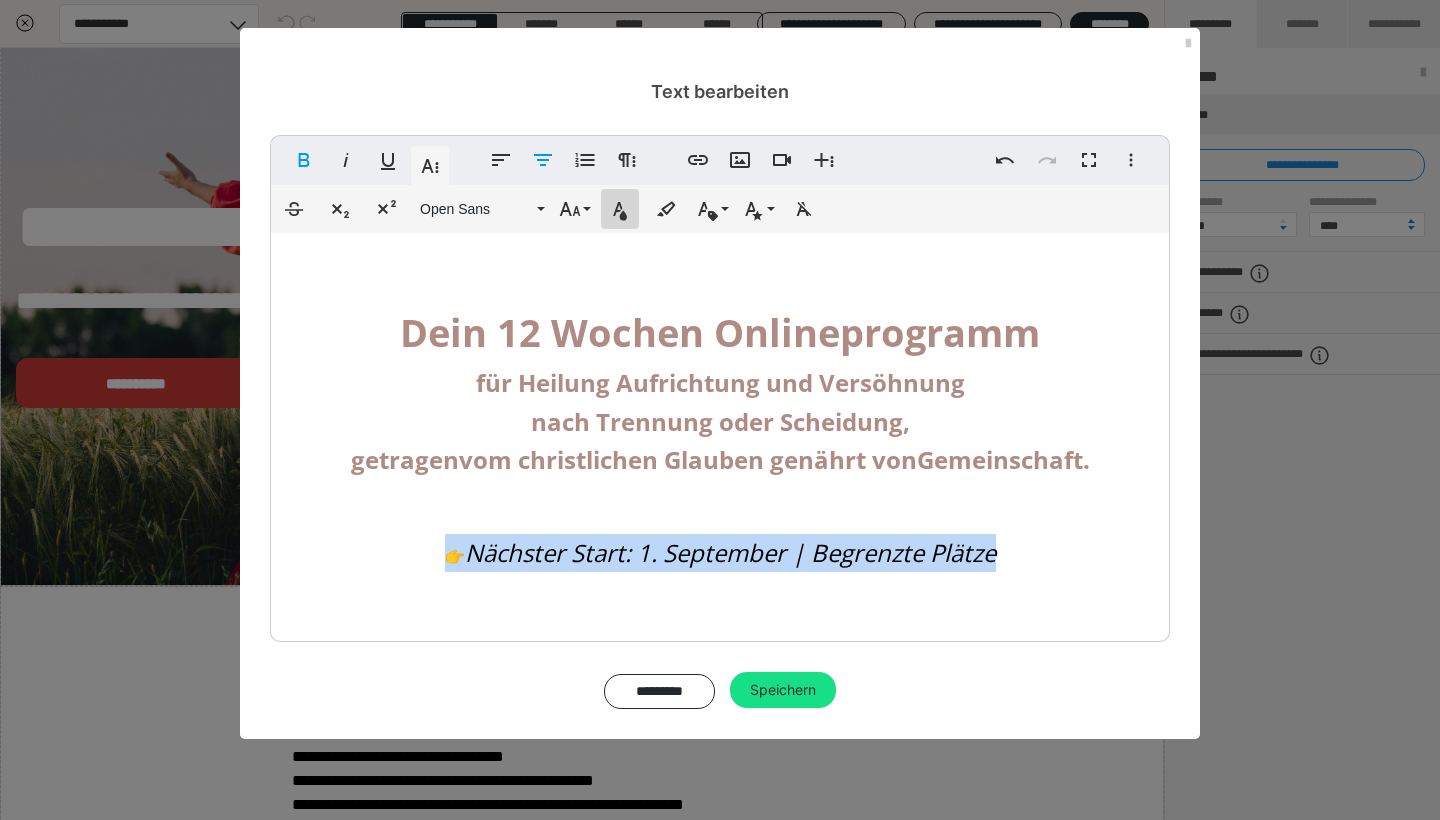click 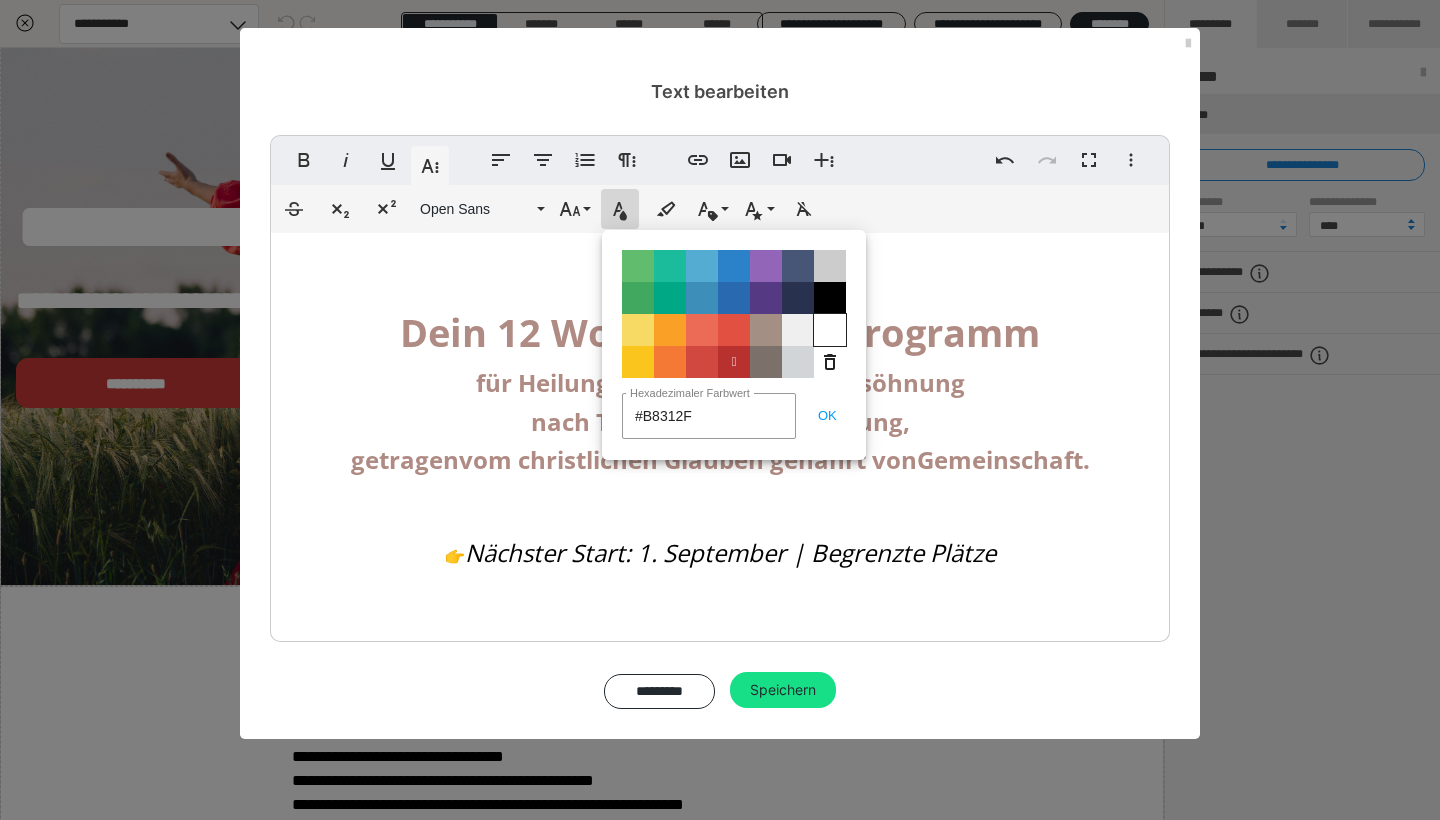 click on "Color#FFFFFF" at bounding box center (830, 330) 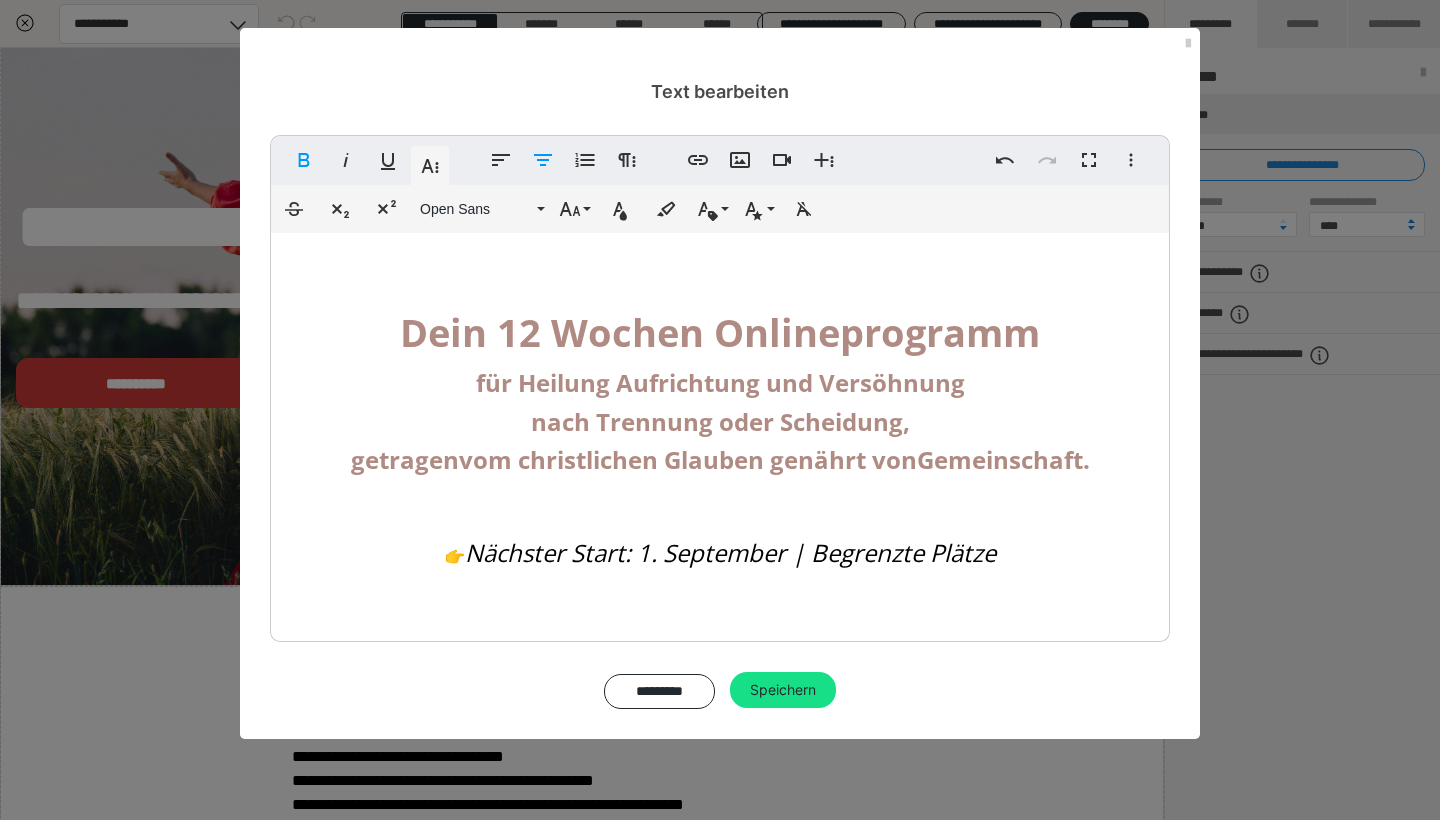 click on "Nächster Start: 1. September | Begrenzte Plätze" at bounding box center (730, 552) 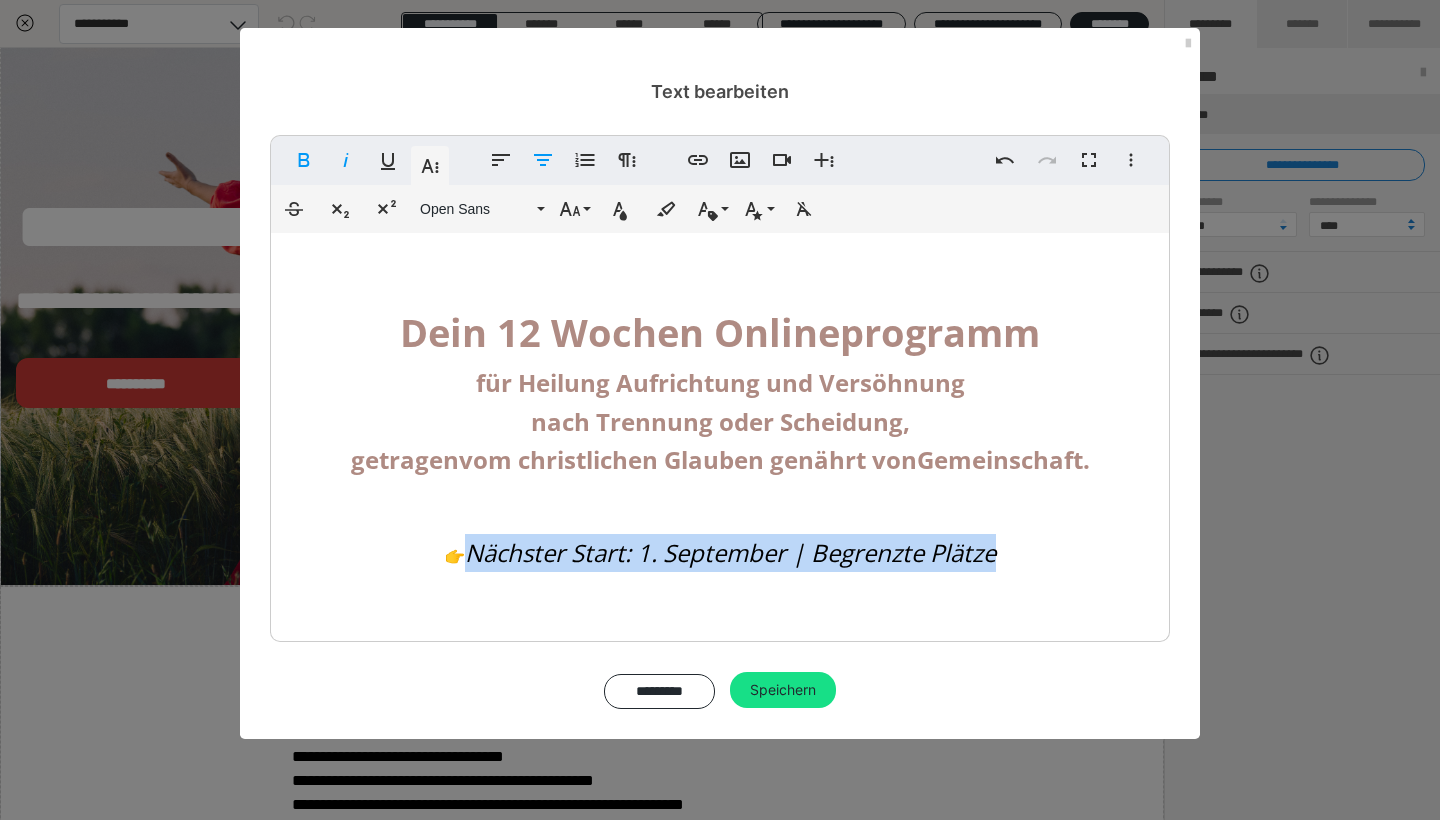 drag, startPoint x: 1017, startPoint y: 547, endPoint x: 462, endPoint y: 541, distance: 555.0324 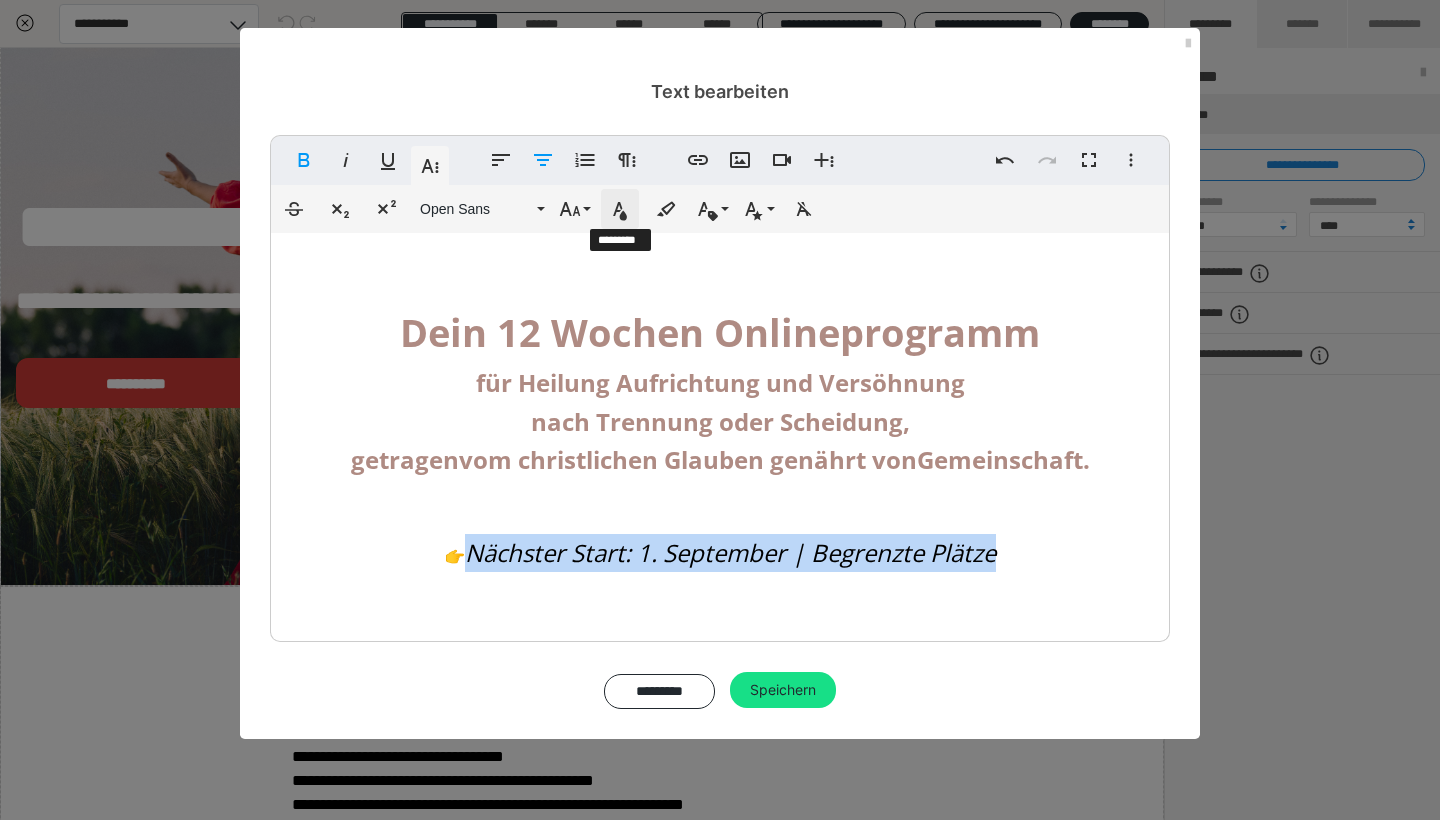 click 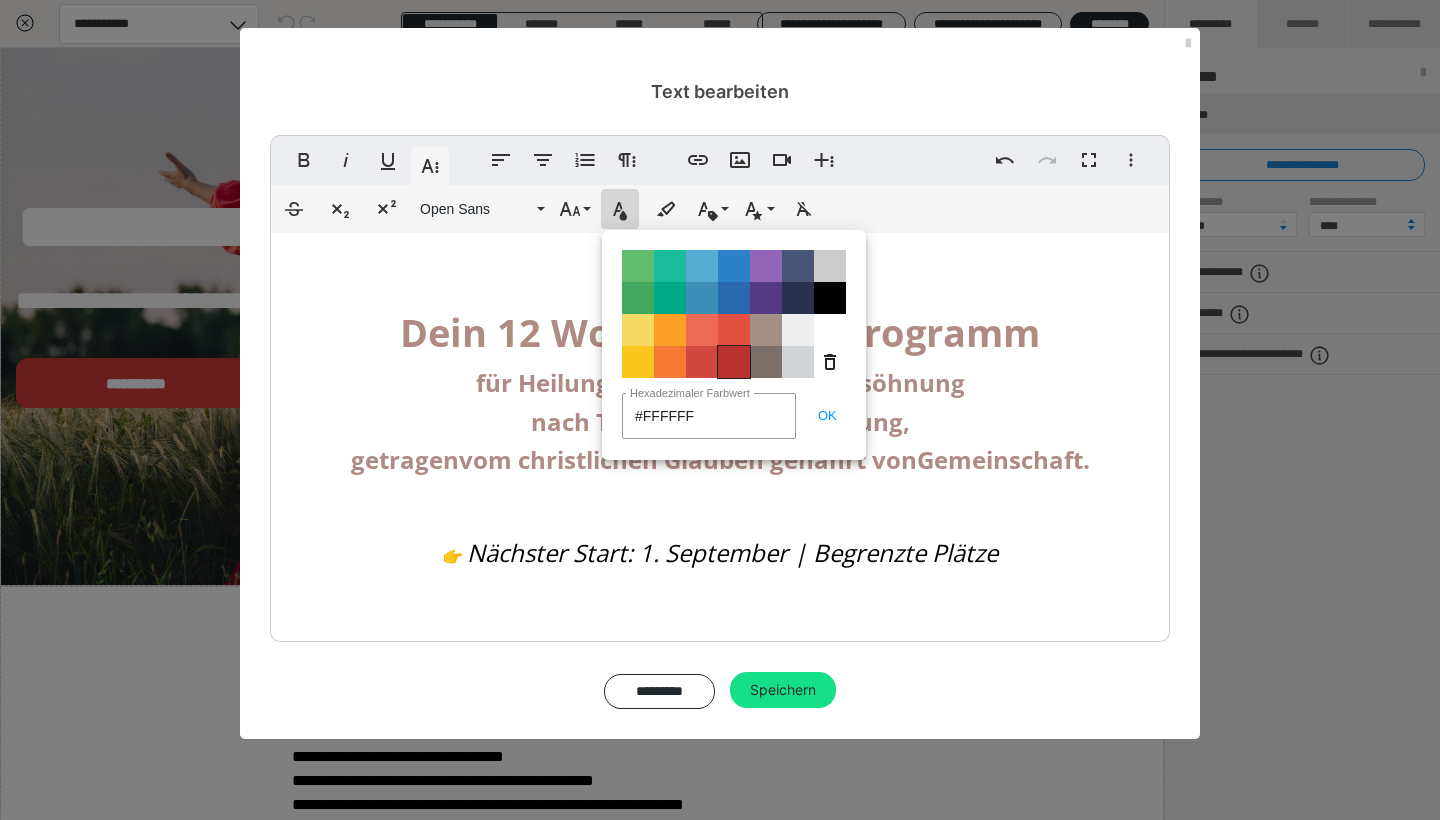 click on "Color#B8312F" at bounding box center [734, 362] 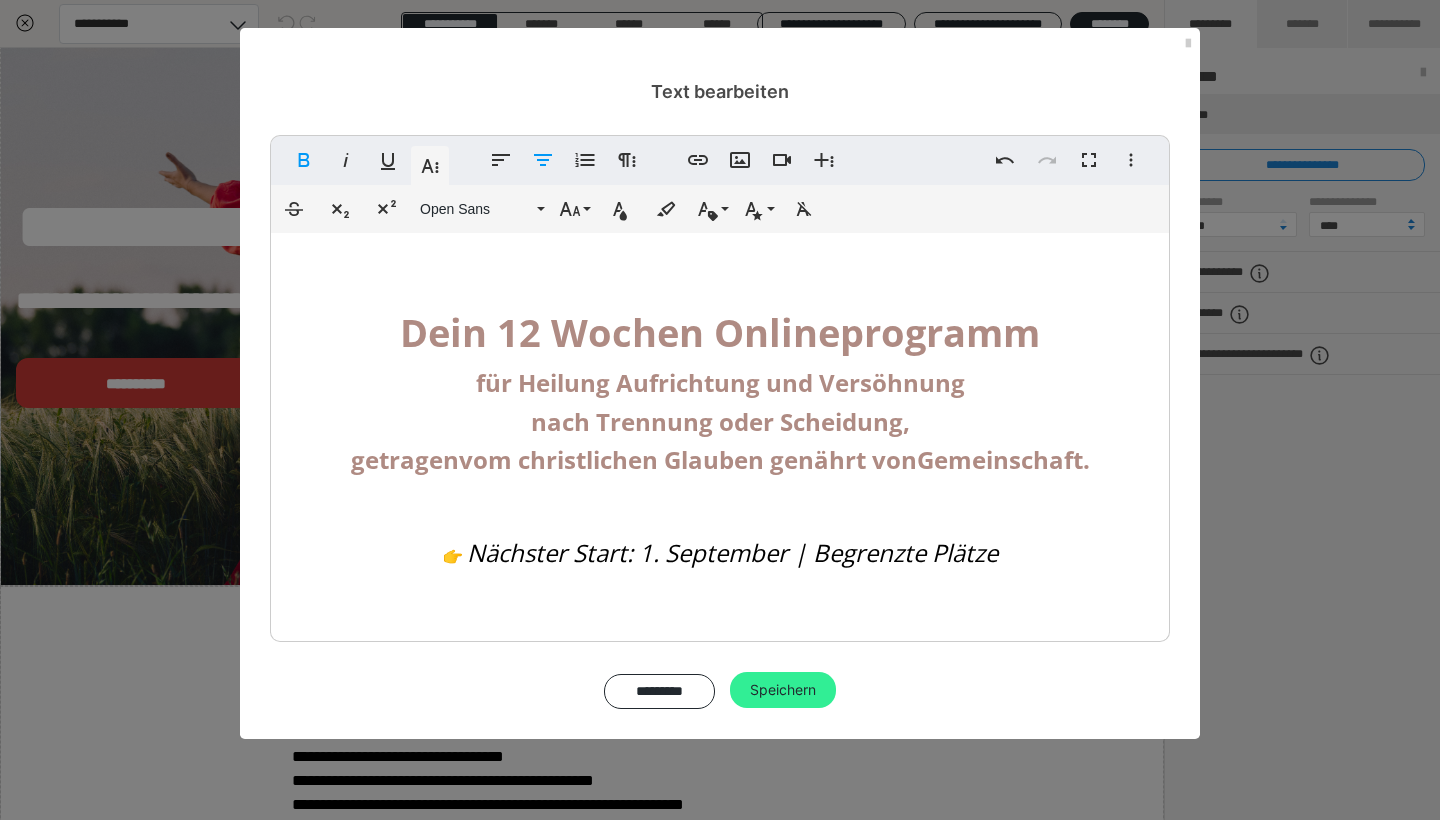 click on "Speichern" at bounding box center (783, 690) 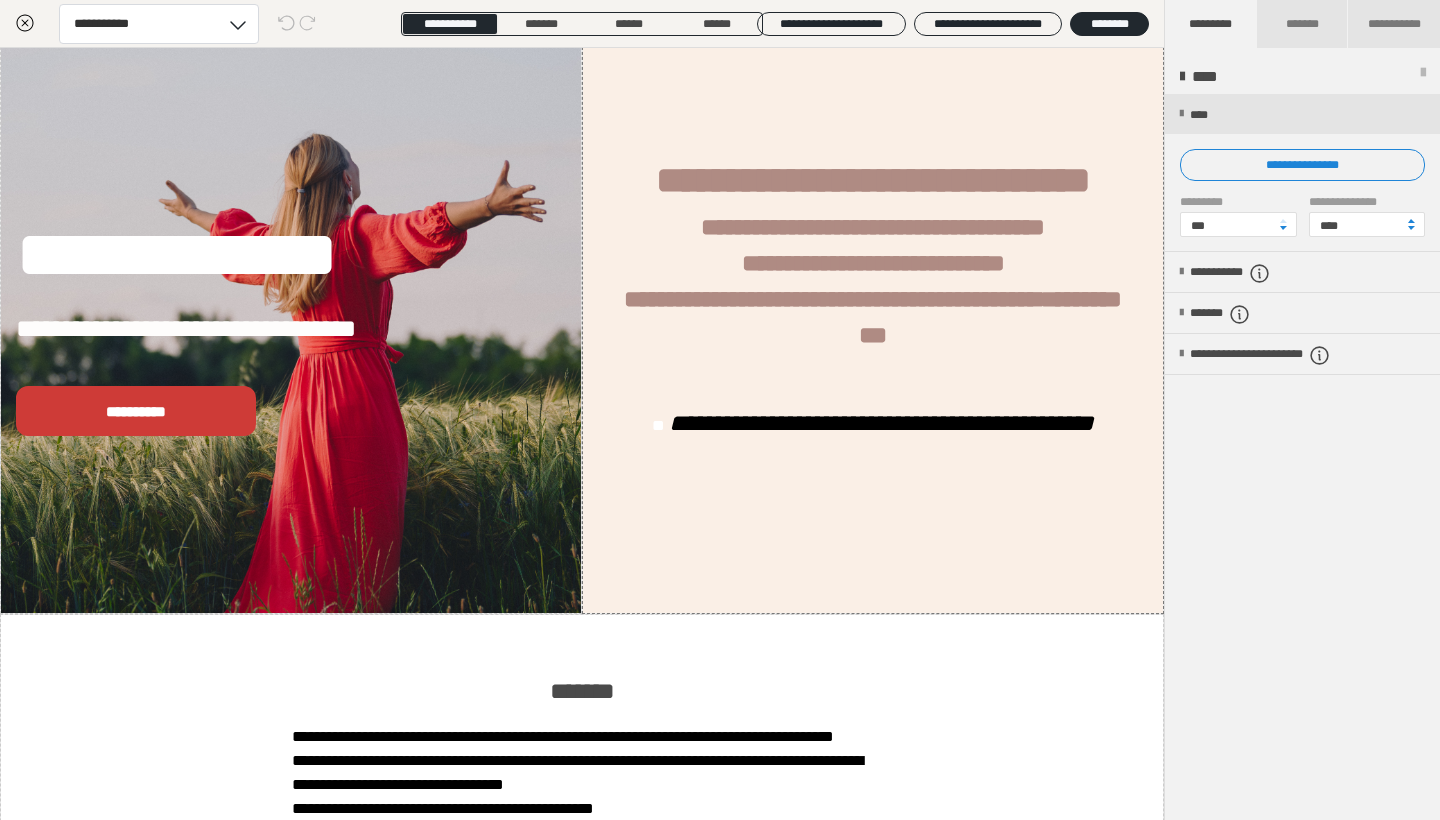 scroll, scrollTop: 24, scrollLeft: 0, axis: vertical 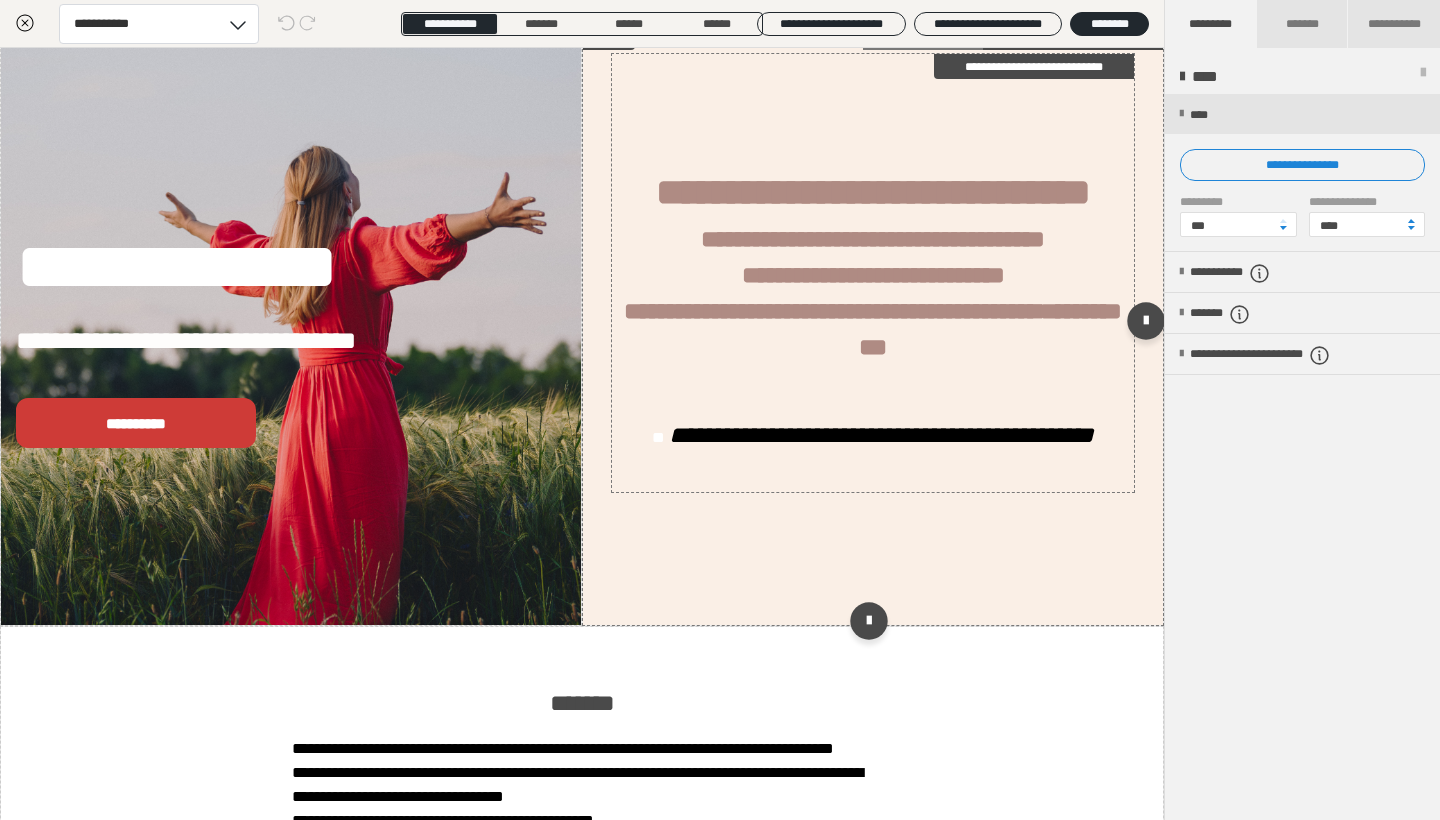 click on "**********" at bounding box center (881, 435) 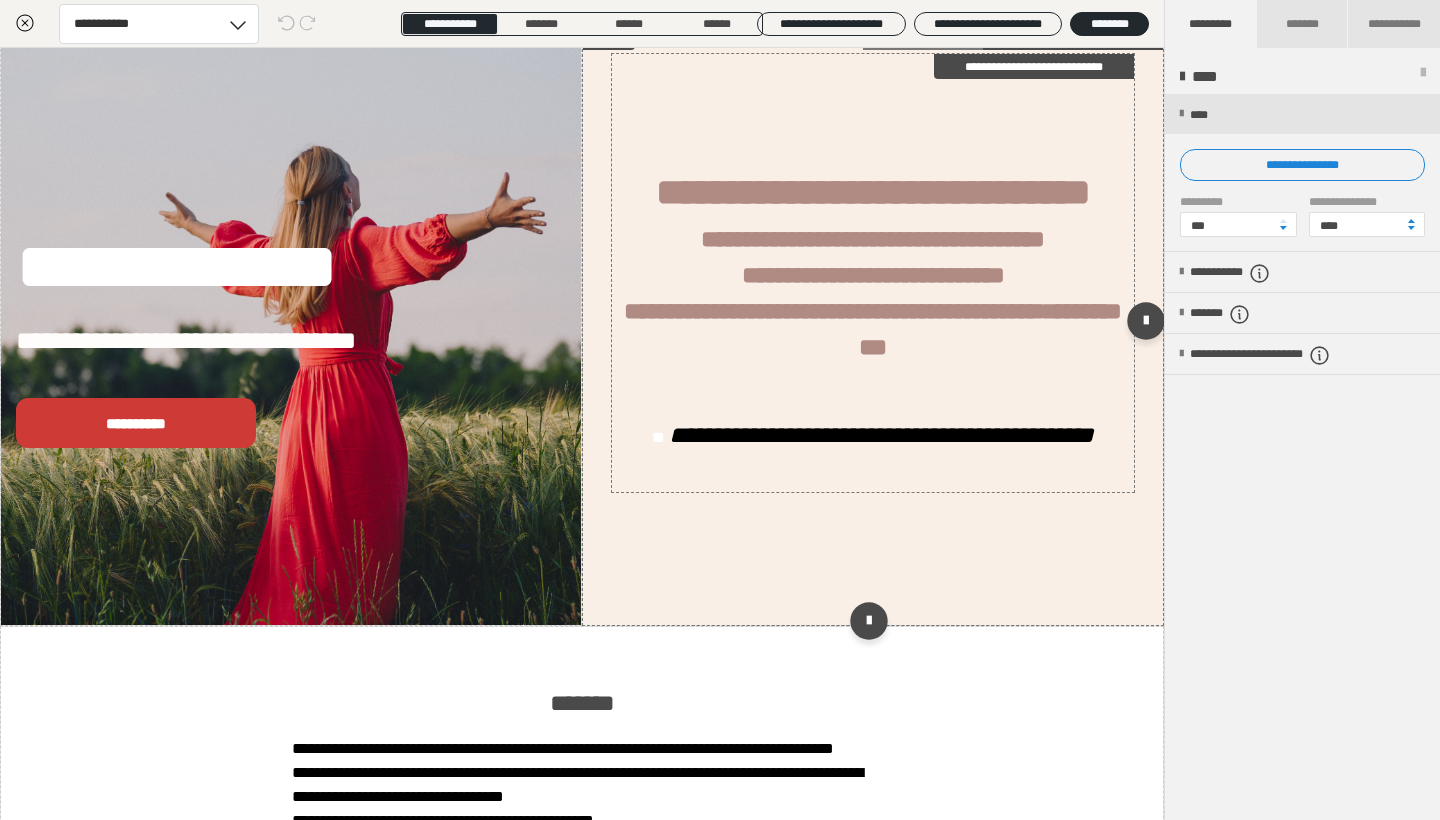 click on "**********" at bounding box center (881, 435) 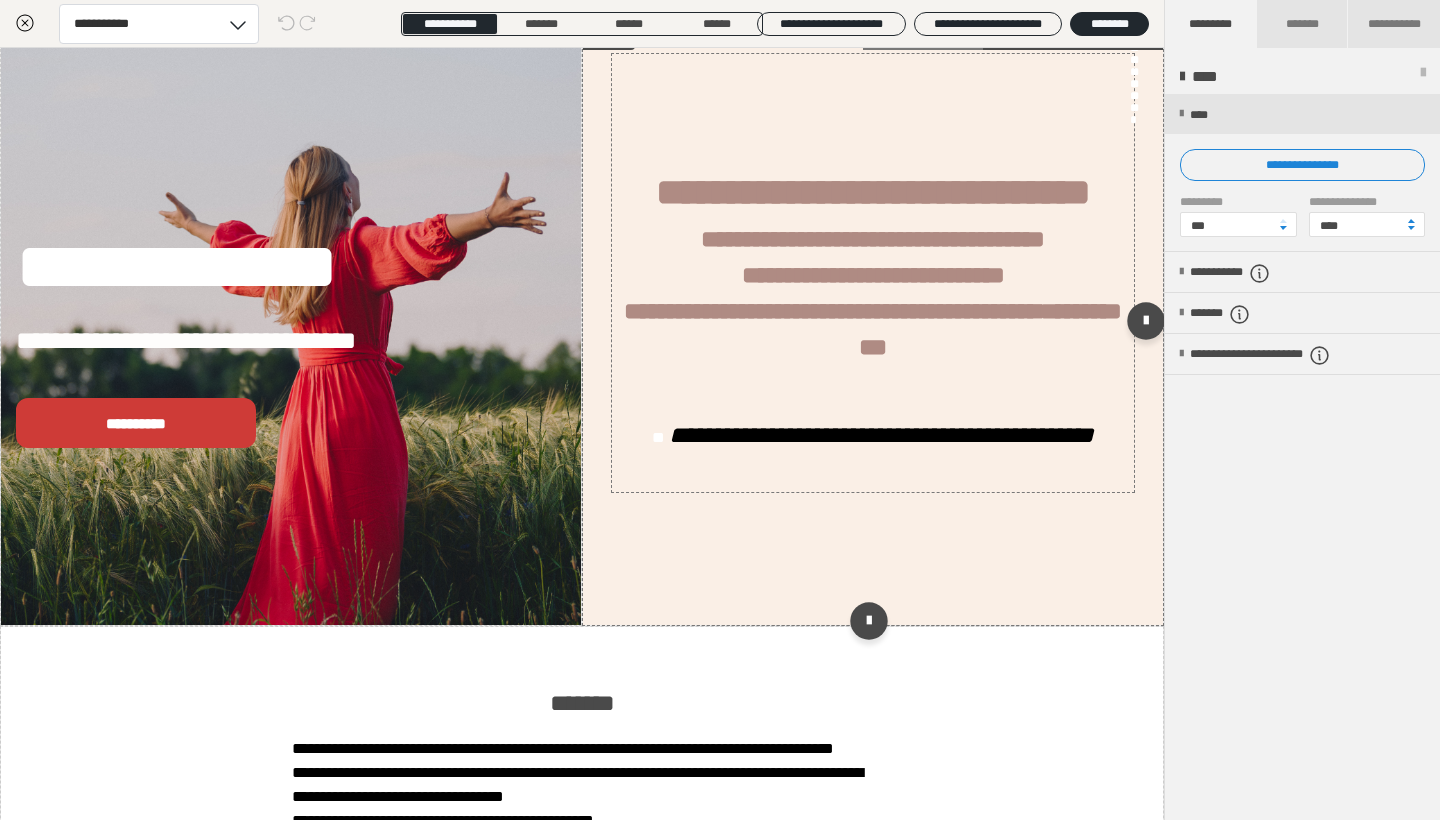 click on "**********" at bounding box center [728, 526] 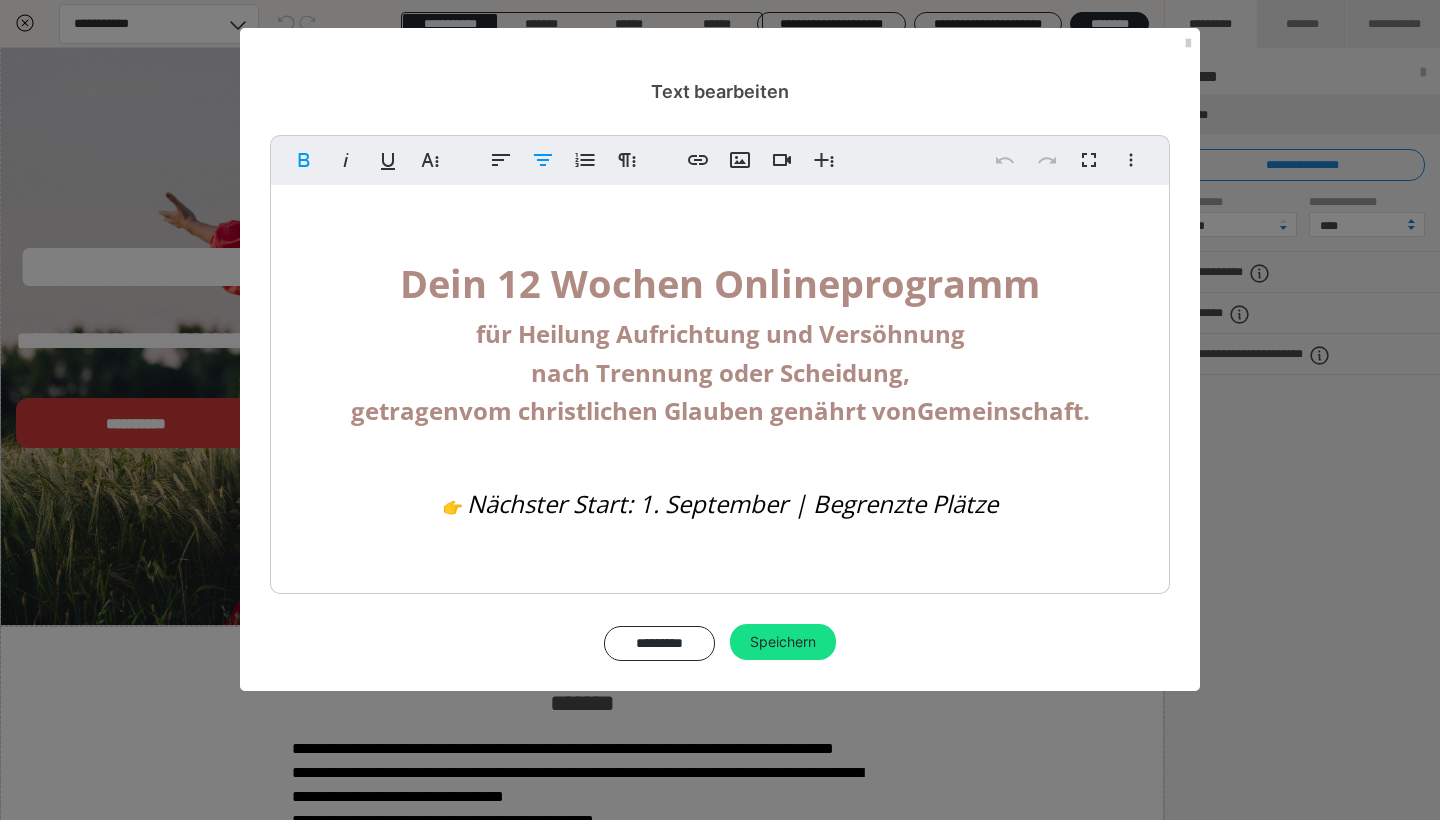 scroll, scrollTop: 73, scrollLeft: 0, axis: vertical 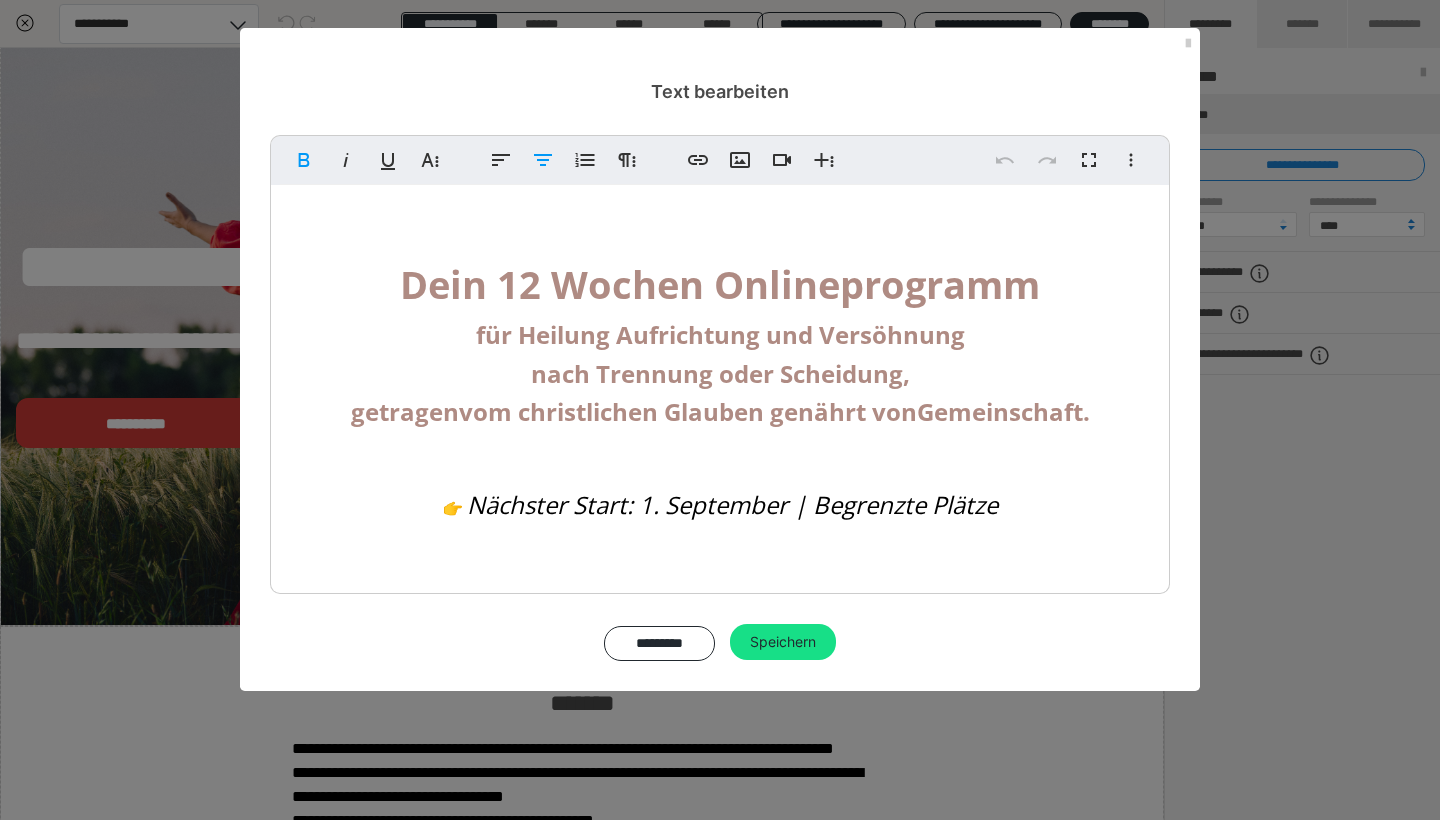 click on "Nächster Start: 1. September | Begrenzte Plätze" at bounding box center [732, 504] 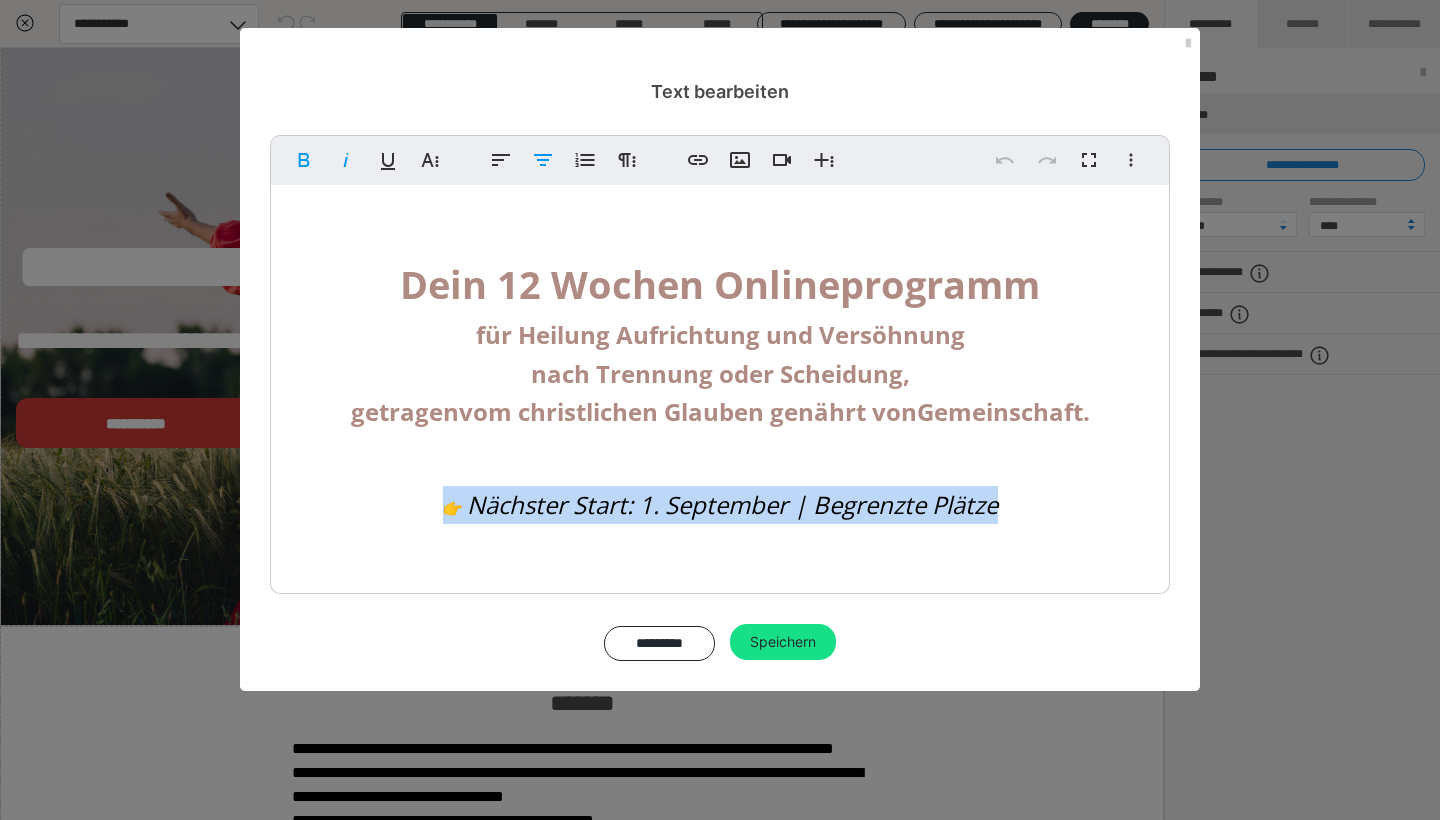 drag, startPoint x: 1012, startPoint y: 508, endPoint x: 410, endPoint y: 478, distance: 602.7471 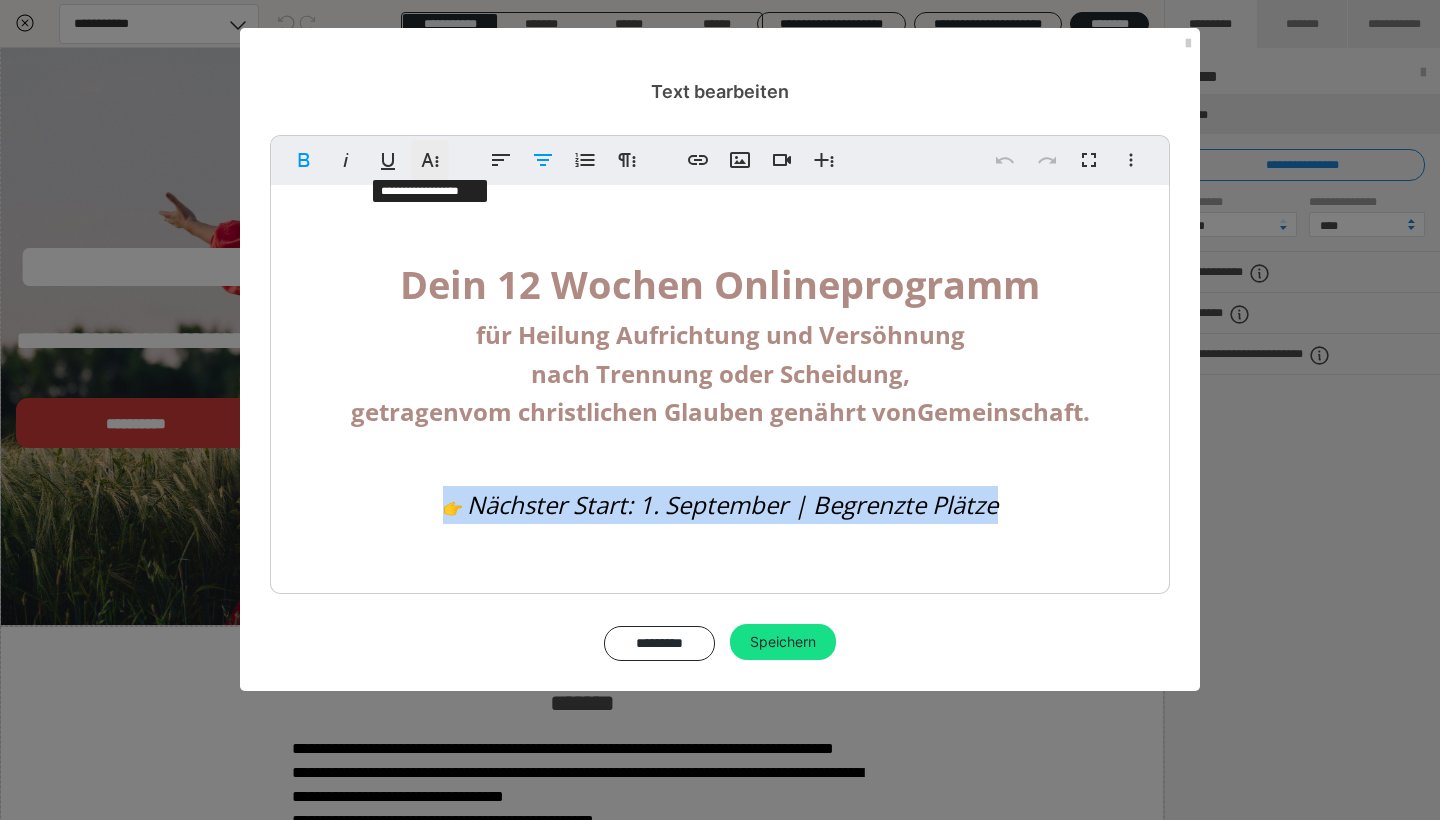 click 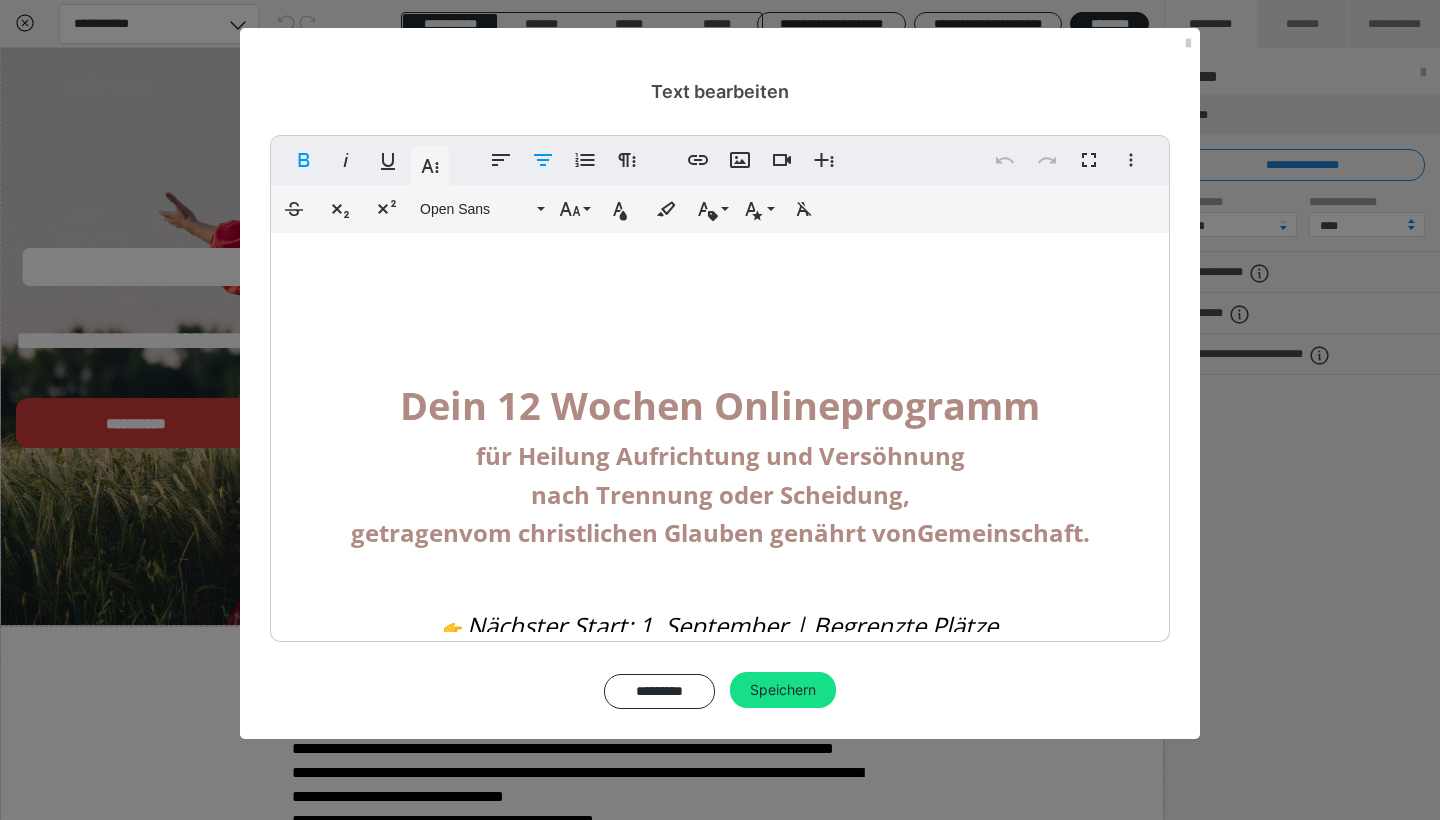 scroll, scrollTop: 73, scrollLeft: 0, axis: vertical 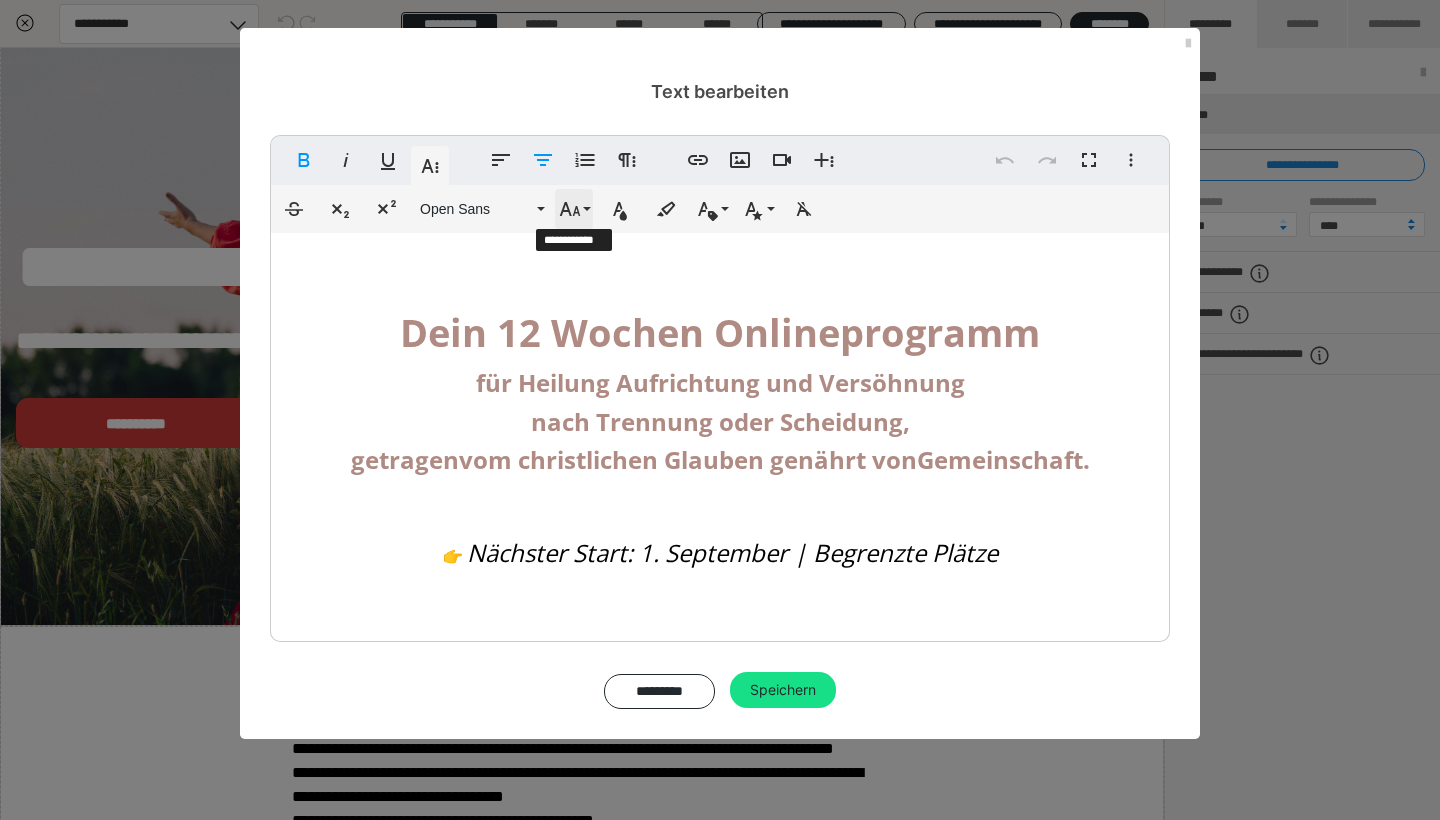 click on "Schriftgröße" at bounding box center [574, 209] 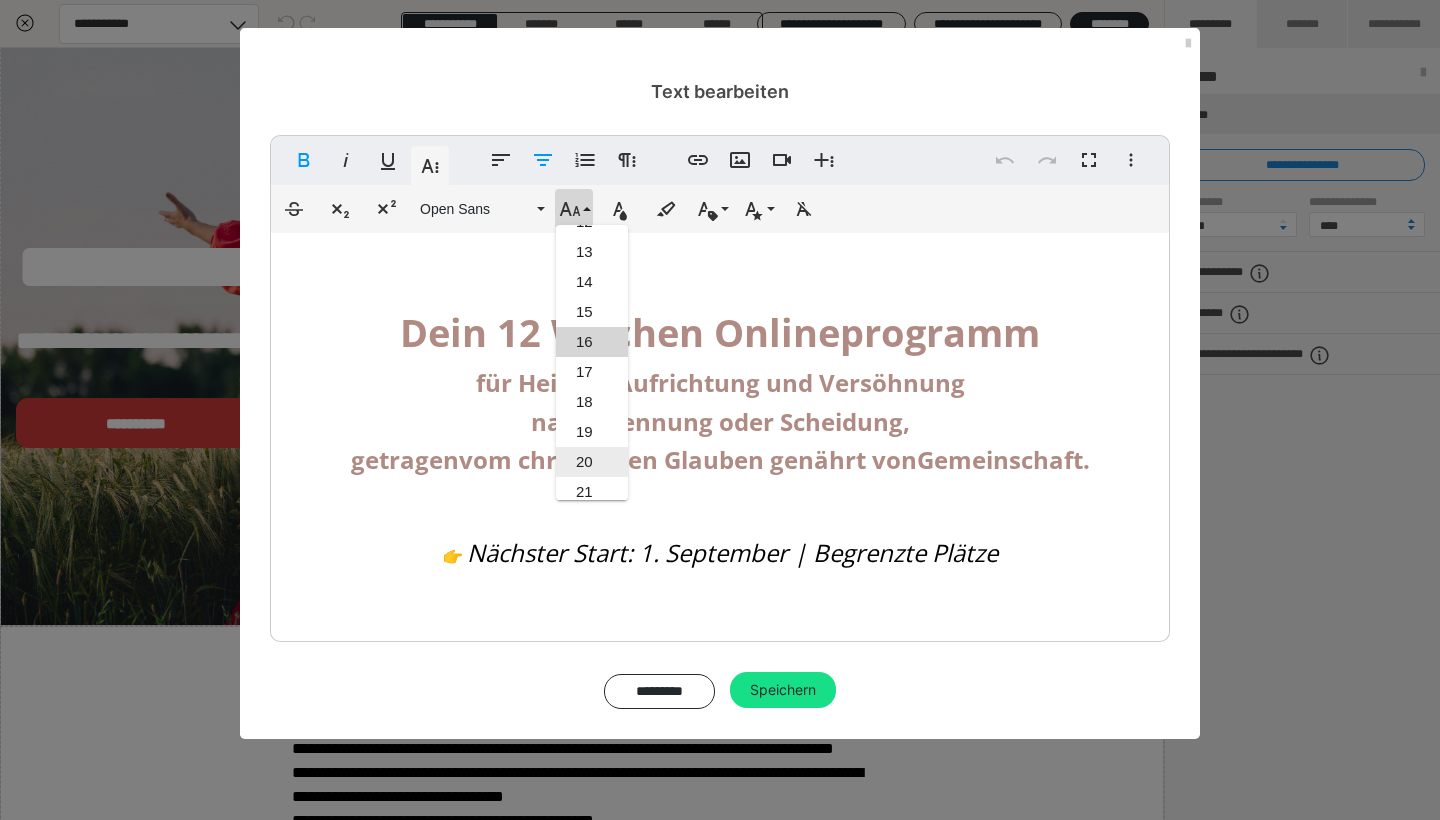 scroll, scrollTop: 355, scrollLeft: 0, axis: vertical 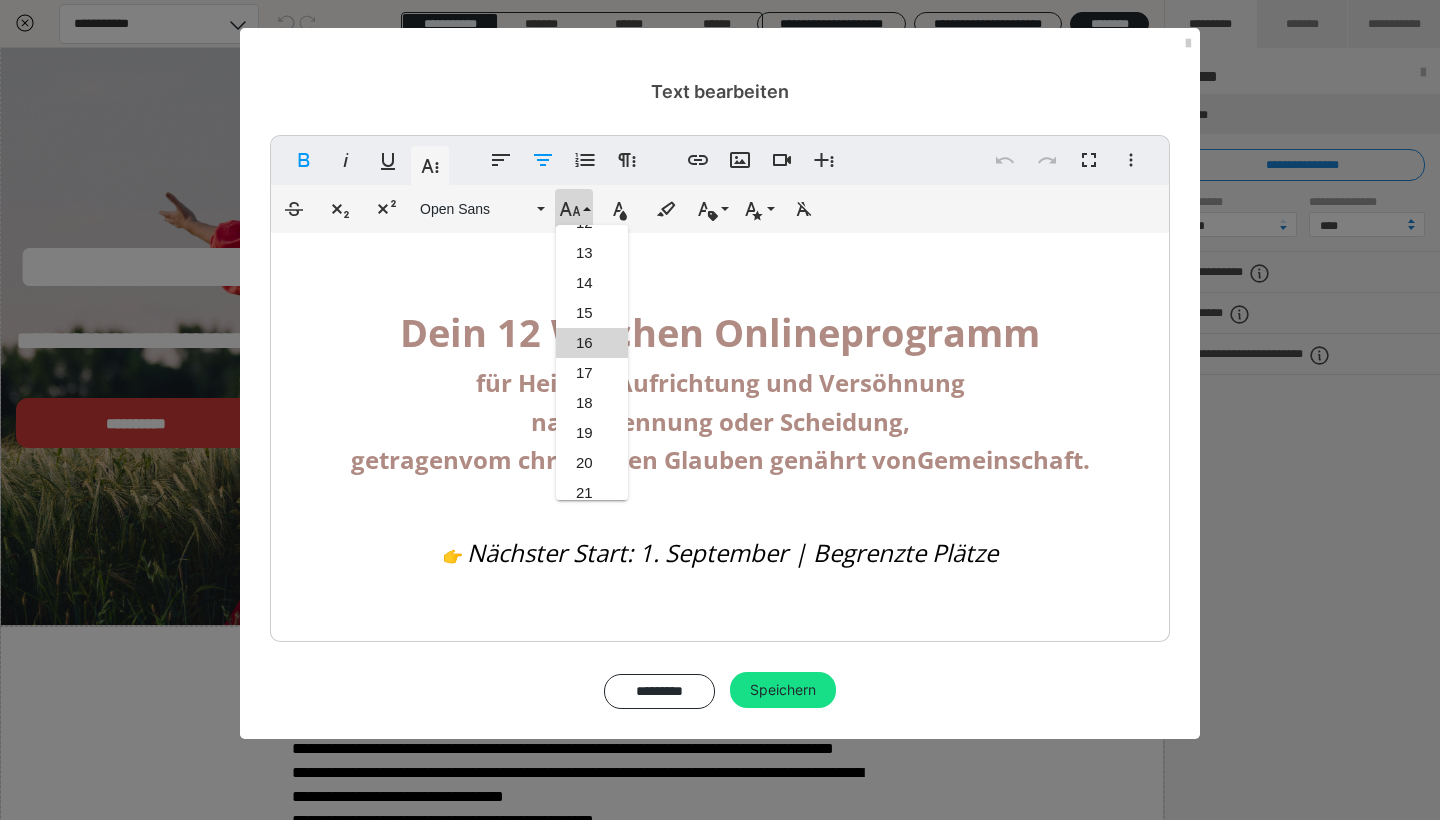 click on "16" at bounding box center (592, 343) 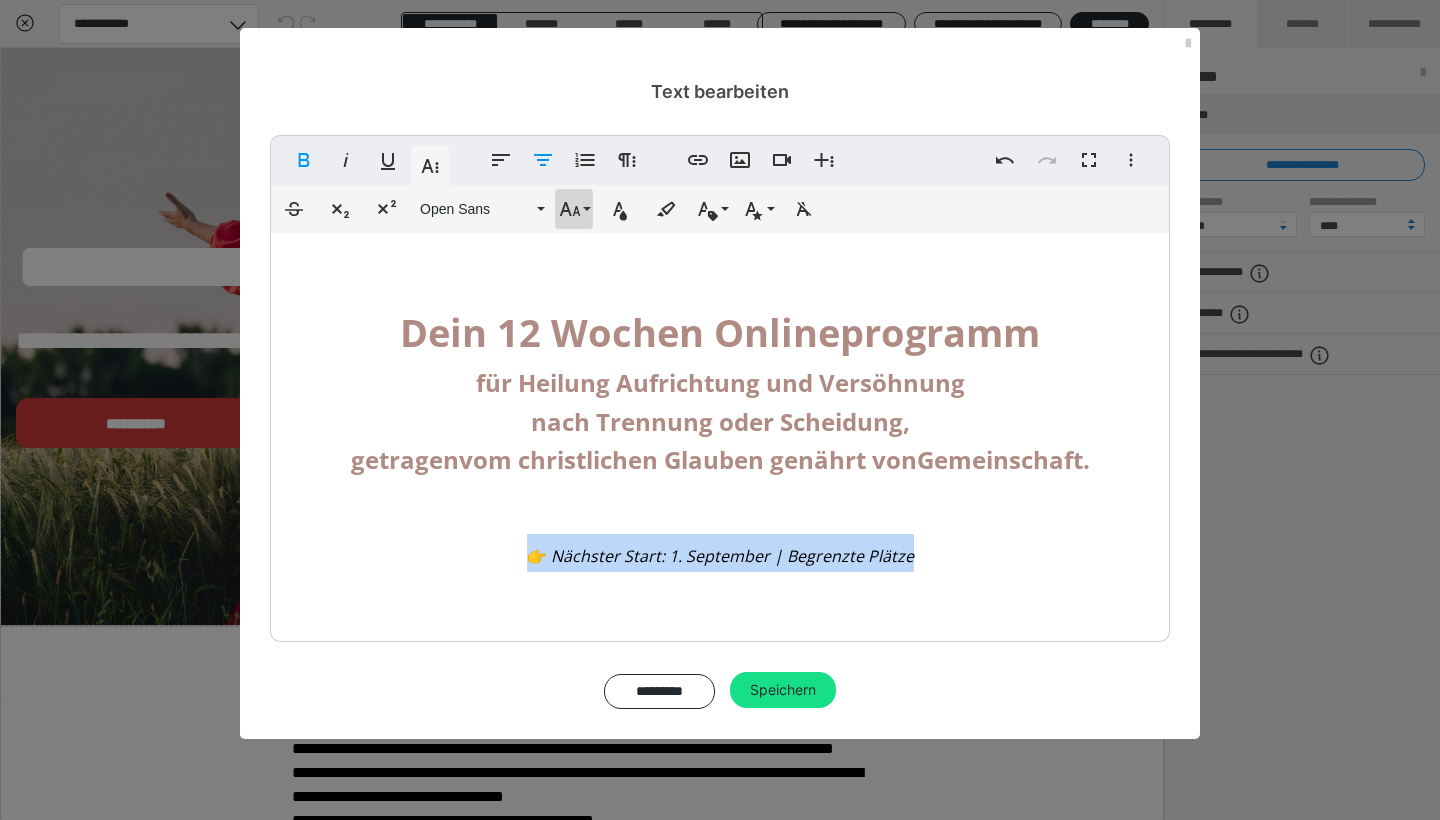 click 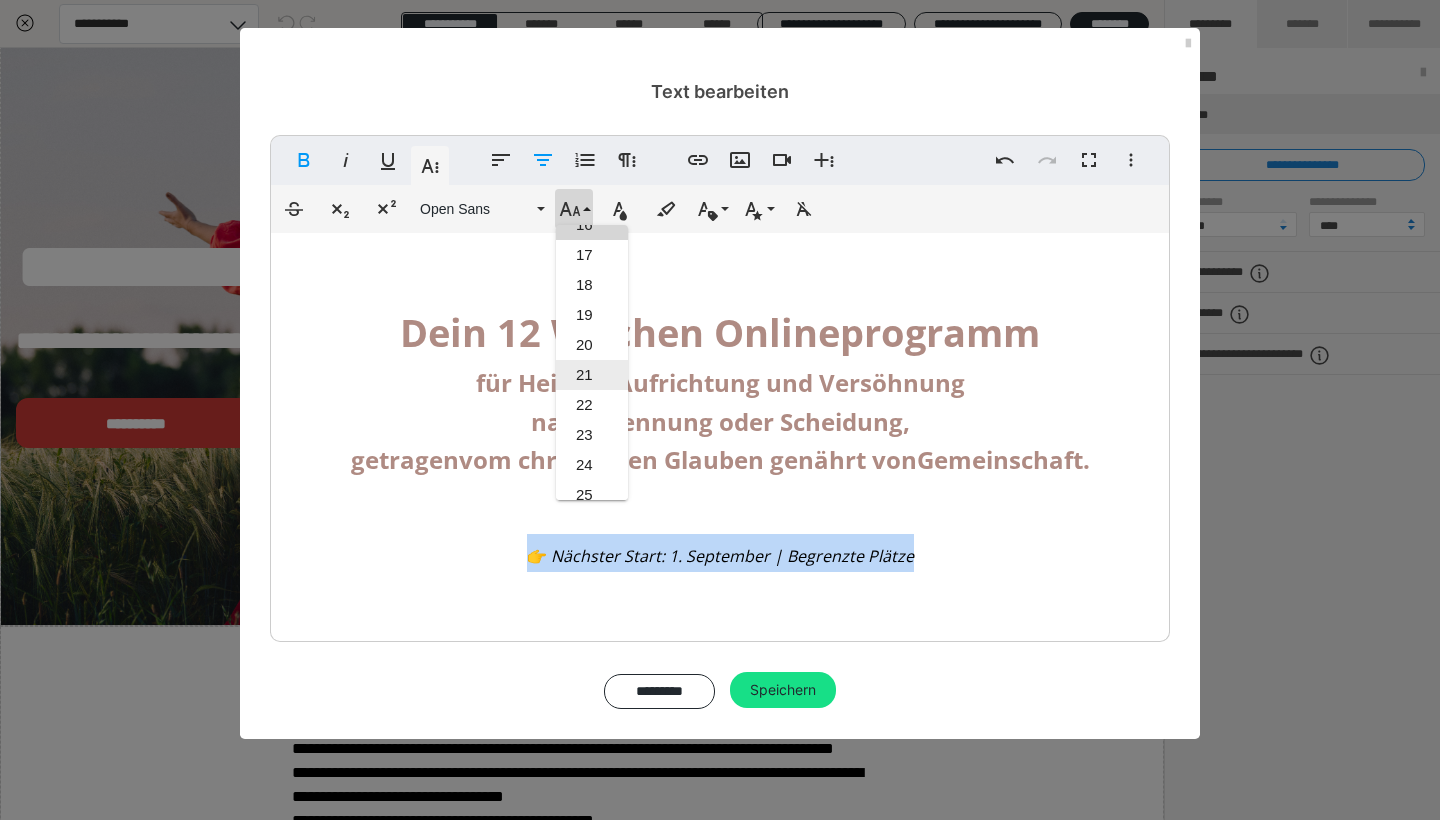 click on "21" at bounding box center [592, 375] 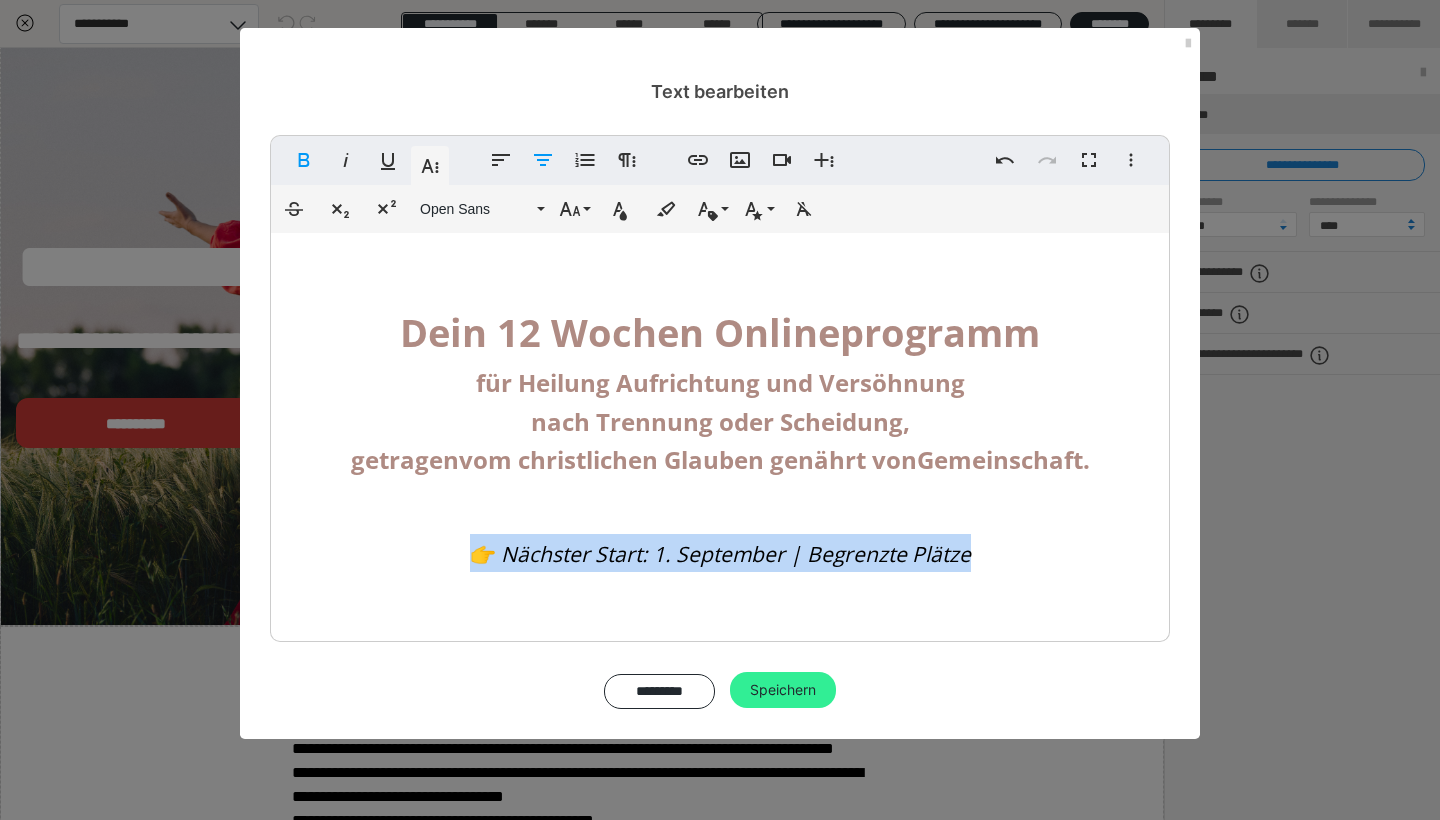 click on "Speichern" at bounding box center (783, 690) 